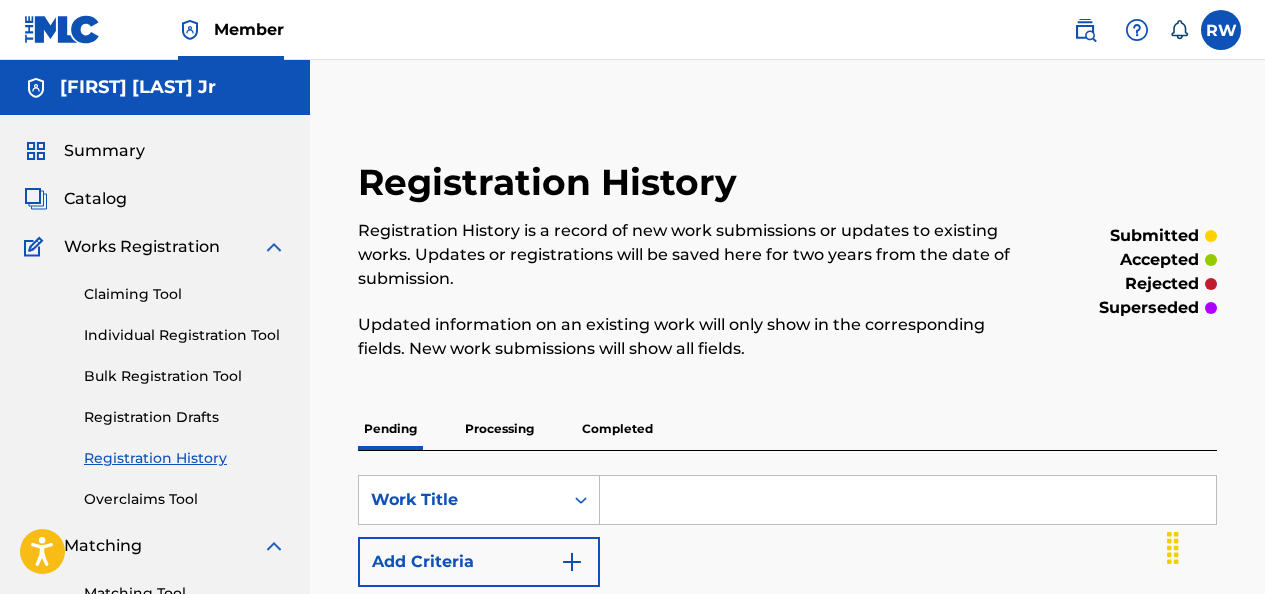 scroll, scrollTop: 519, scrollLeft: 0, axis: vertical 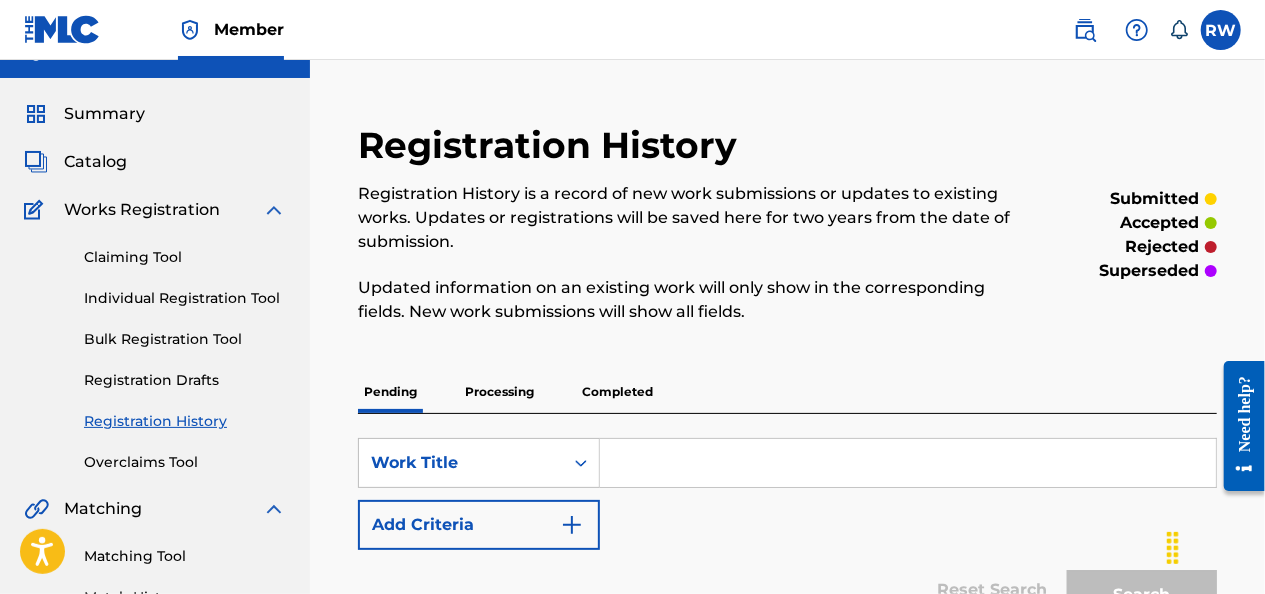 click on "Individual Registration Tool" at bounding box center [185, 298] 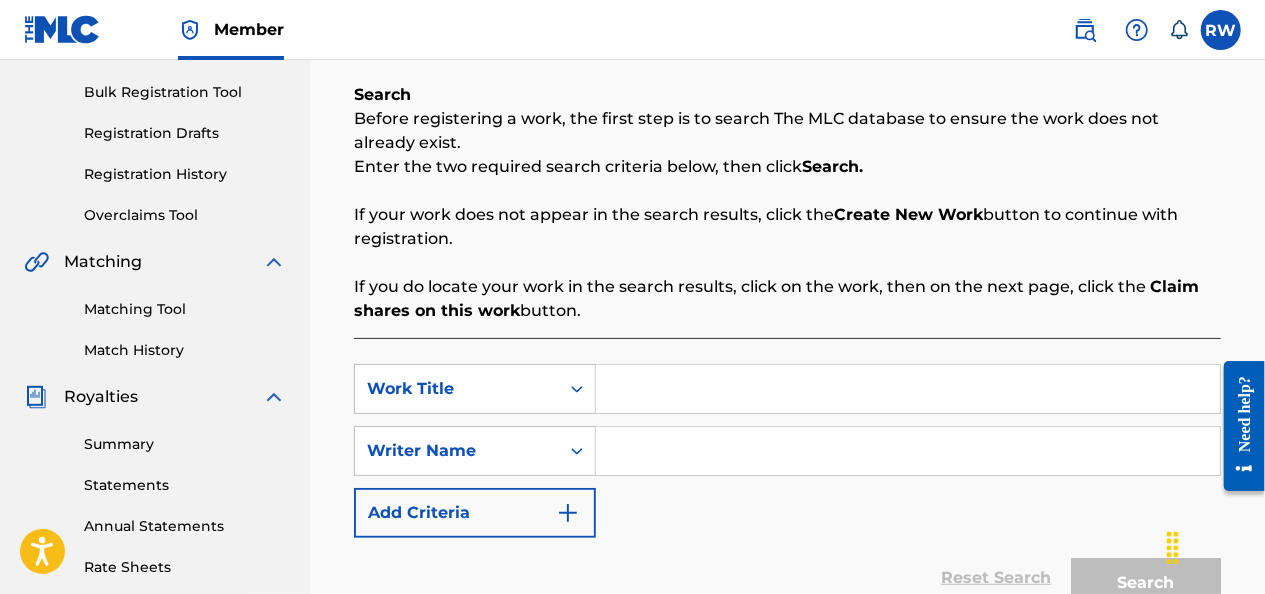scroll, scrollTop: 286, scrollLeft: 0, axis: vertical 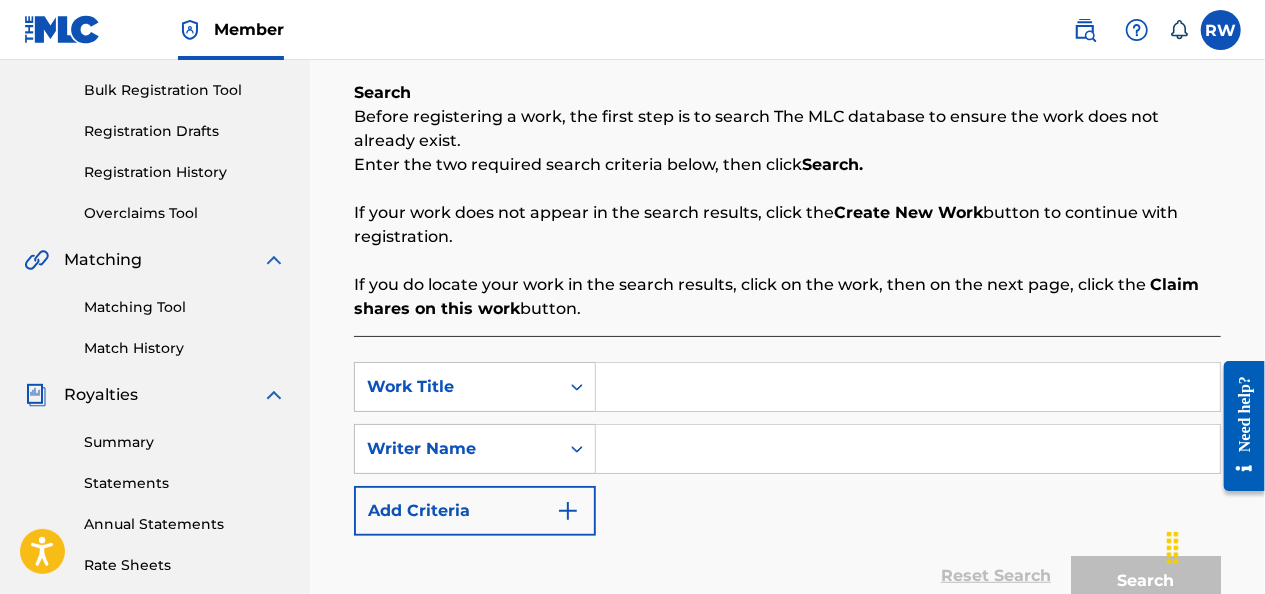 click at bounding box center [908, 387] 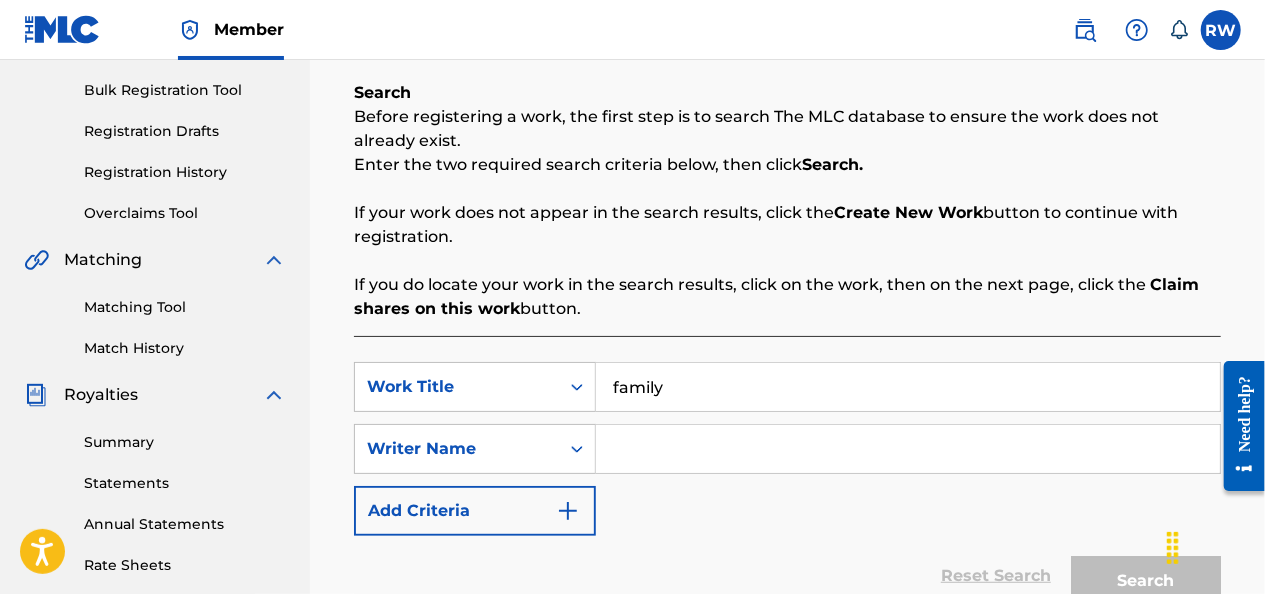 type on "family" 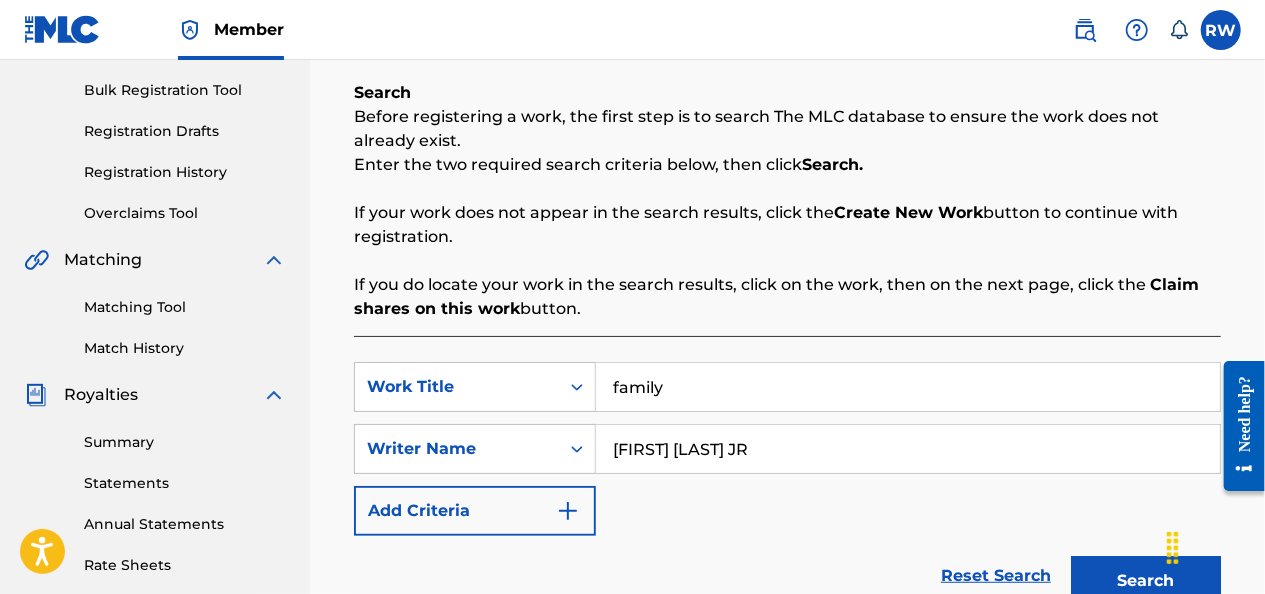 click on "RICKY R WOODYATT JR" at bounding box center [908, 449] 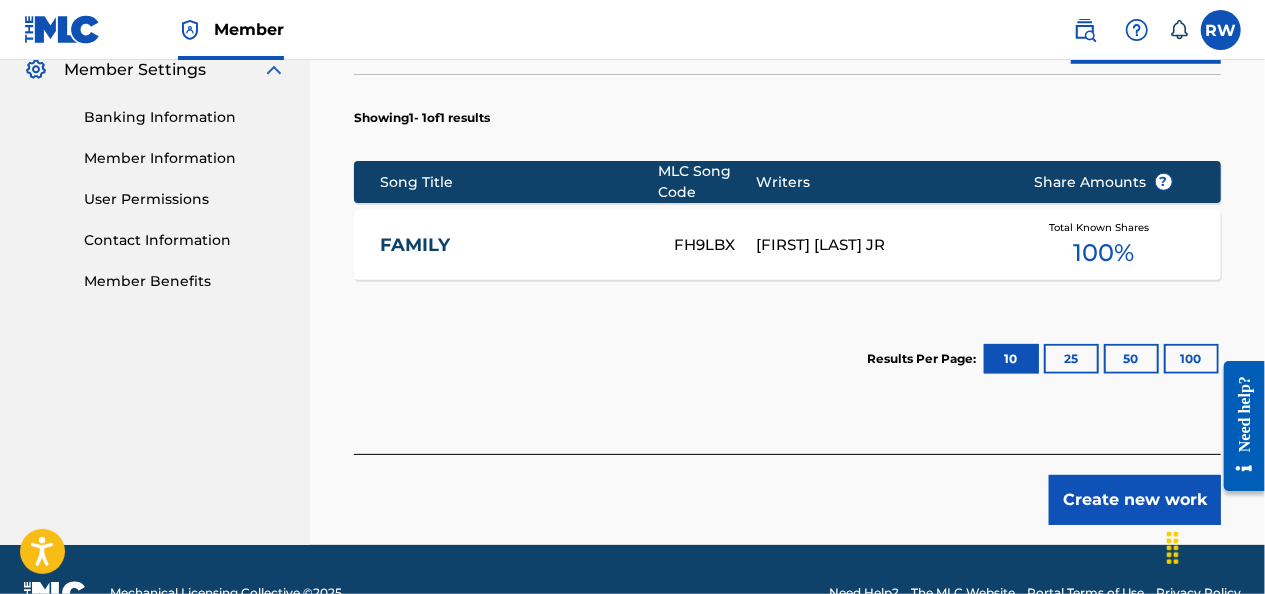 scroll, scrollTop: 874, scrollLeft: 0, axis: vertical 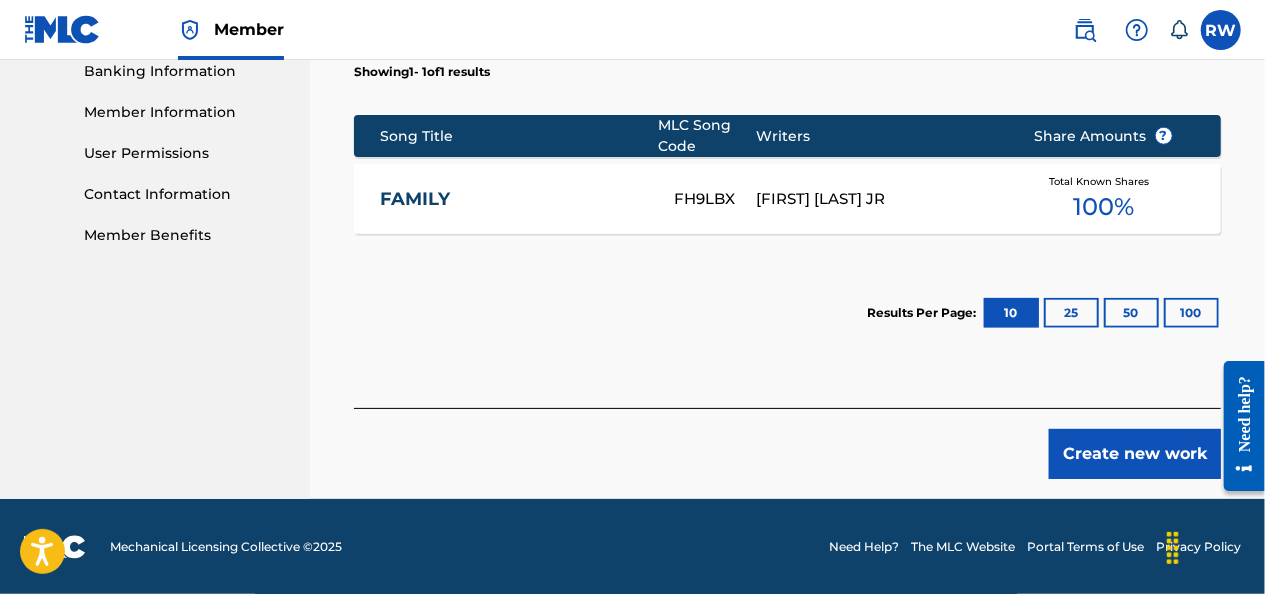 click on "Create new work" at bounding box center [1135, 454] 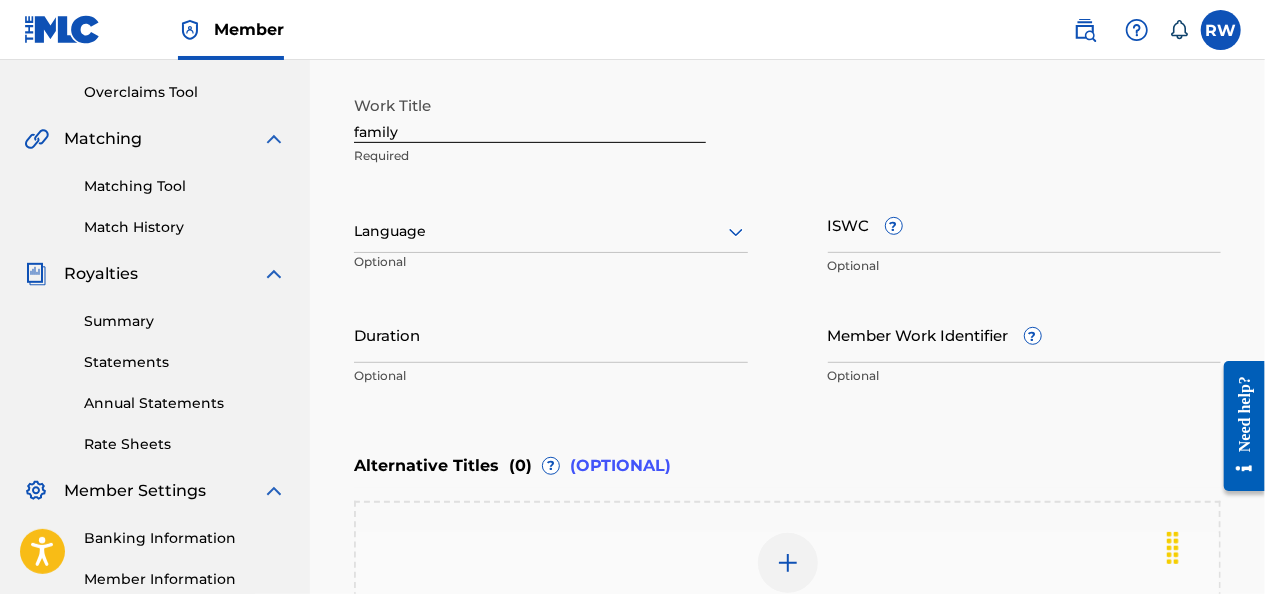 scroll, scrollTop: 406, scrollLeft: 0, axis: vertical 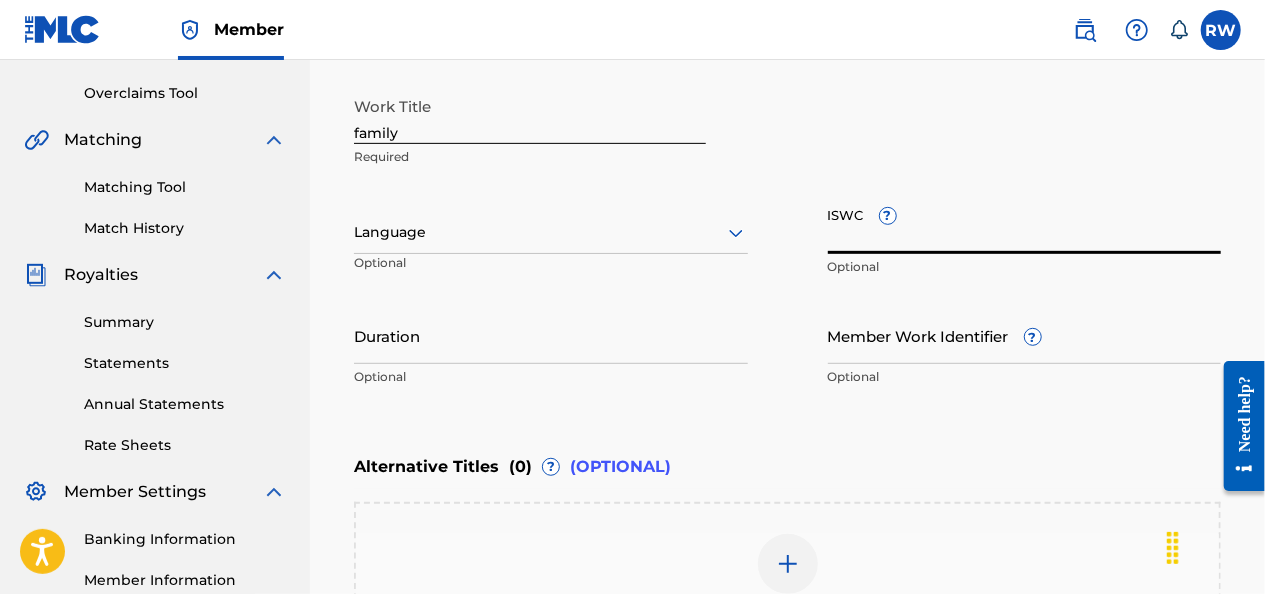 paste on "T-312.920.082-0" 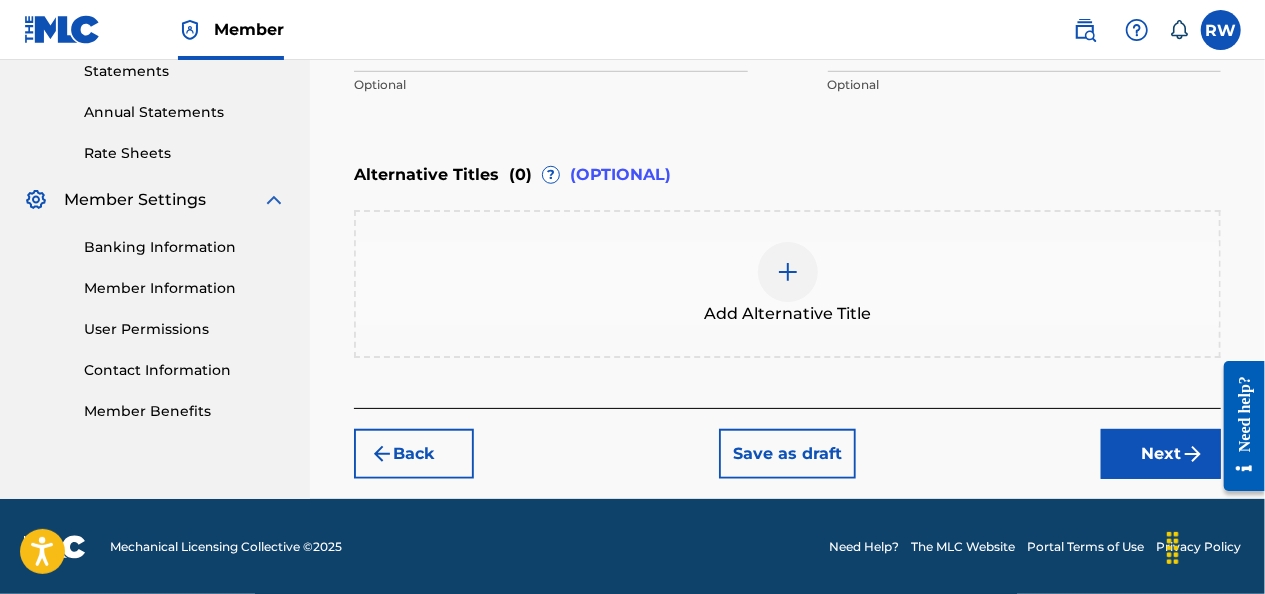 click on "Next" at bounding box center [1161, 454] 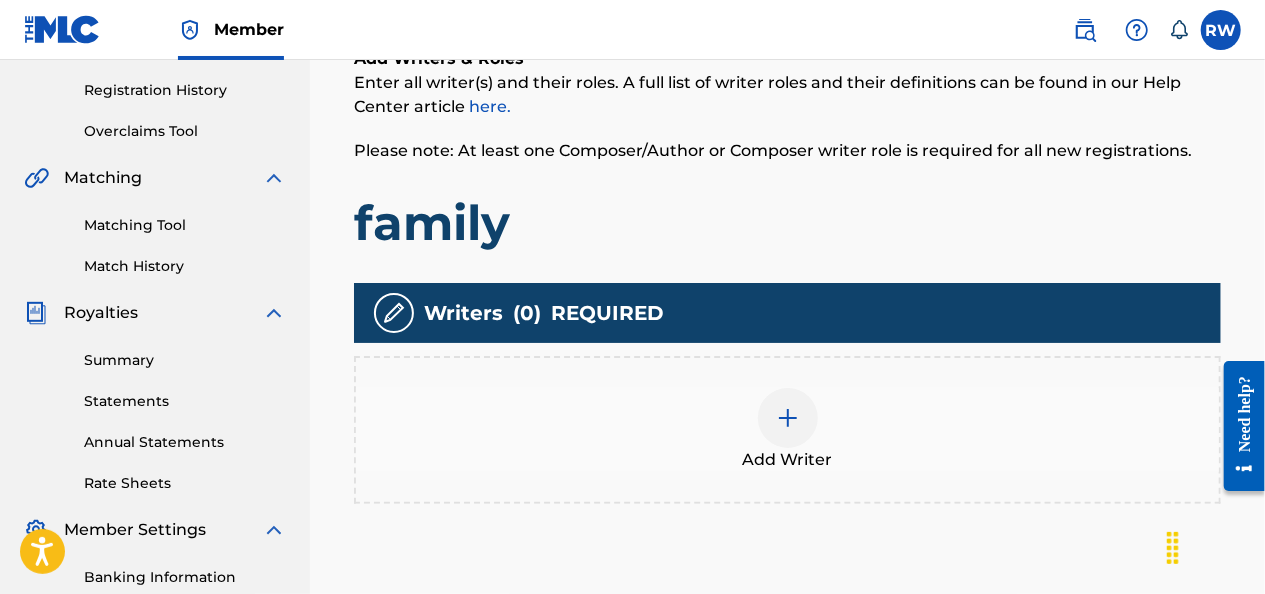 scroll, scrollTop: 414, scrollLeft: 0, axis: vertical 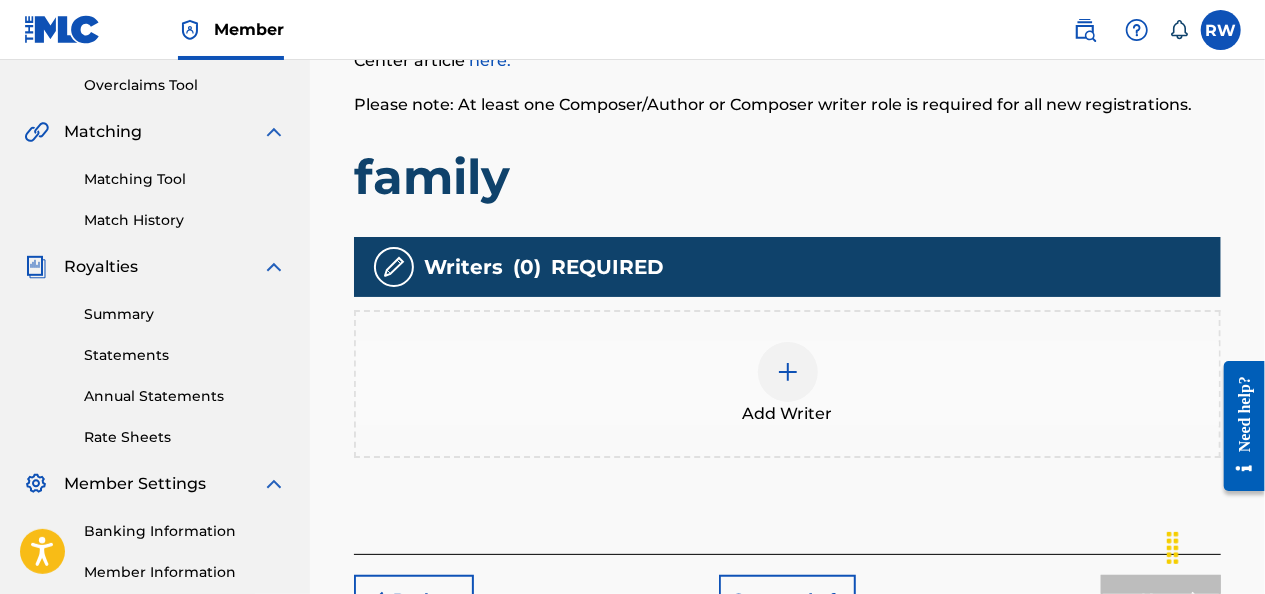 click at bounding box center [788, 372] 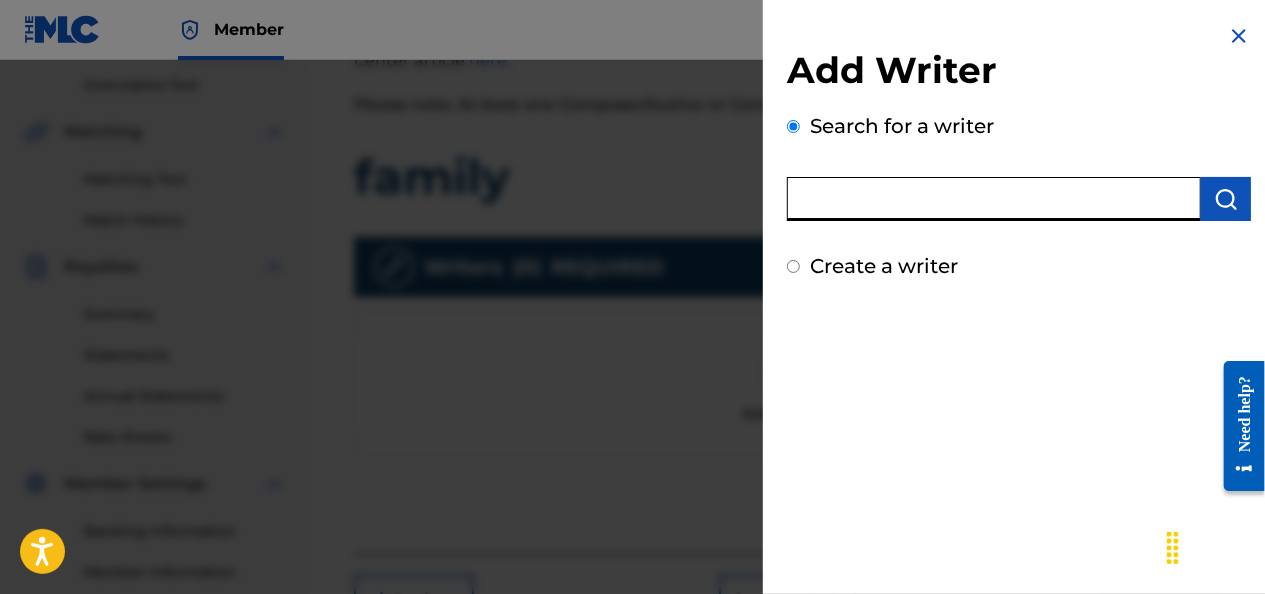 paste on "01072766545" 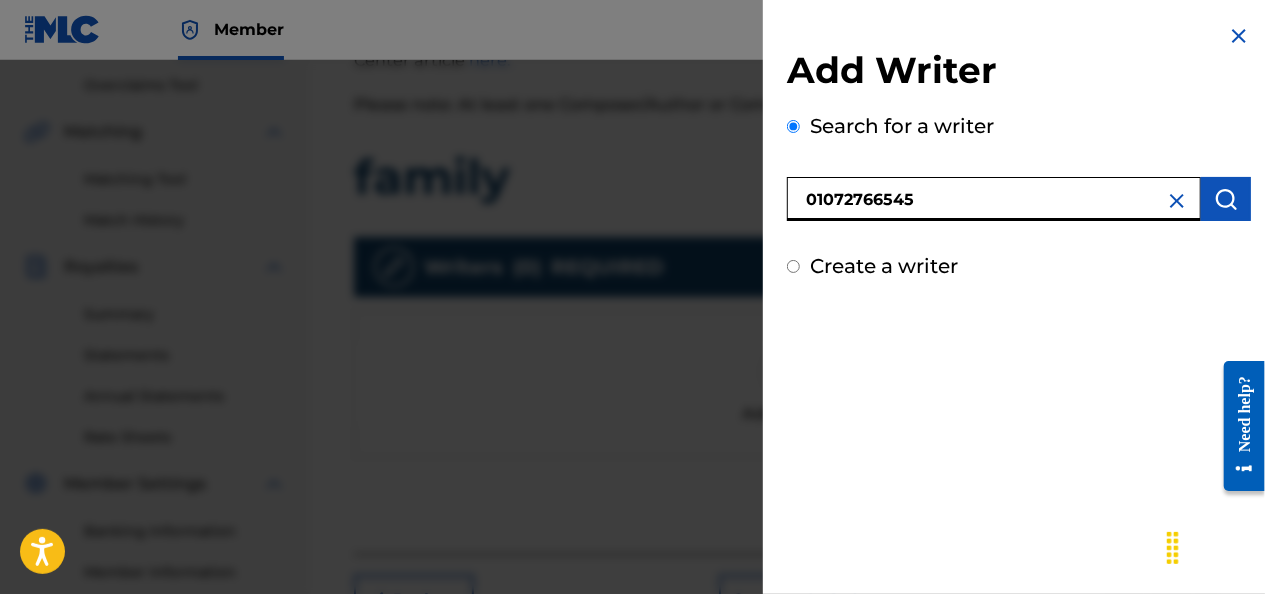 type on "01072766545" 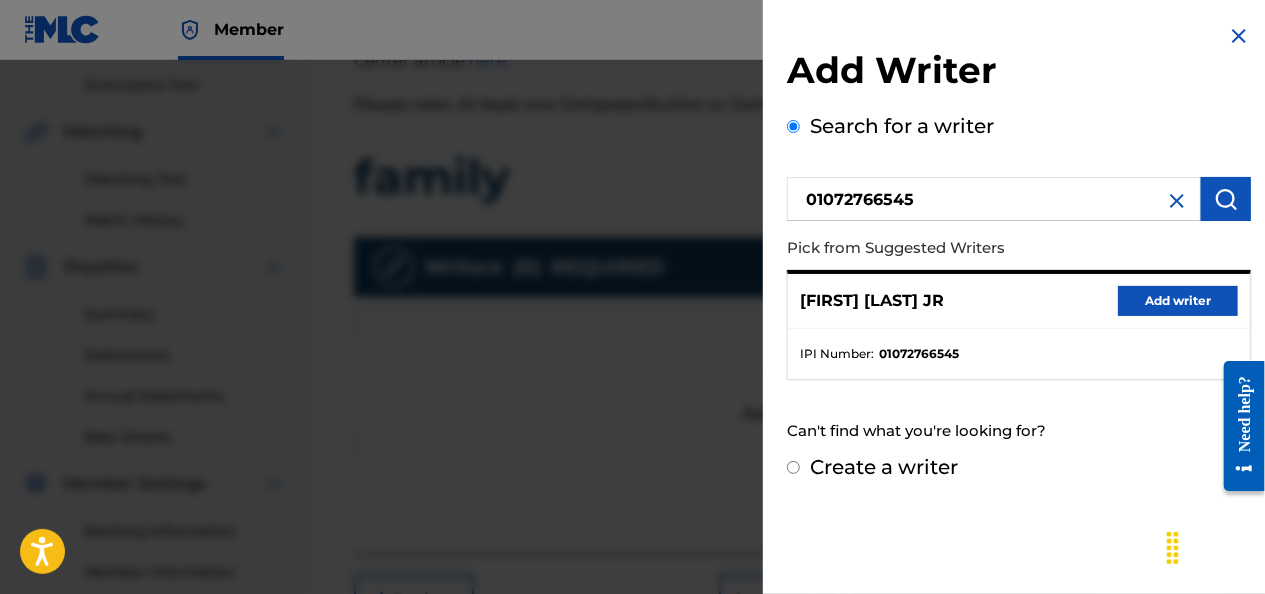 click on "Add writer" at bounding box center (1178, 301) 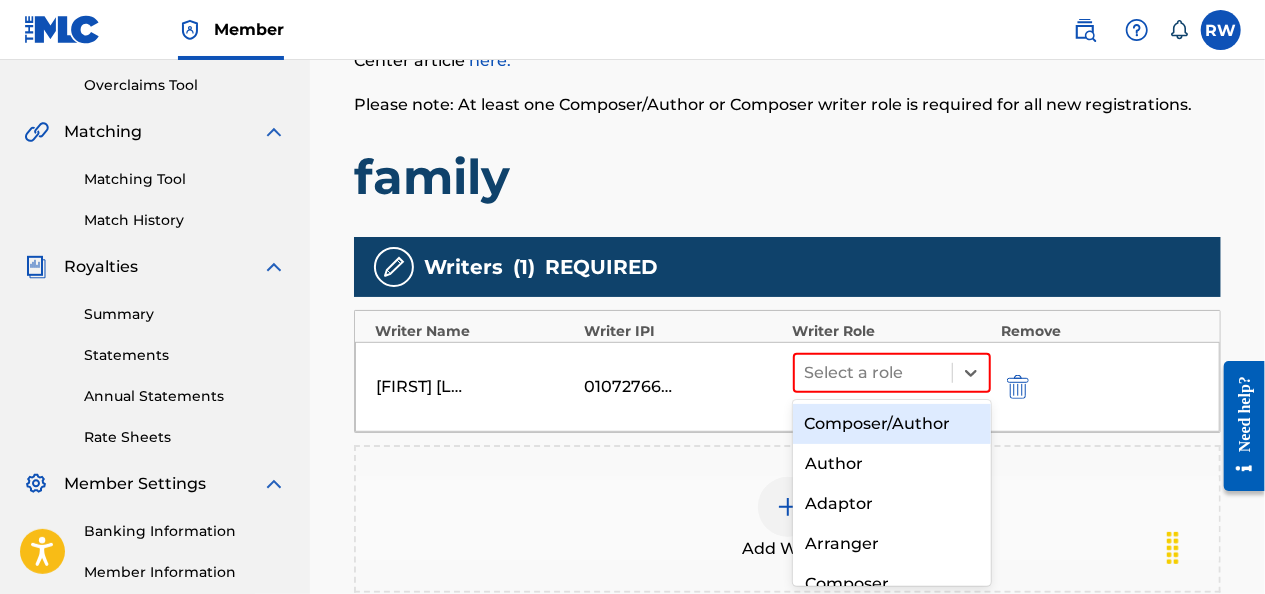 click on "Composer/Author" at bounding box center [892, 424] 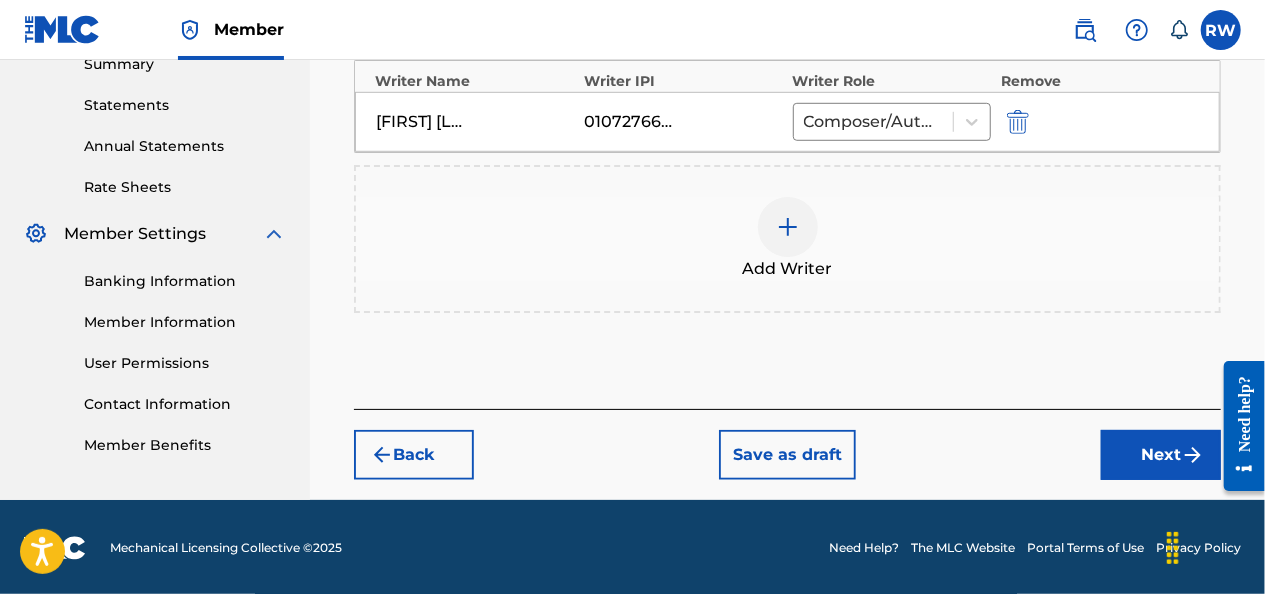 click on "Next" at bounding box center (1161, 455) 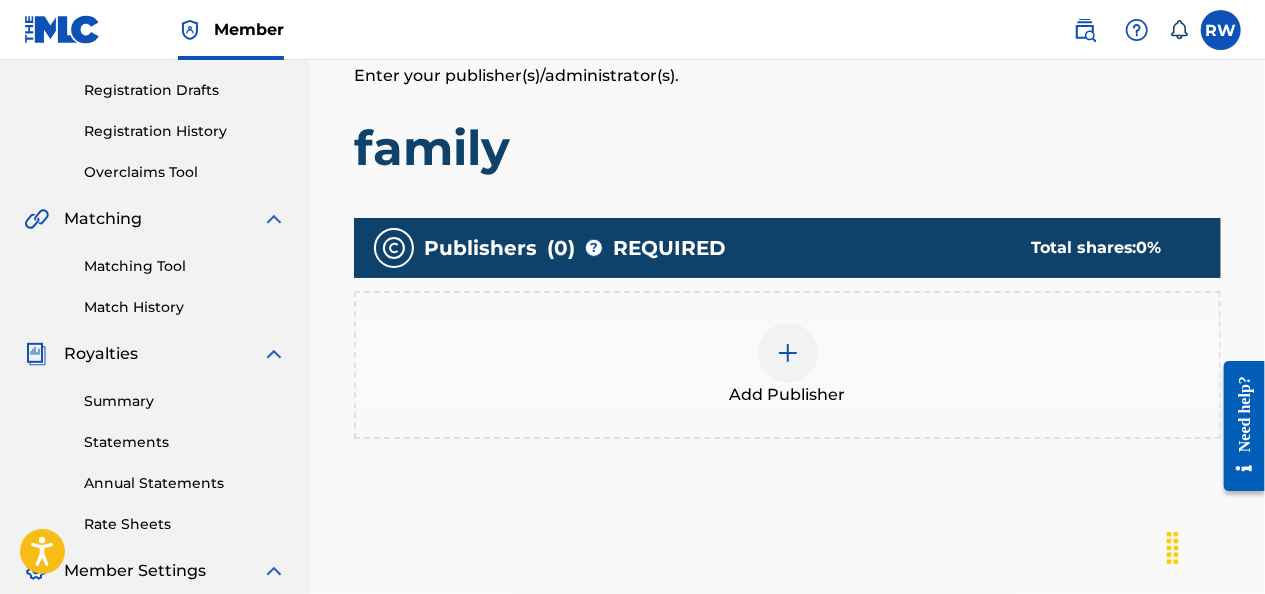 scroll, scrollTop: 339, scrollLeft: 0, axis: vertical 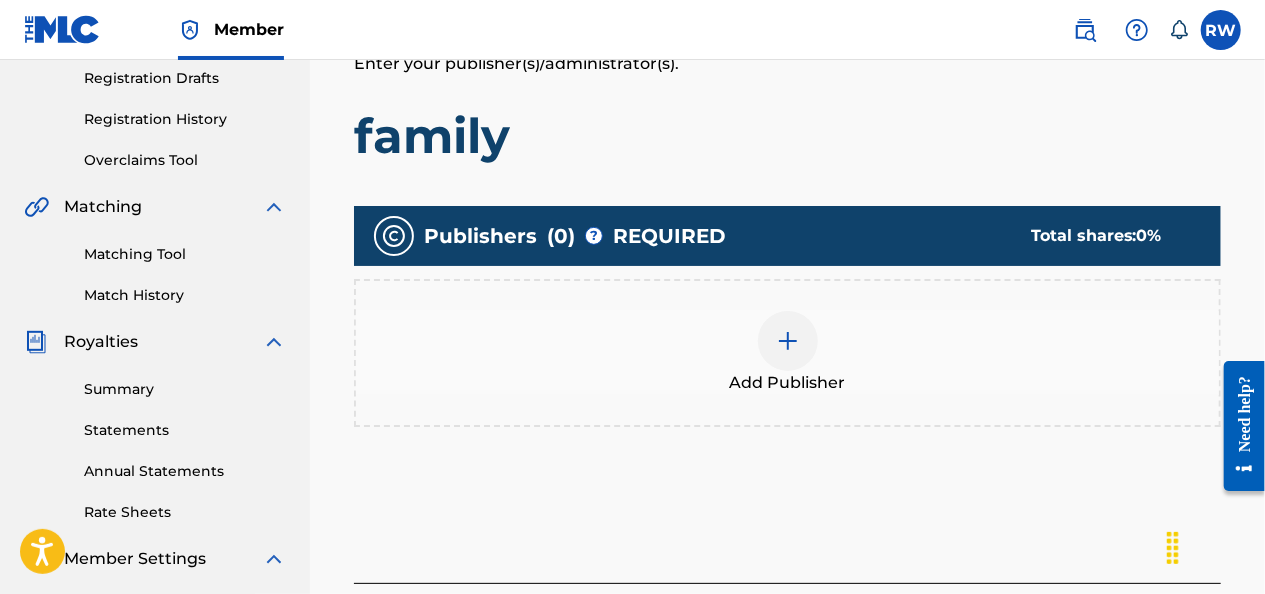 click at bounding box center (788, 341) 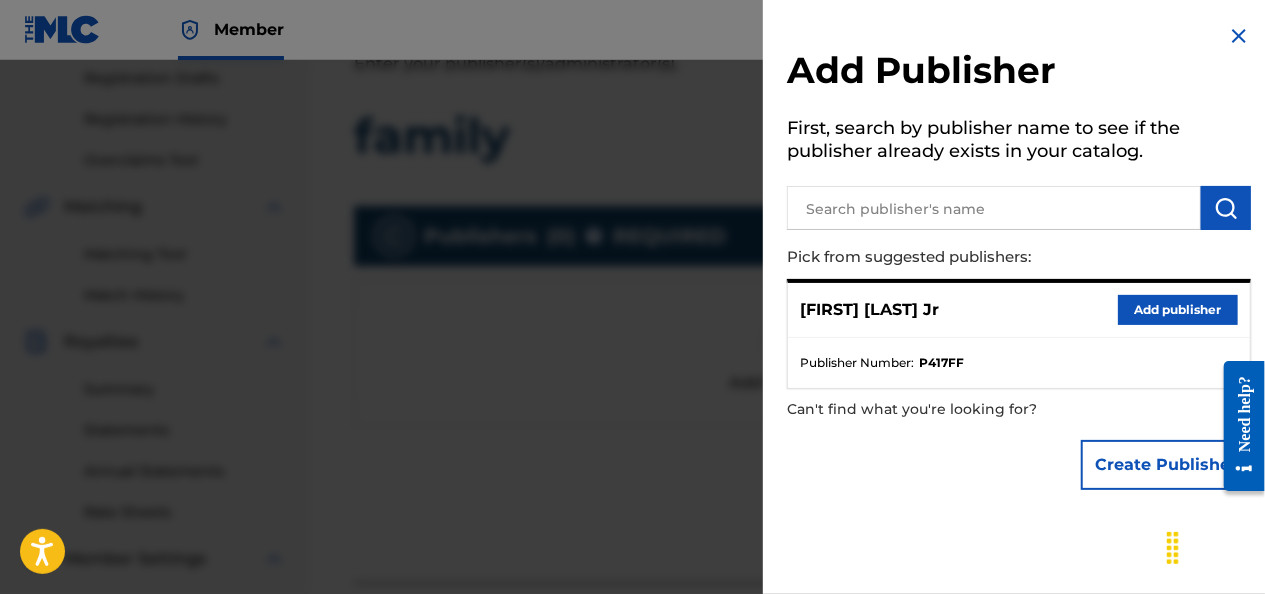 click on "Add publisher" at bounding box center (1178, 310) 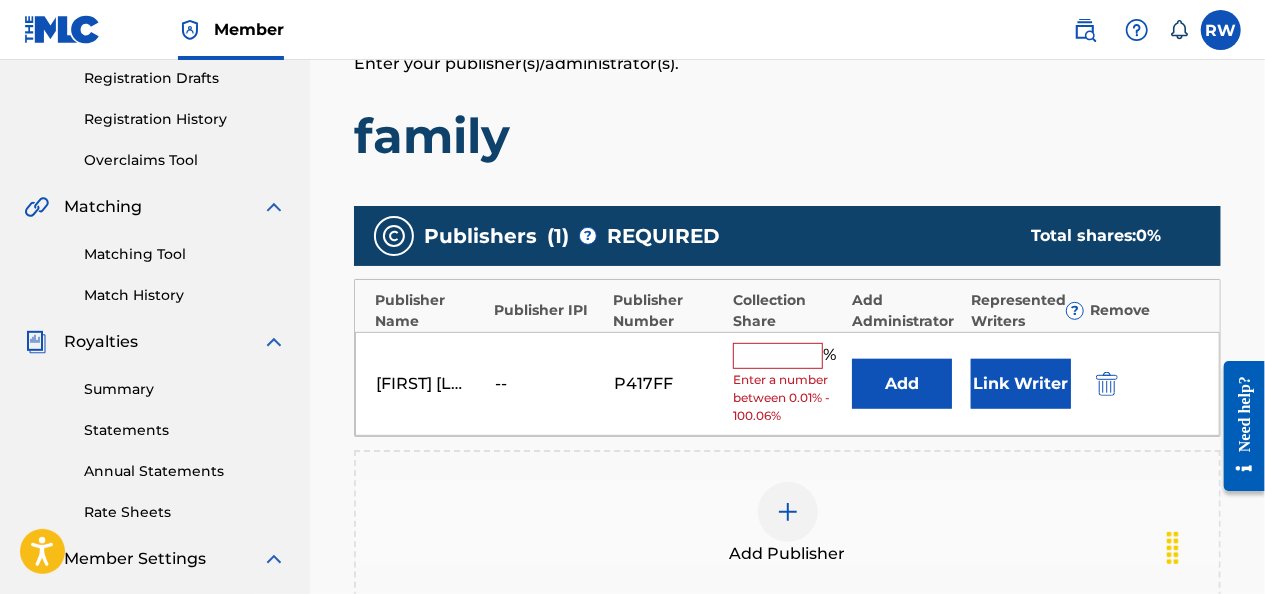 click at bounding box center [778, 356] 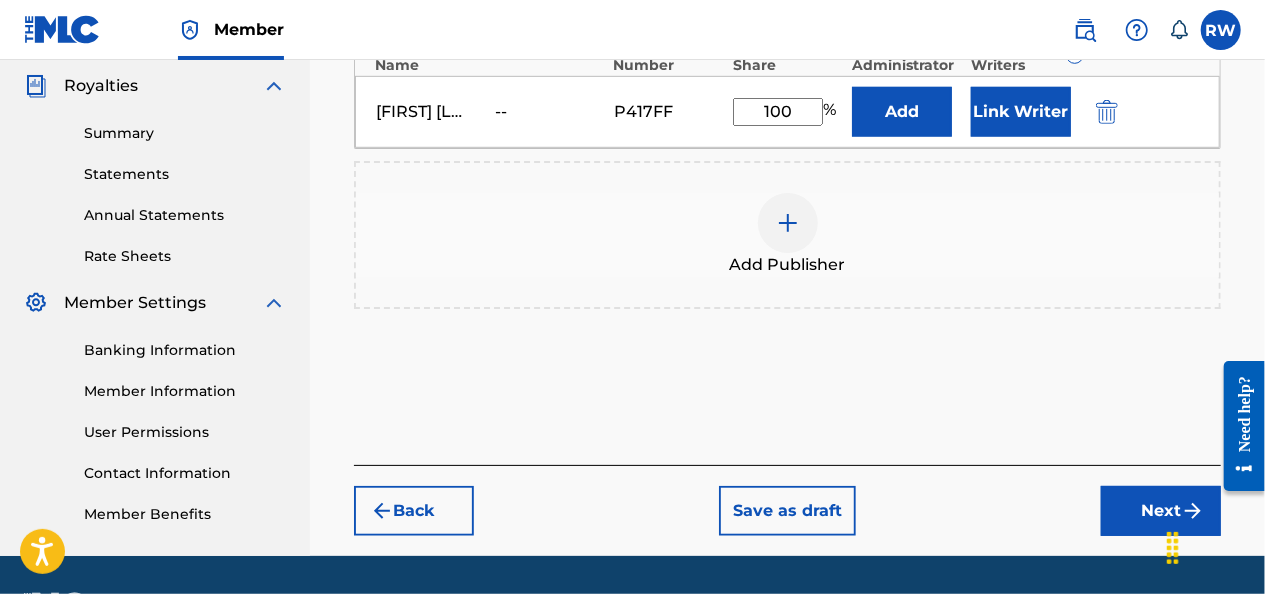 click on "Next" at bounding box center [1161, 511] 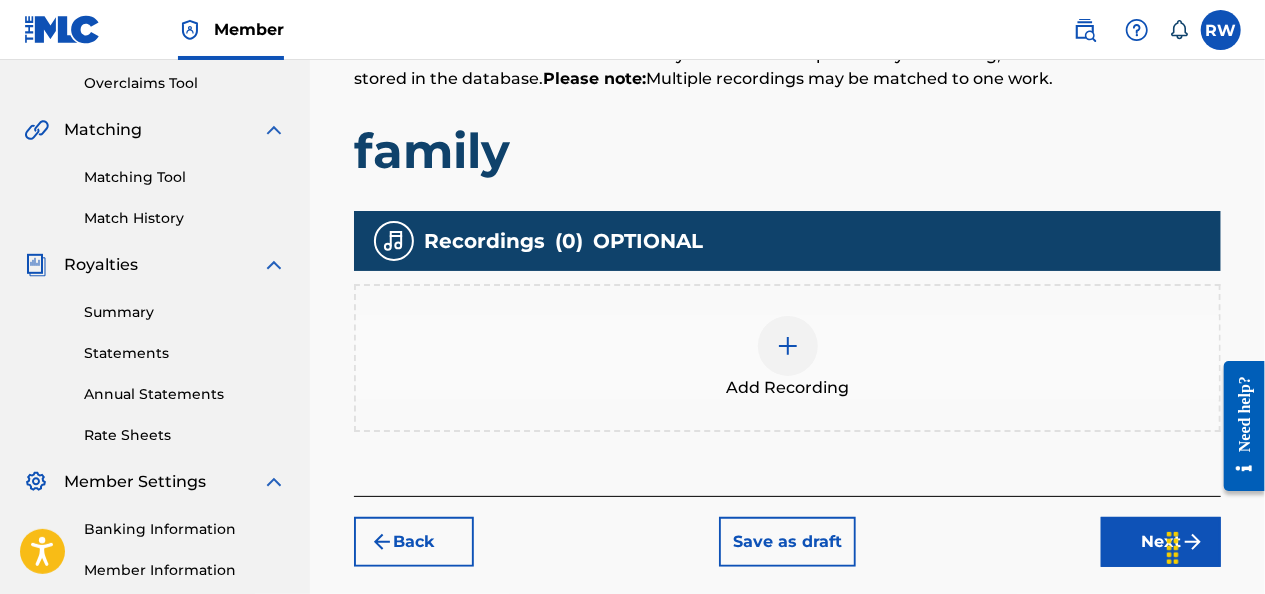 scroll, scrollTop: 416, scrollLeft: 0, axis: vertical 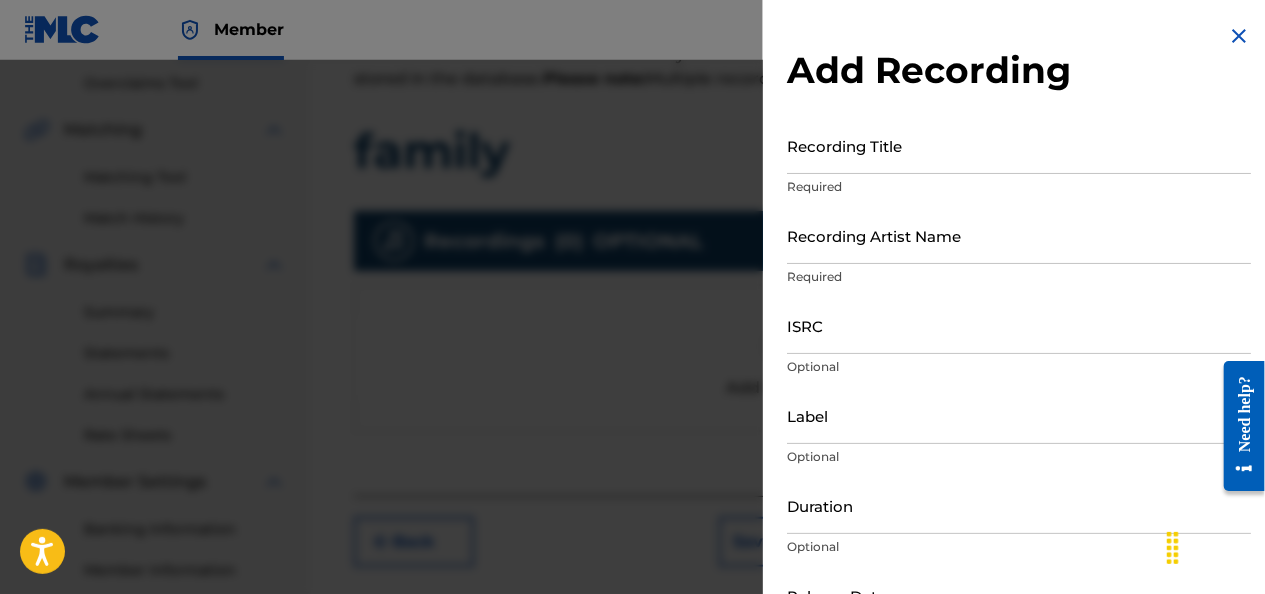 click on "Recording Title" at bounding box center (1019, 145) 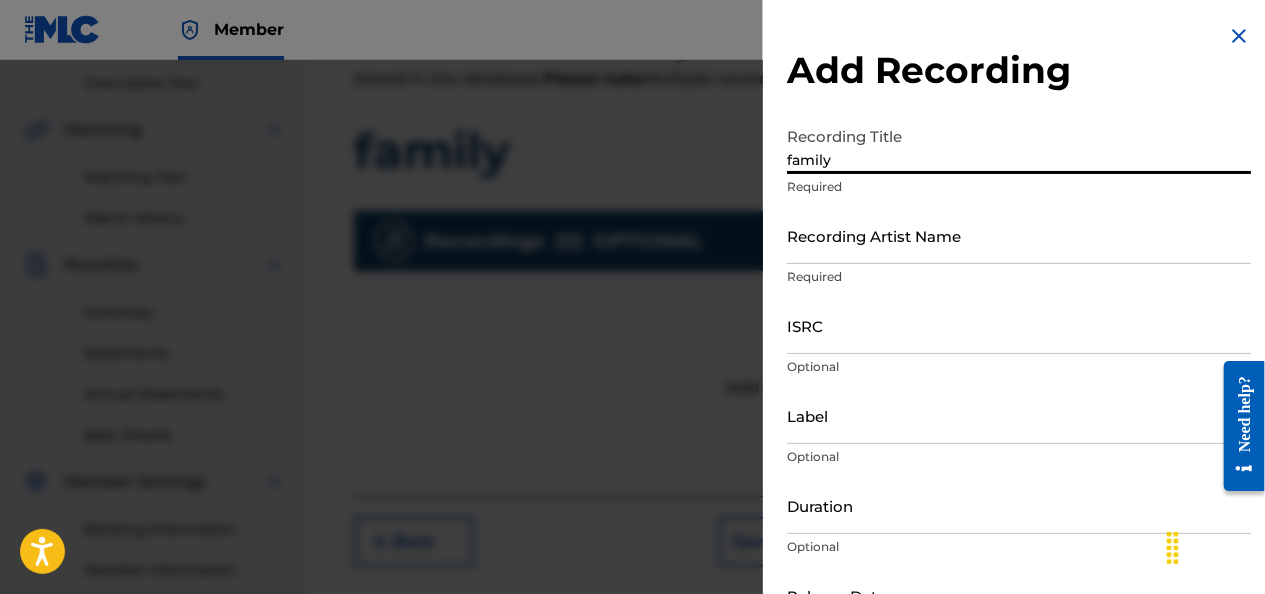 type on "family" 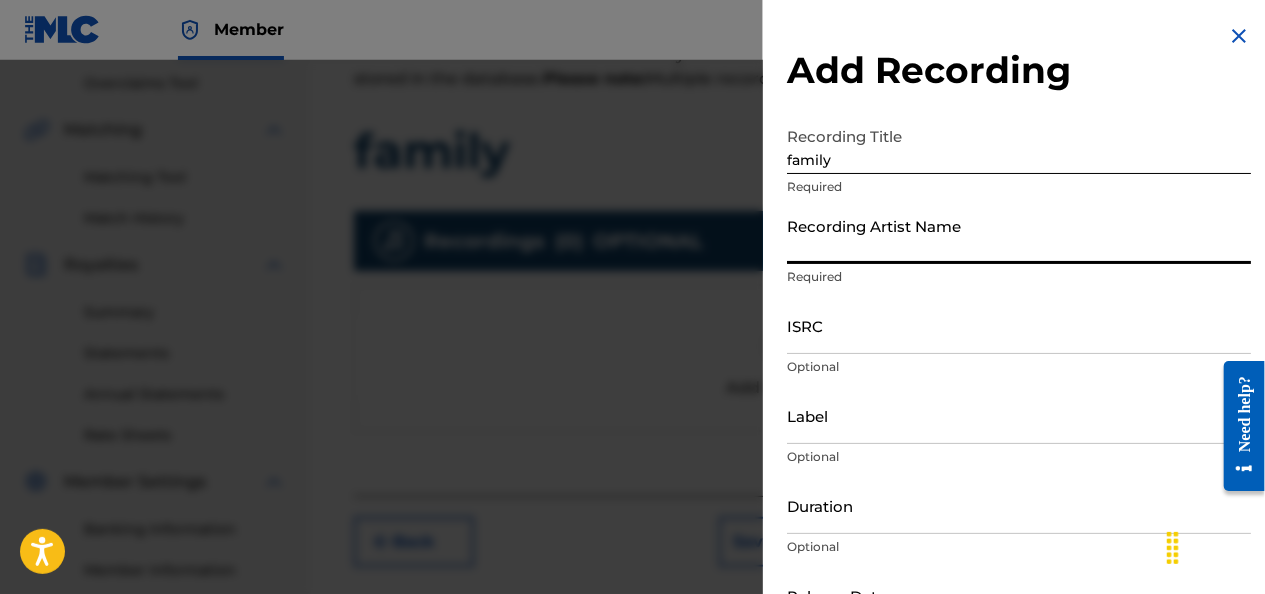 click on "Recording Artist Name" at bounding box center (1019, 235) 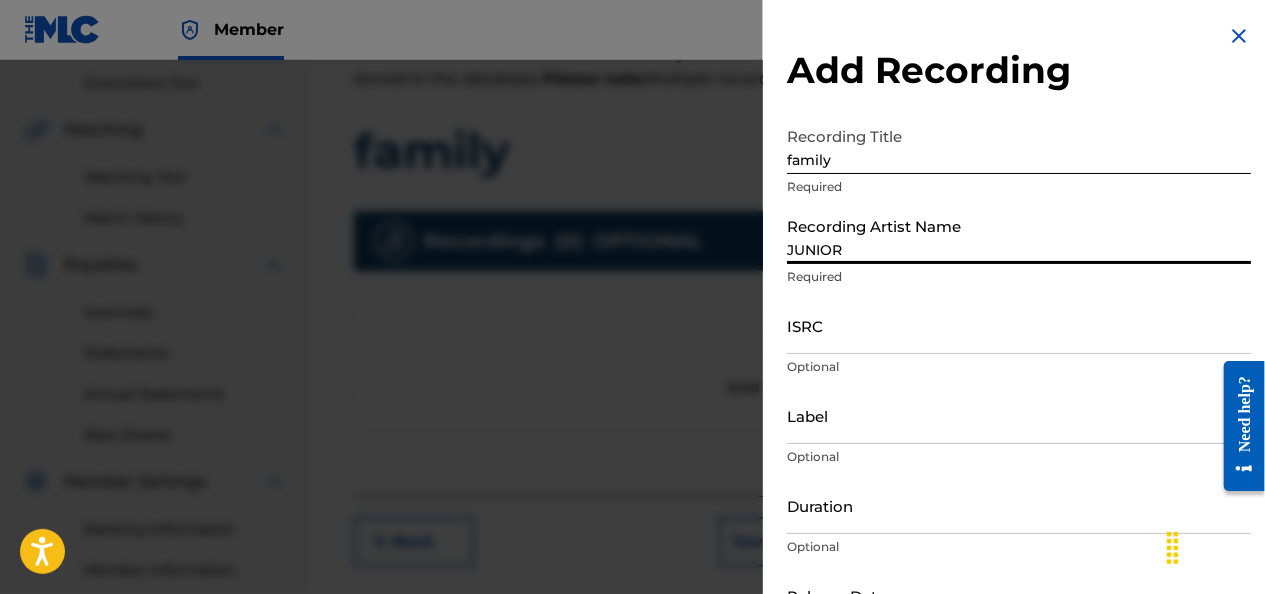 type on "STREETKID MUSIC LLC" 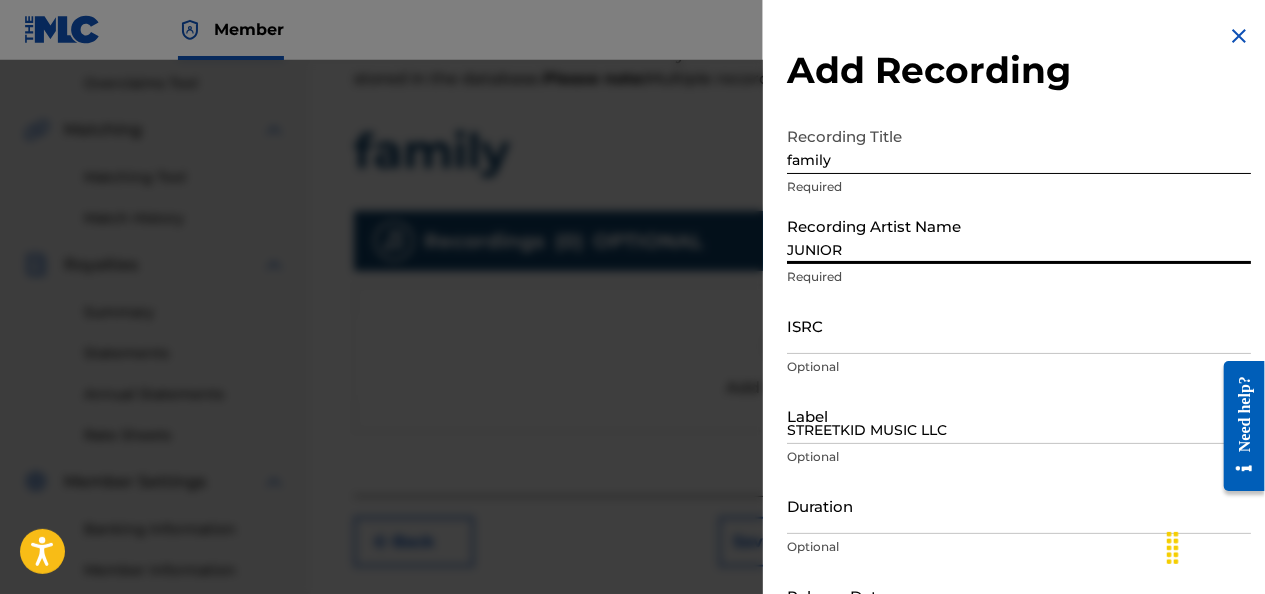 type on "September 19 2022" 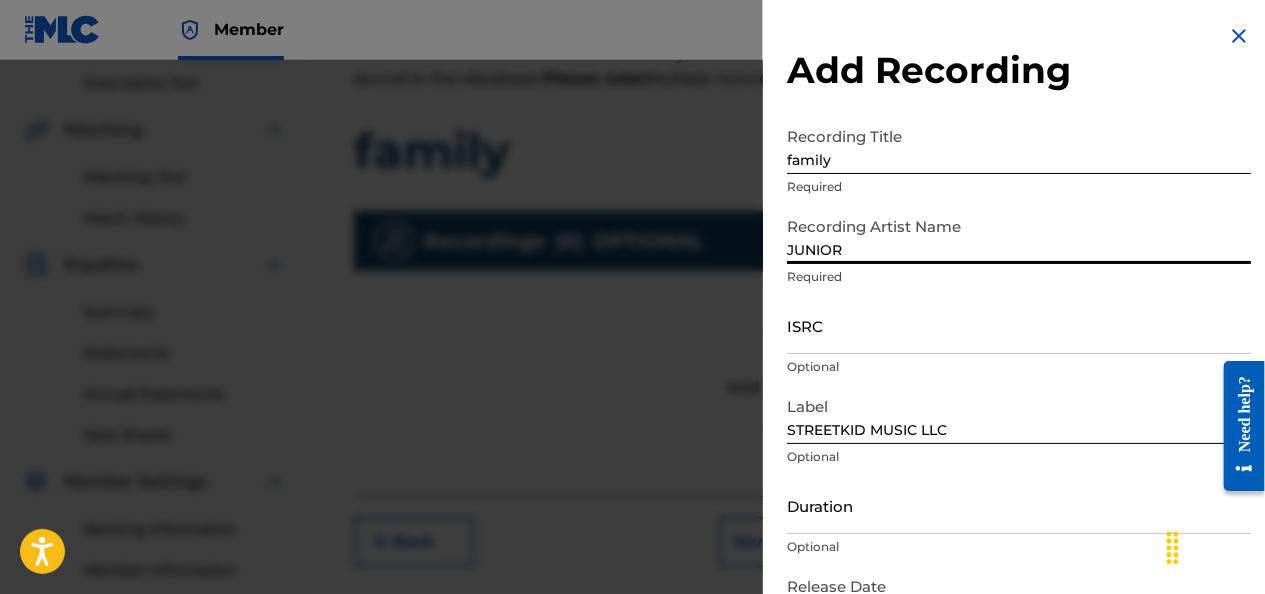 click on "ISRC" at bounding box center (1019, 325) 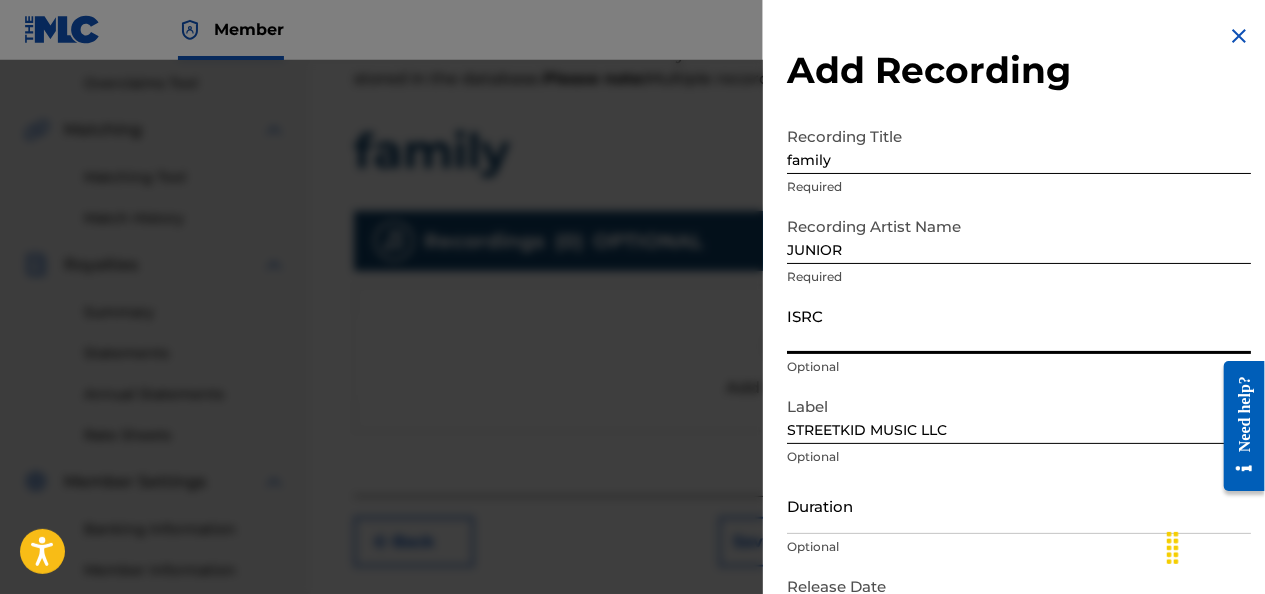 paste on "QZPLR2276583" 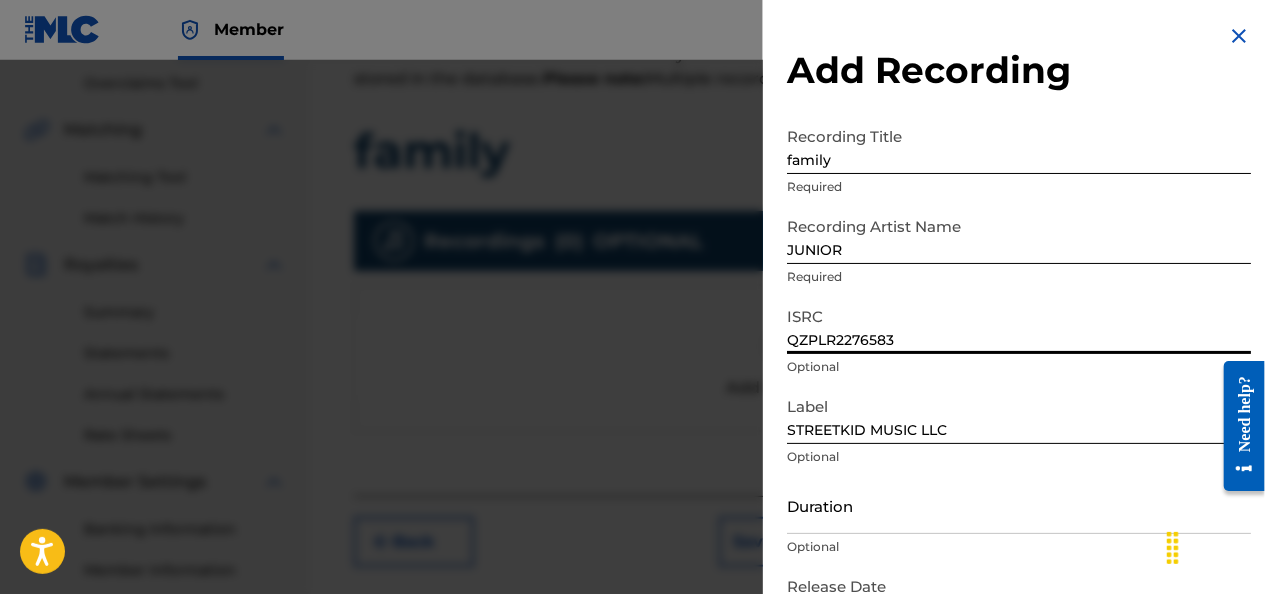scroll, scrollTop: 137, scrollLeft: 0, axis: vertical 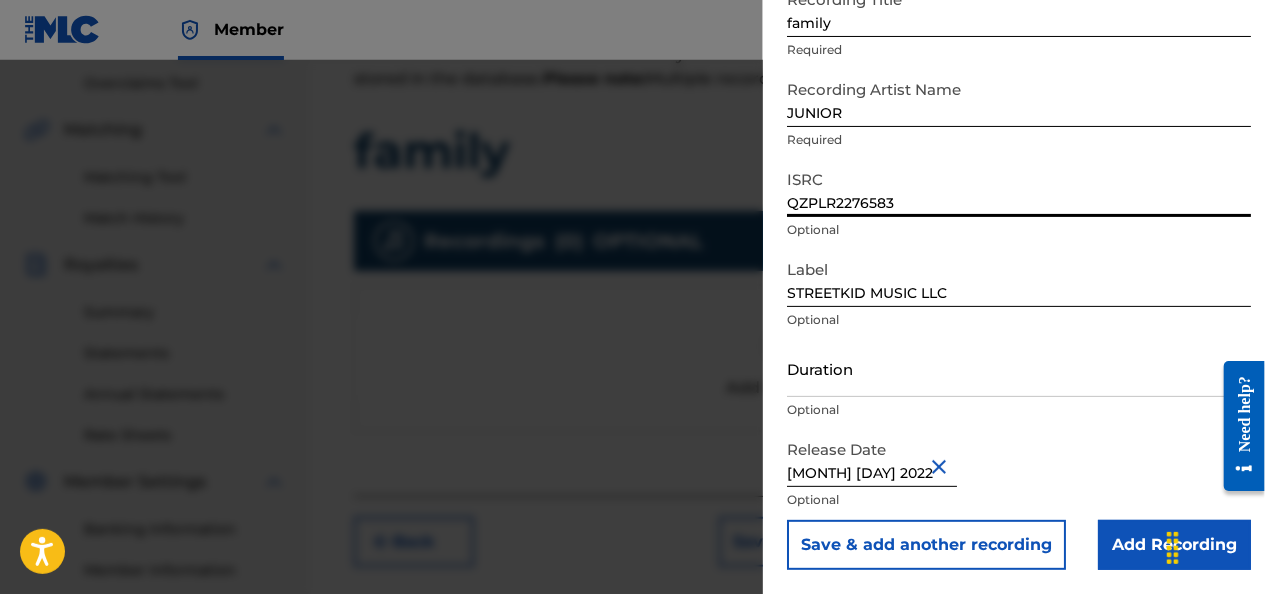click on "Add Recording" at bounding box center (1174, 545) 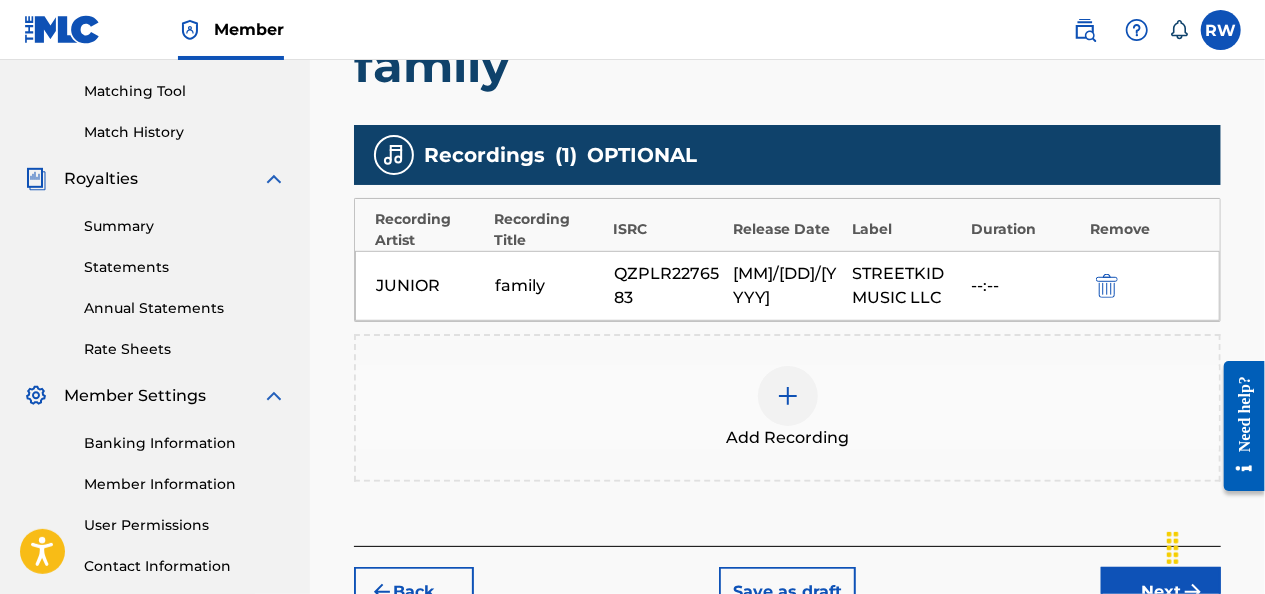 scroll, scrollTop: 646, scrollLeft: 0, axis: vertical 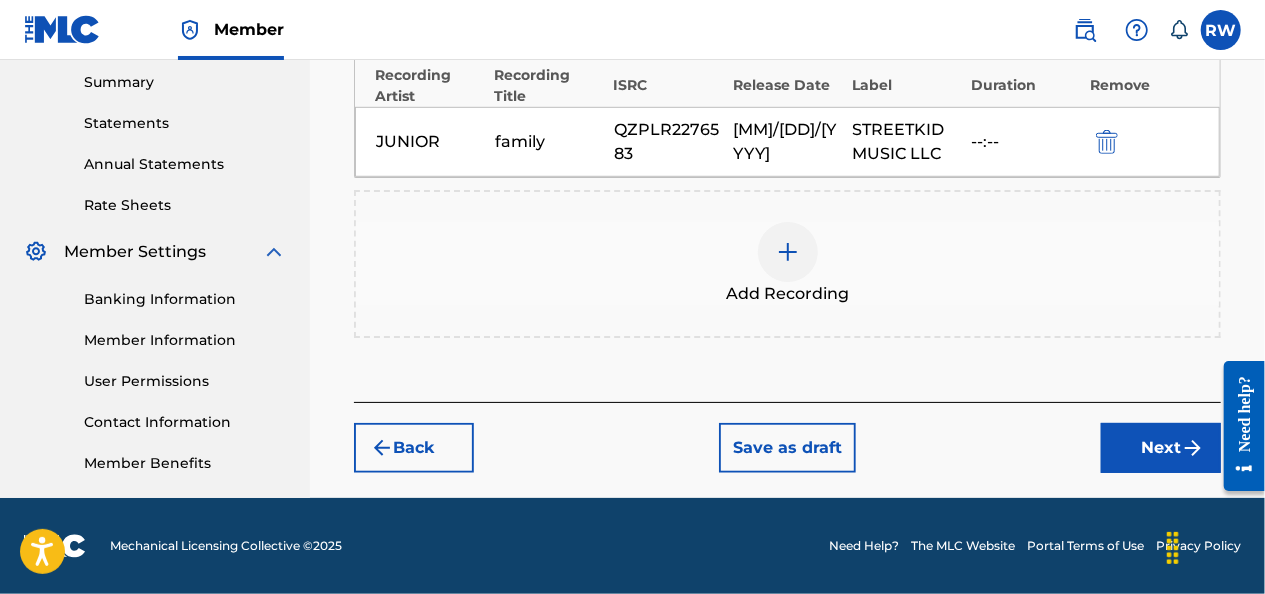 click on "Next" at bounding box center (1161, 448) 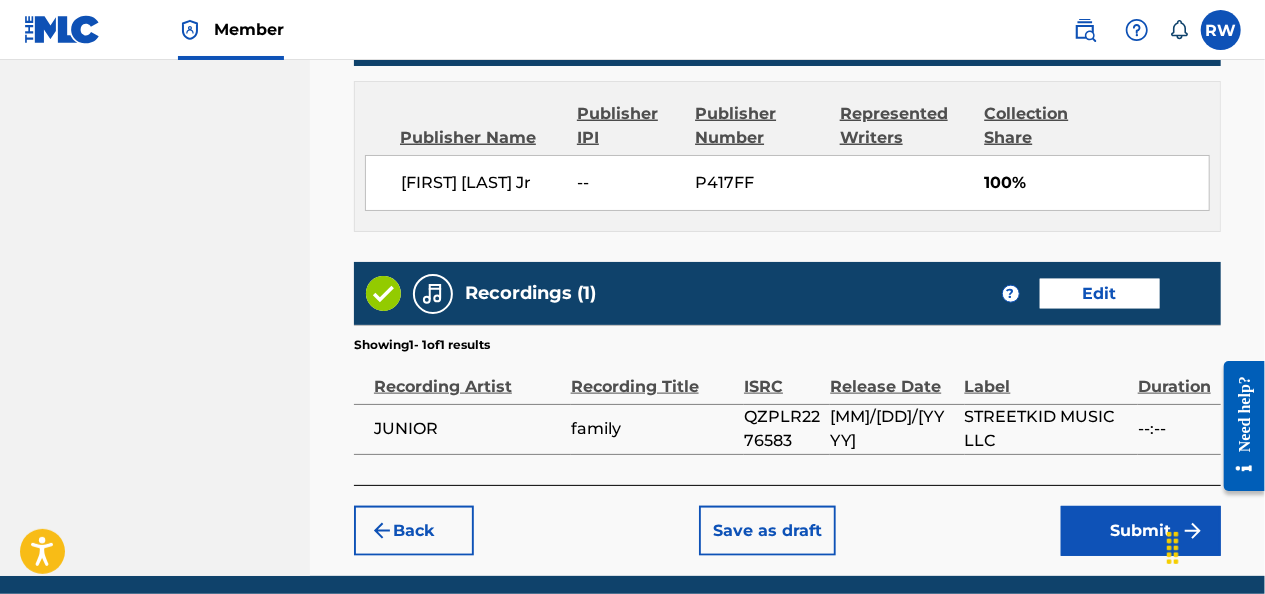 scroll, scrollTop: 1181, scrollLeft: 0, axis: vertical 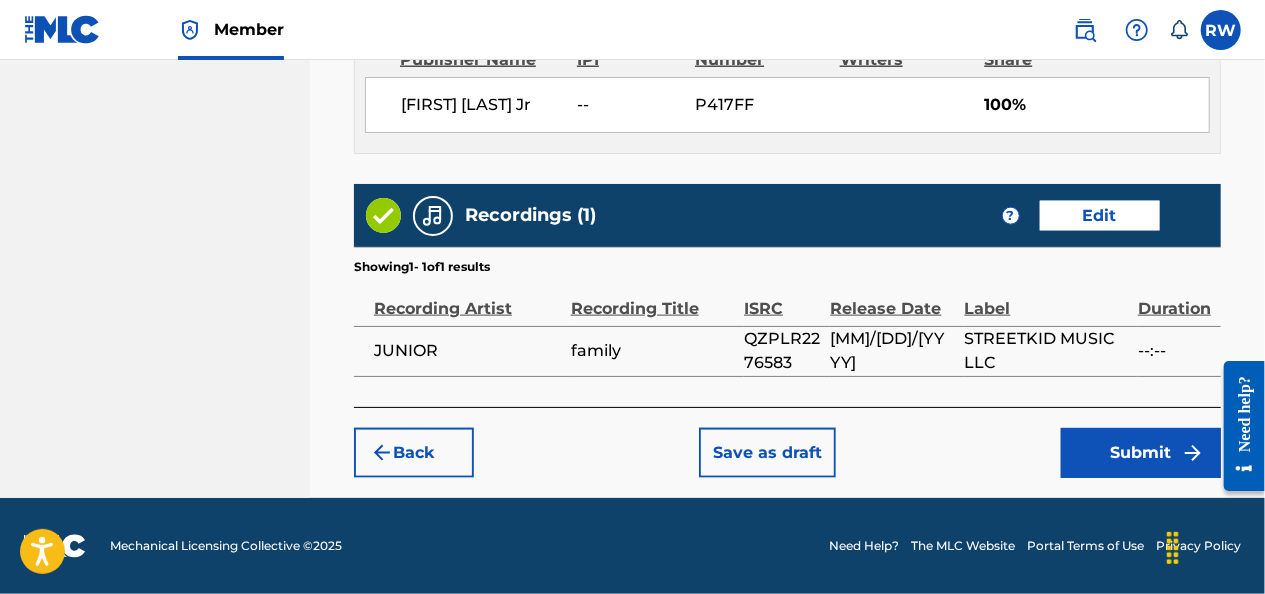 click on "Submit" at bounding box center (1141, 453) 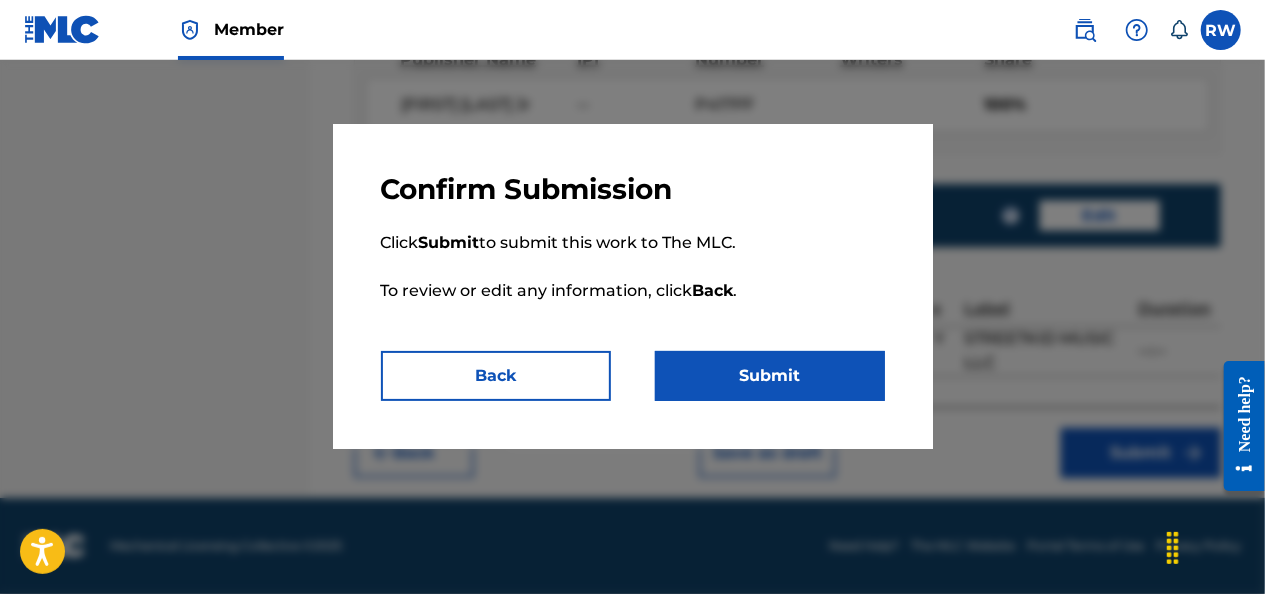 click on "Submit" at bounding box center [770, 376] 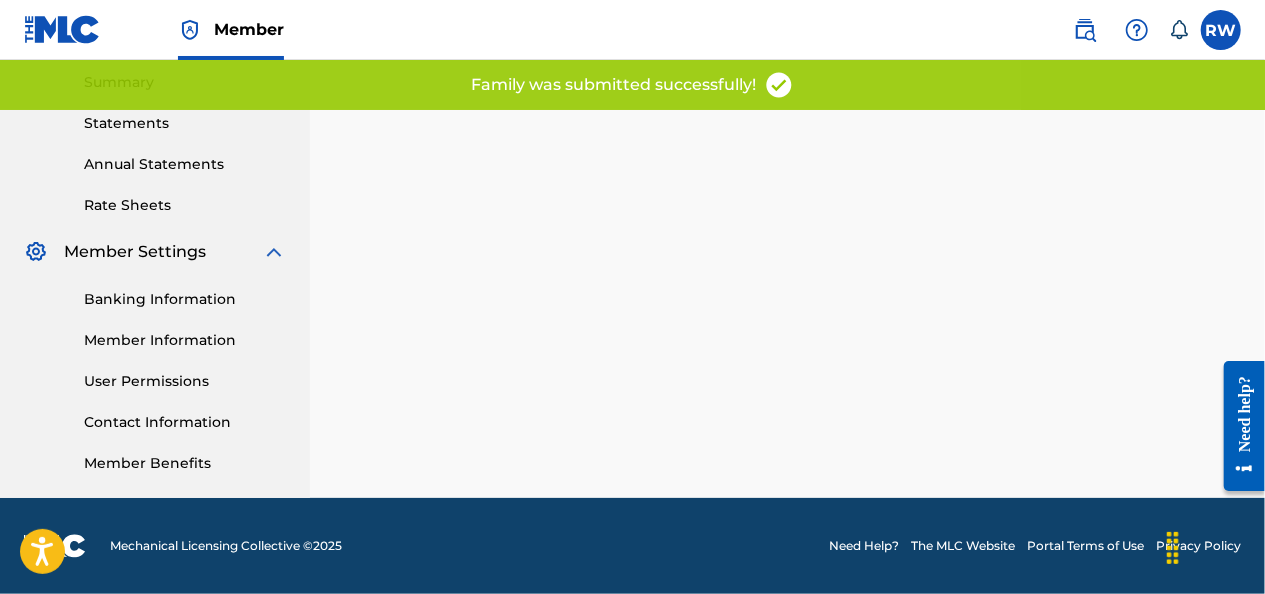 scroll, scrollTop: 0, scrollLeft: 0, axis: both 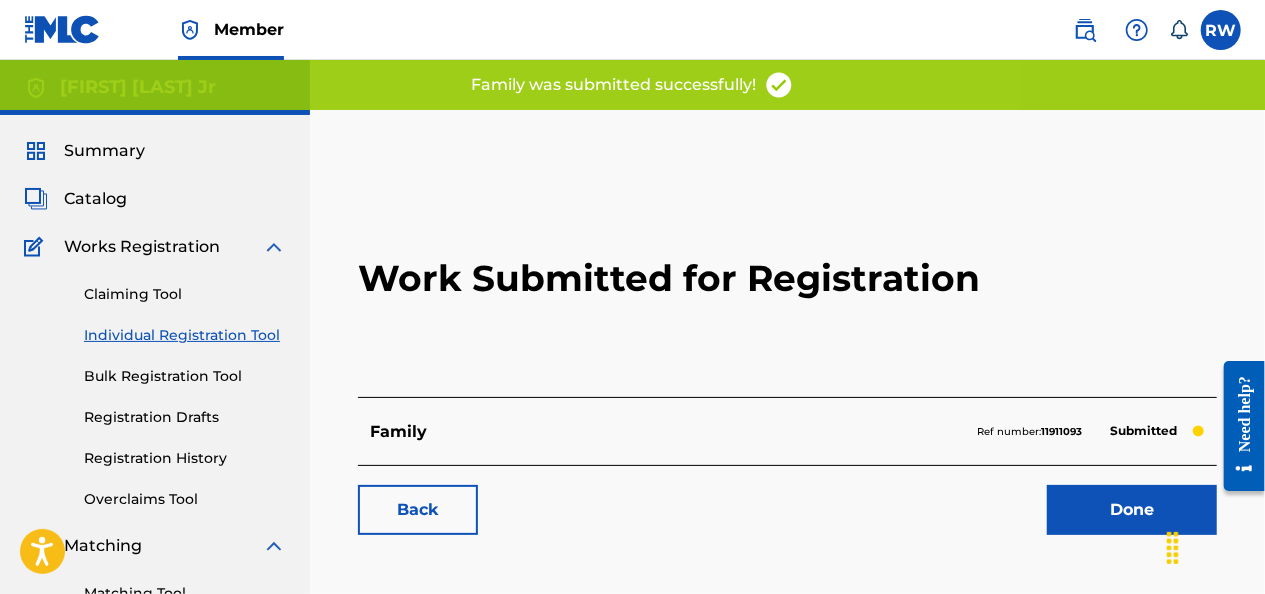 click on "Done" at bounding box center (1132, 510) 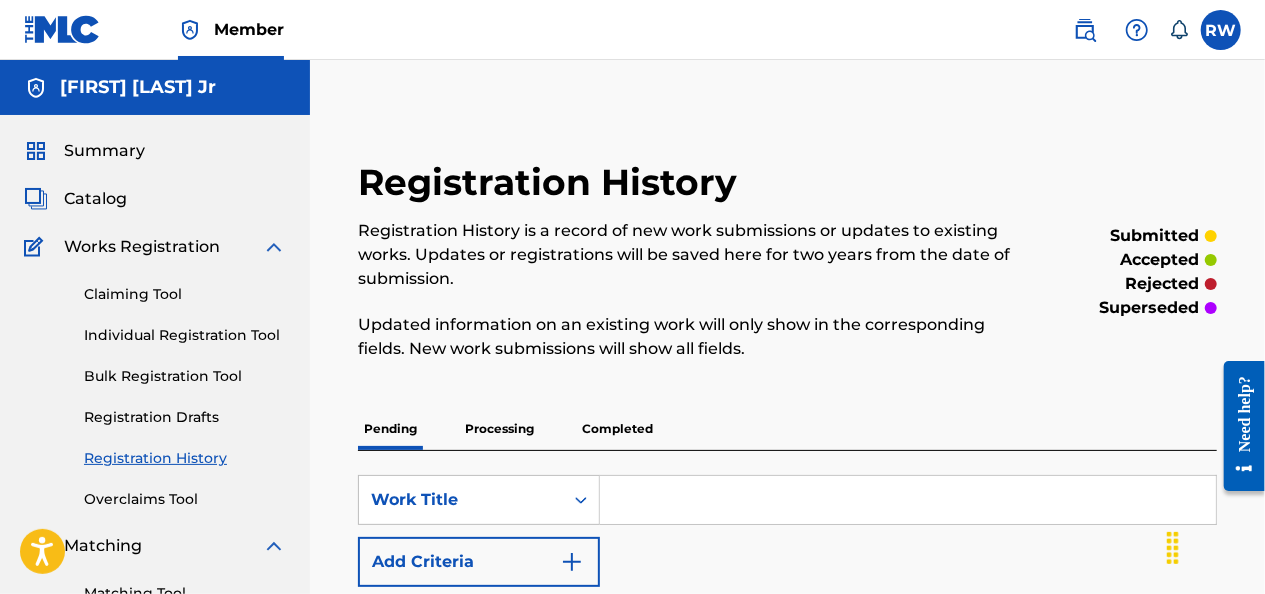 click on "Individual Registration Tool" at bounding box center (185, 335) 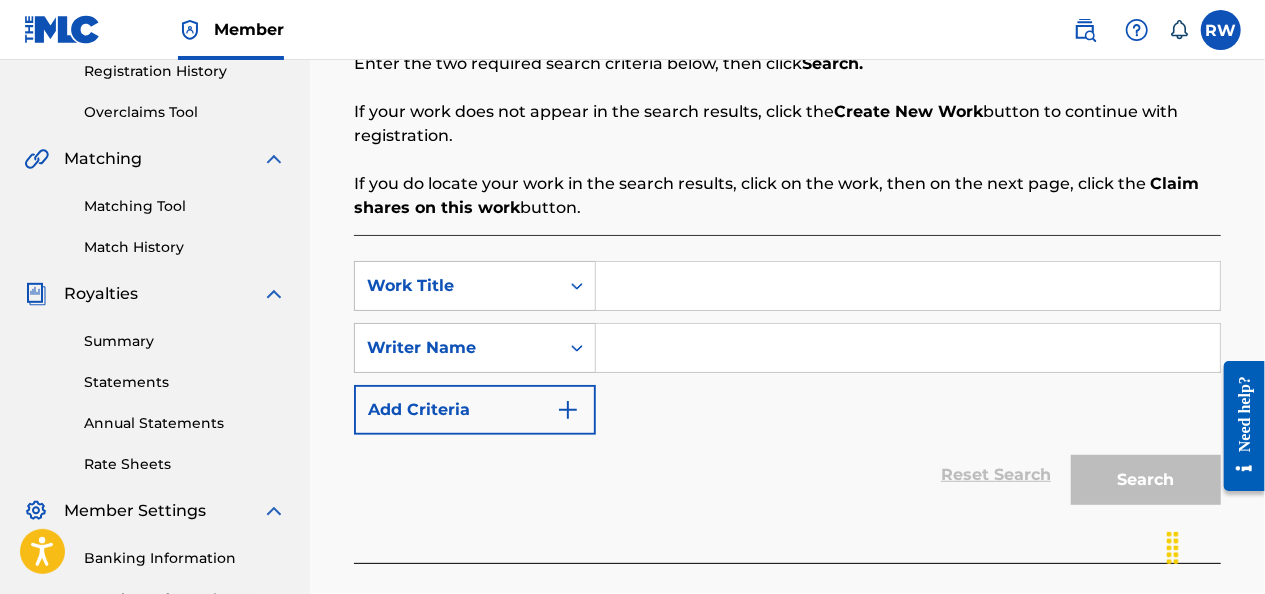 scroll, scrollTop: 404, scrollLeft: 0, axis: vertical 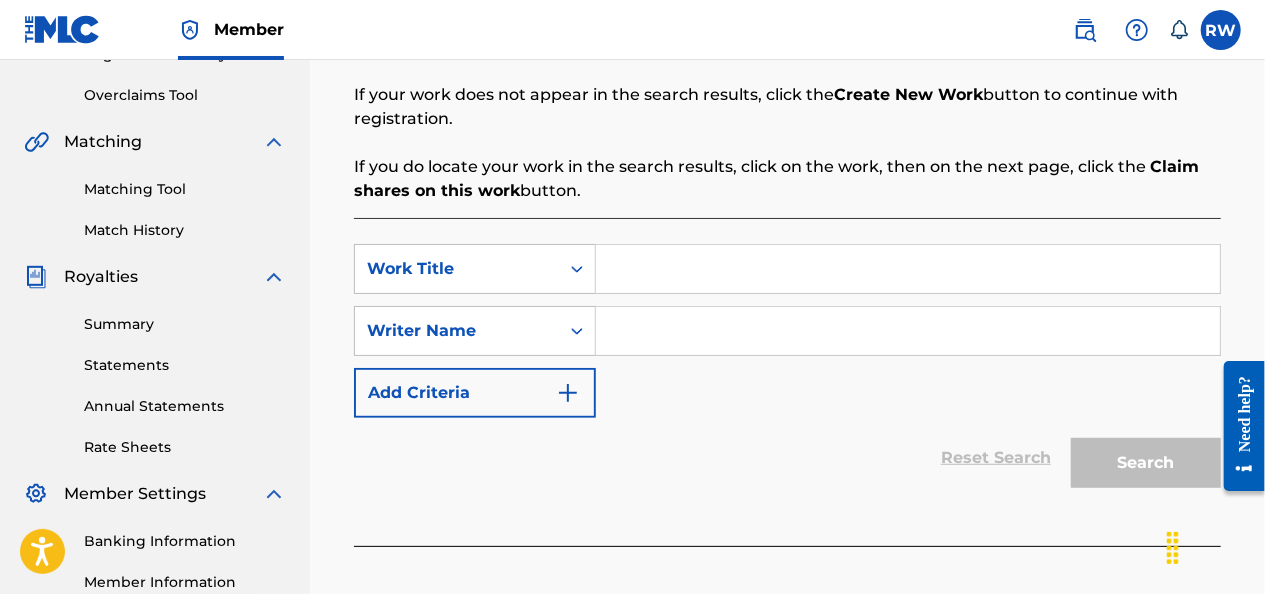 click at bounding box center (908, 269) 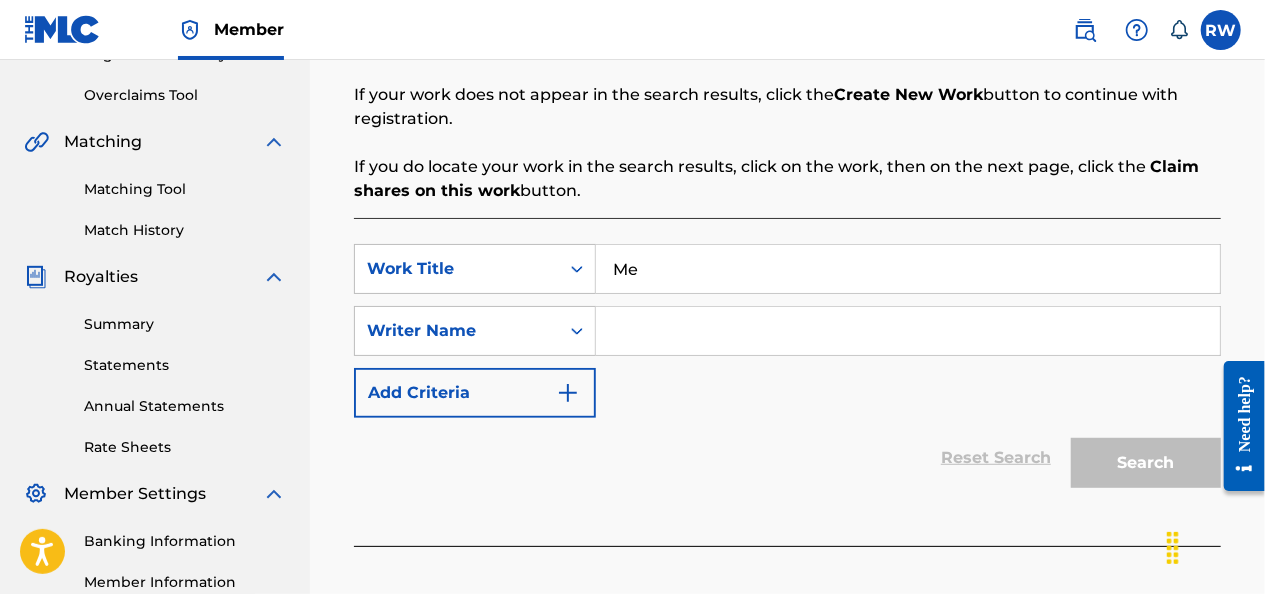 type on "M" 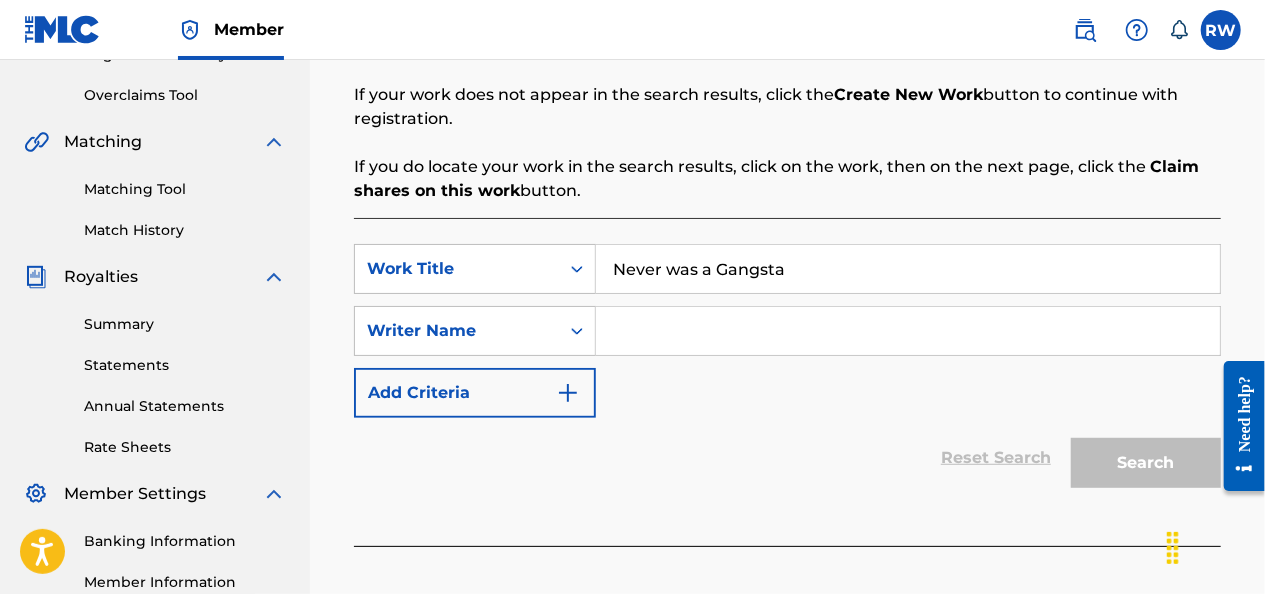 type on "Never was a Gangsta" 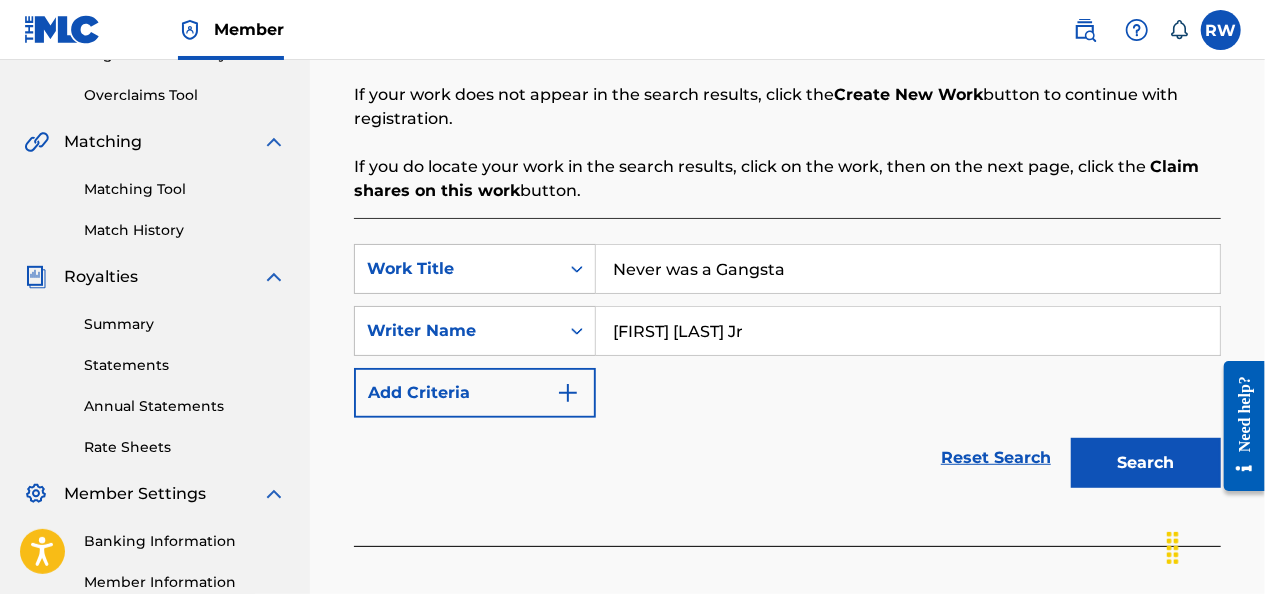 click on "Search" at bounding box center (1146, 463) 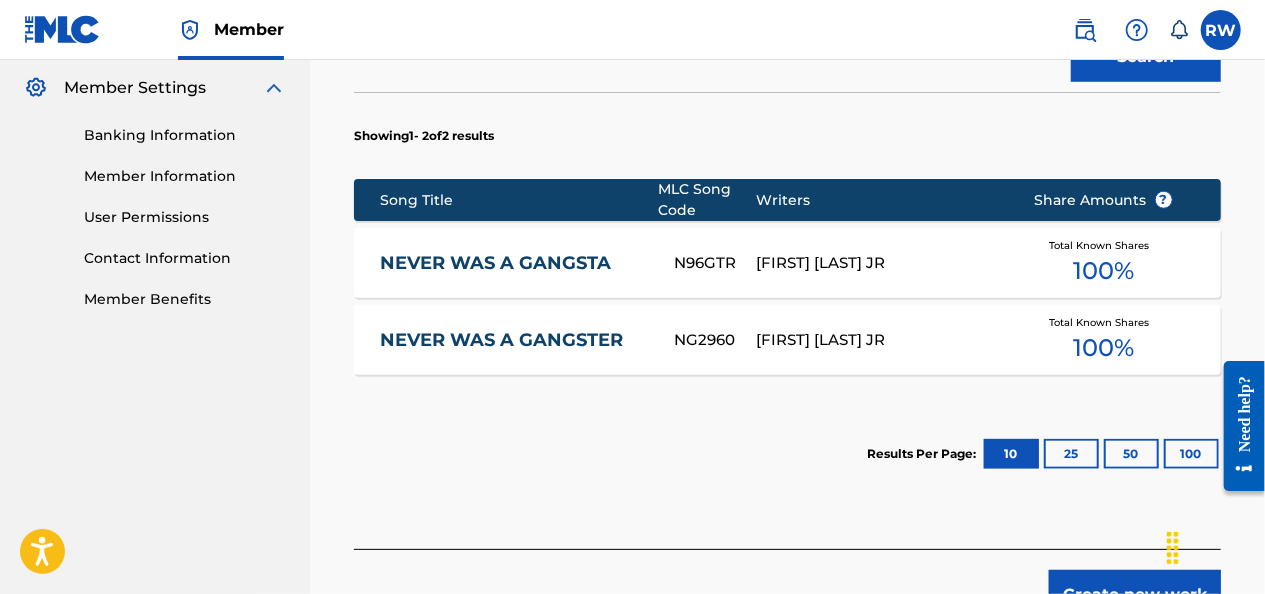 scroll, scrollTop: 833, scrollLeft: 0, axis: vertical 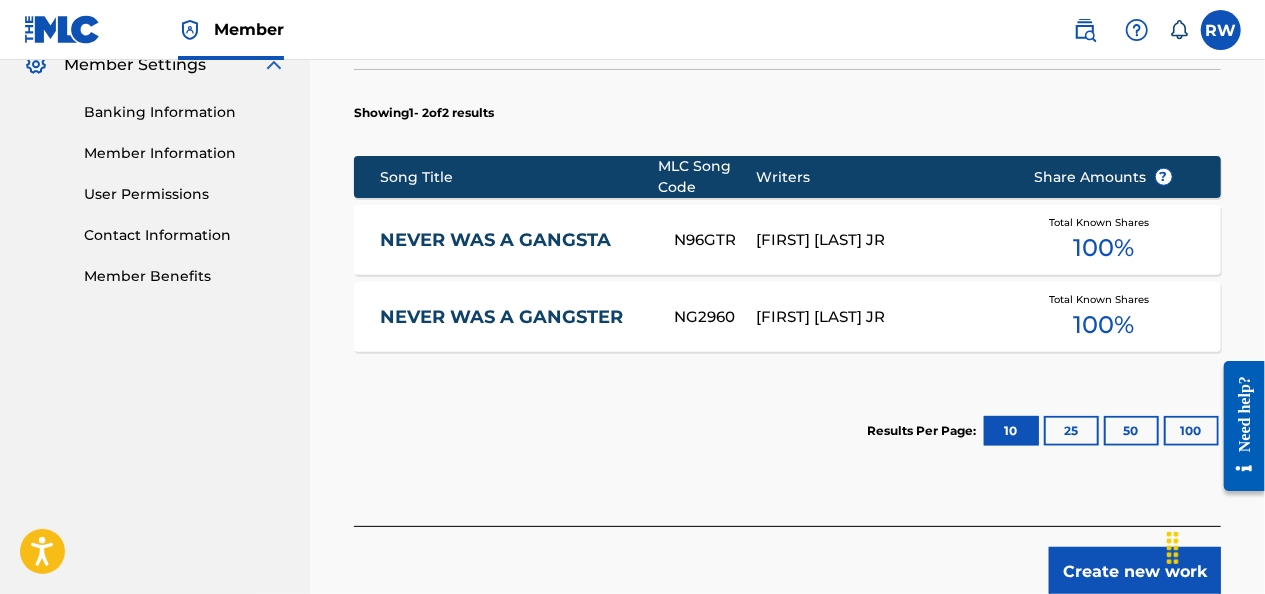 click on "Create new work" at bounding box center [1135, 572] 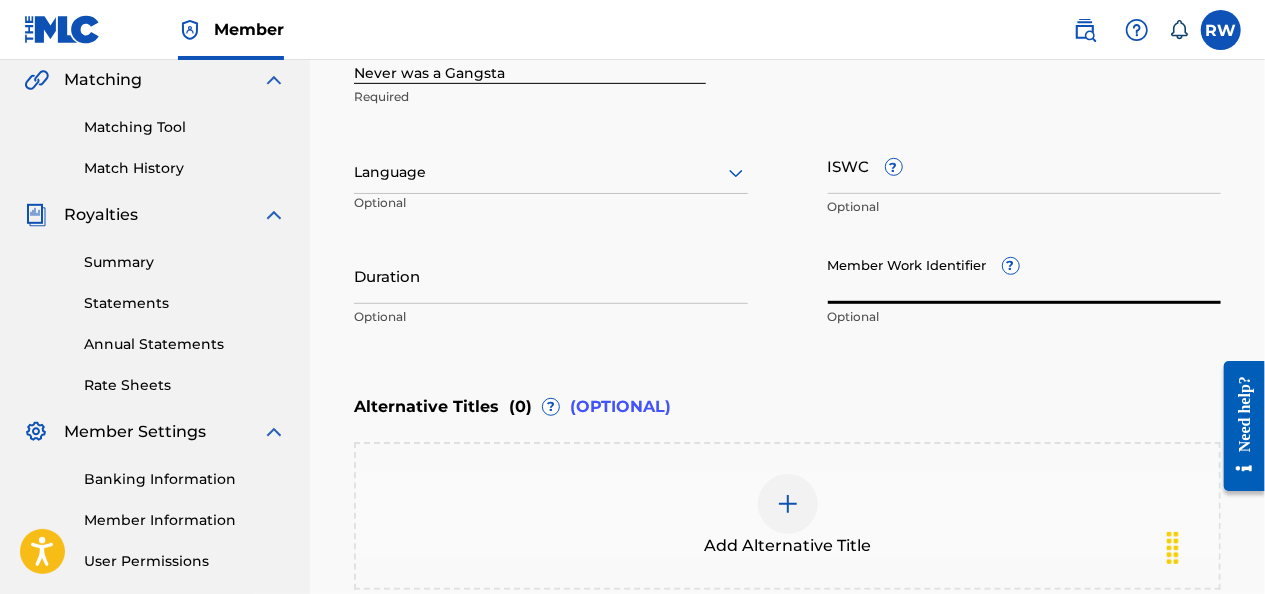 scroll, scrollTop: 453, scrollLeft: 0, axis: vertical 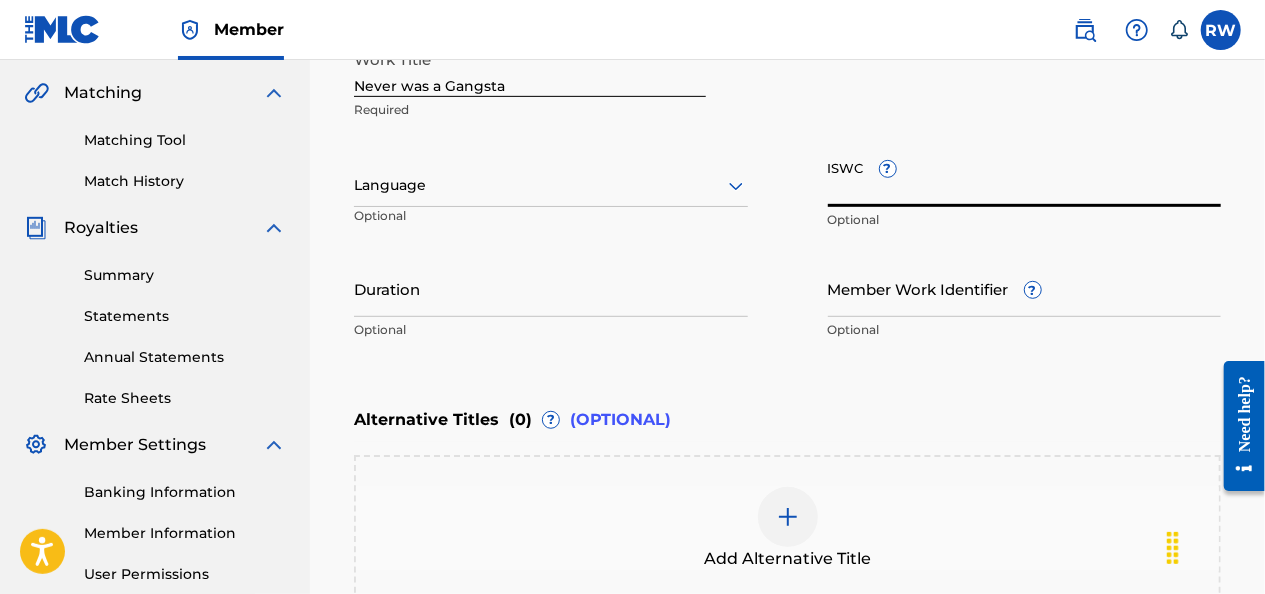 click on "ISWC   ?" at bounding box center [1025, 178] 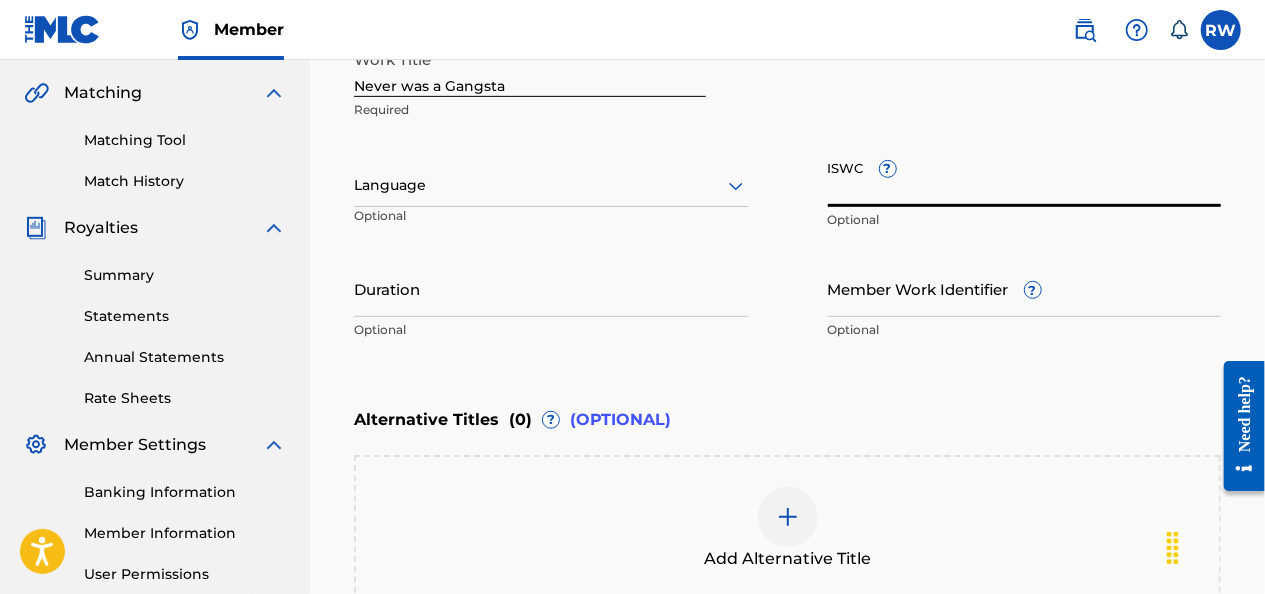 paste on "T-316.050.914-4" 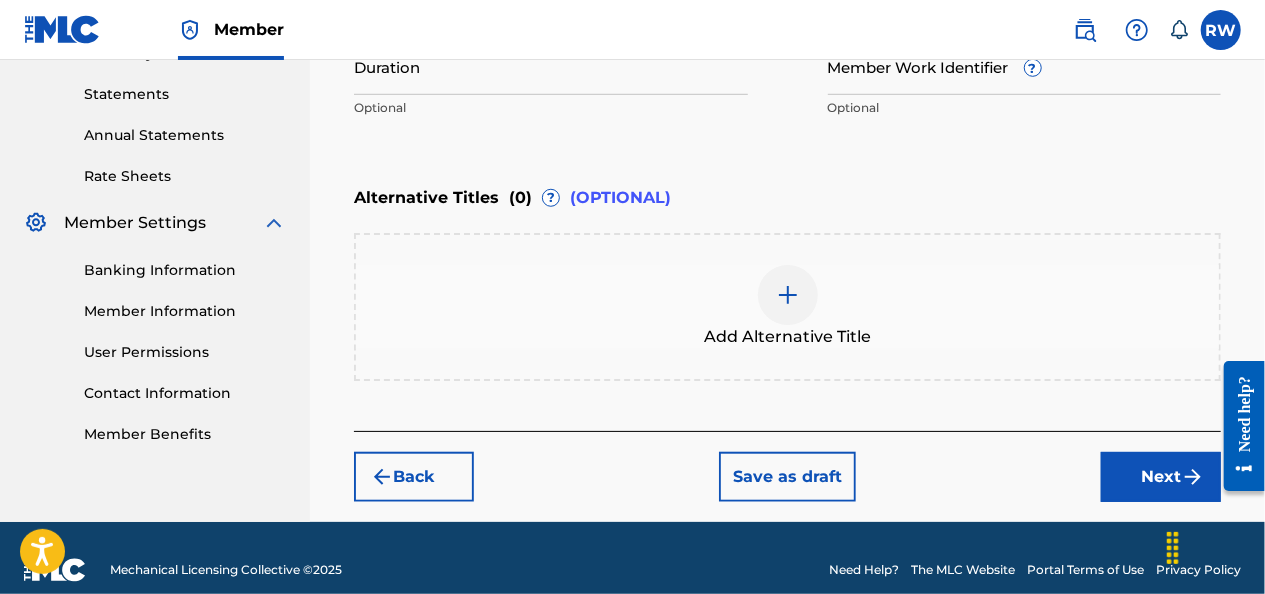 scroll, scrollTop: 698, scrollLeft: 0, axis: vertical 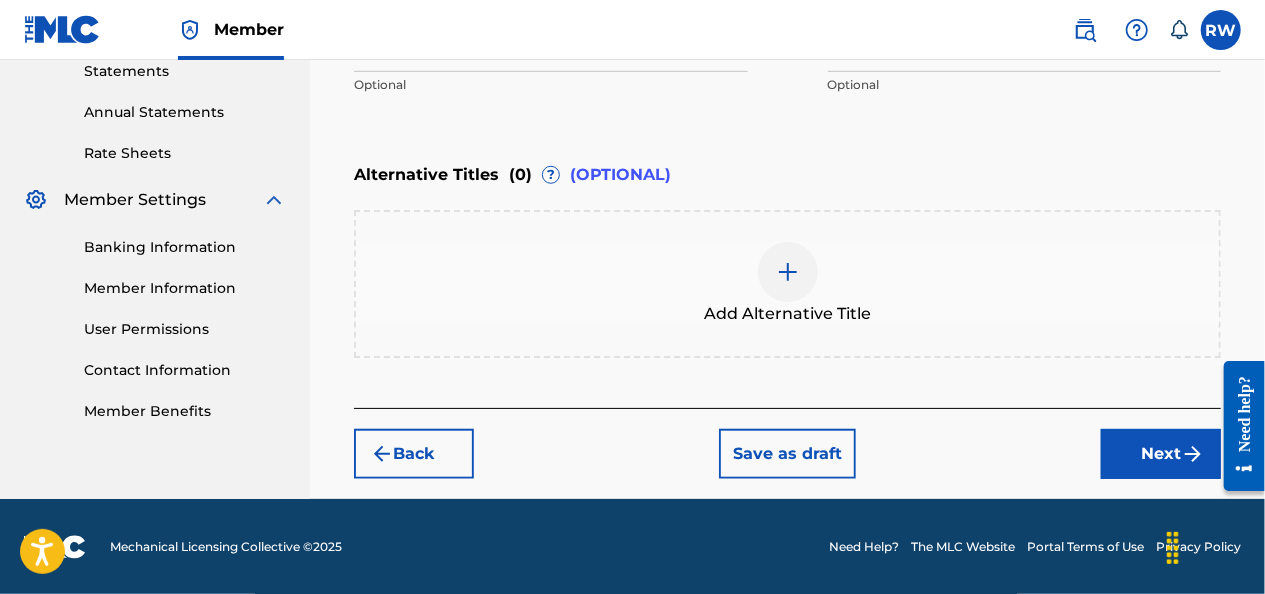 click on "Next" at bounding box center (1161, 454) 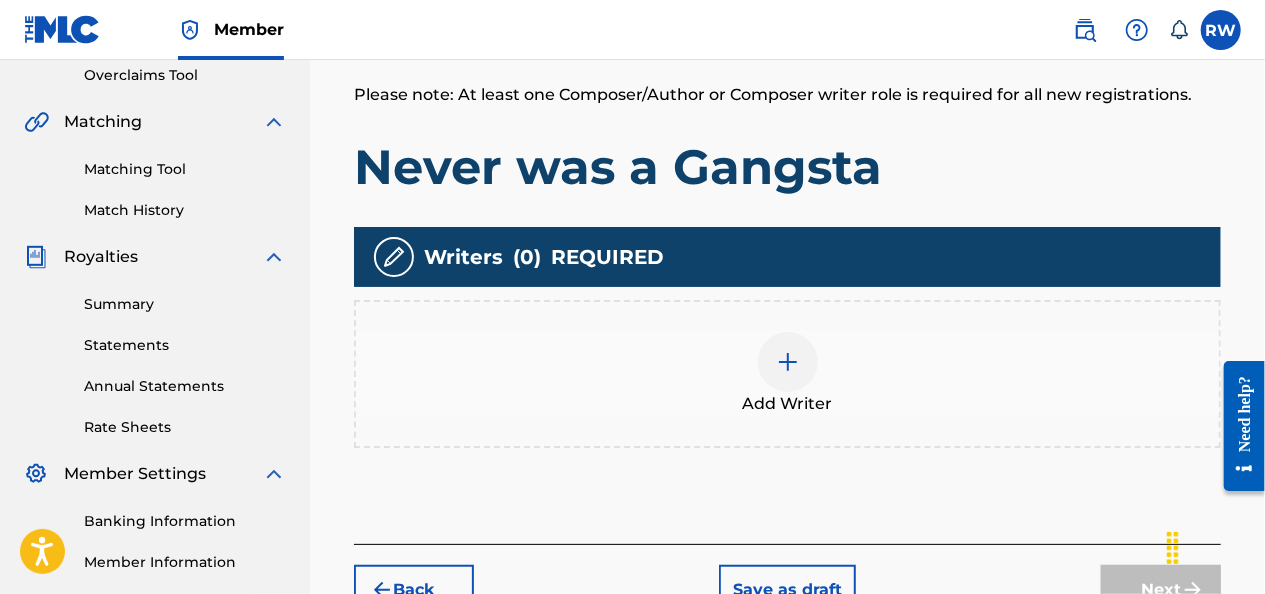 scroll, scrollTop: 424, scrollLeft: 0, axis: vertical 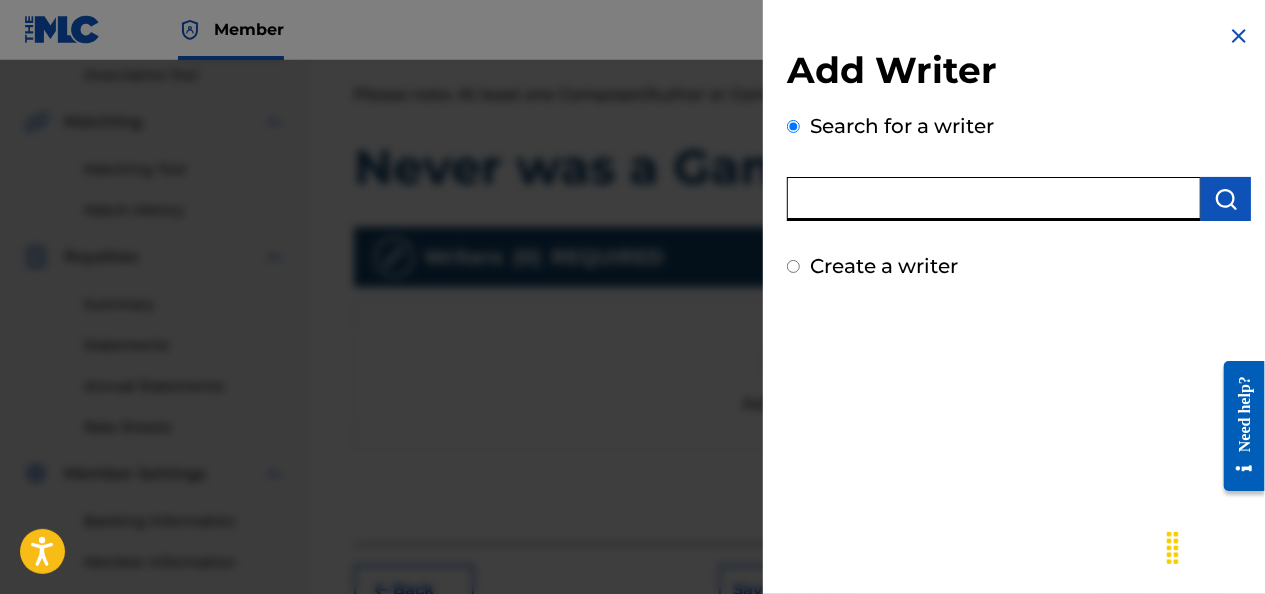paste on "01072766545" 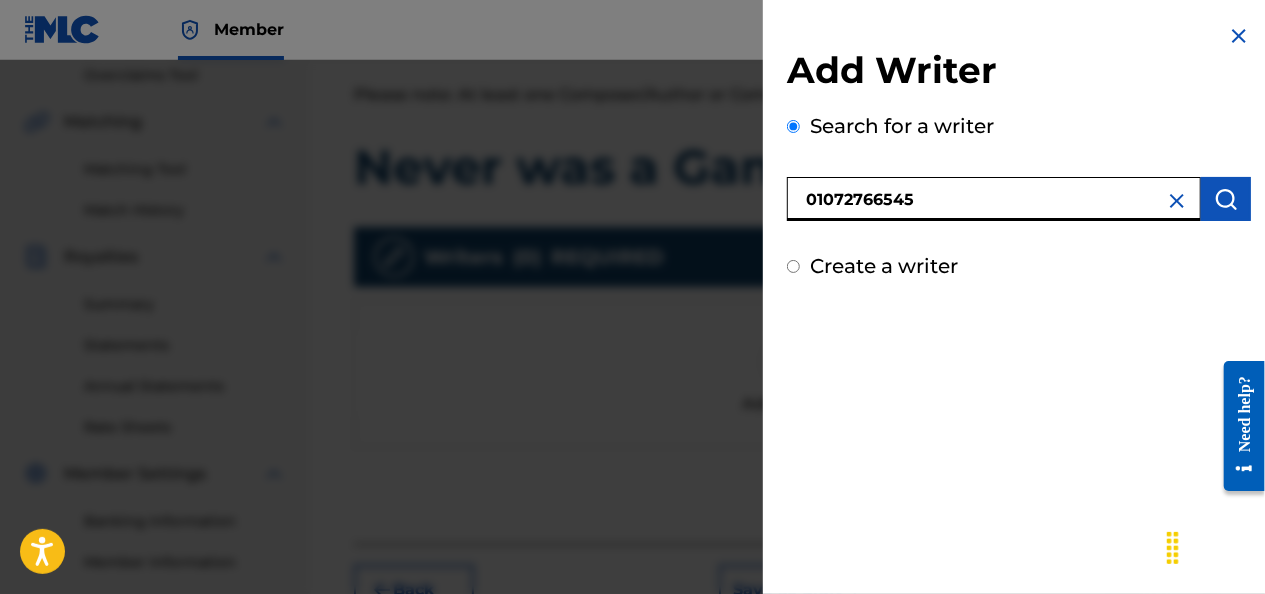 type on "01072766545" 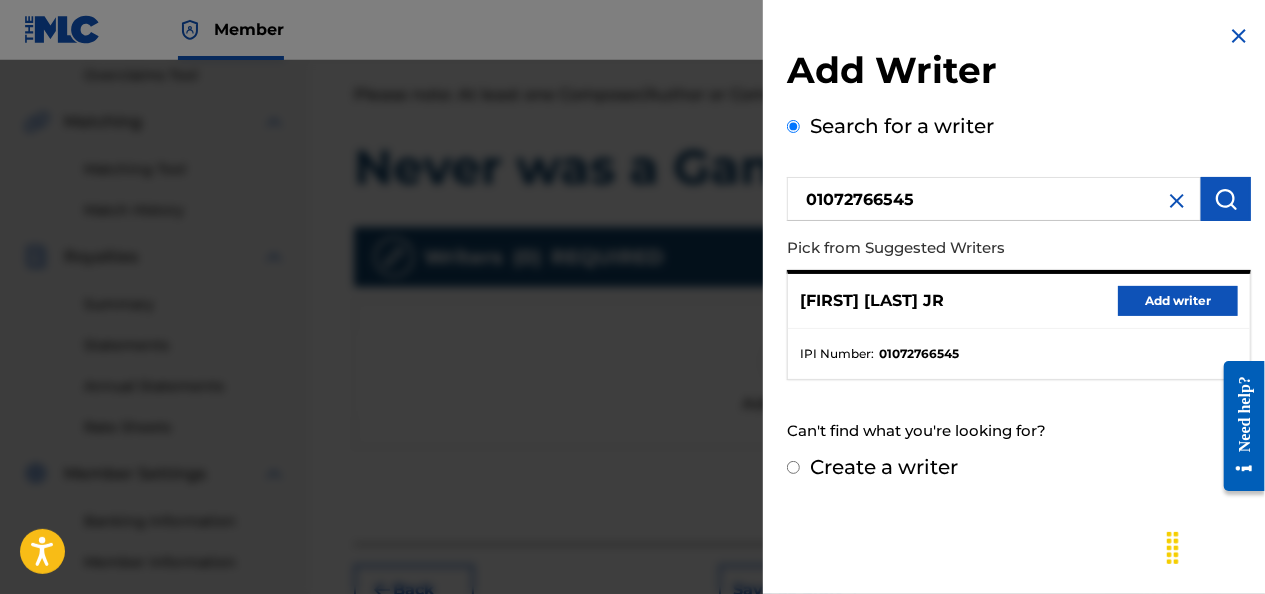 click on "Add writer" at bounding box center [1178, 301] 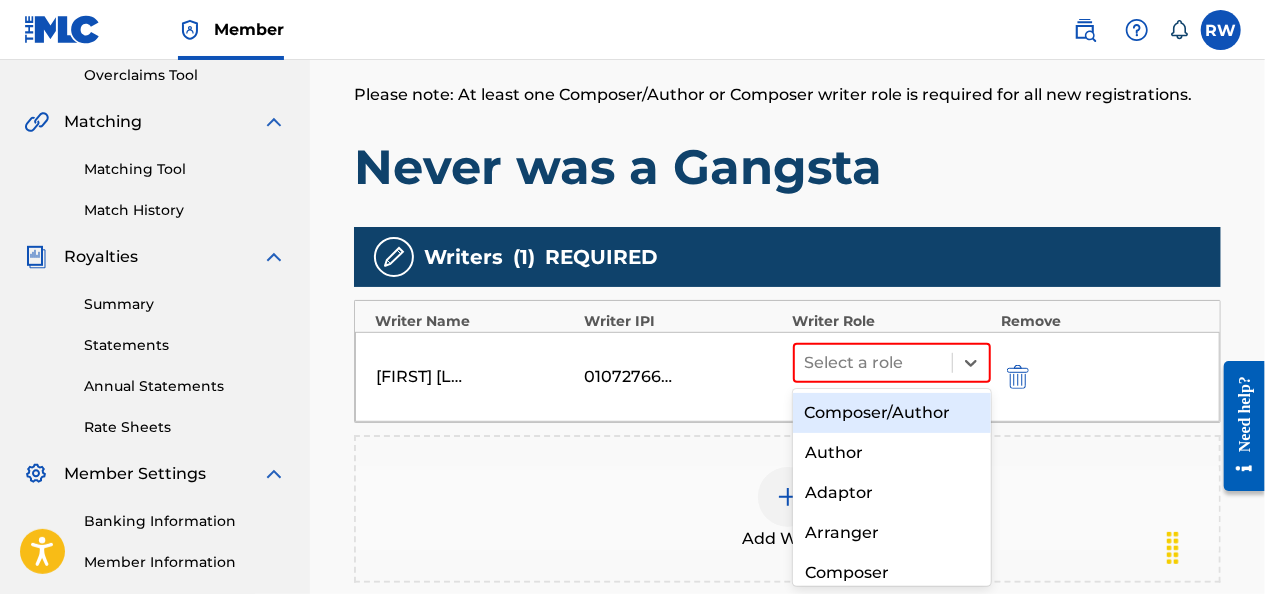 click on "Composer/Author" at bounding box center [892, 413] 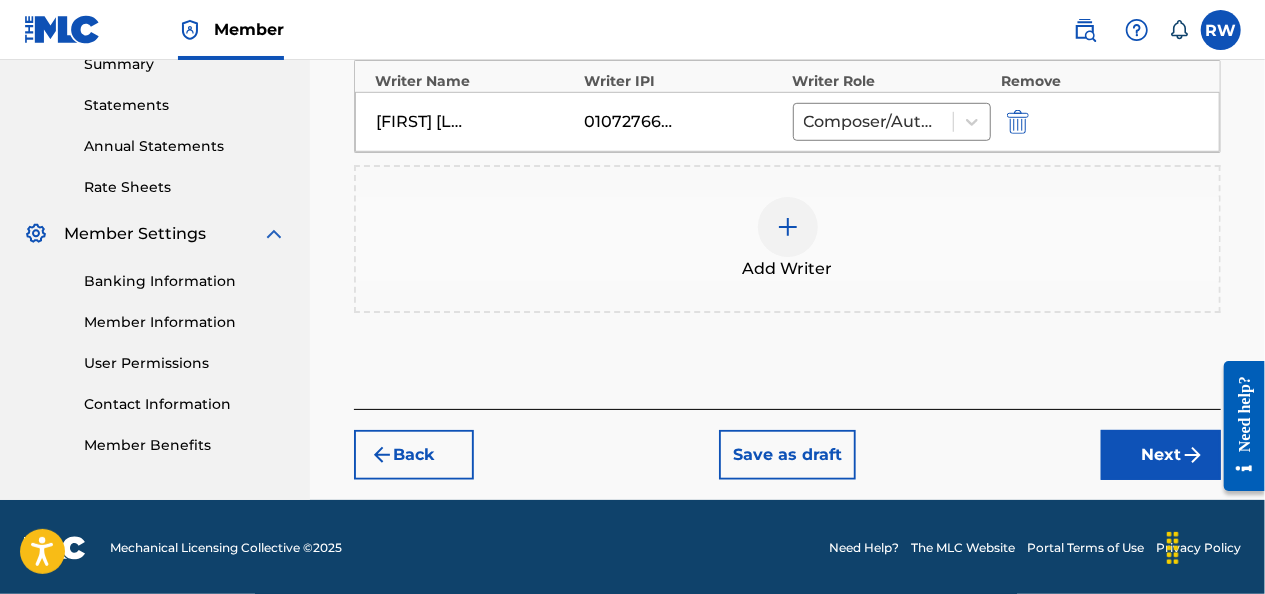 click on "Next" at bounding box center (1161, 455) 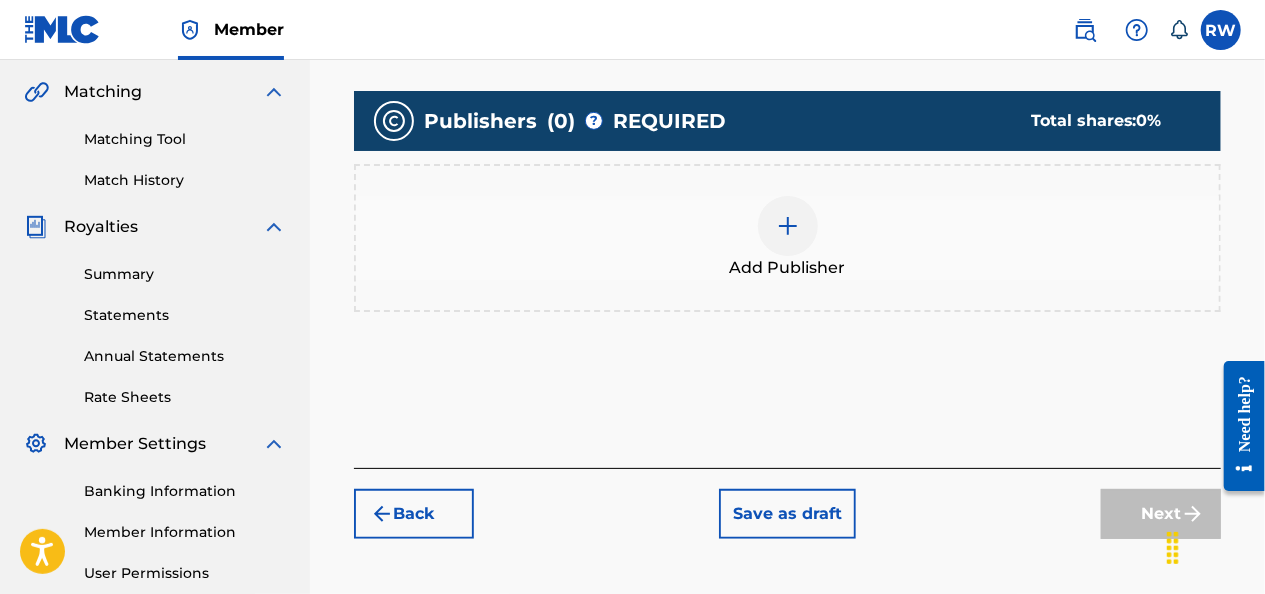 scroll, scrollTop: 477, scrollLeft: 0, axis: vertical 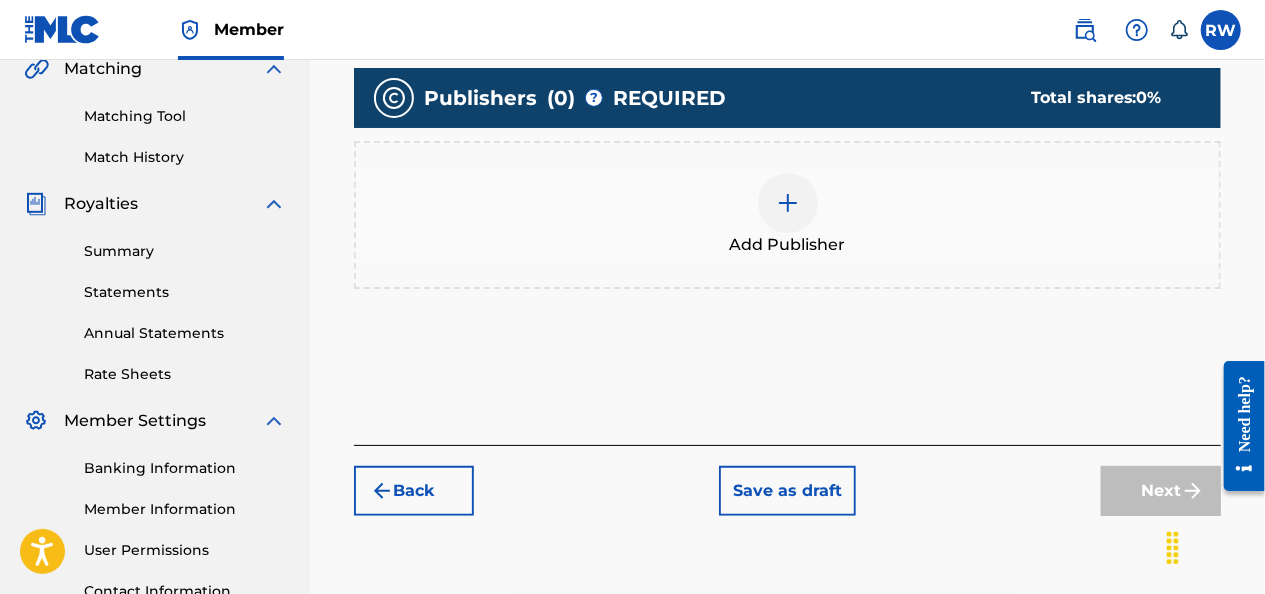 click at bounding box center [788, 203] 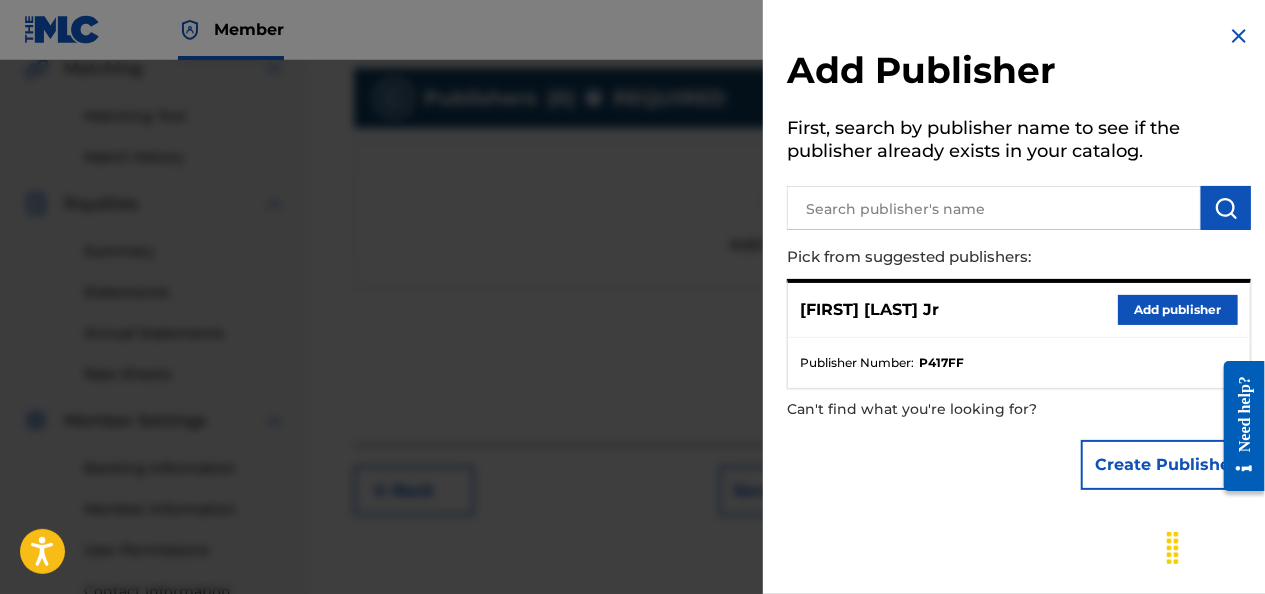 click on "Add publisher" at bounding box center [1178, 310] 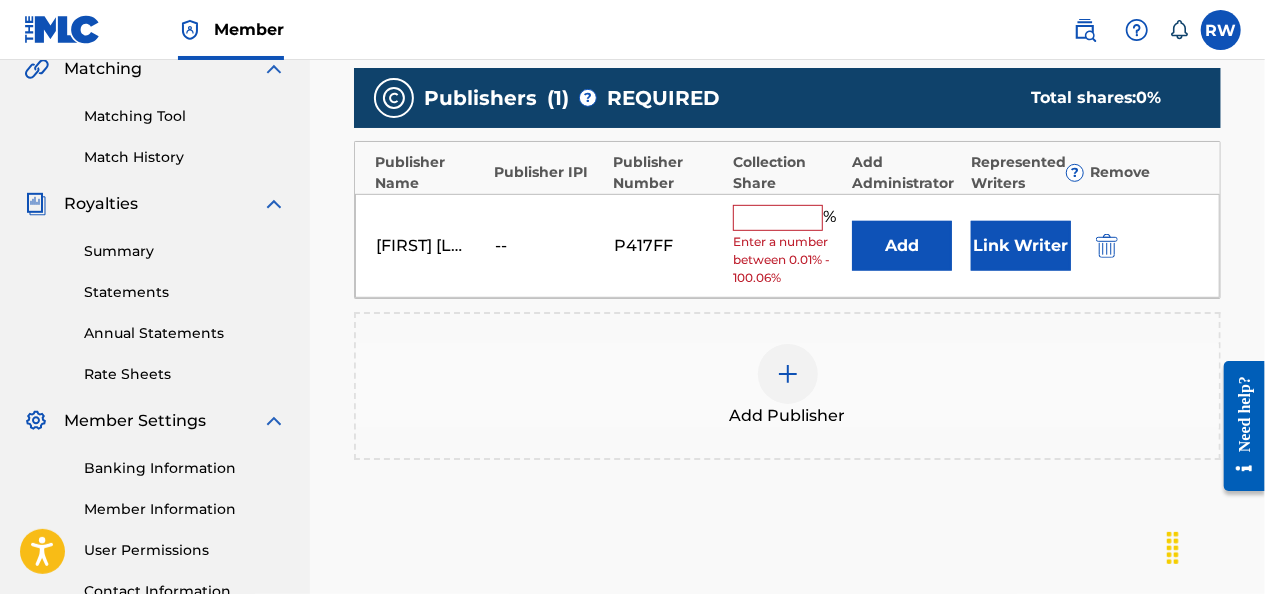 click at bounding box center [778, 218] 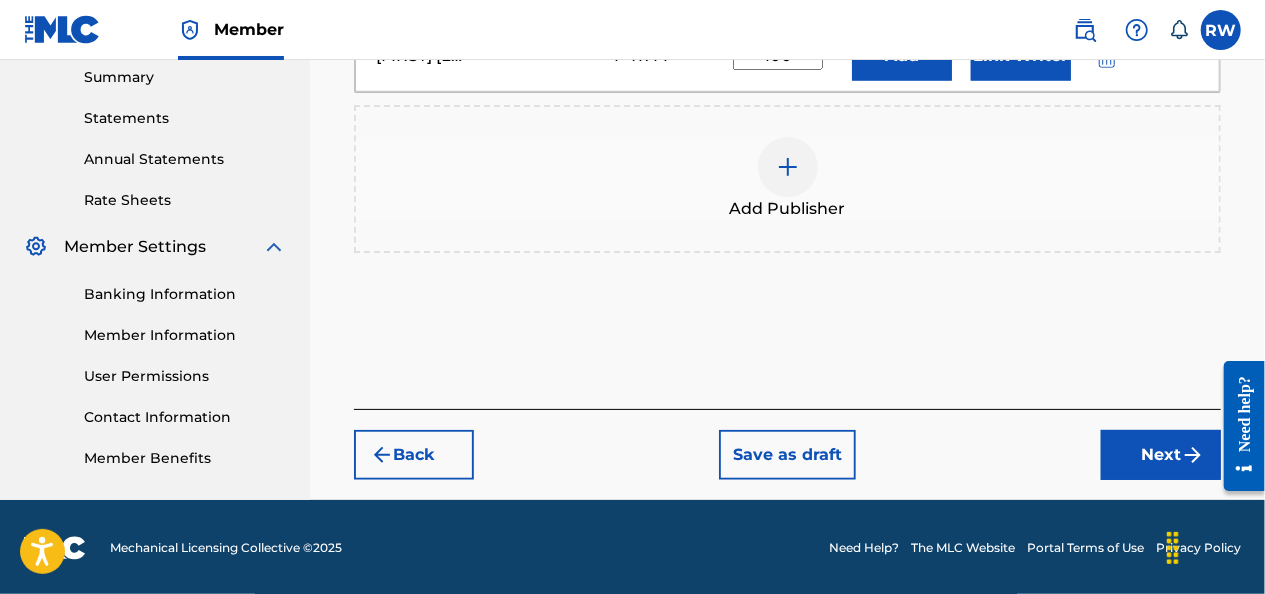 click on "Next" at bounding box center (1161, 455) 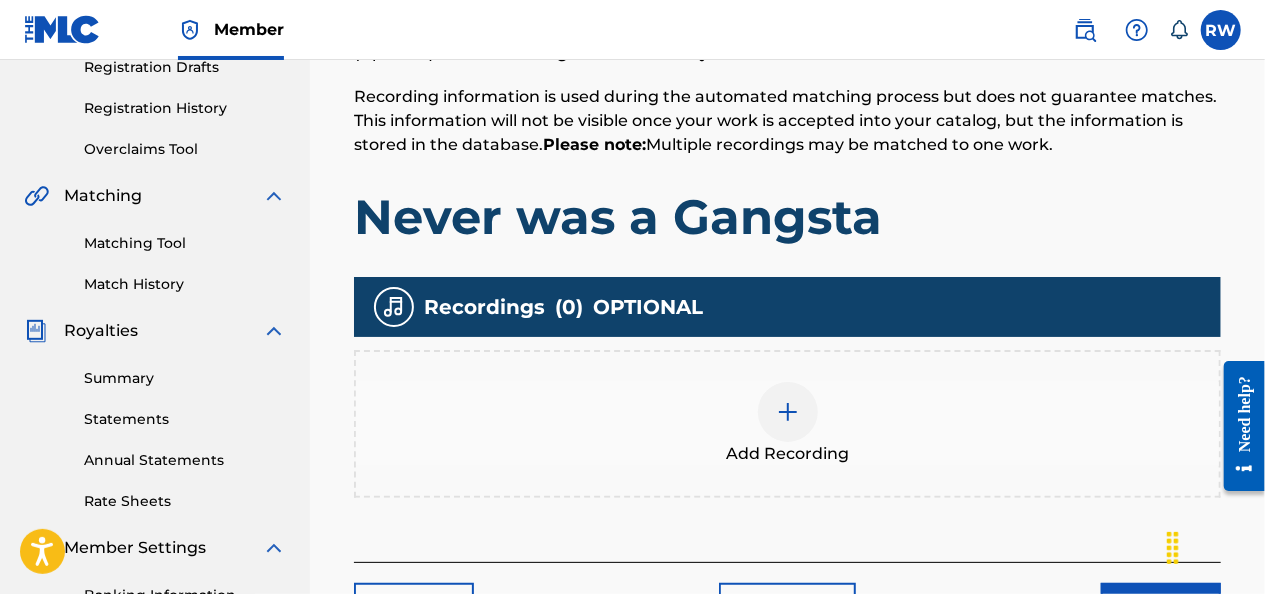 scroll, scrollTop: 354, scrollLeft: 0, axis: vertical 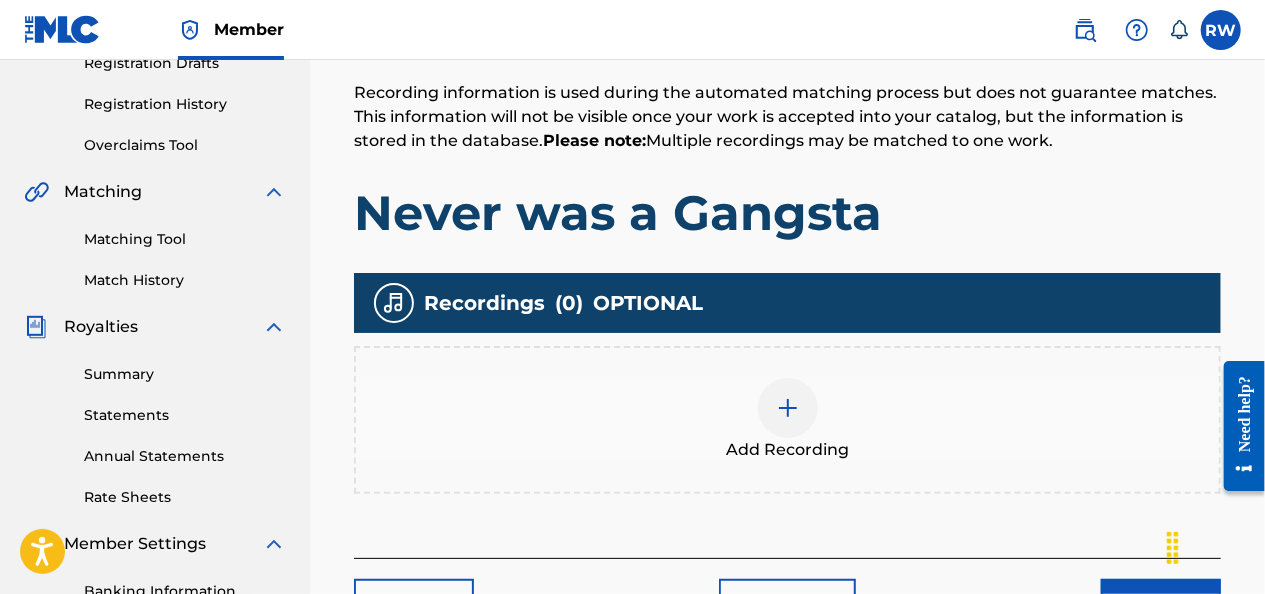 click at bounding box center (788, 408) 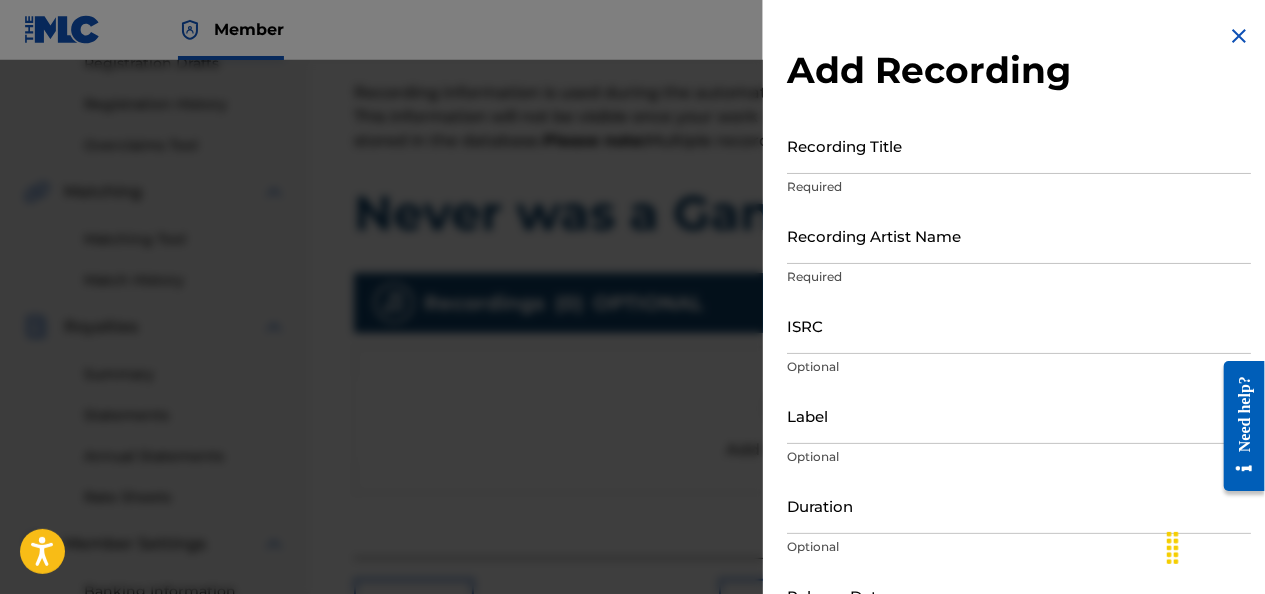 click on "Recording Title" at bounding box center (1019, 145) 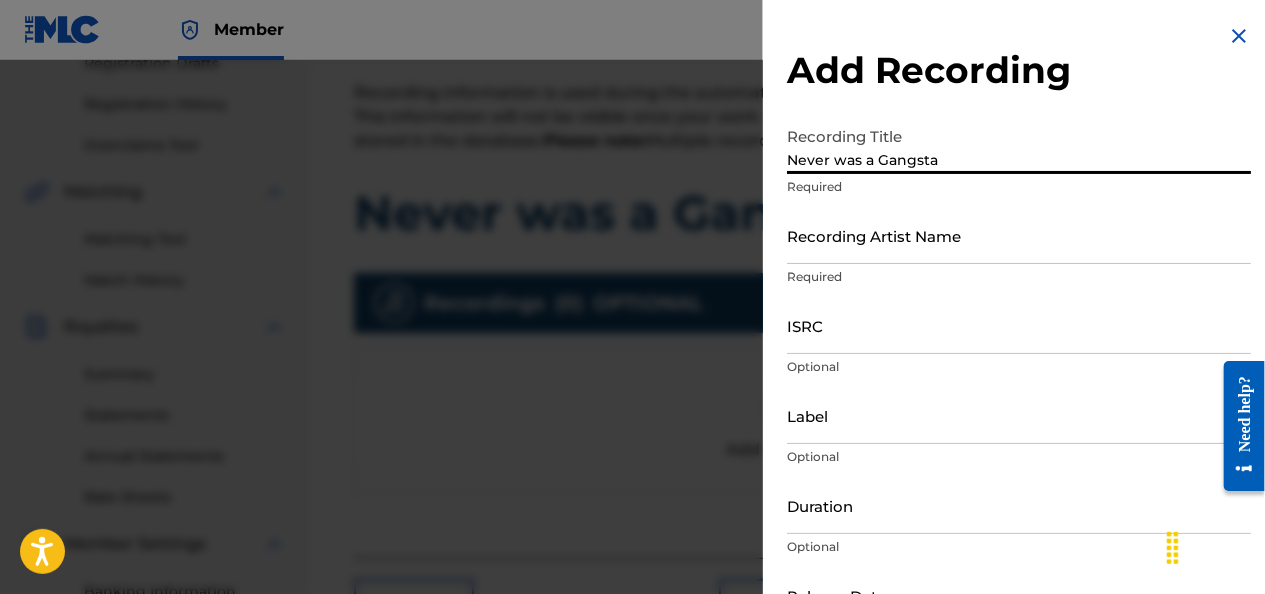 type on "Never was a Gangsta" 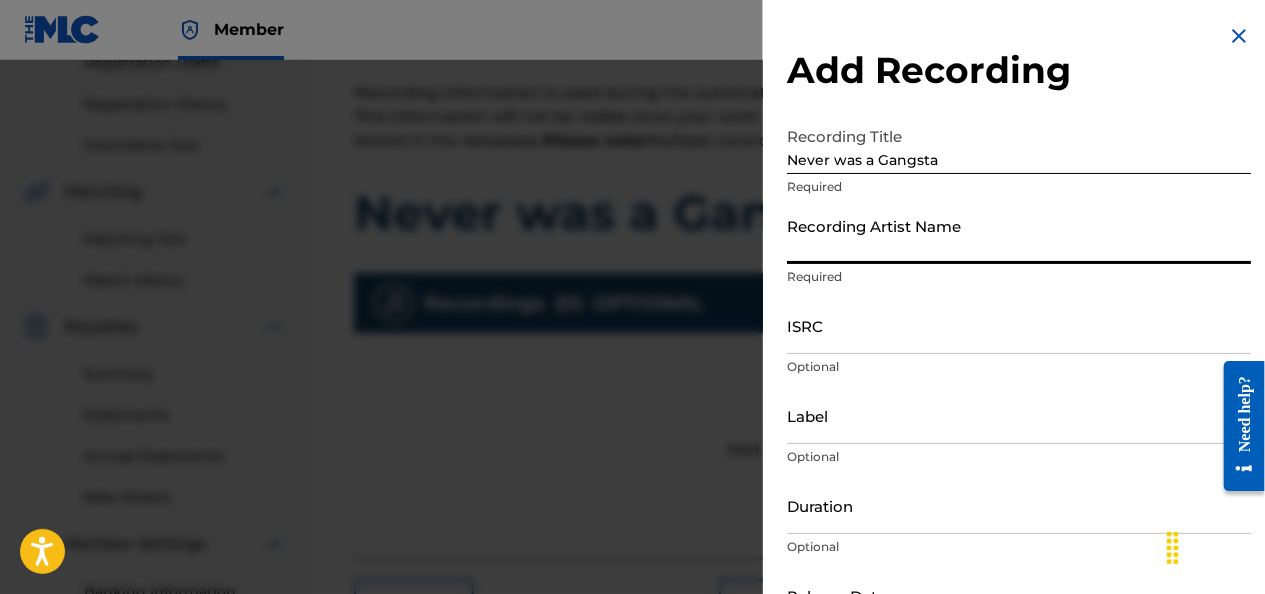 click on "Recording Artist Name" at bounding box center (1019, 235) 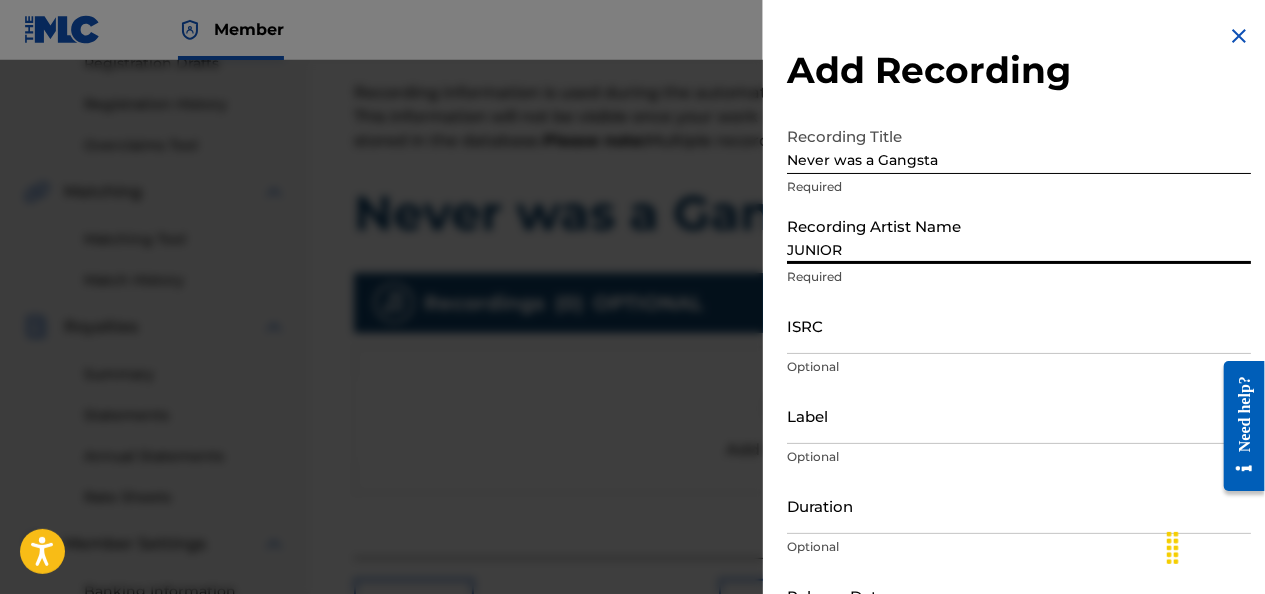 type on "STREETKID MUSIC LLC" 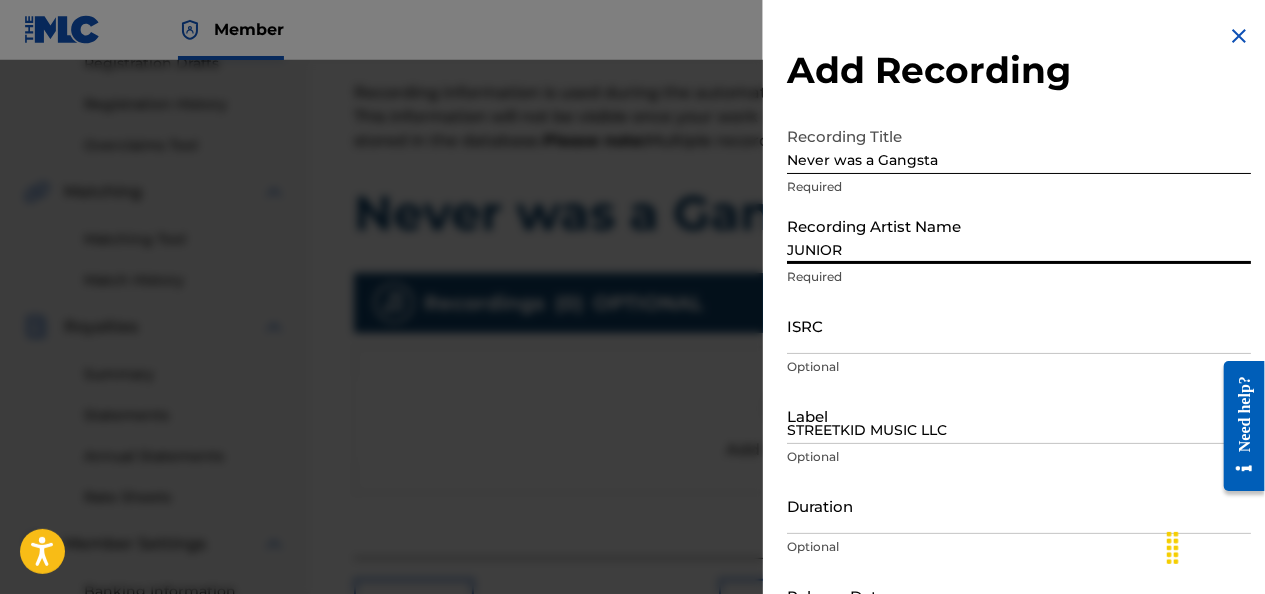 type on "September 19 2022" 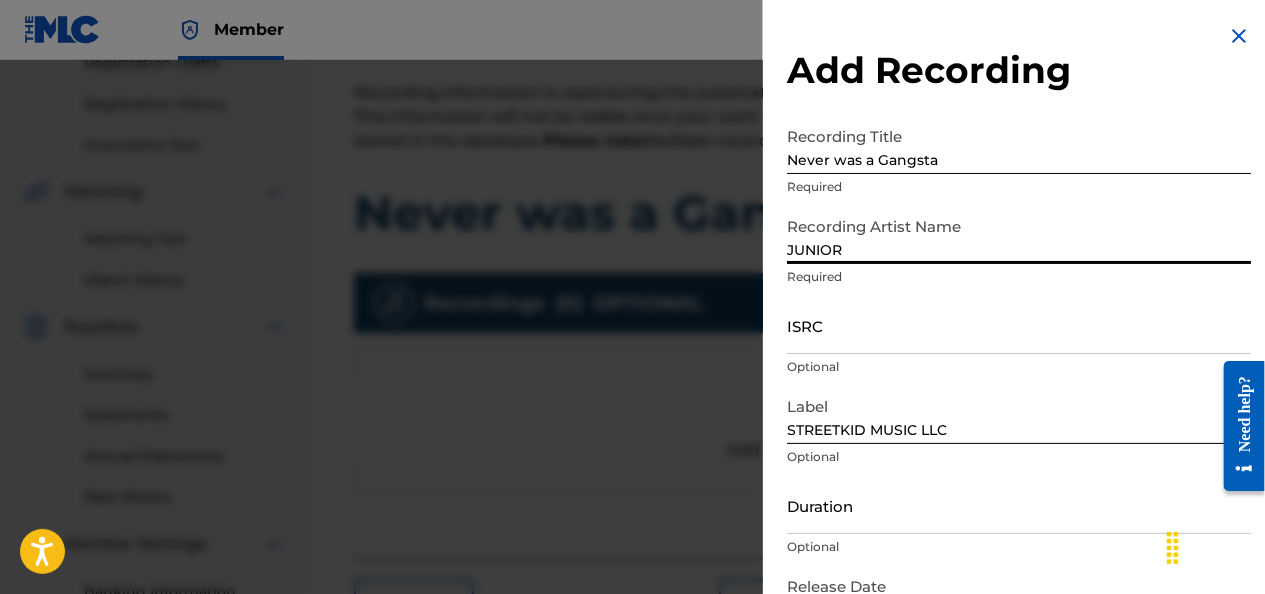 click on "ISRC" at bounding box center [1019, 325] 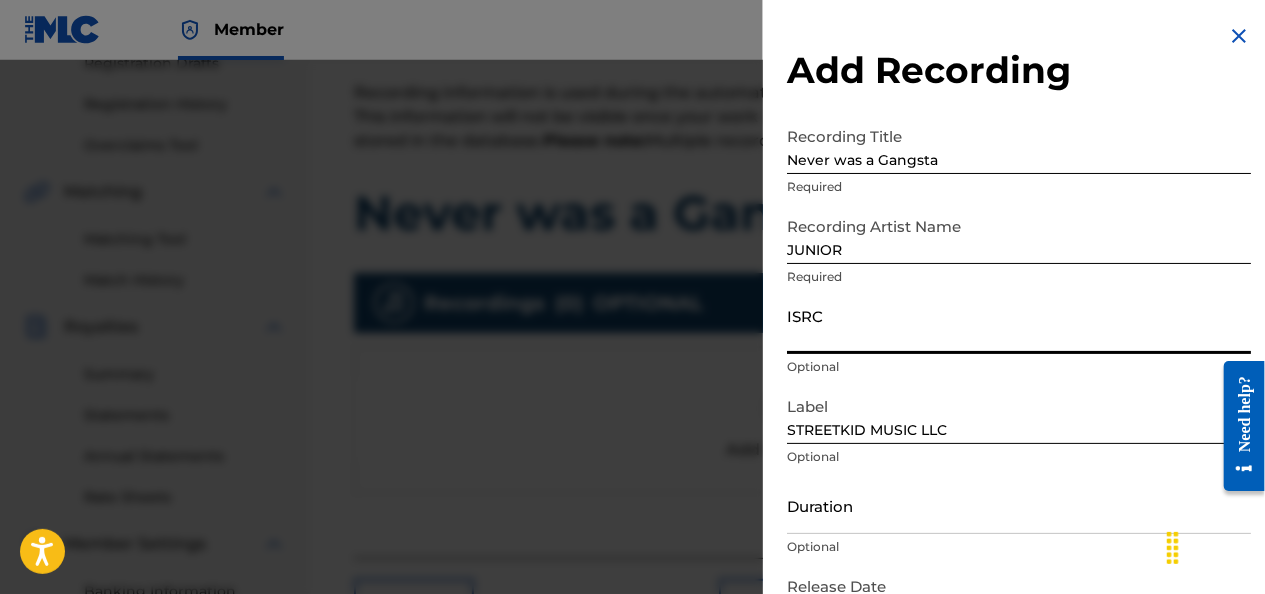 paste on "QZTAU2237756" 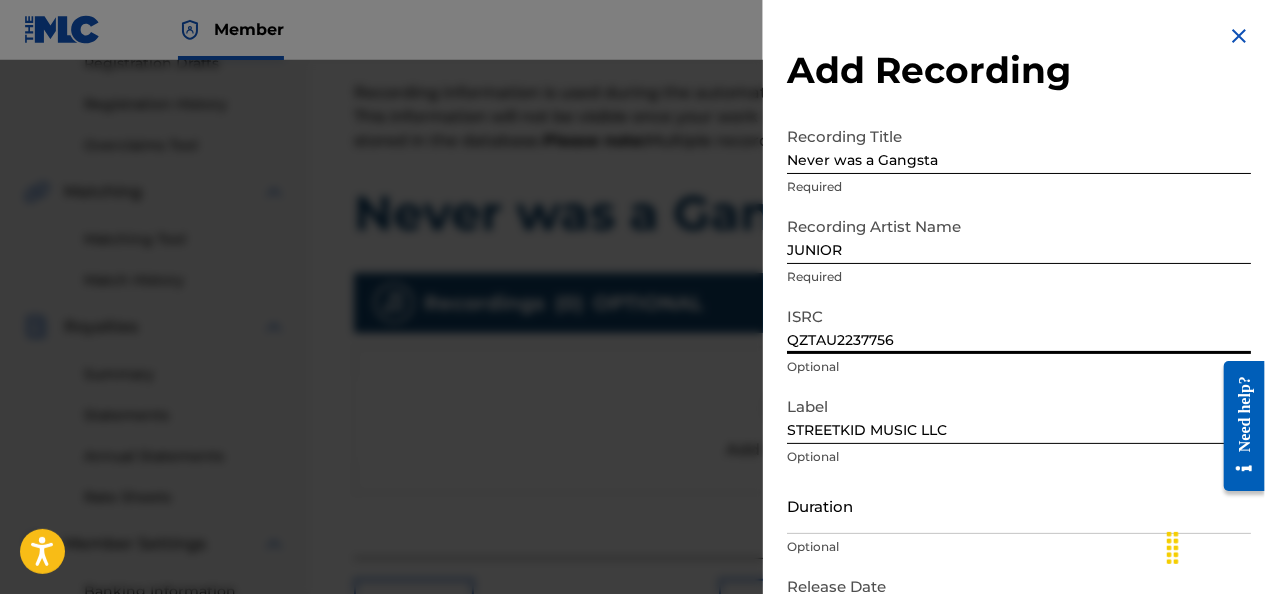 scroll, scrollTop: 137, scrollLeft: 0, axis: vertical 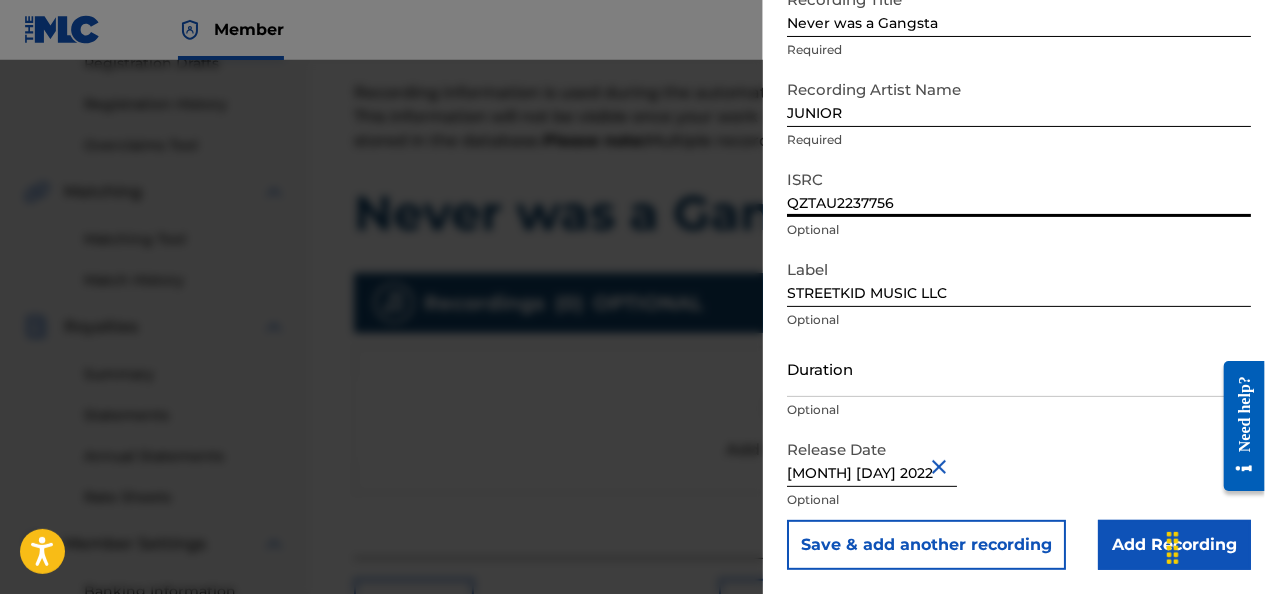 click on "Add Recording" at bounding box center (1174, 545) 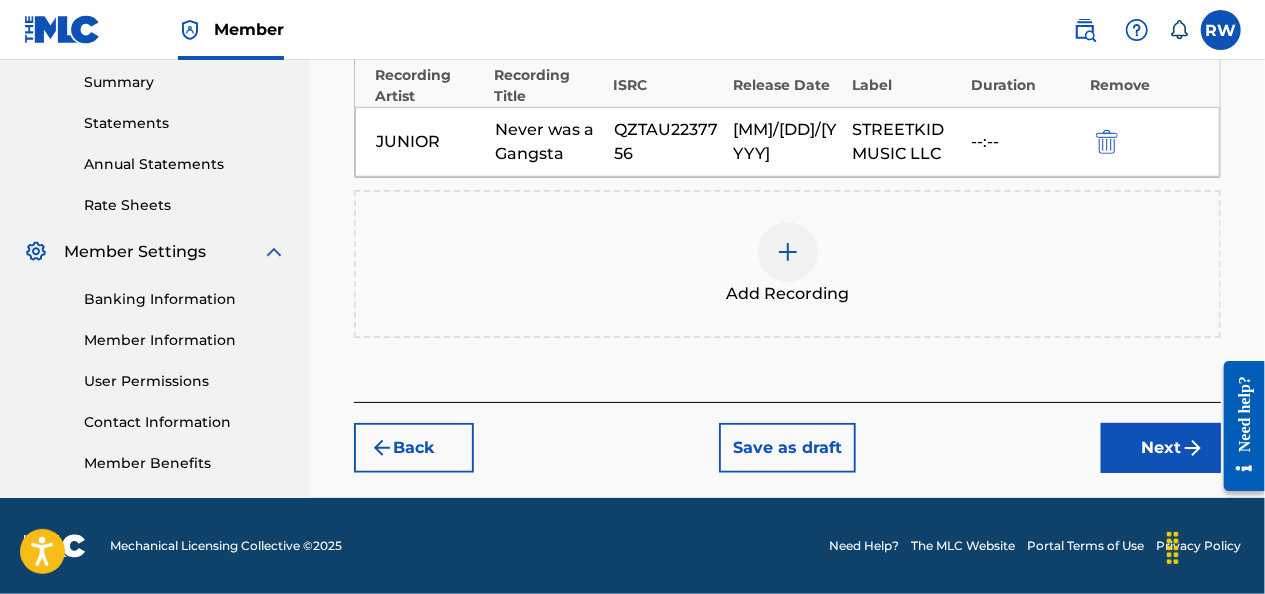 click on "Next" at bounding box center (1161, 448) 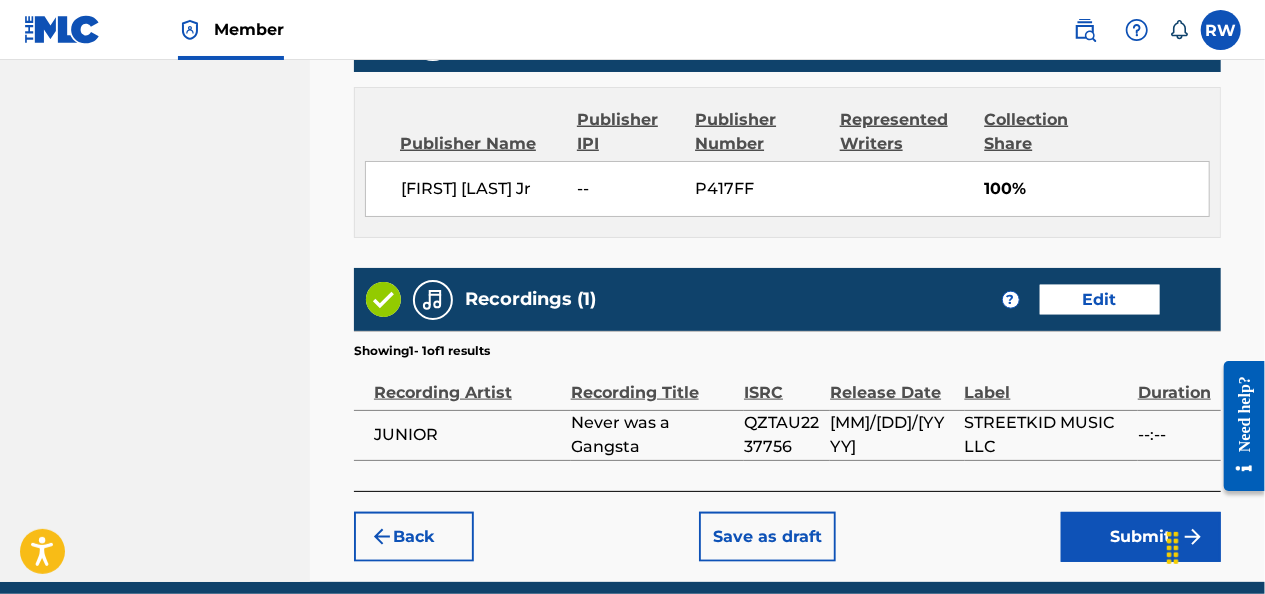 scroll, scrollTop: 1181, scrollLeft: 0, axis: vertical 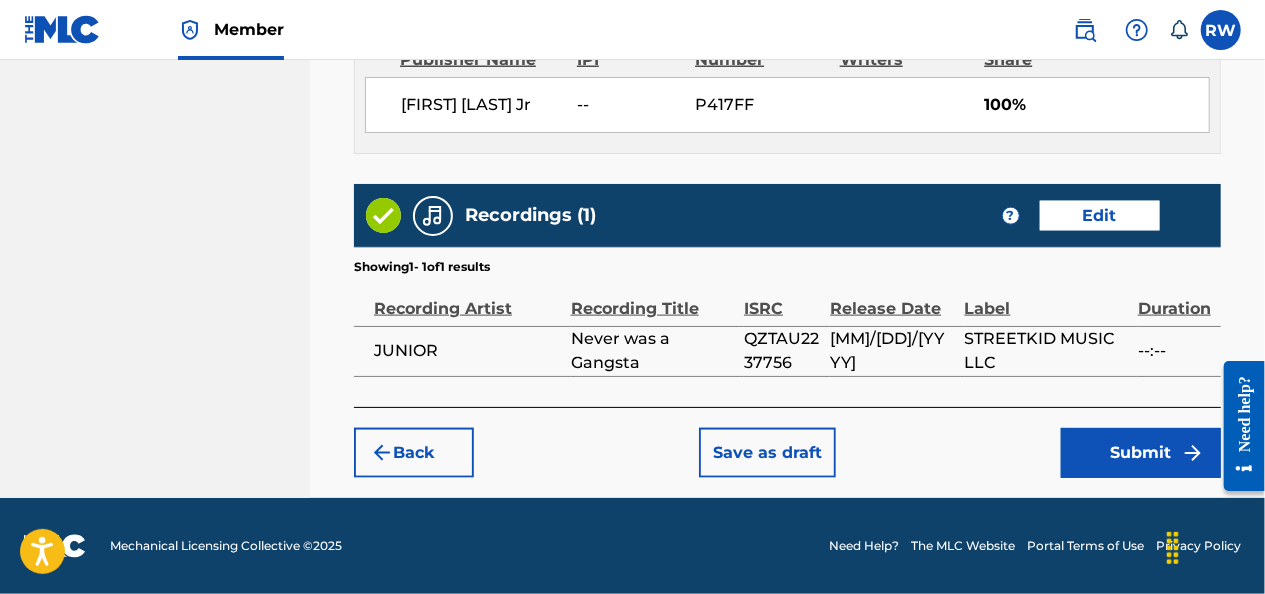 click on "Submit" at bounding box center (1141, 453) 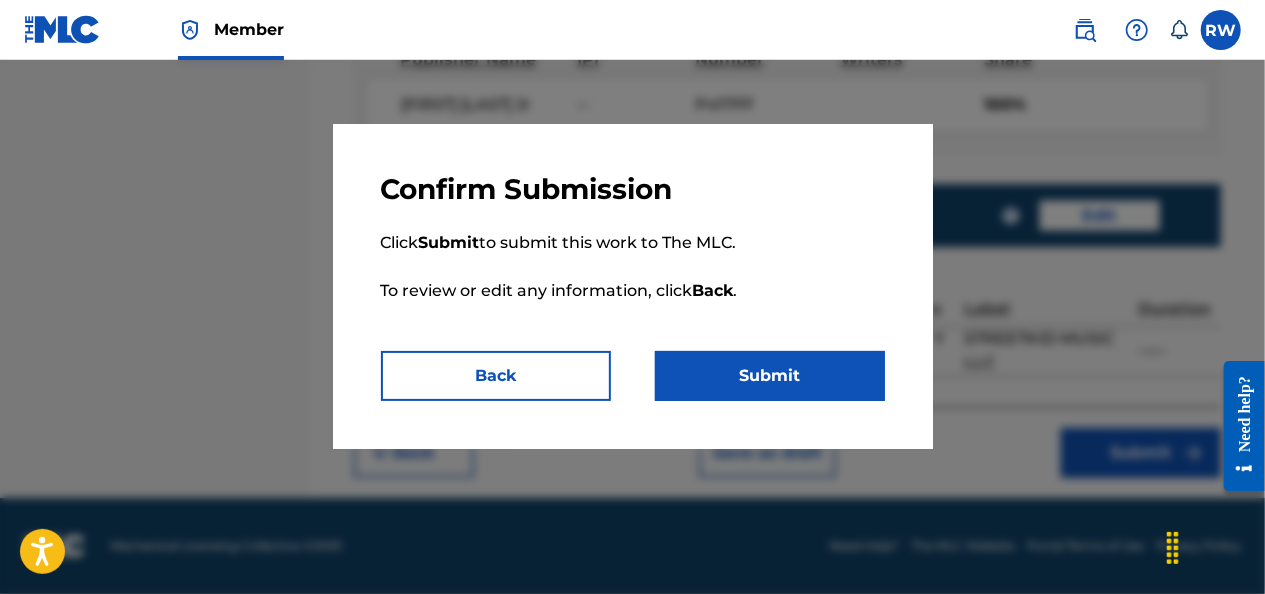 click on "Submit" at bounding box center (770, 376) 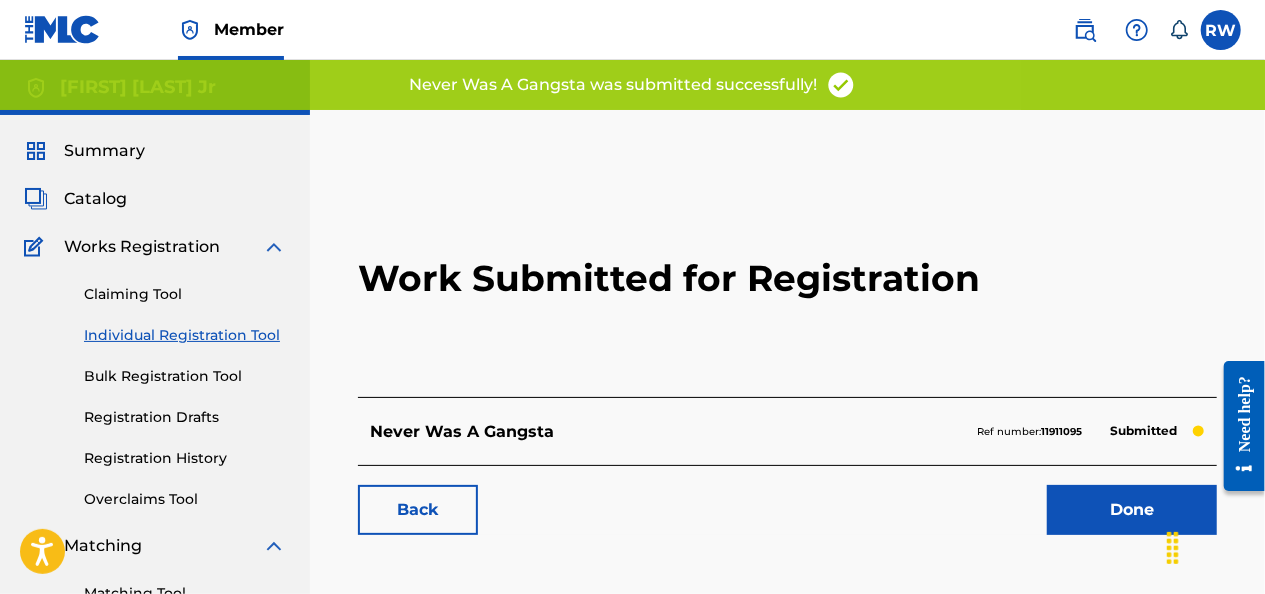 click on "Individual Registration Tool" at bounding box center (185, 335) 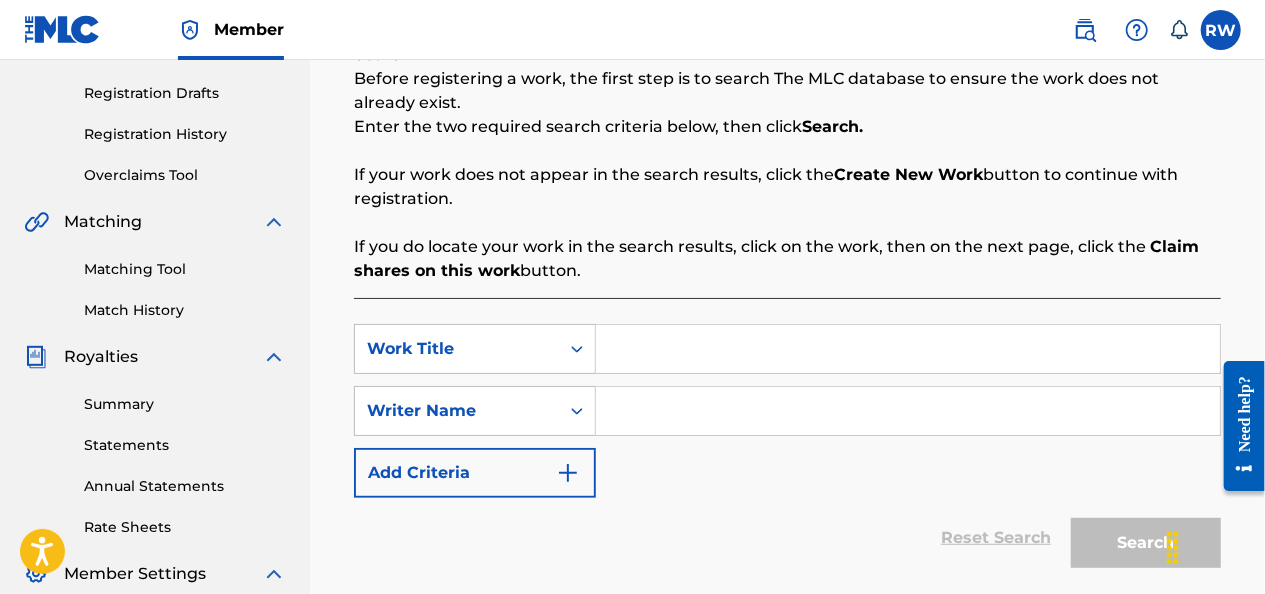 scroll, scrollTop: 327, scrollLeft: 0, axis: vertical 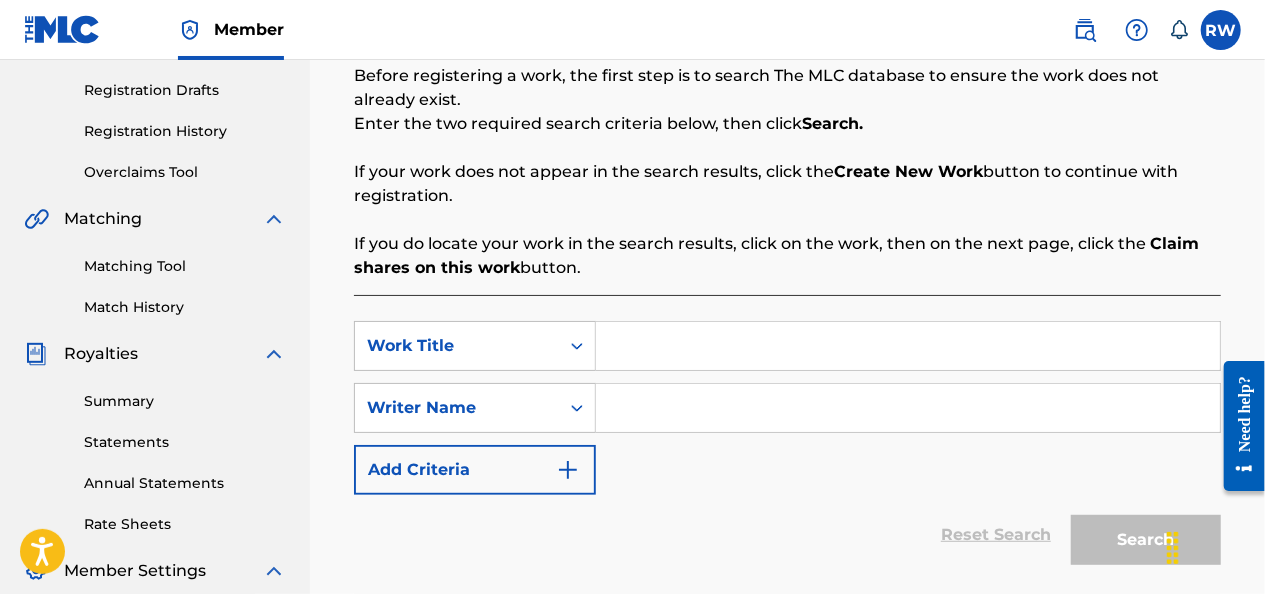 click at bounding box center [908, 346] 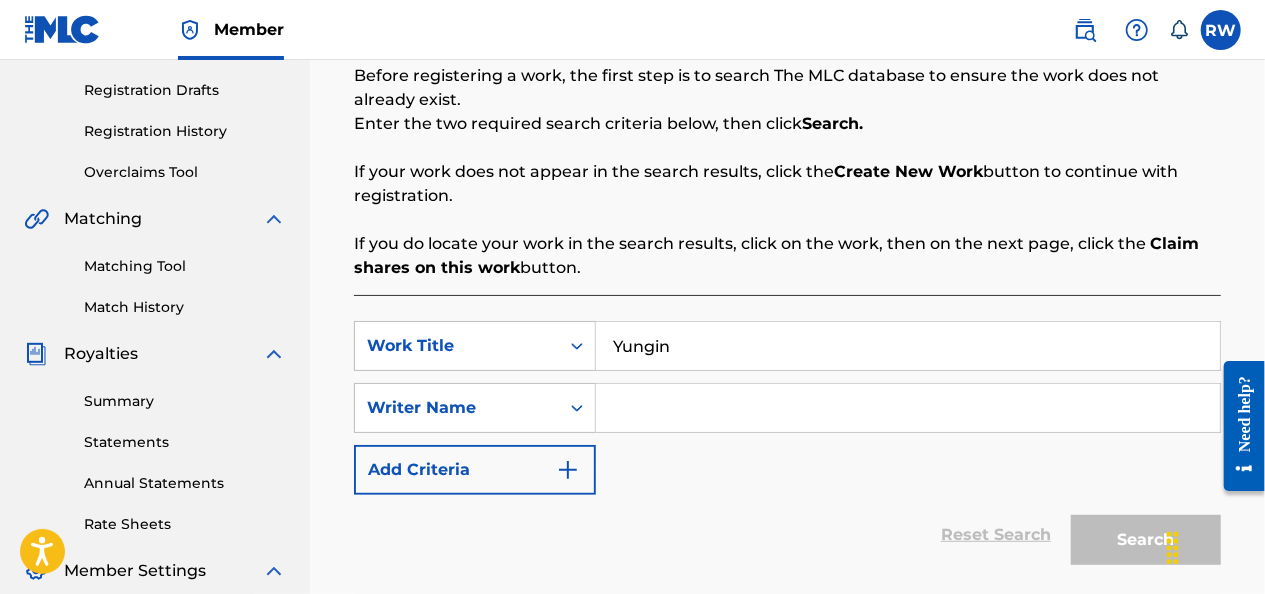 type on "Yungin" 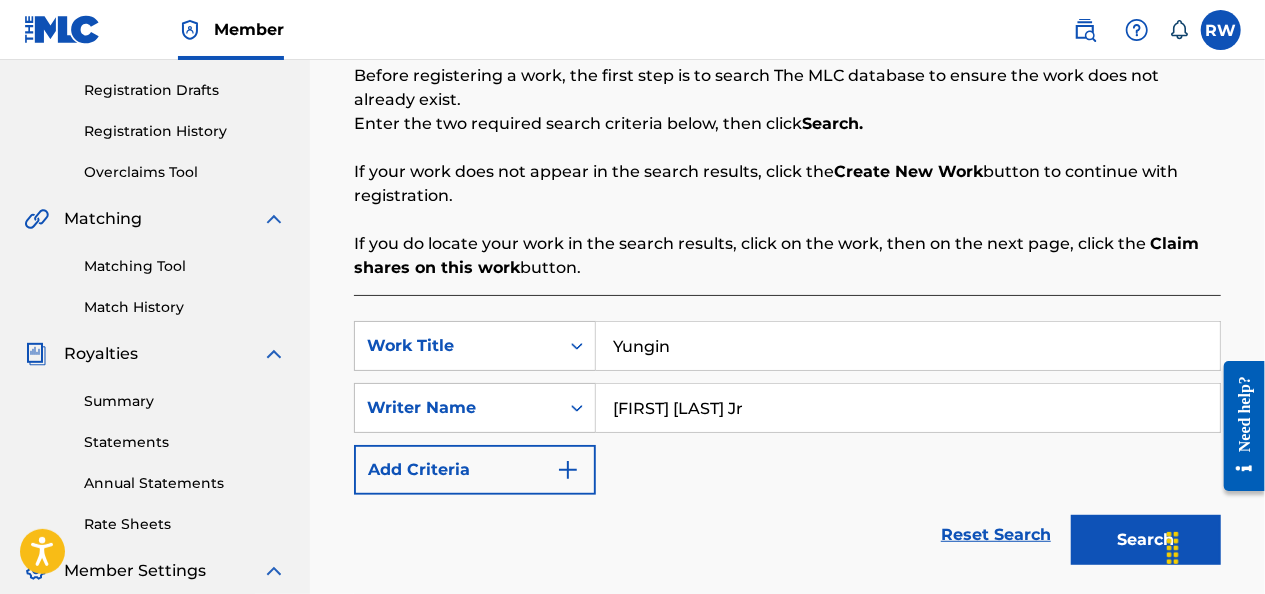 click on "Search" at bounding box center (1146, 540) 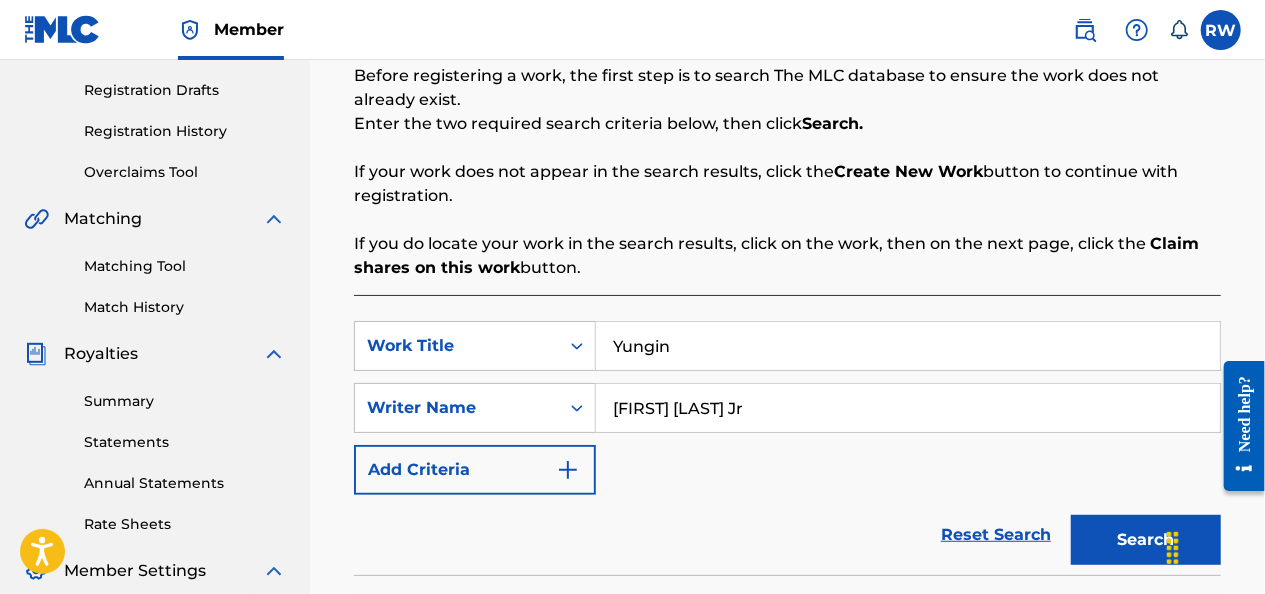 click on "Search" at bounding box center [1146, 540] 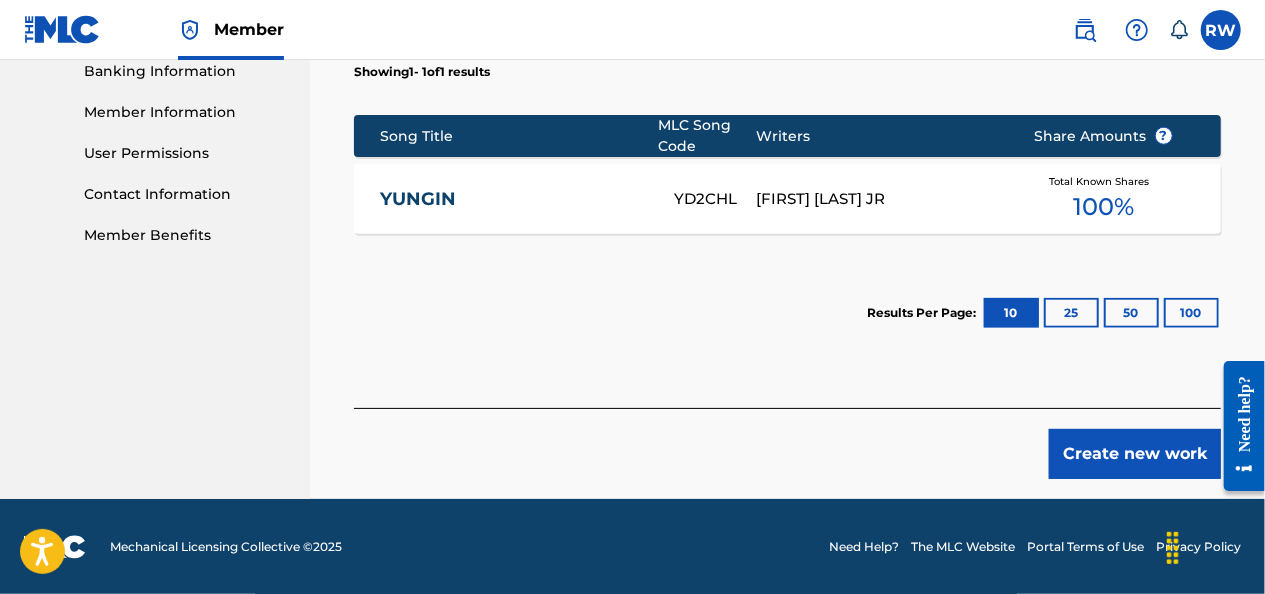 click on "Create new work" at bounding box center (1135, 454) 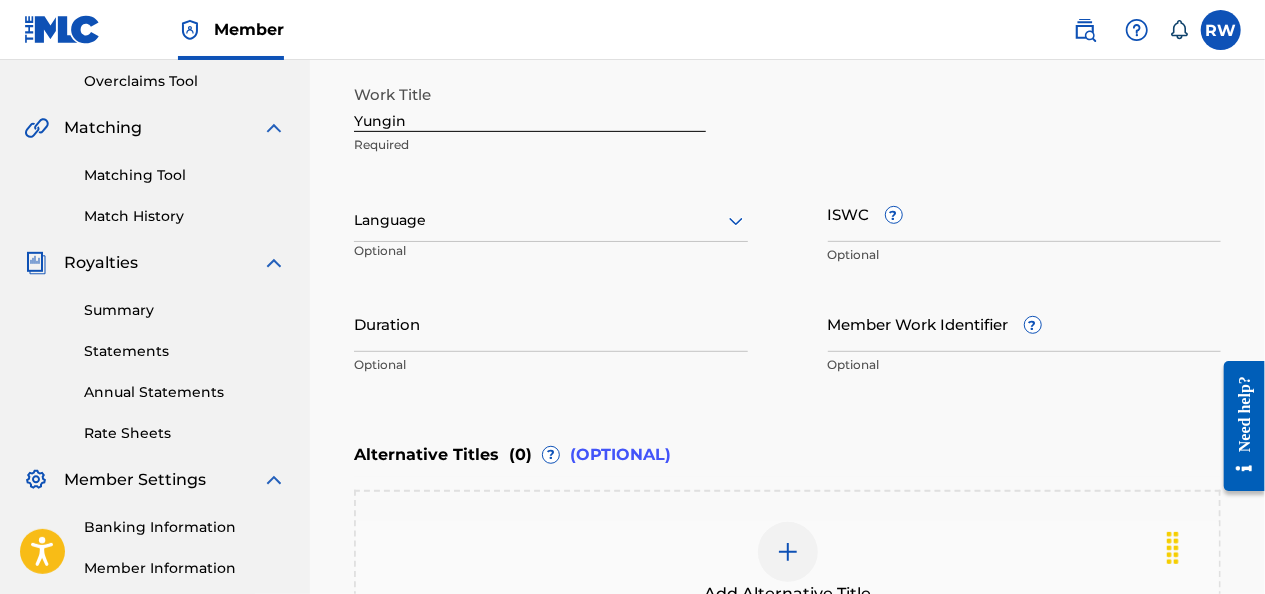 scroll, scrollTop: 418, scrollLeft: 0, axis: vertical 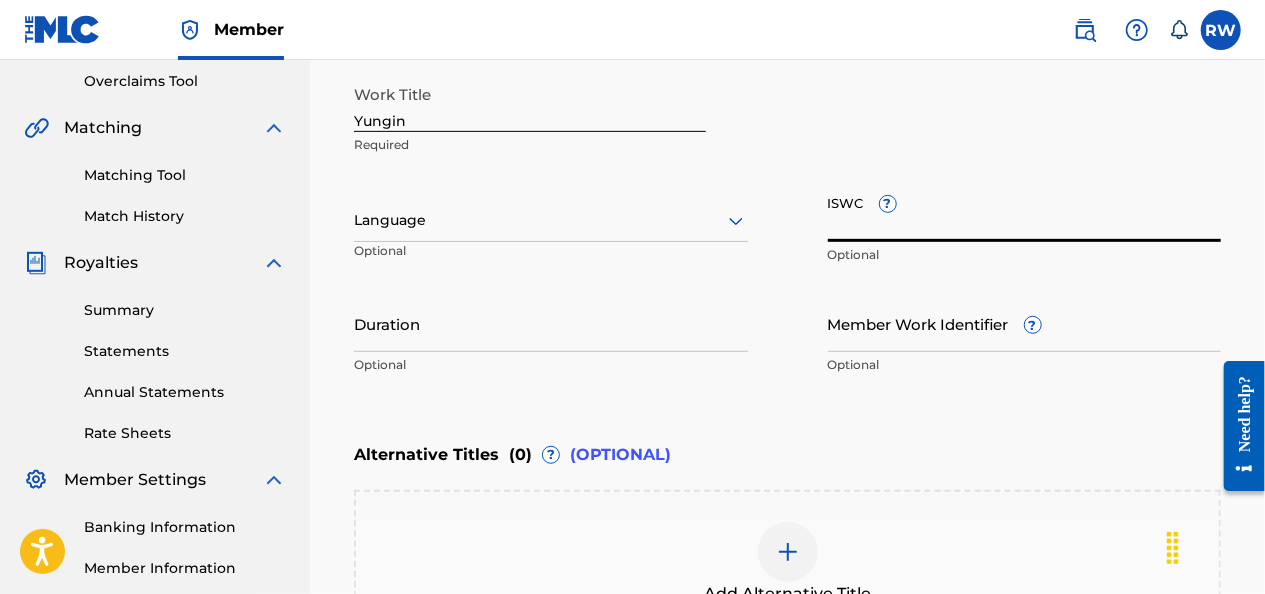 paste on "T-313.832.289-7" 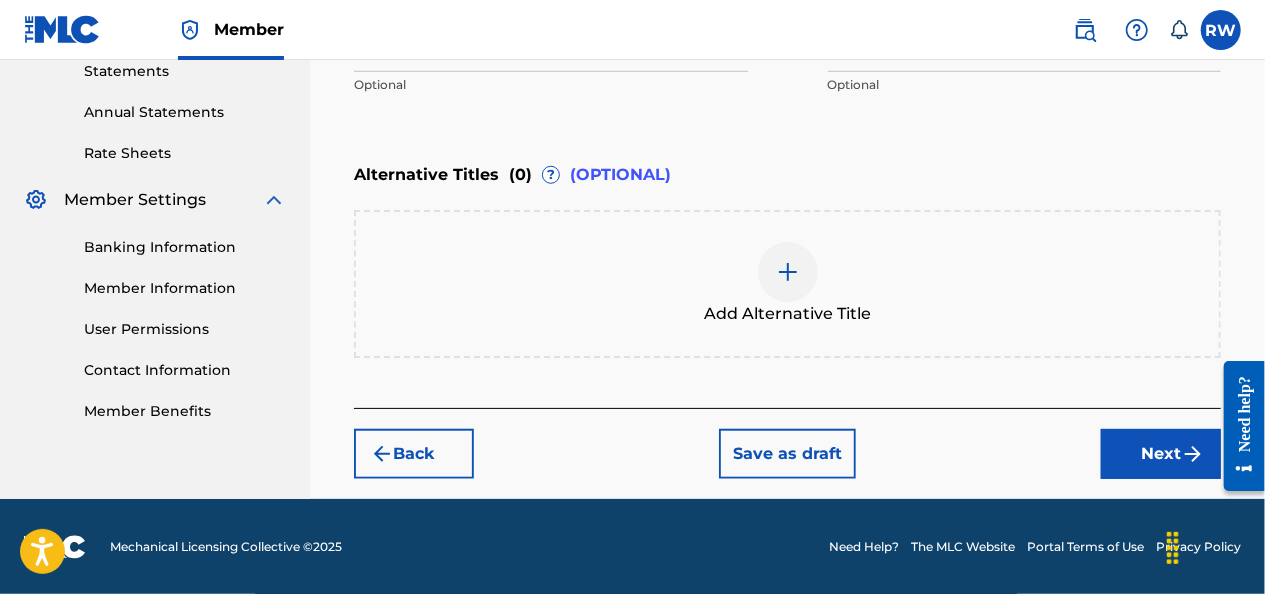 click on "Next" at bounding box center [1161, 454] 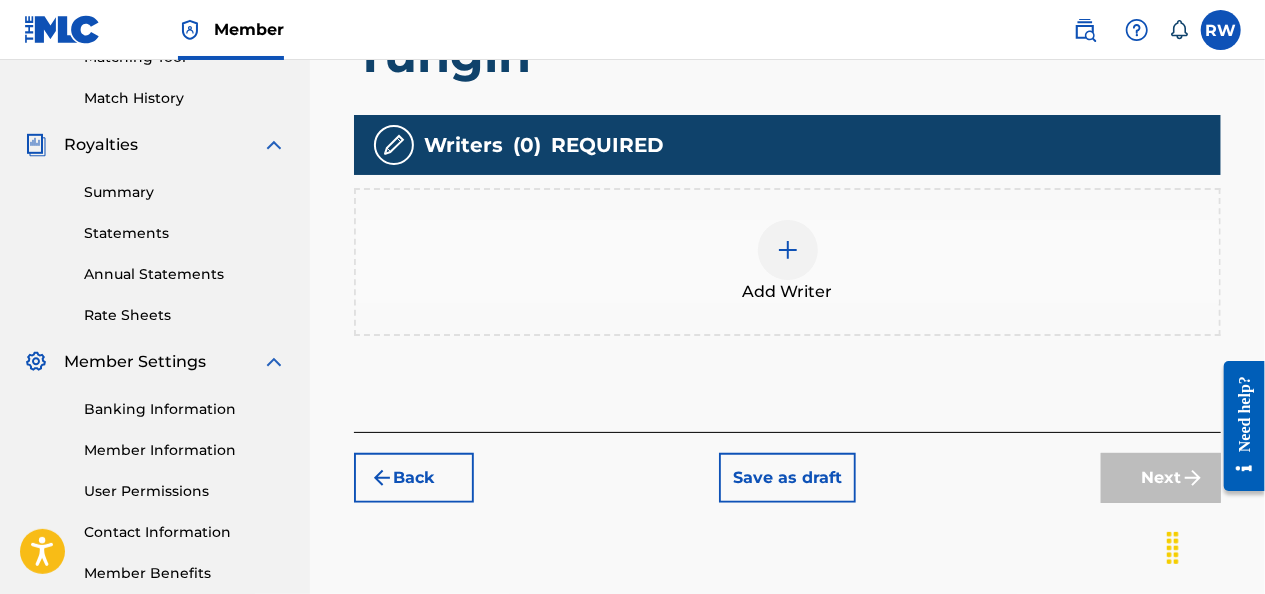 scroll, scrollTop: 541, scrollLeft: 0, axis: vertical 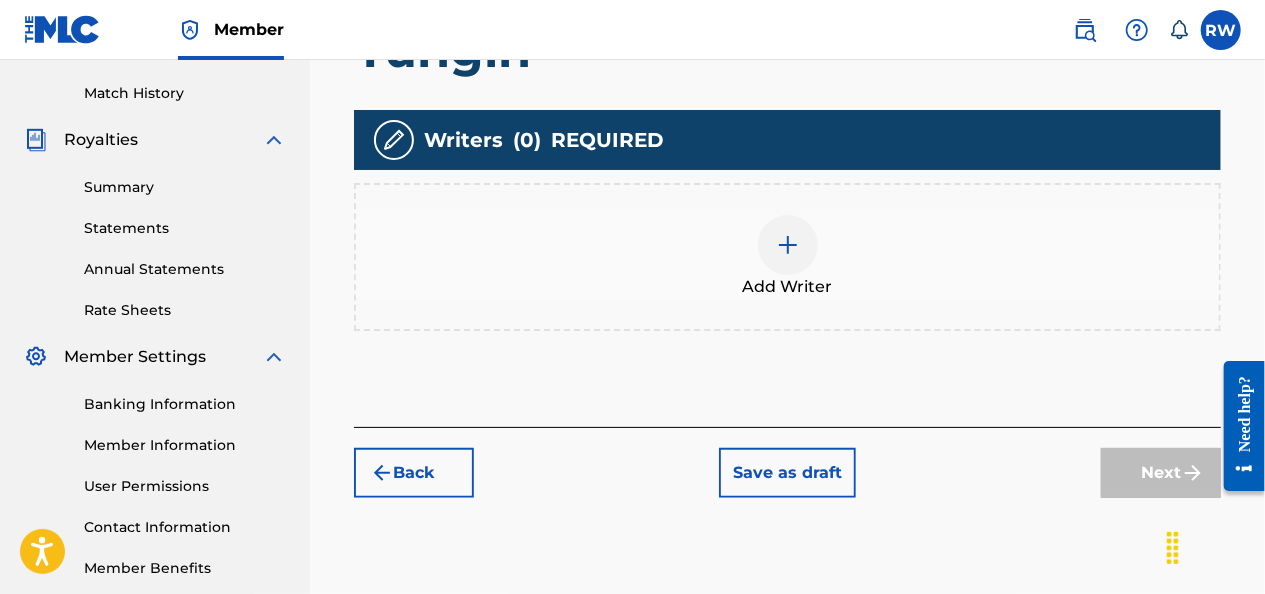 click at bounding box center (788, 245) 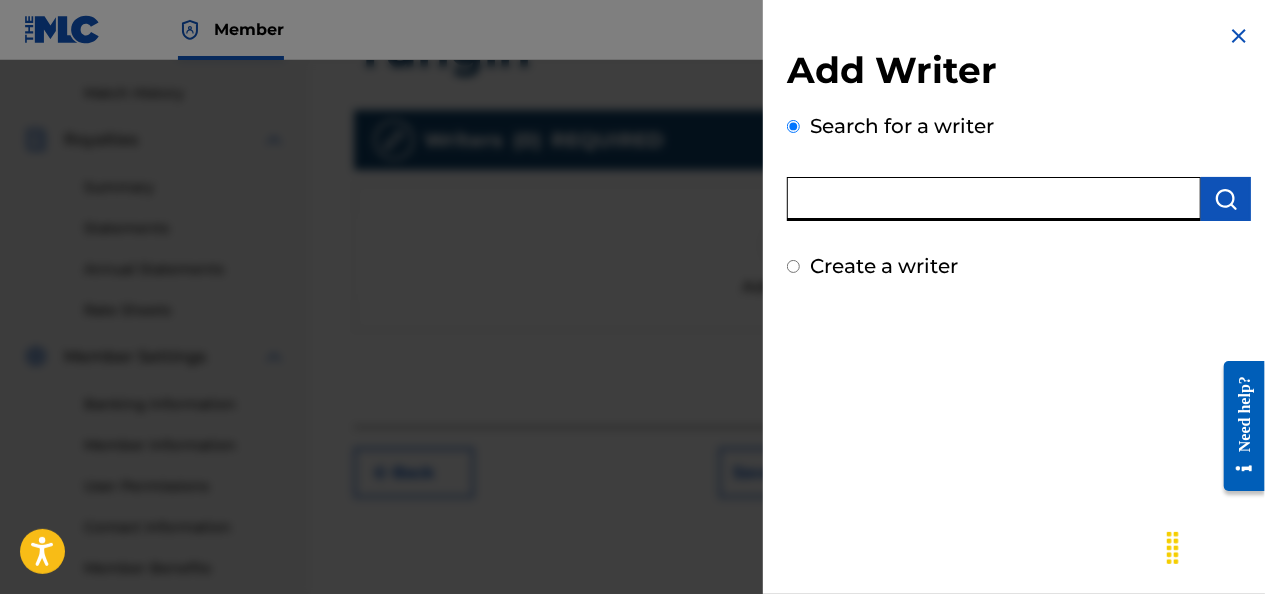 paste on "01072766545" 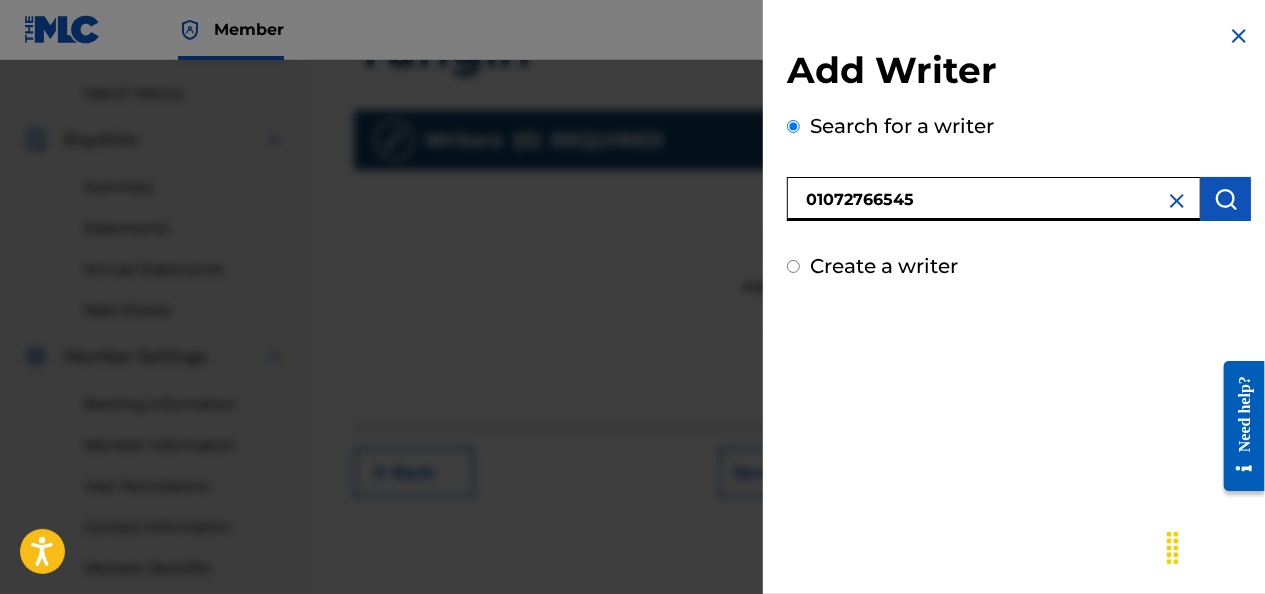type on "01072766545" 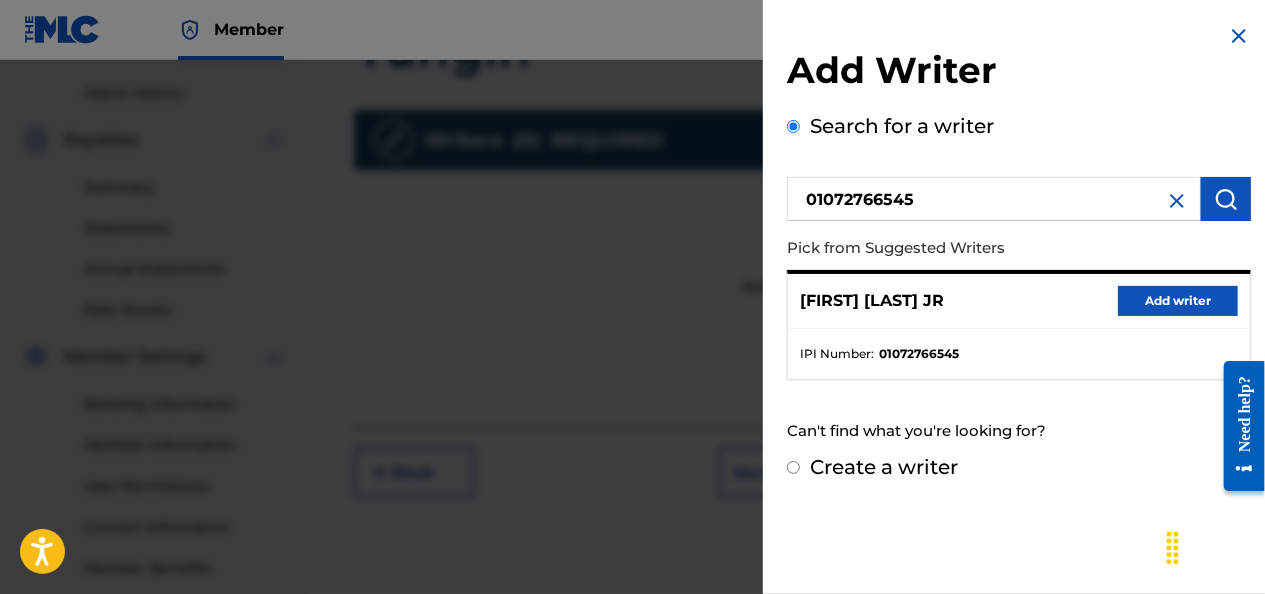 click on "Add writer" at bounding box center (1178, 301) 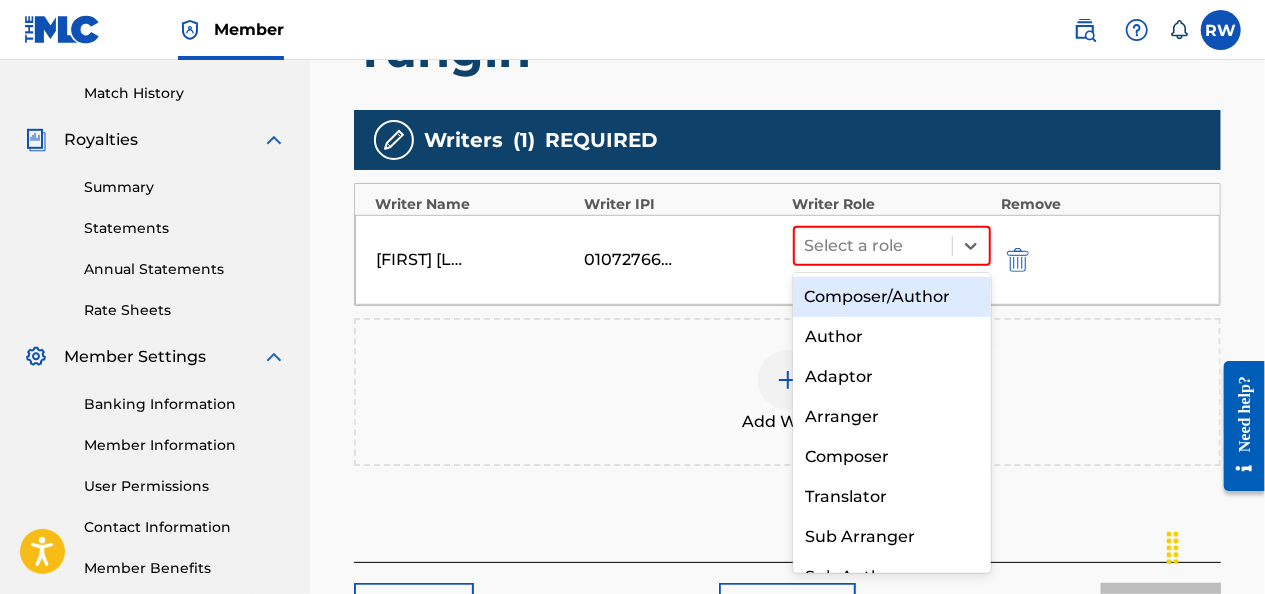 click on "Composer/Author" at bounding box center [892, 297] 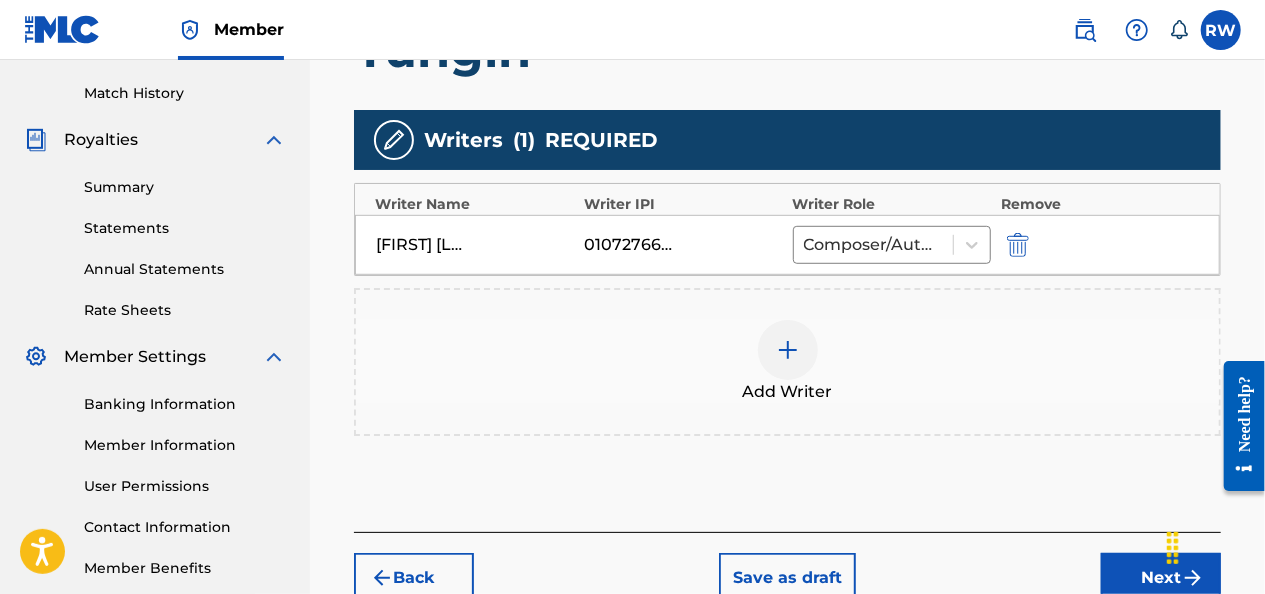 click on "Next" at bounding box center [1161, 578] 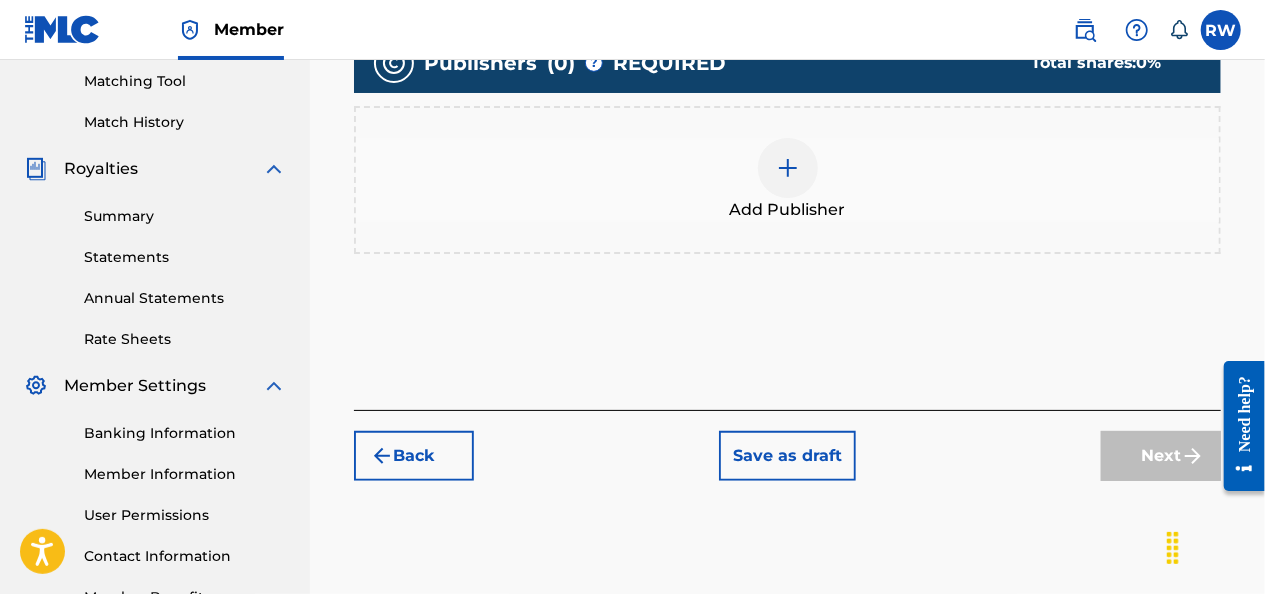 scroll, scrollTop: 510, scrollLeft: 0, axis: vertical 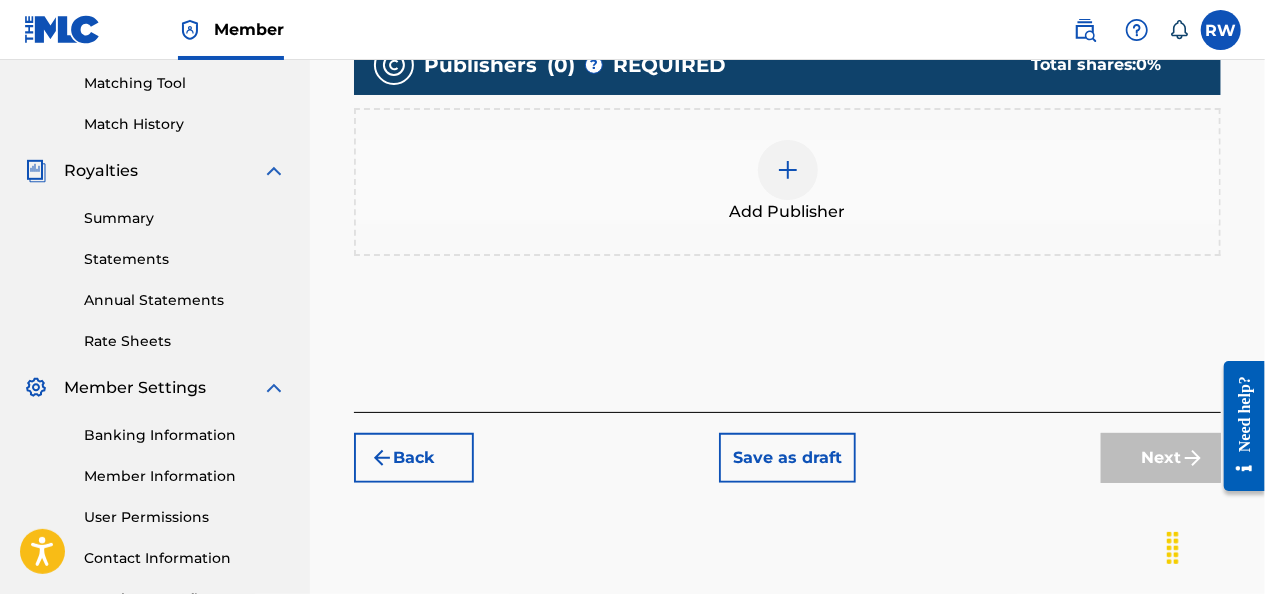 click on "Add Publisher" at bounding box center (788, 212) 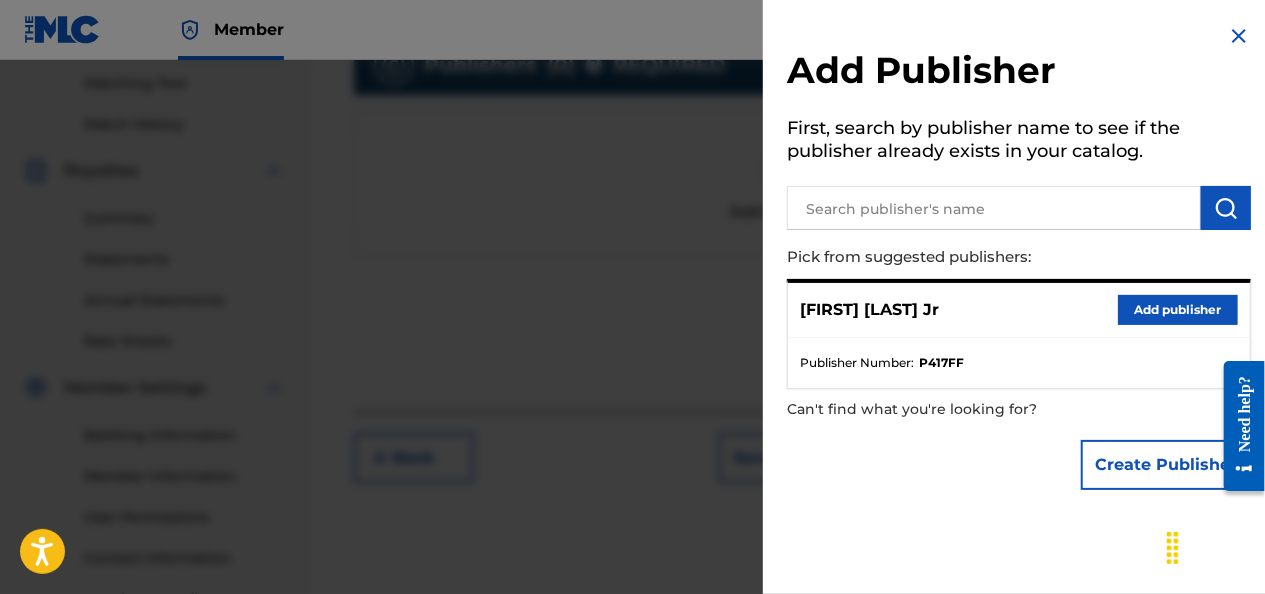 click on "Add publisher" at bounding box center [1178, 310] 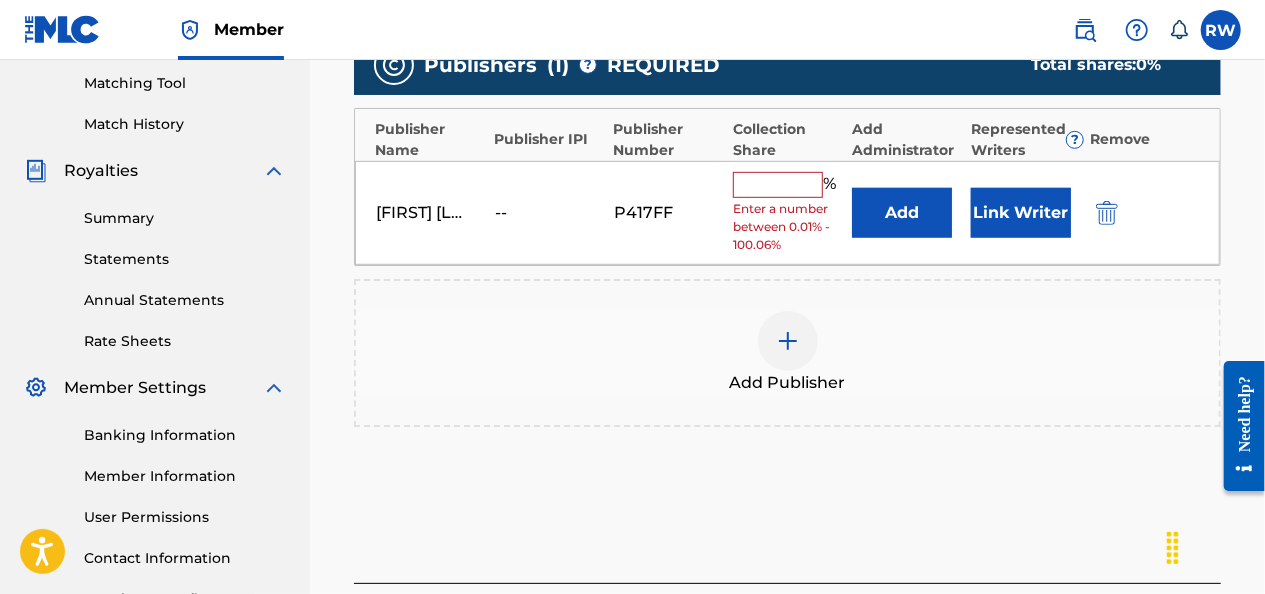 click on "Publishers ( 1 ) ? REQUIRED Total shares:  0 % Publisher Name Publisher IPI Publisher Number Collection Share Add Administrator Represented Writers ? Remove Ricky R Woodyatt Jr -- P417FF % Enter a number between 0.01% - 100.06% Add Link Writer Add Publisher" at bounding box center [787, 260] 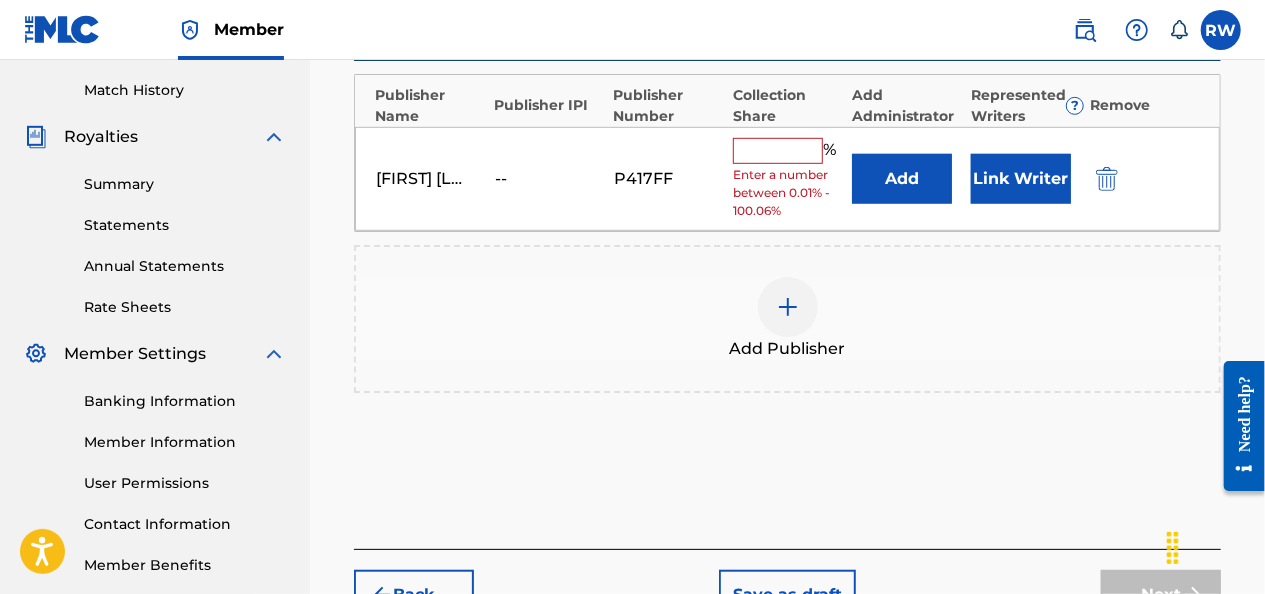 scroll, scrollTop: 516, scrollLeft: 0, axis: vertical 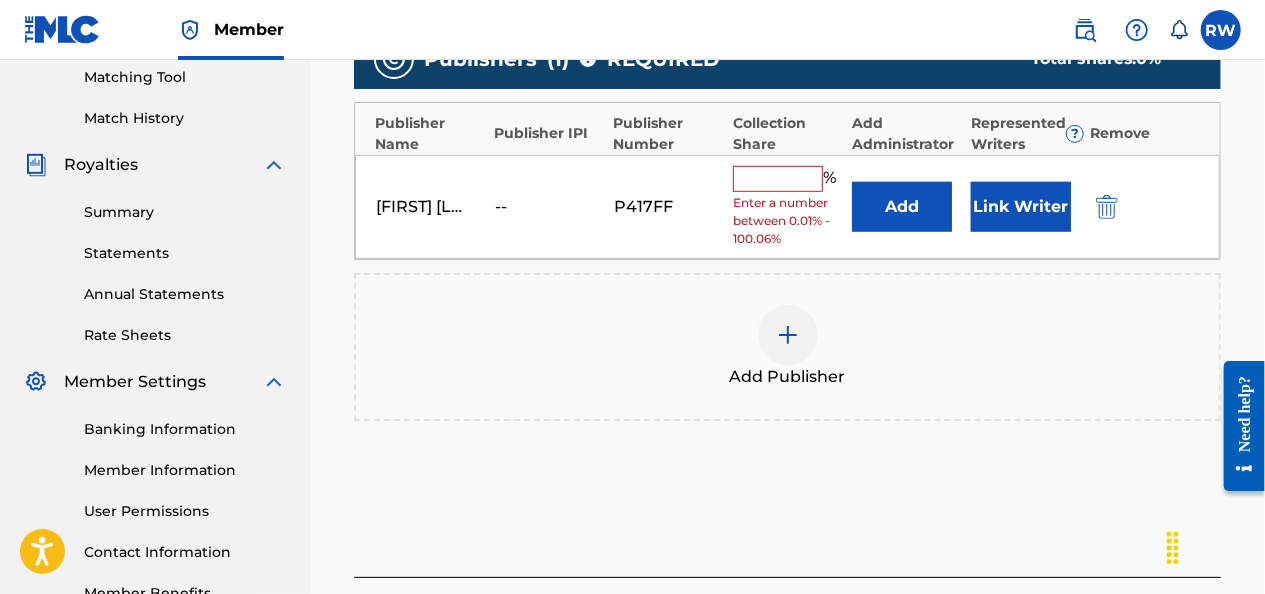 click at bounding box center [778, 179] 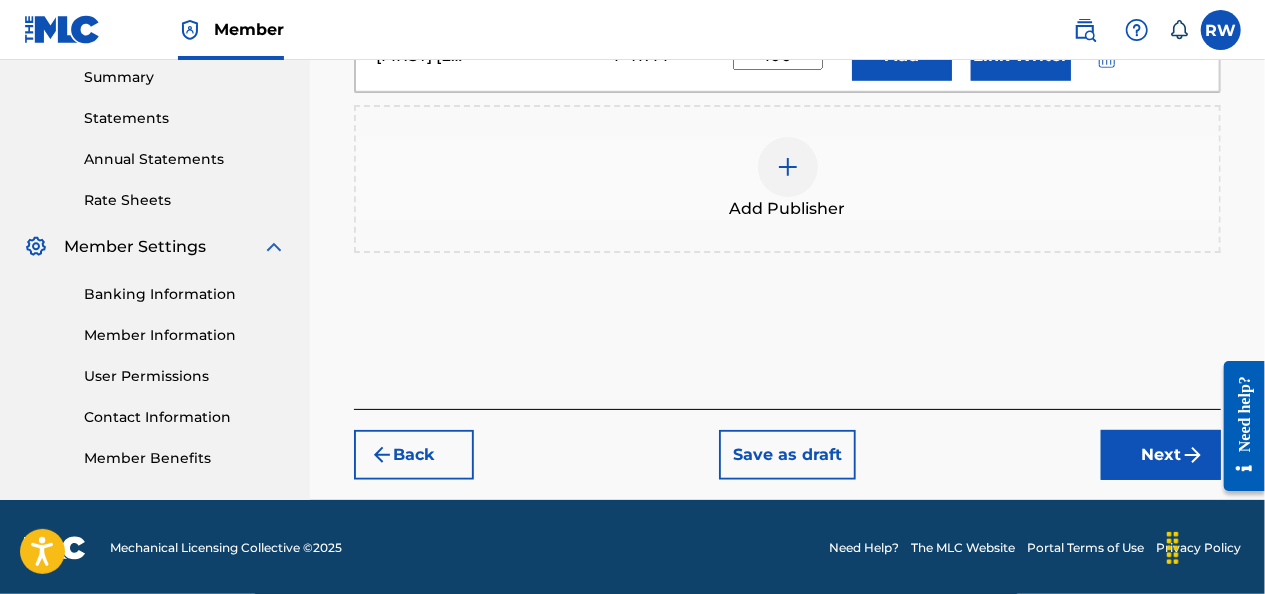 click on "Next" at bounding box center (1161, 455) 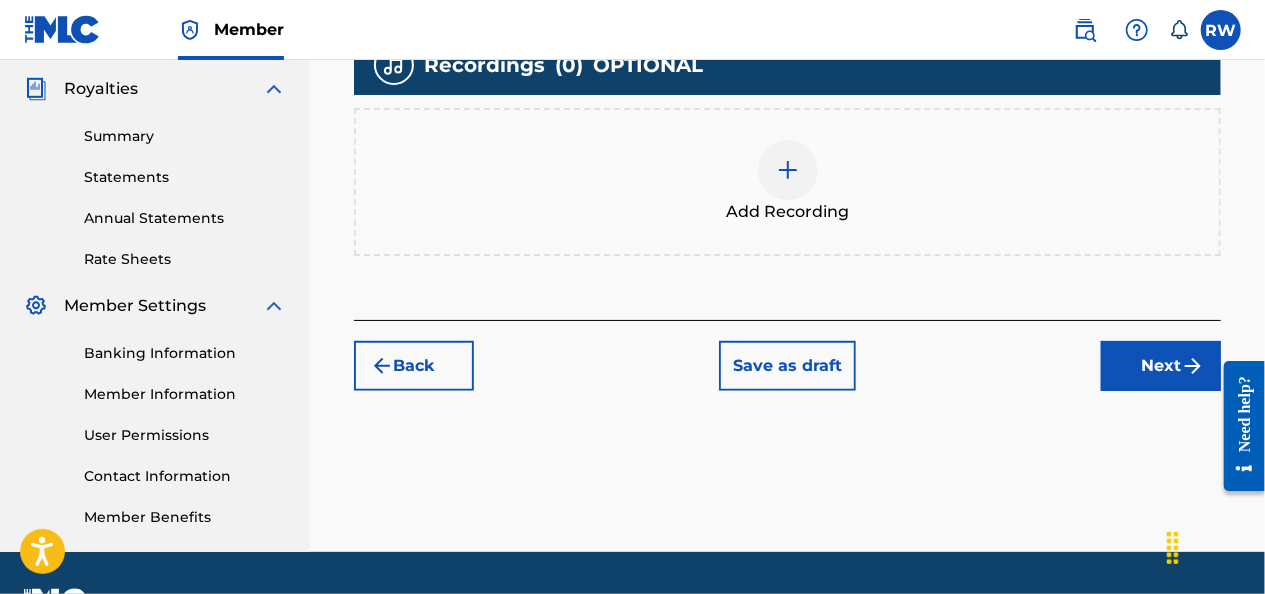 scroll, scrollTop: 646, scrollLeft: 0, axis: vertical 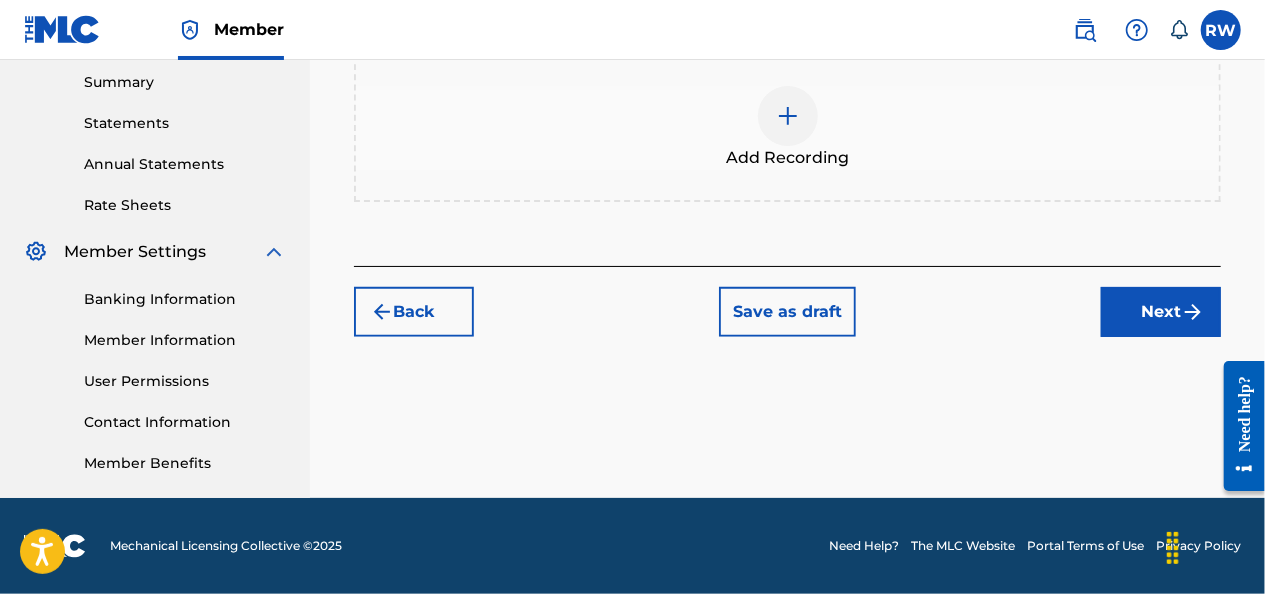 click at bounding box center [788, 116] 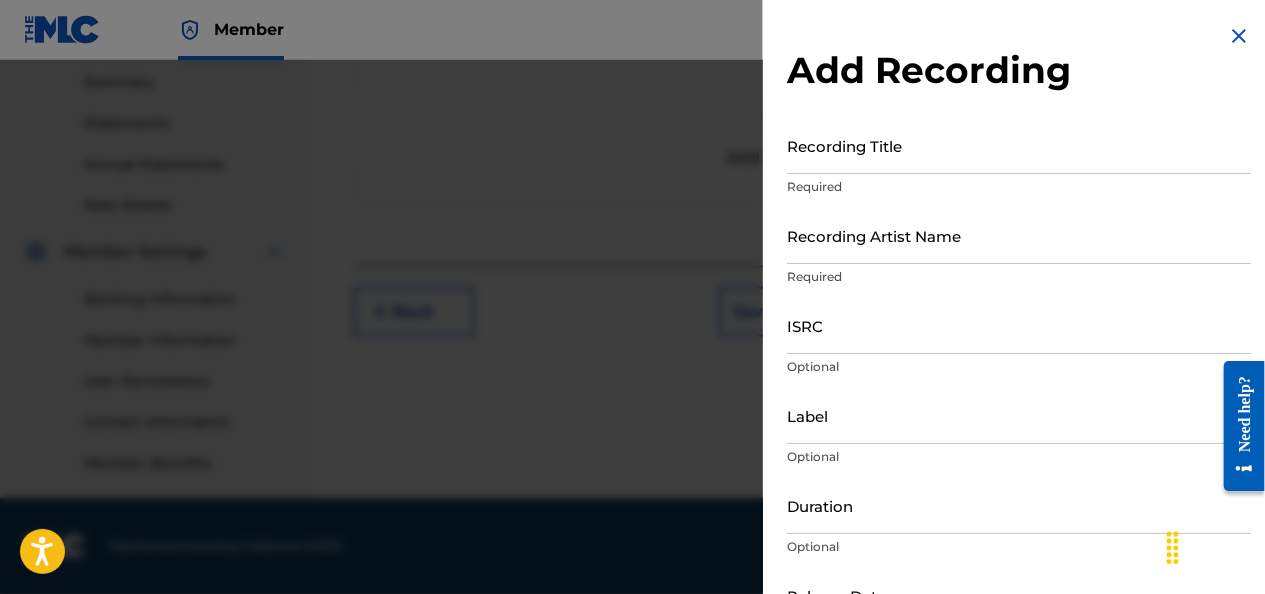 click on "Recording Title" at bounding box center (1019, 145) 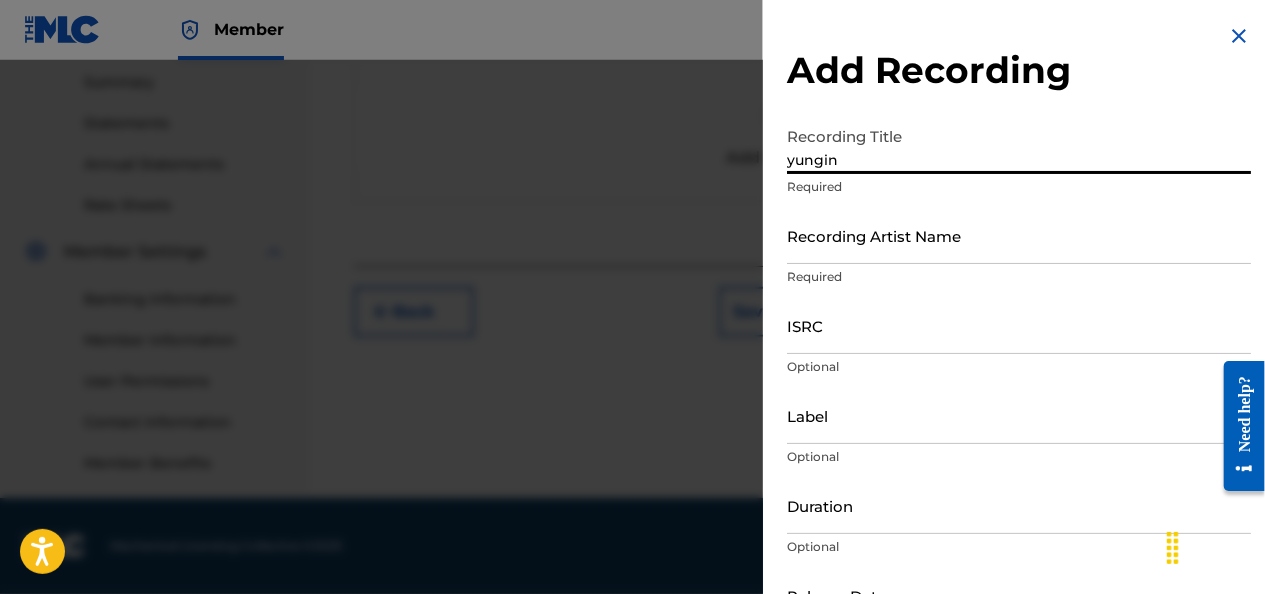 type on "yungin" 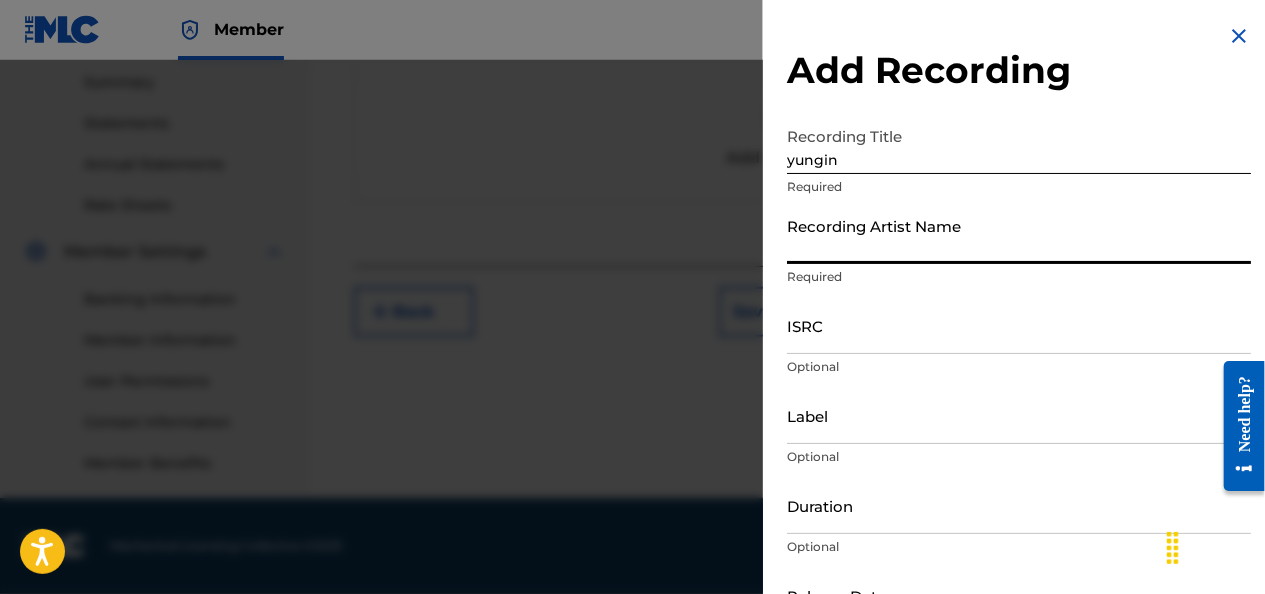 type on "JUNIOR" 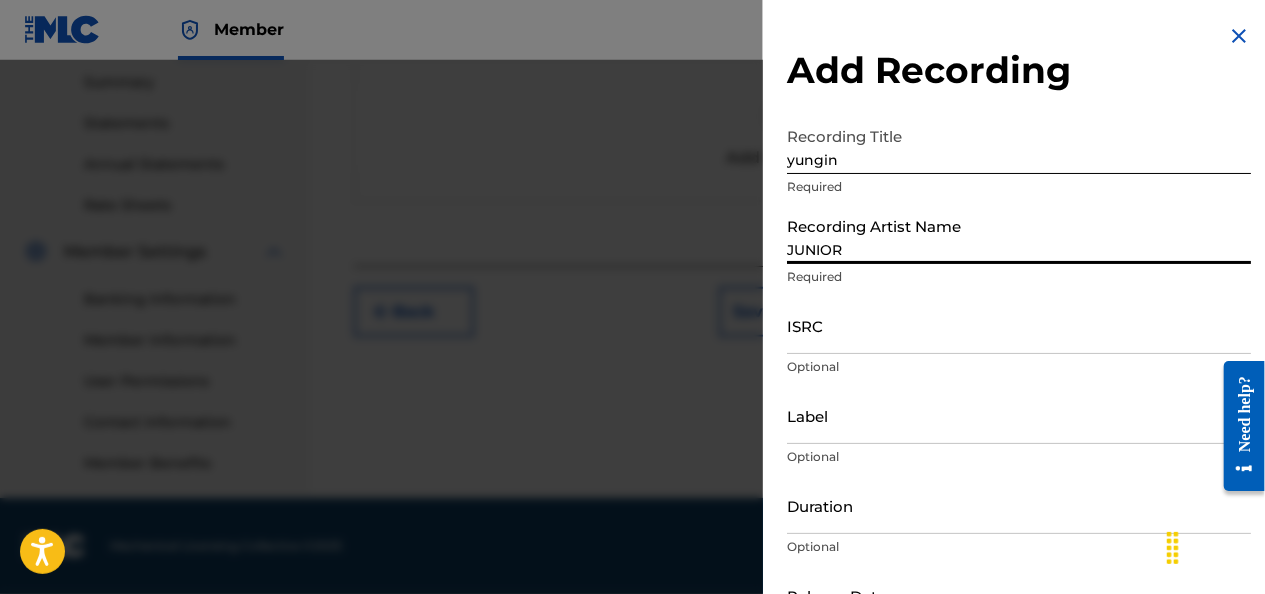 type on "STREETKID MUSIC LLC" 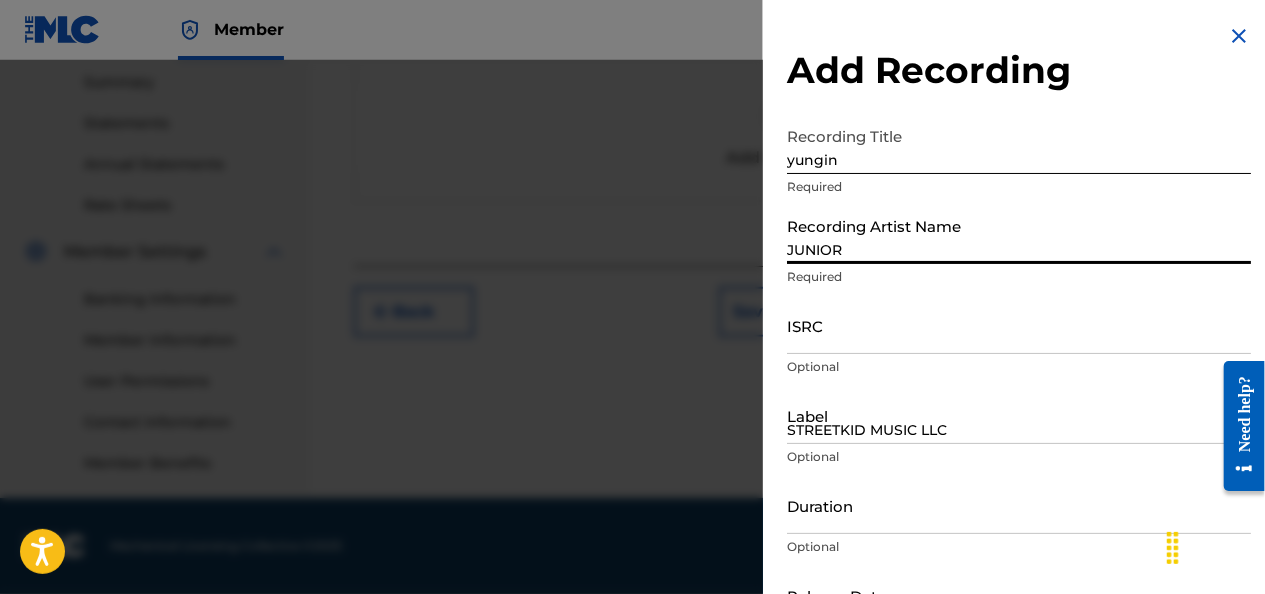 type on "September 19 2022" 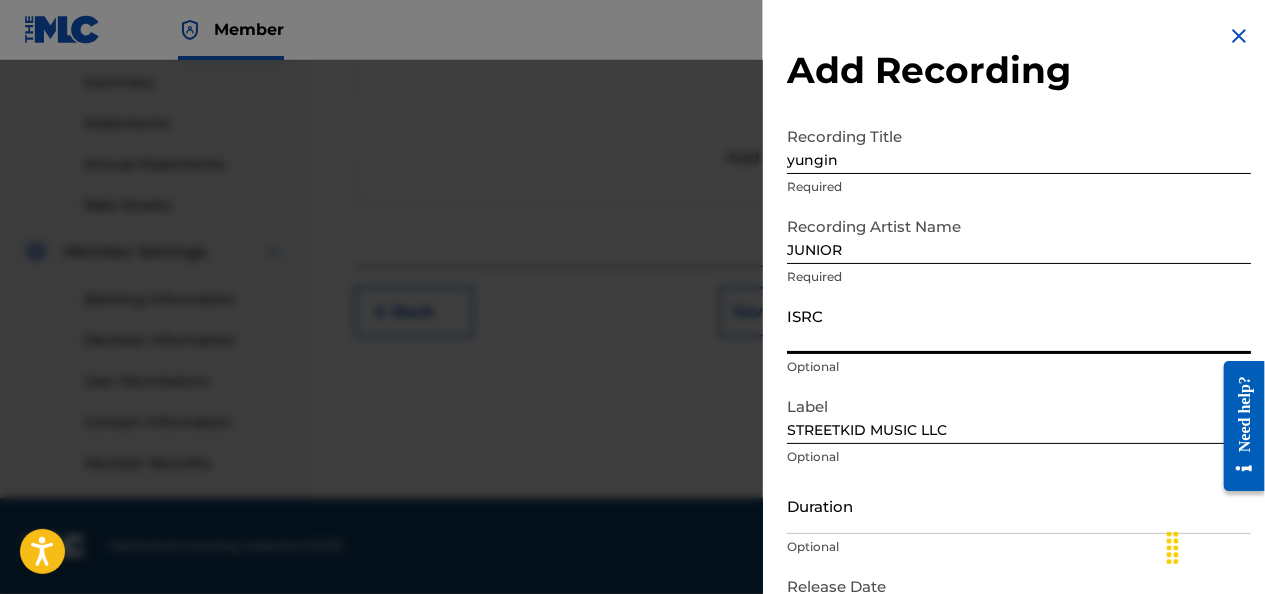 click on "ISRC" at bounding box center (1019, 325) 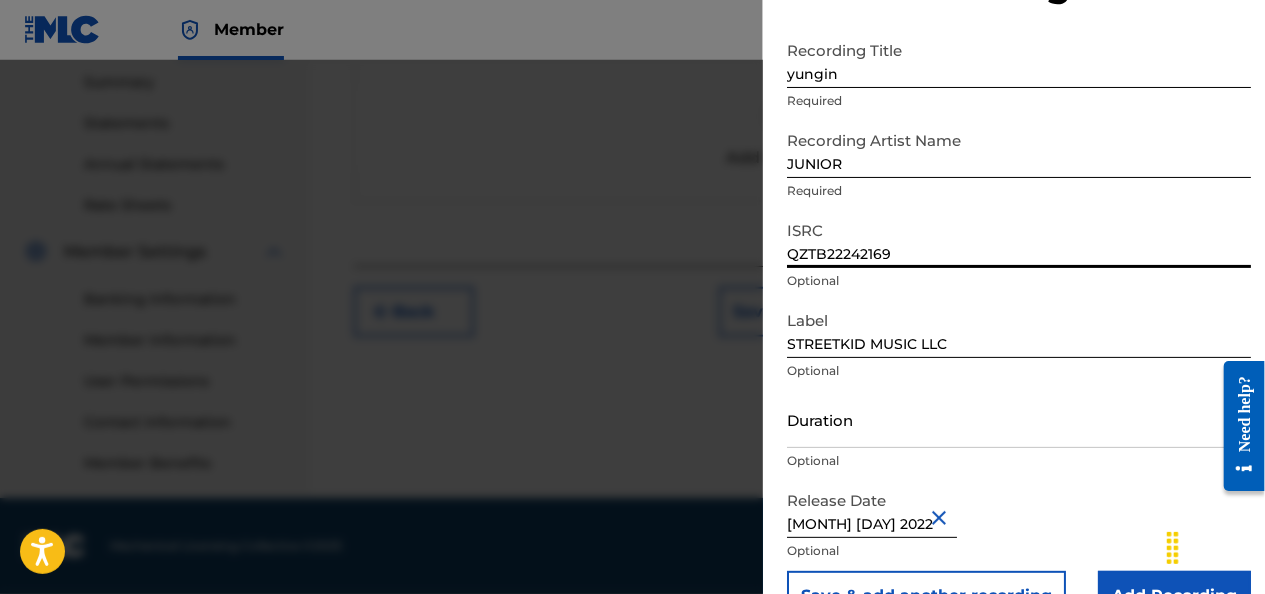 scroll, scrollTop: 137, scrollLeft: 0, axis: vertical 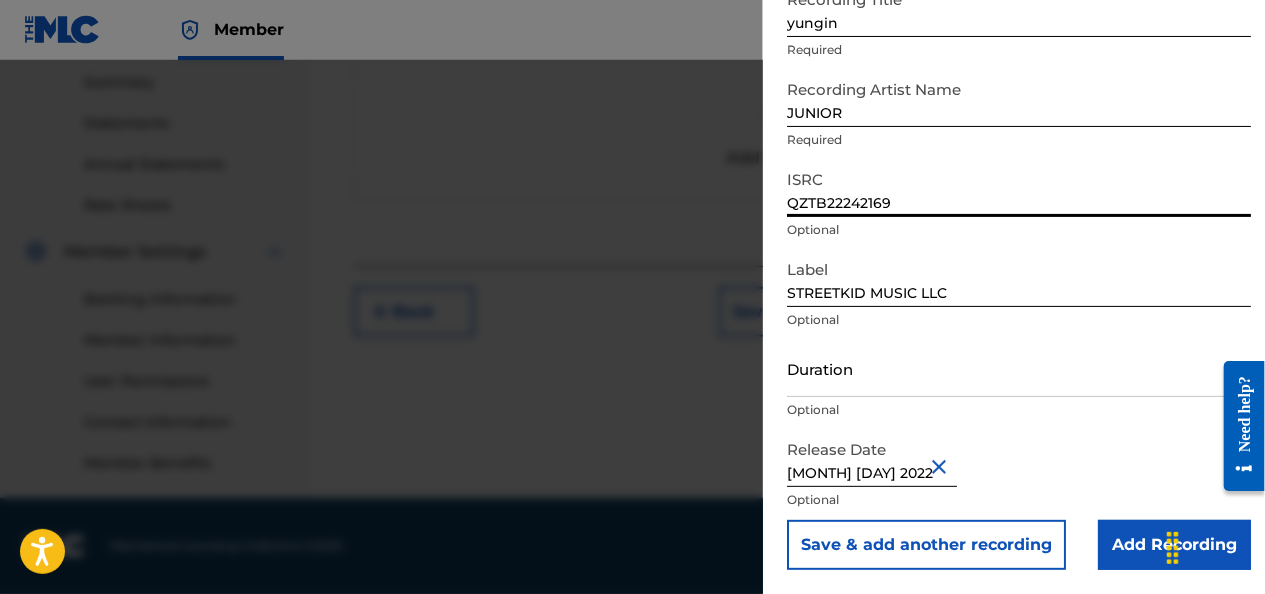 click on "Add Recording" at bounding box center (1174, 545) 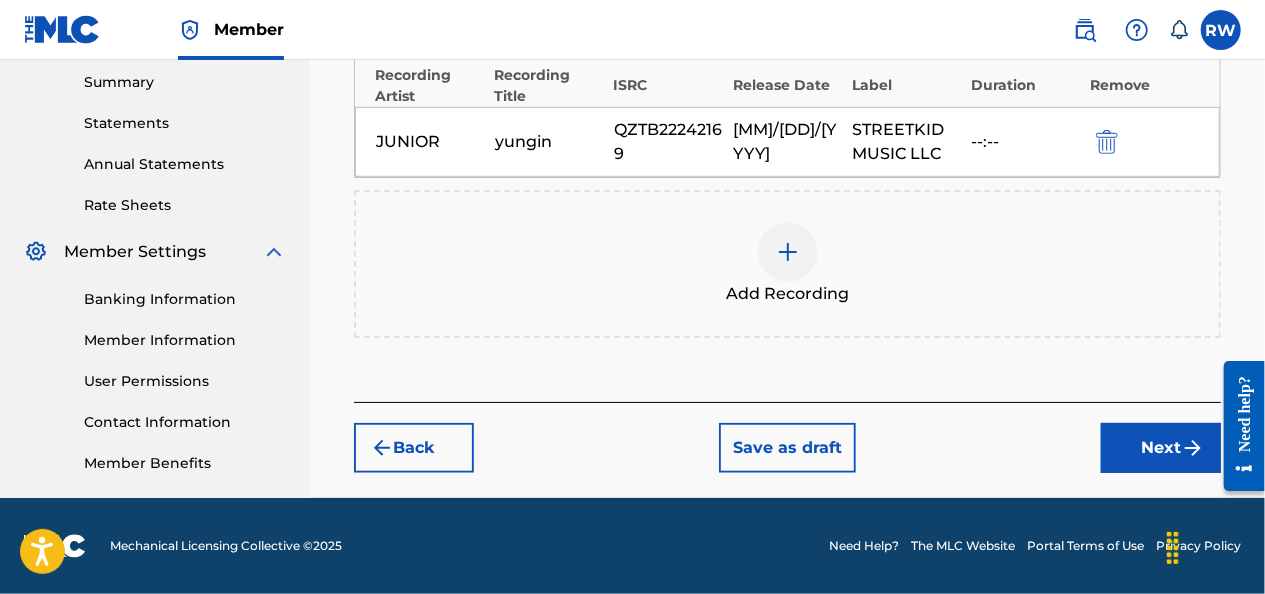click on "Next" at bounding box center (1161, 448) 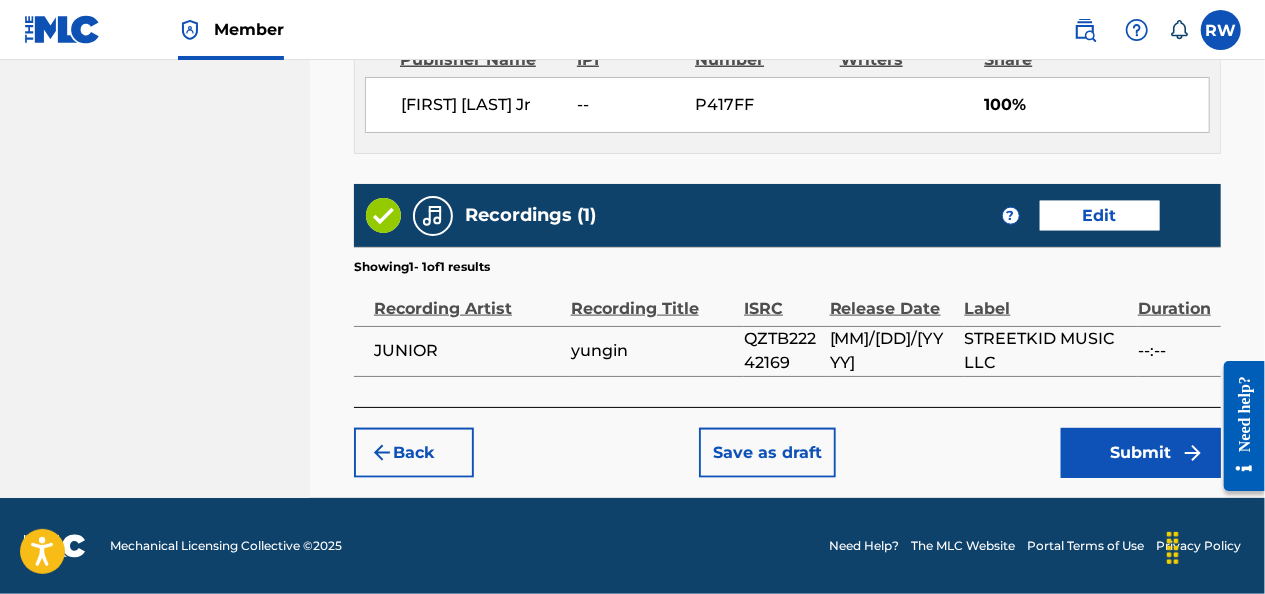 scroll, scrollTop: 1181, scrollLeft: 0, axis: vertical 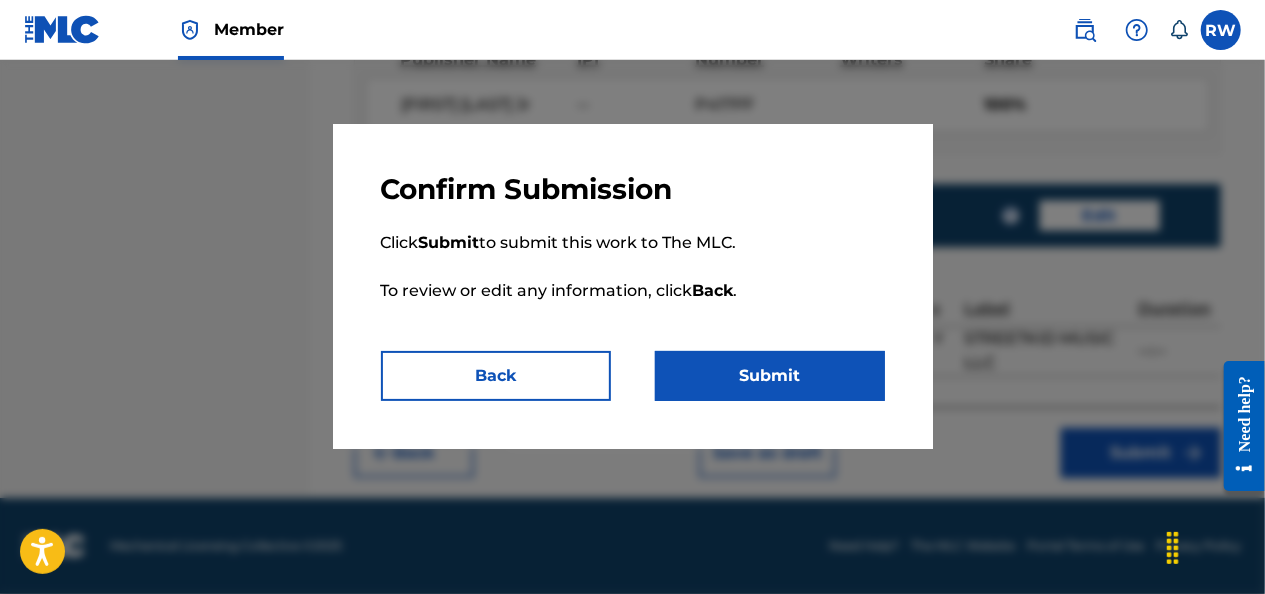click on "Submit" at bounding box center (770, 376) 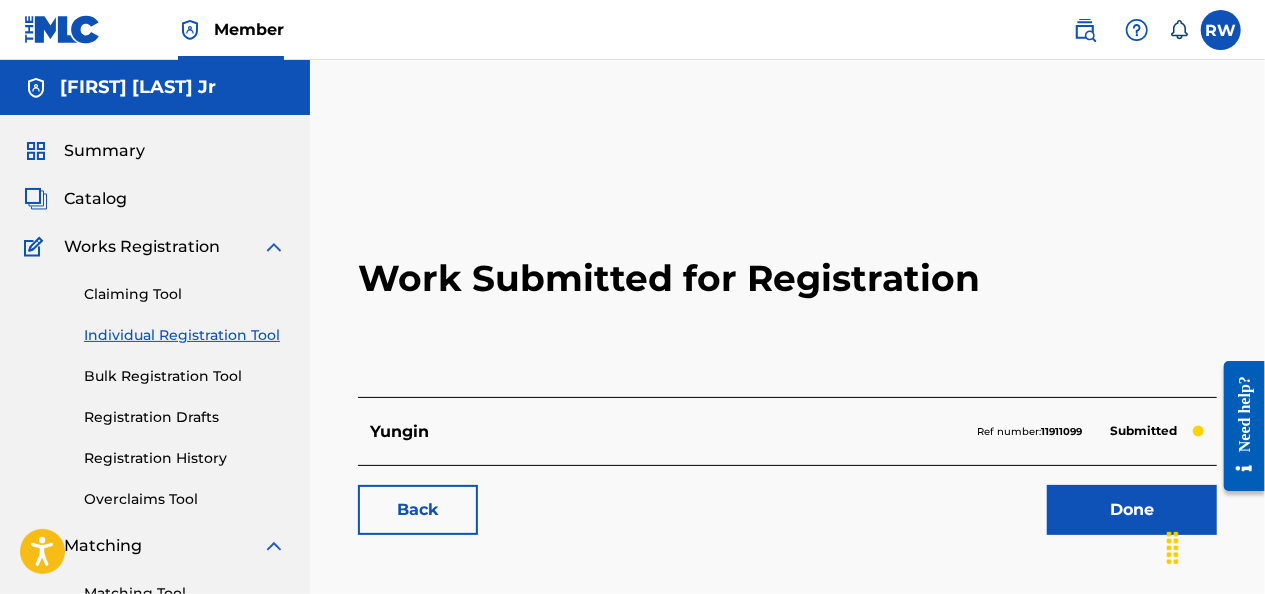 click on "Done" at bounding box center (1132, 510) 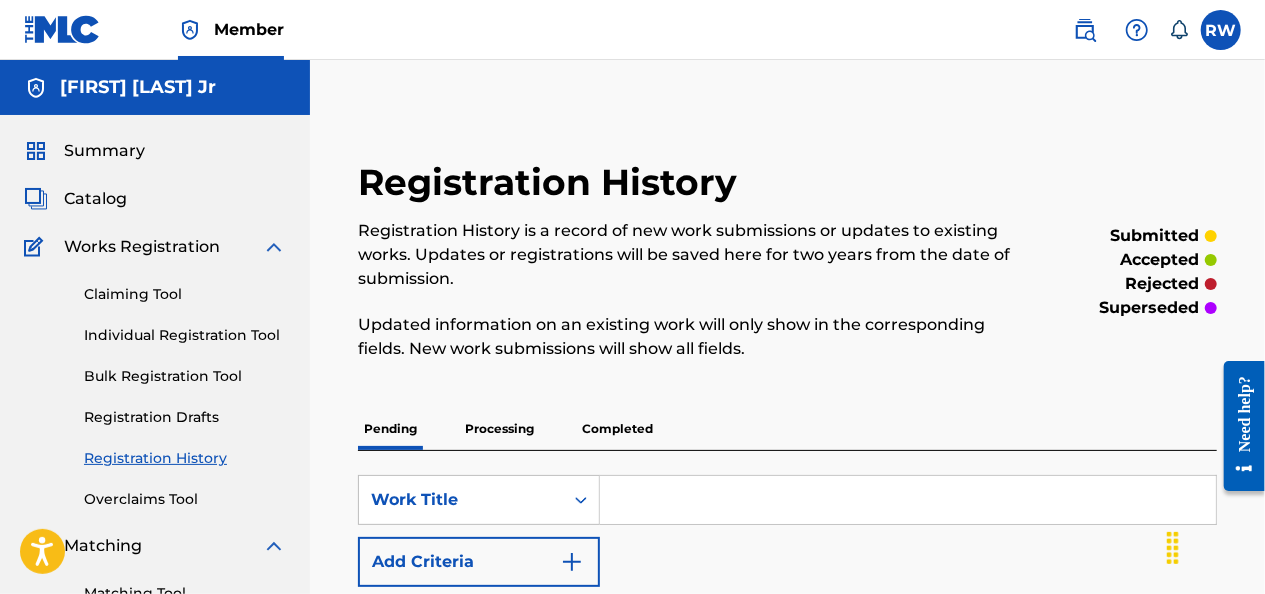 click on "Individual Registration Tool" at bounding box center (185, 335) 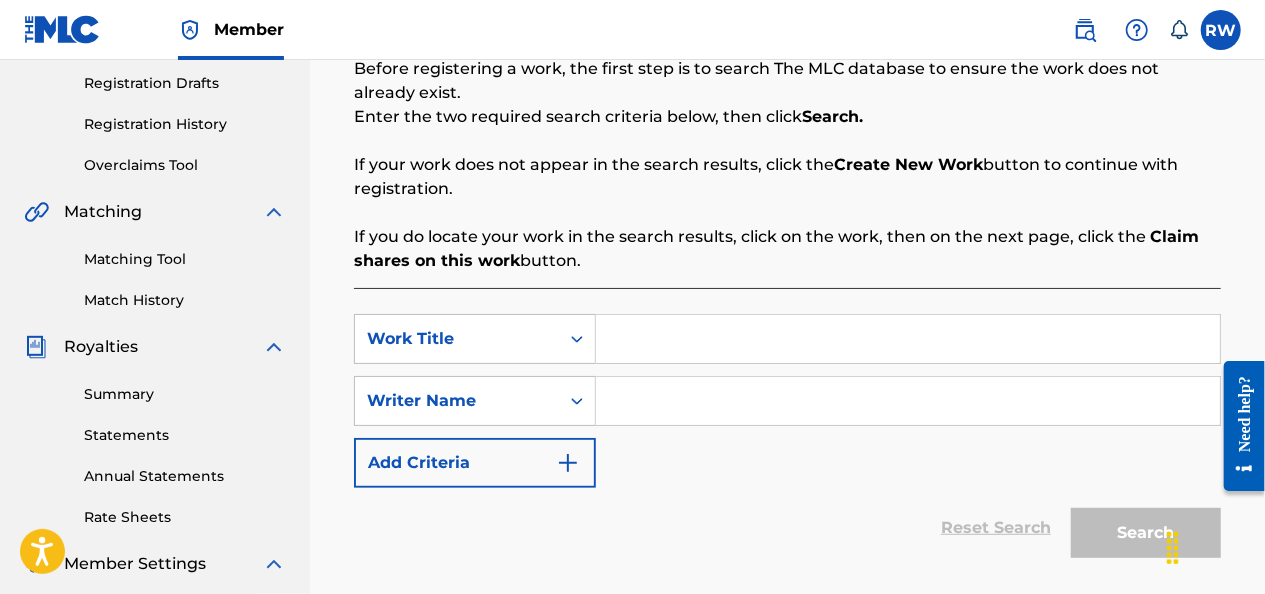 scroll, scrollTop: 366, scrollLeft: 0, axis: vertical 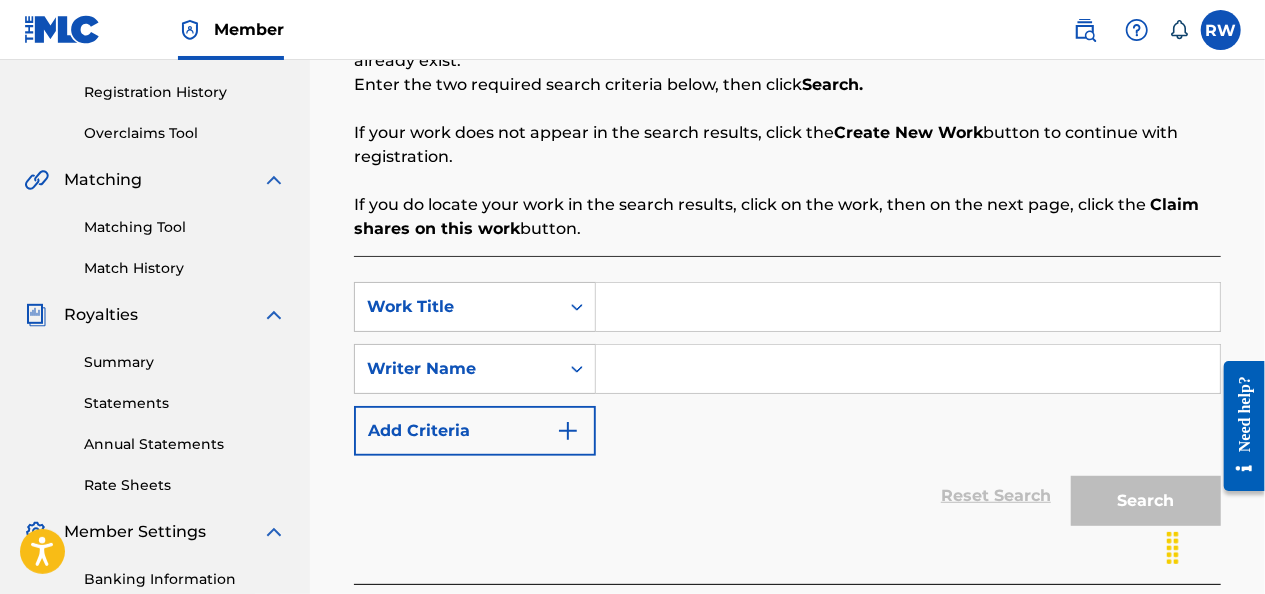 click at bounding box center (908, 307) 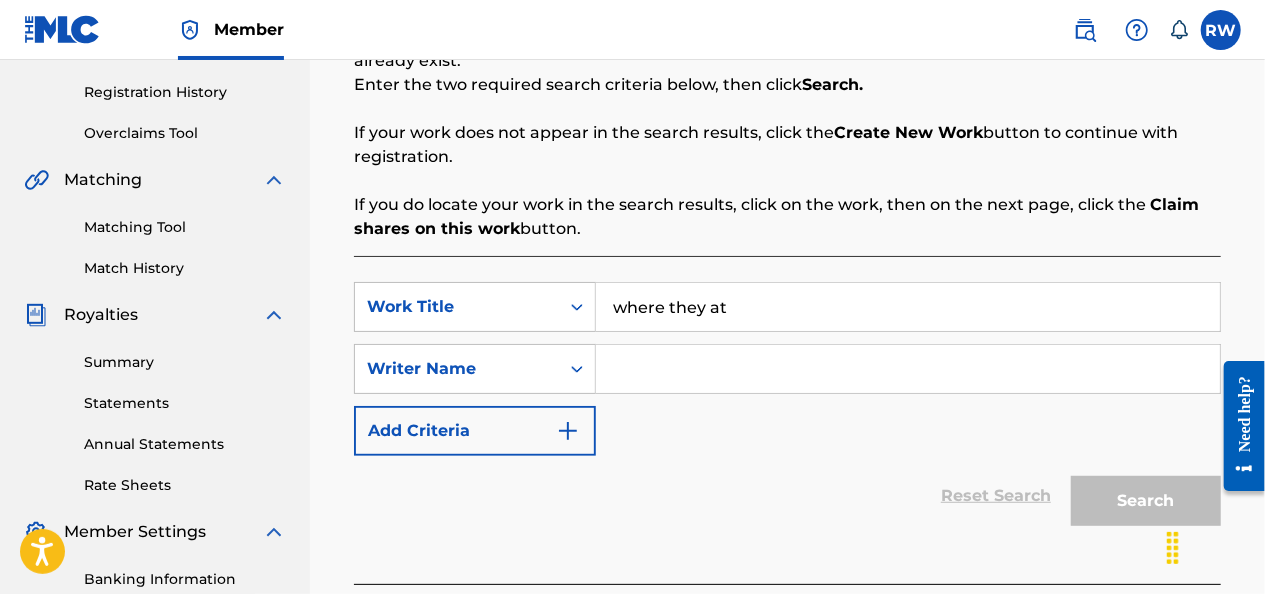 type on "where they at" 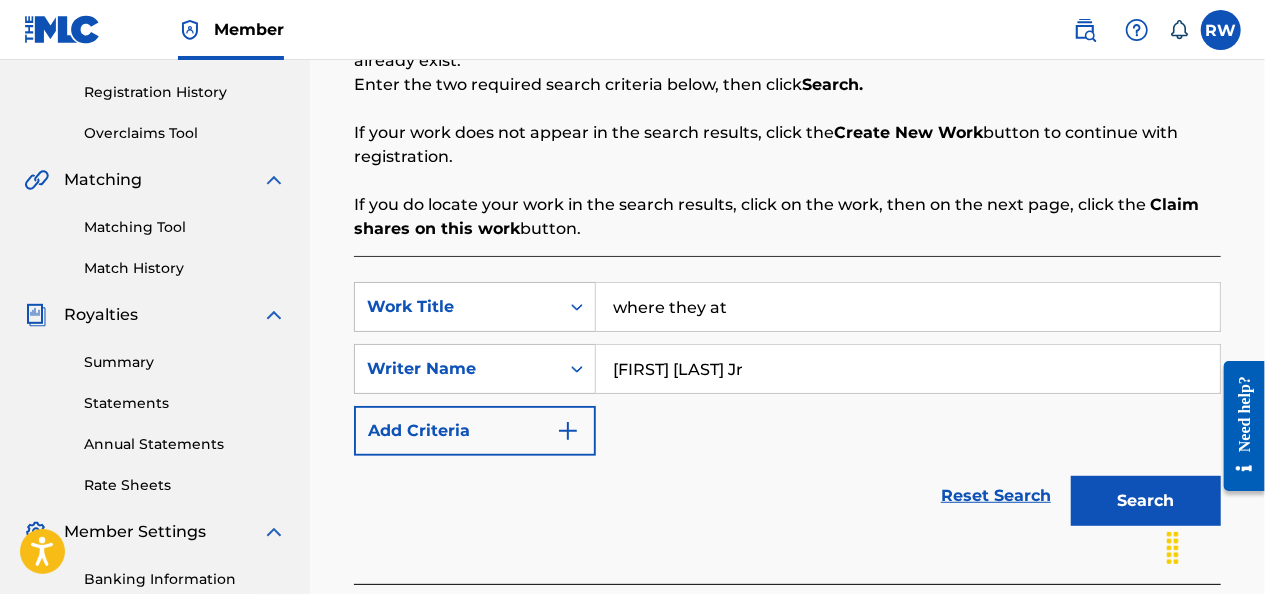 click on "Search" at bounding box center (1146, 501) 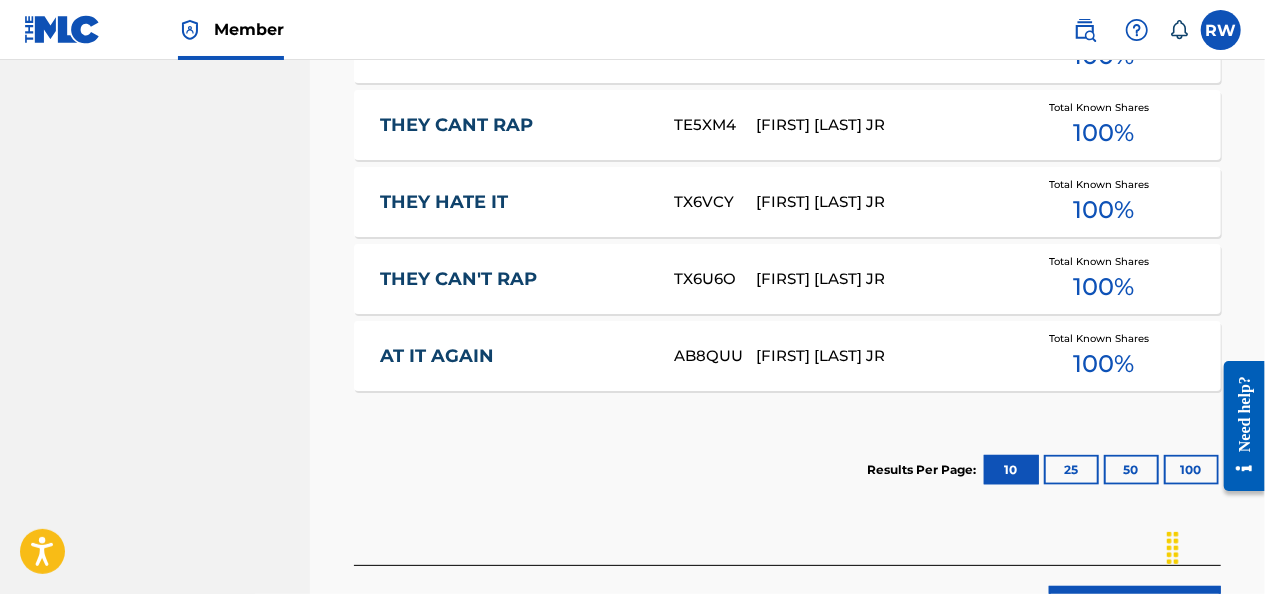 scroll, scrollTop: 1108, scrollLeft: 0, axis: vertical 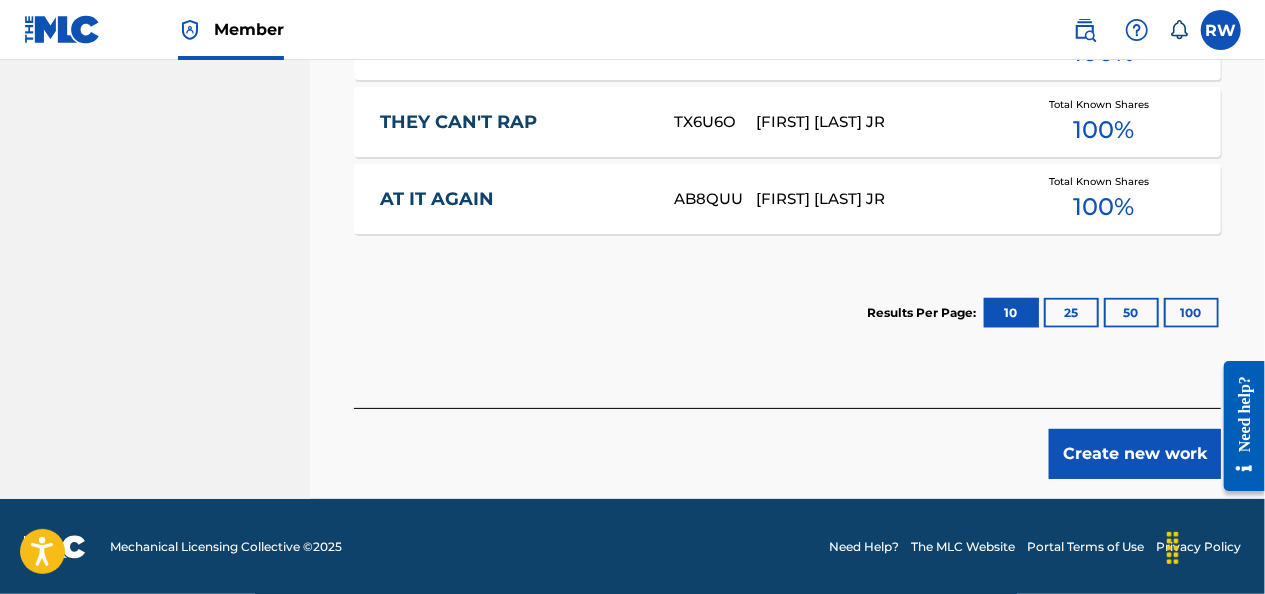 click on "Create new work" at bounding box center (1135, 454) 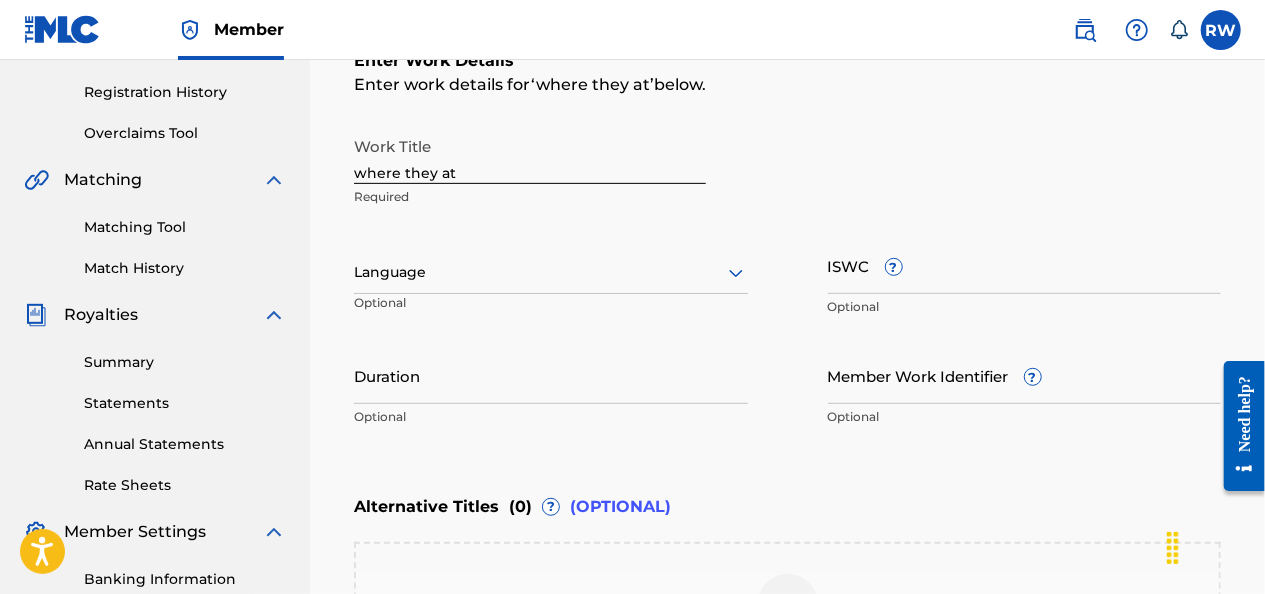 scroll, scrollTop: 359, scrollLeft: 0, axis: vertical 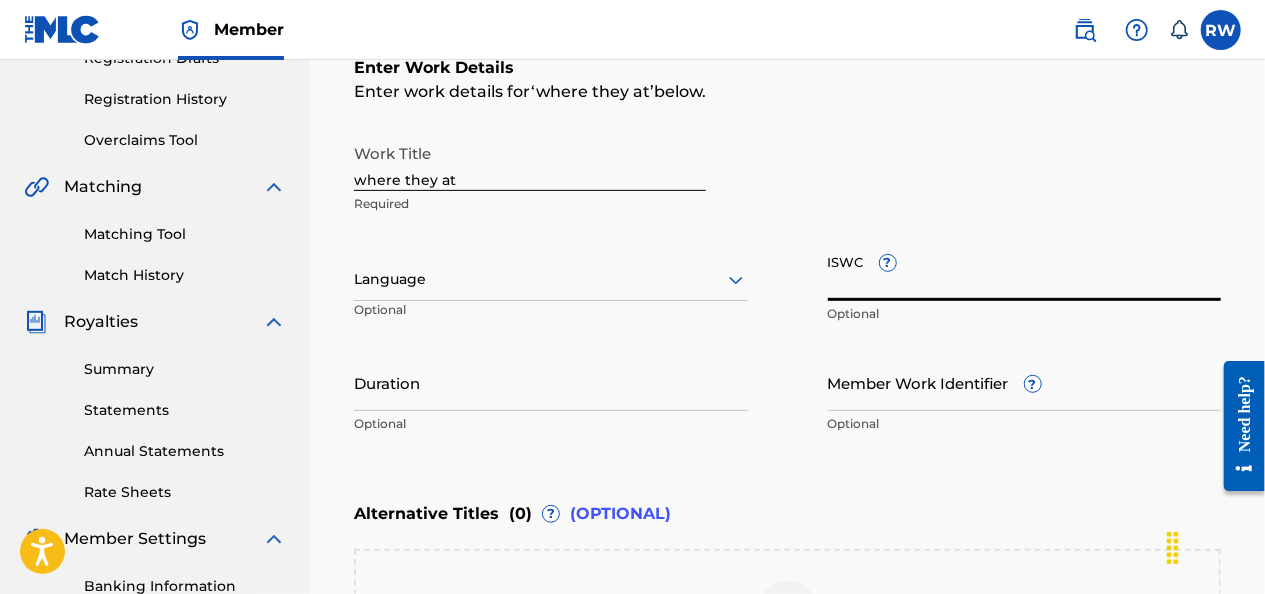 paste on "T-314.580.235-9" 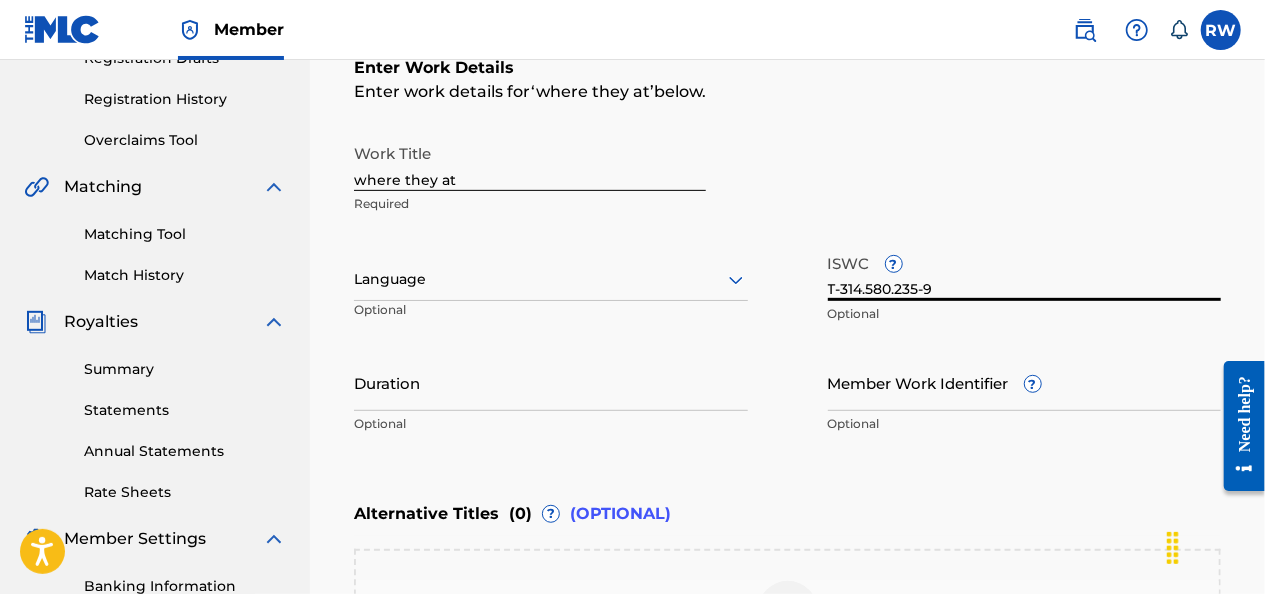 type on "T-314.580.235-9" 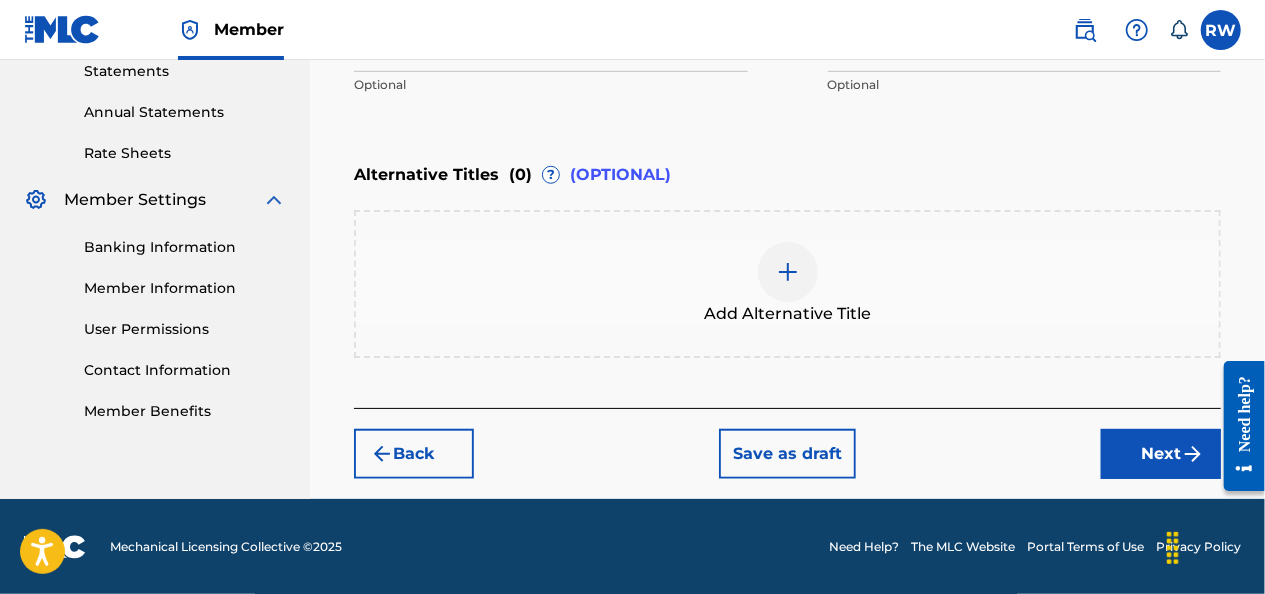 click on "Next" at bounding box center (1161, 454) 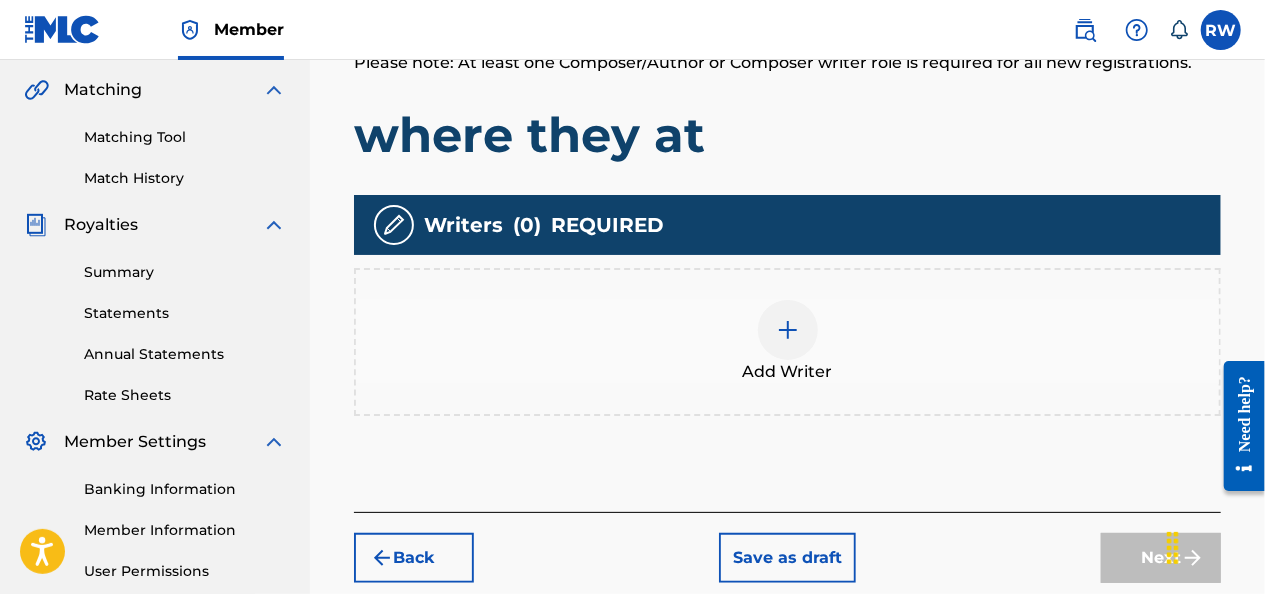 scroll, scrollTop: 461, scrollLeft: 0, axis: vertical 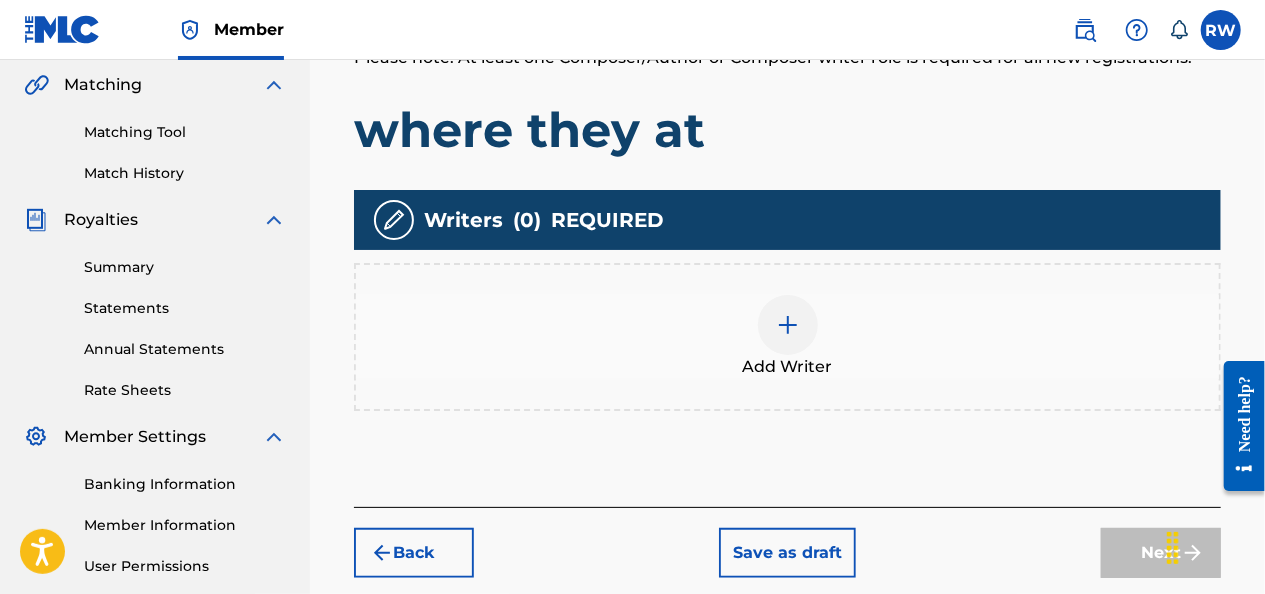 click at bounding box center [788, 325] 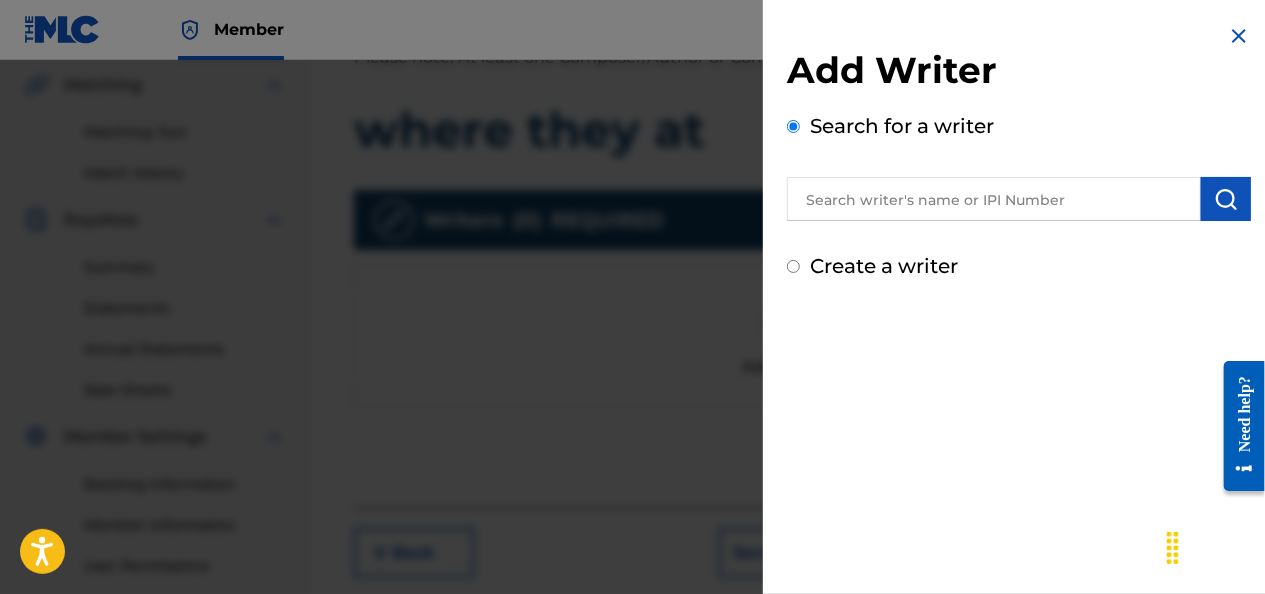 click at bounding box center [994, 199] 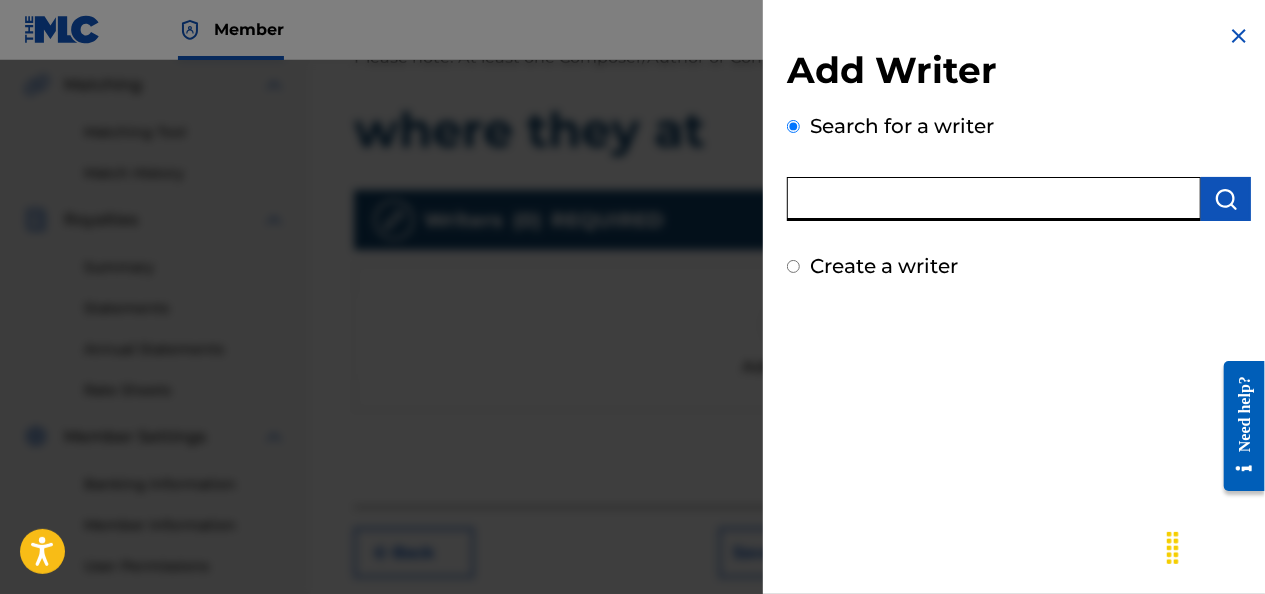 paste on "01072766545" 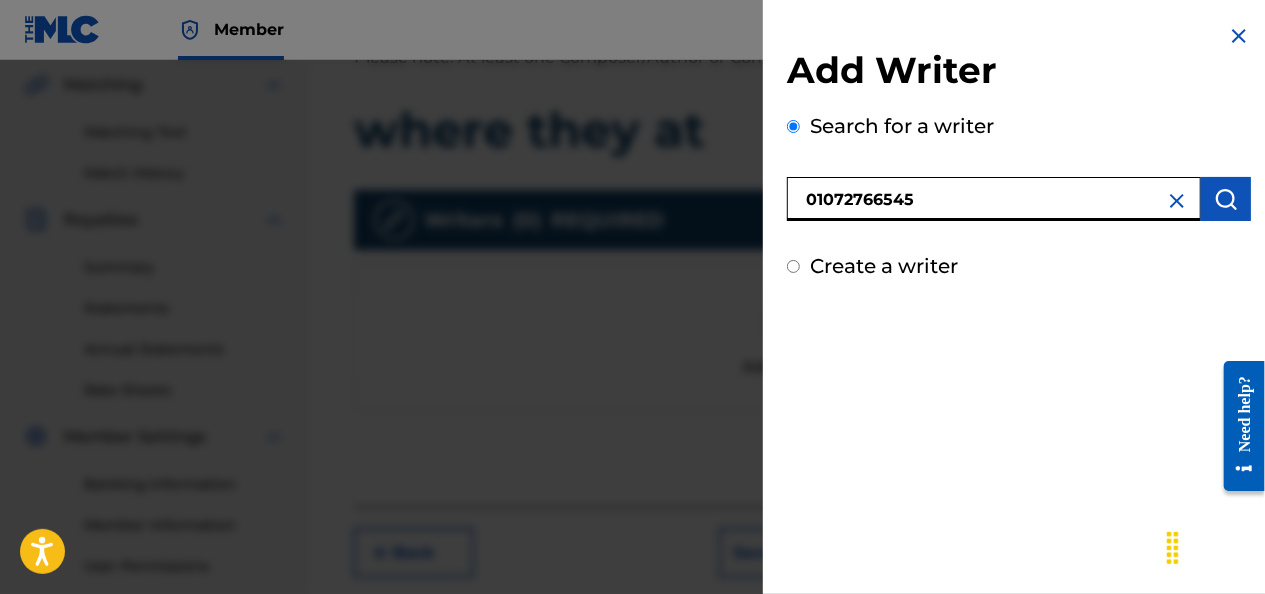 type on "01072766545" 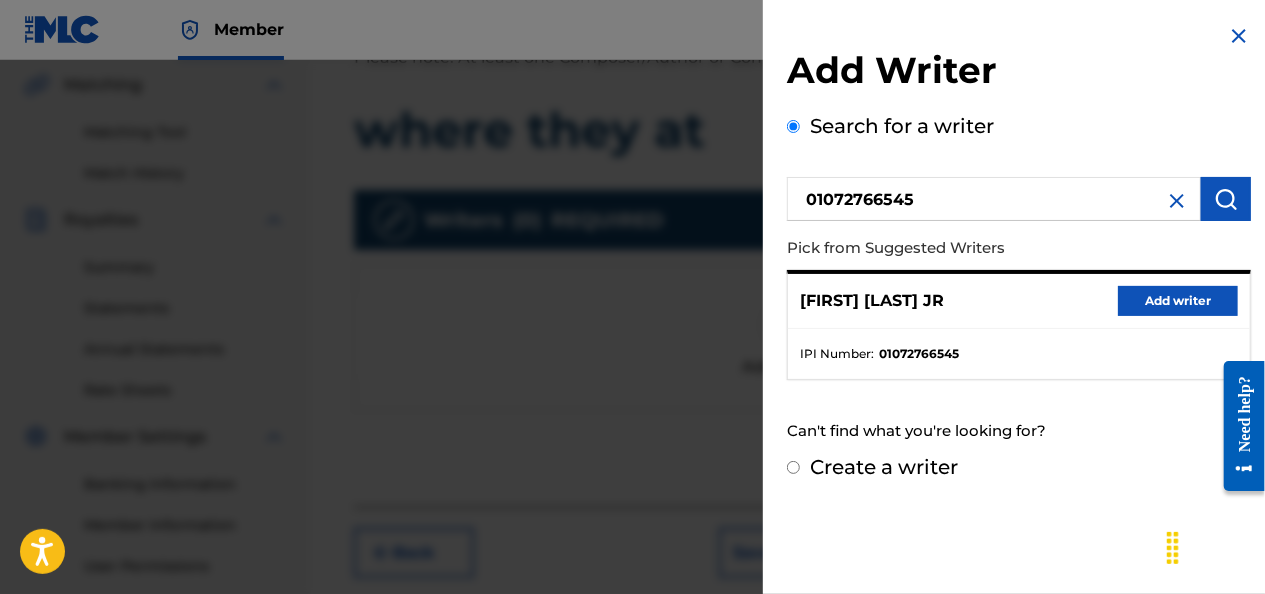 click on "Add writer" at bounding box center [1178, 301] 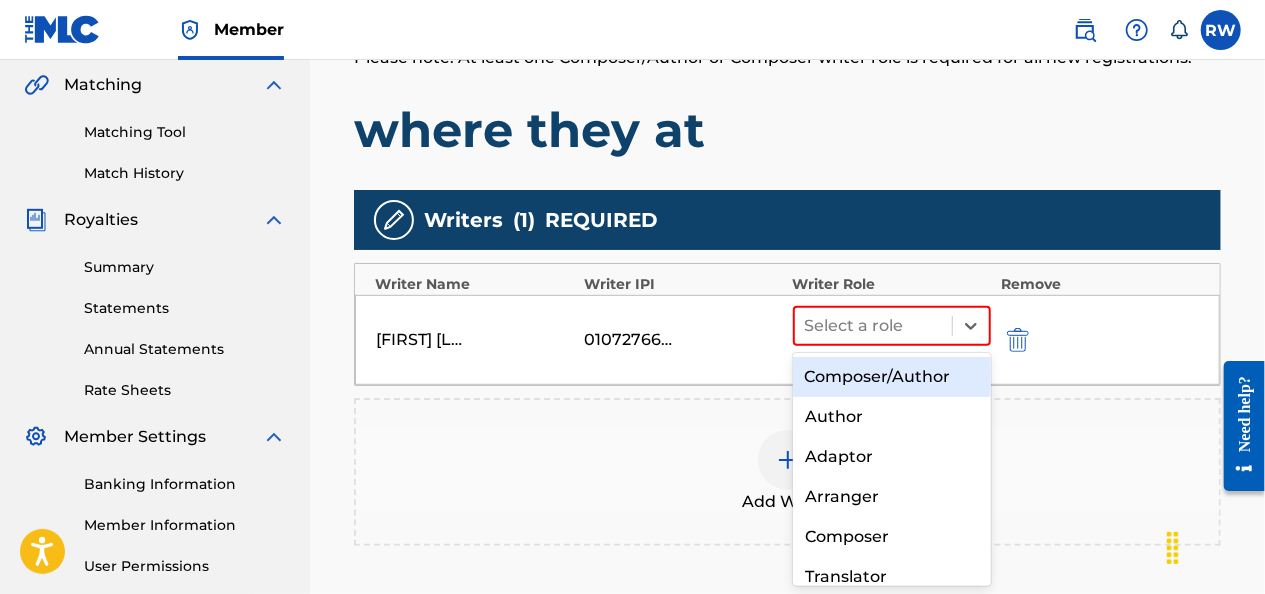 click on "Composer/Author" at bounding box center [892, 377] 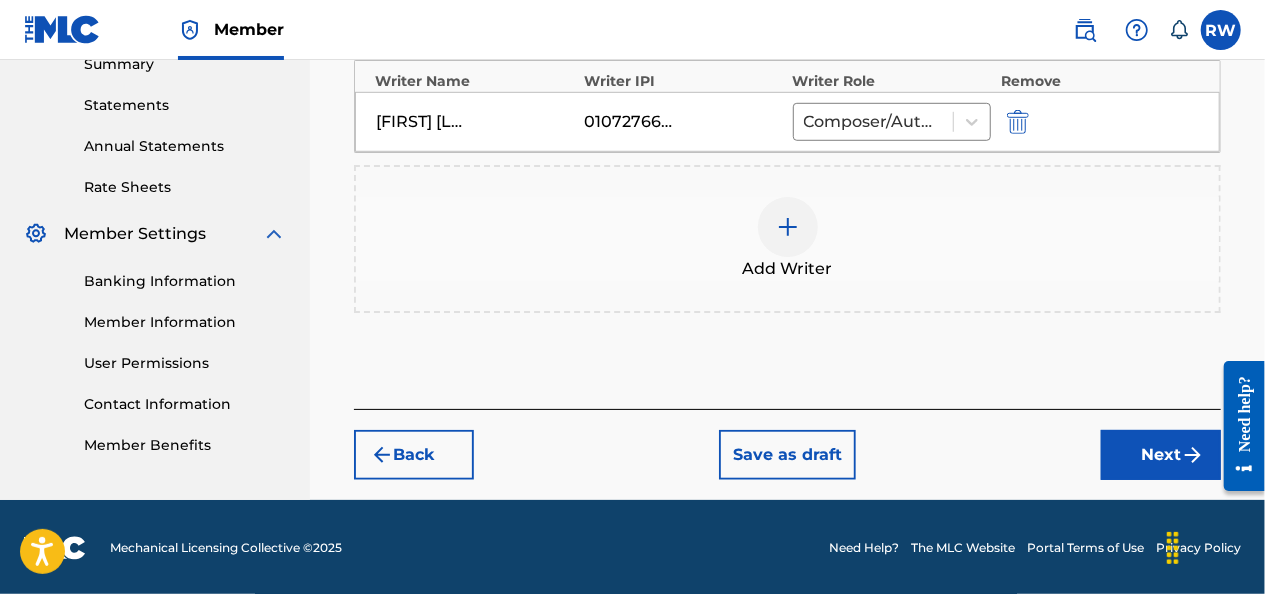 click on "Next" at bounding box center [1161, 455] 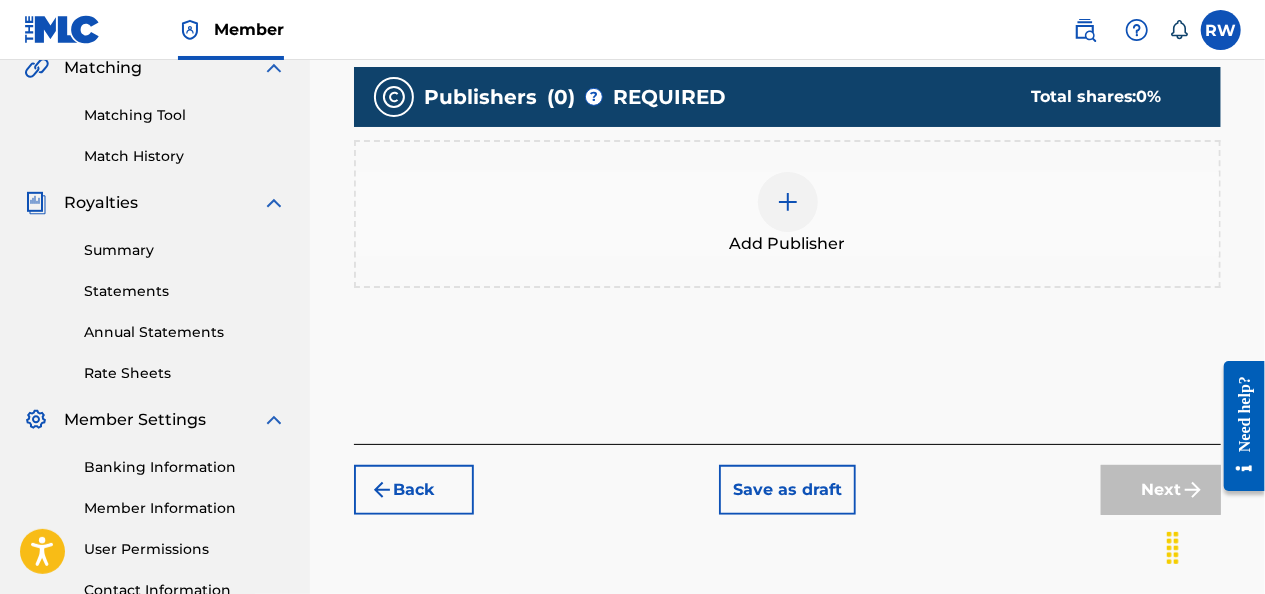 scroll, scrollTop: 479, scrollLeft: 0, axis: vertical 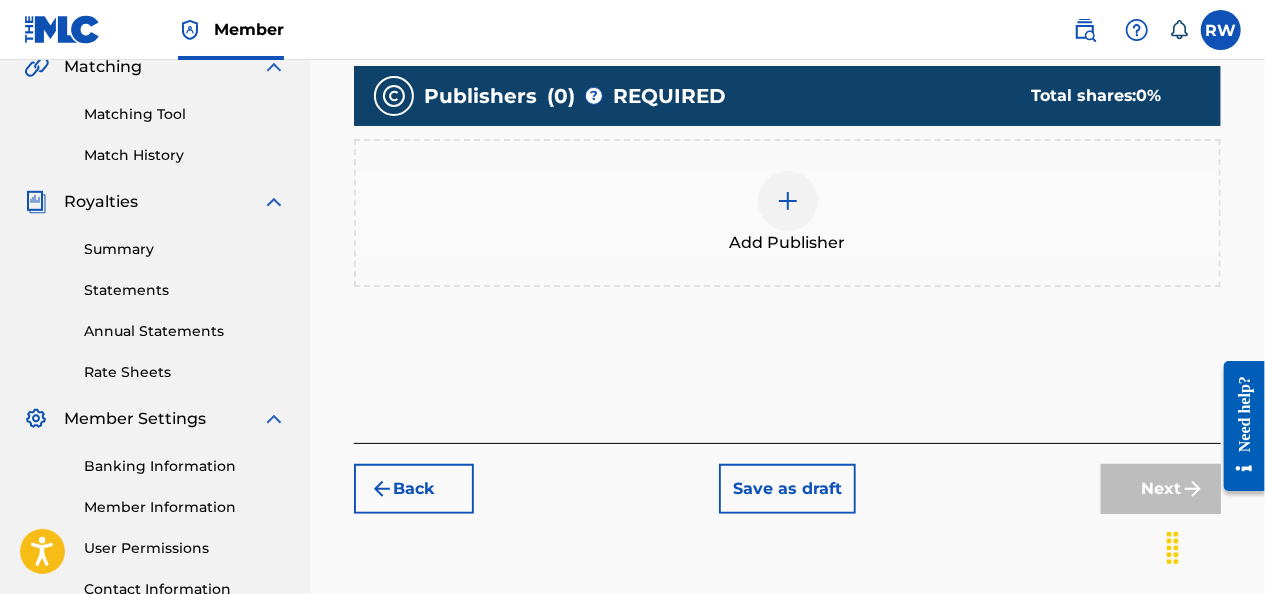 click at bounding box center (788, 201) 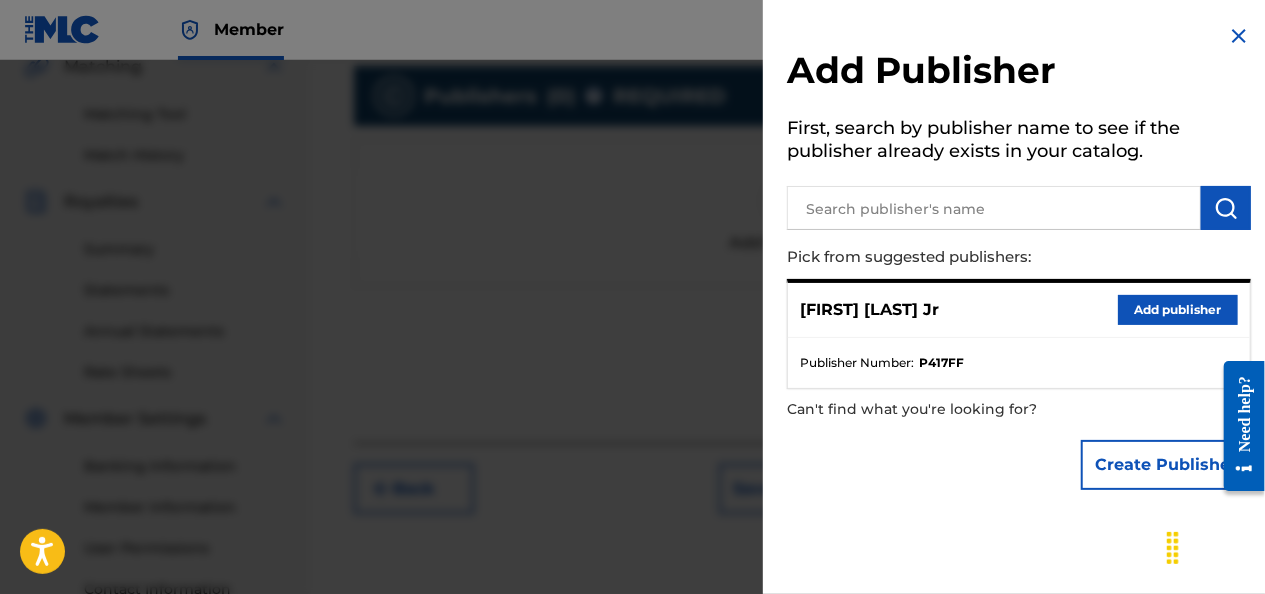 click on "Add publisher" at bounding box center (1178, 310) 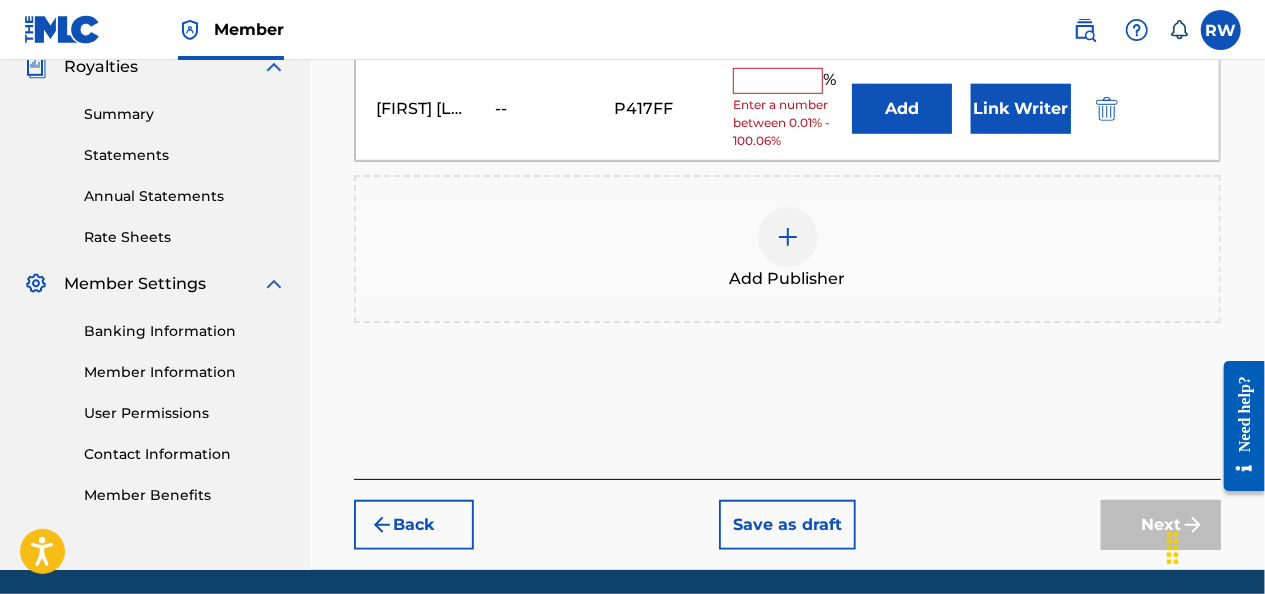 scroll, scrollTop: 494, scrollLeft: 0, axis: vertical 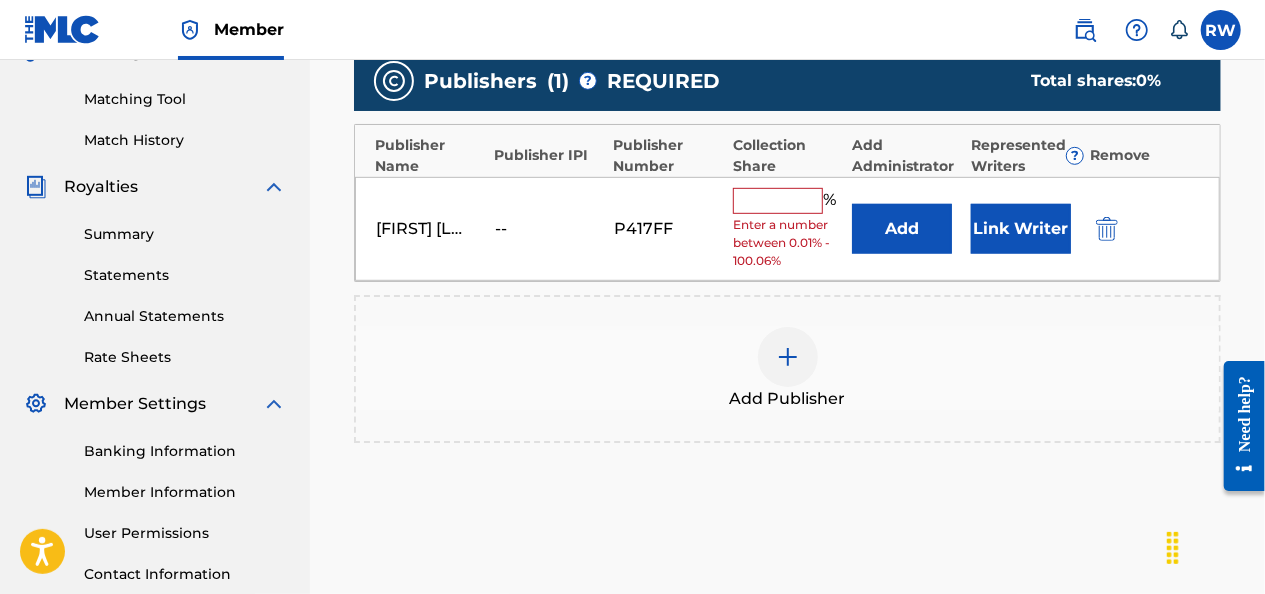 click at bounding box center (778, 201) 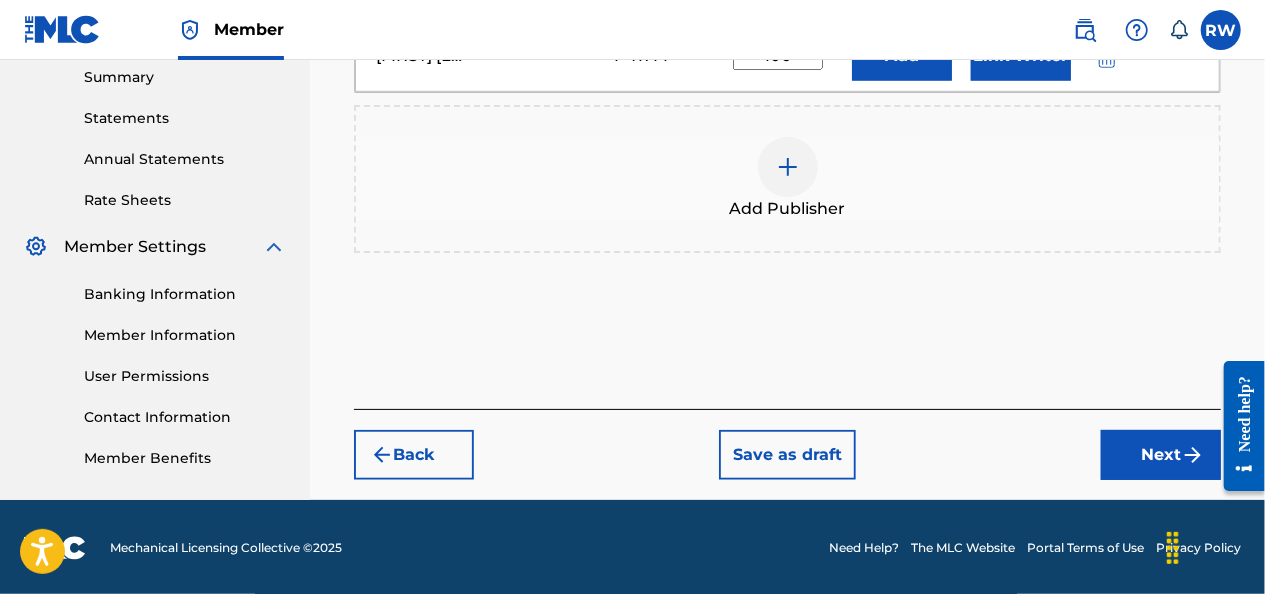 click on "Next" at bounding box center (1161, 455) 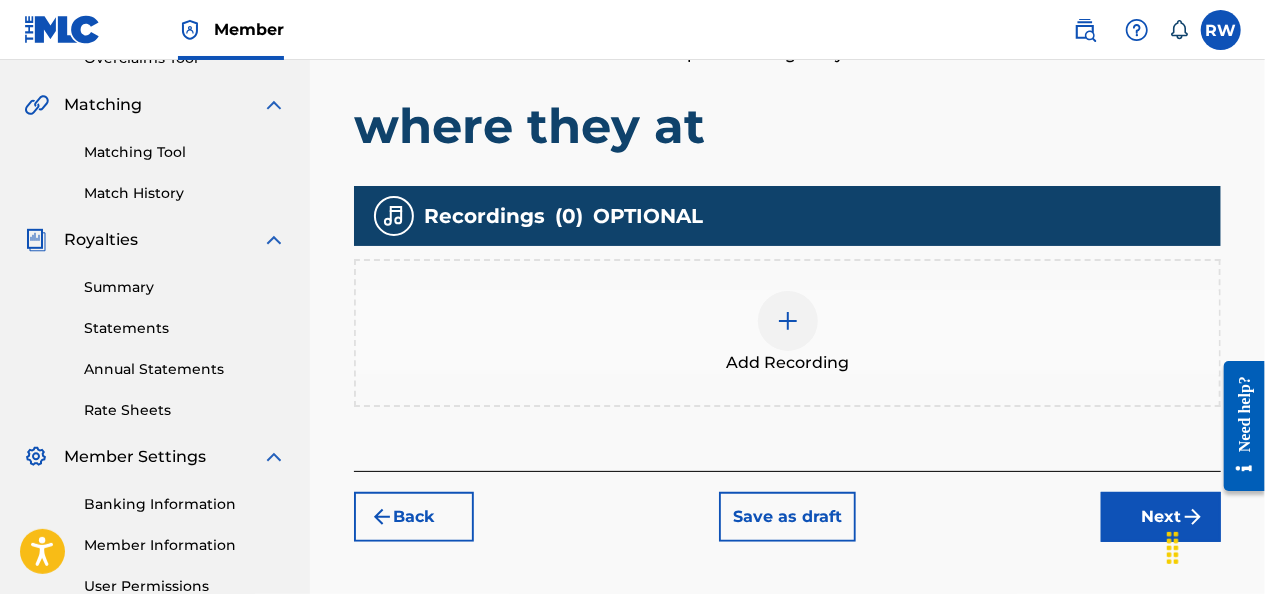 scroll, scrollTop: 646, scrollLeft: 0, axis: vertical 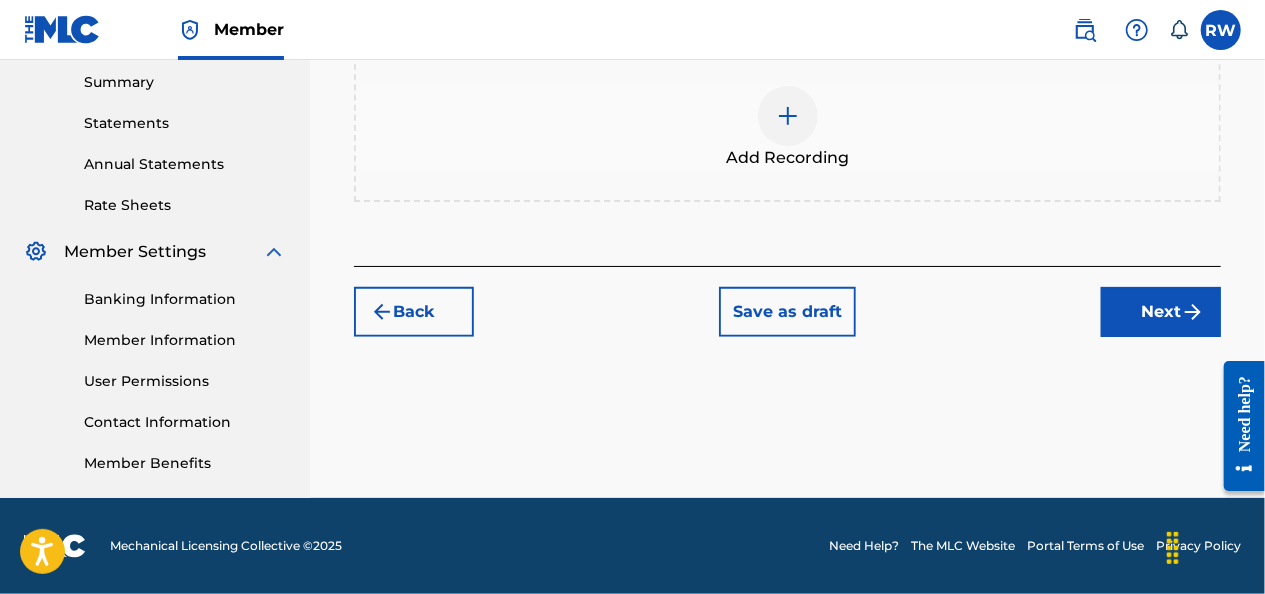 click at bounding box center (788, 116) 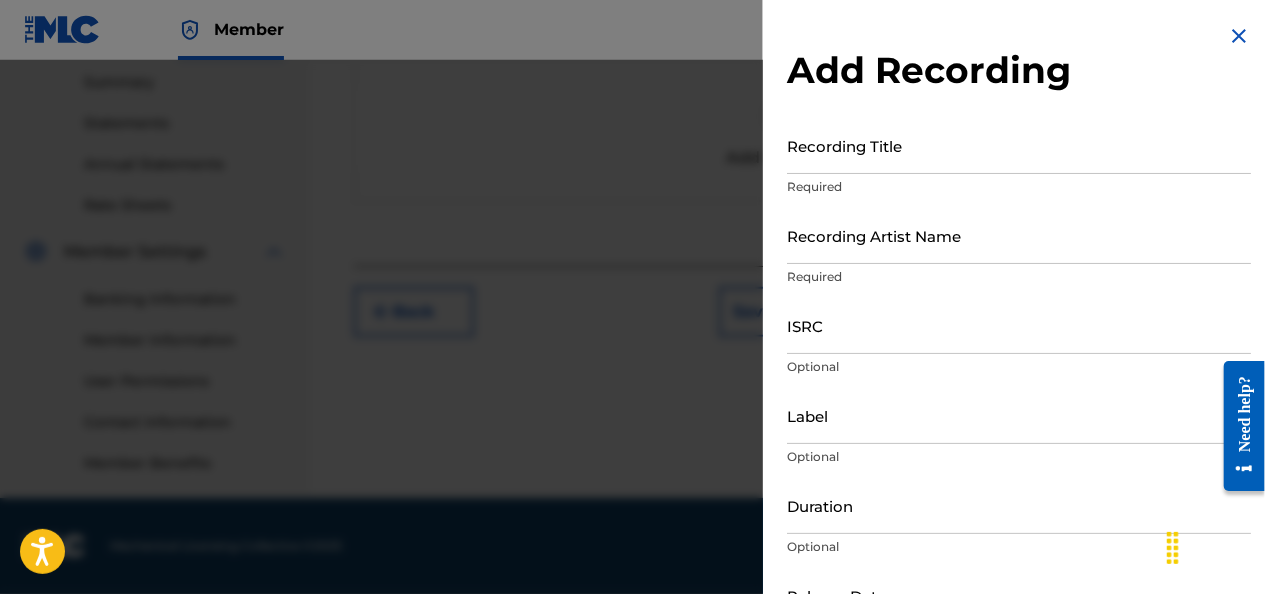 click on "Recording Title" at bounding box center [1019, 145] 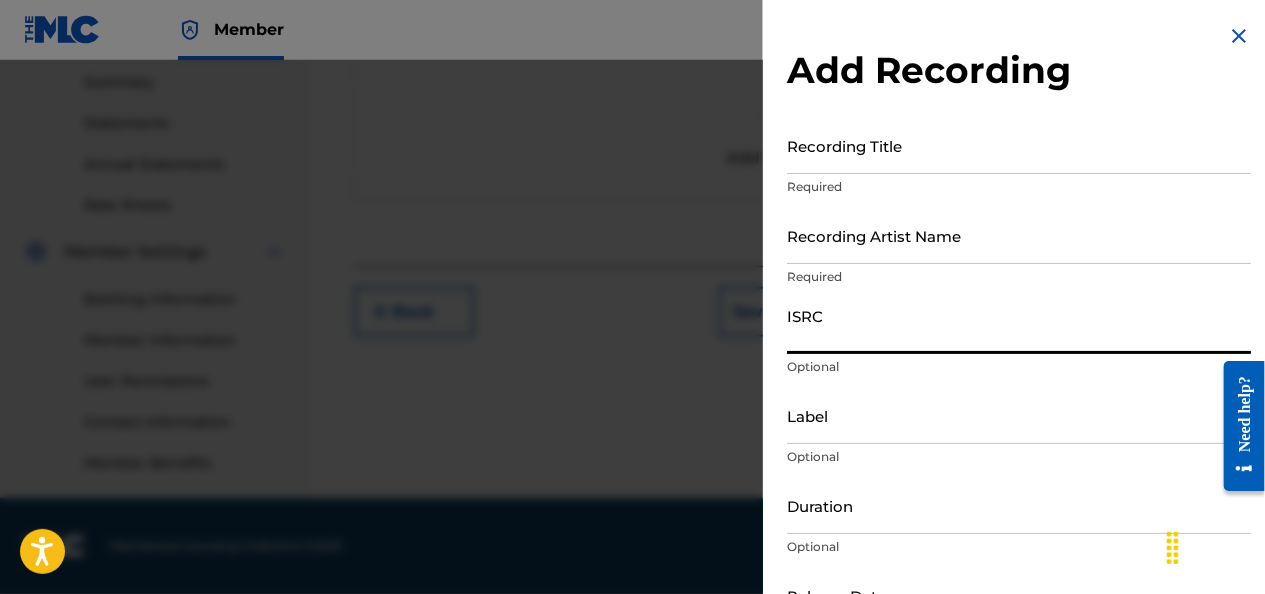 paste on "QZTBB2268868" 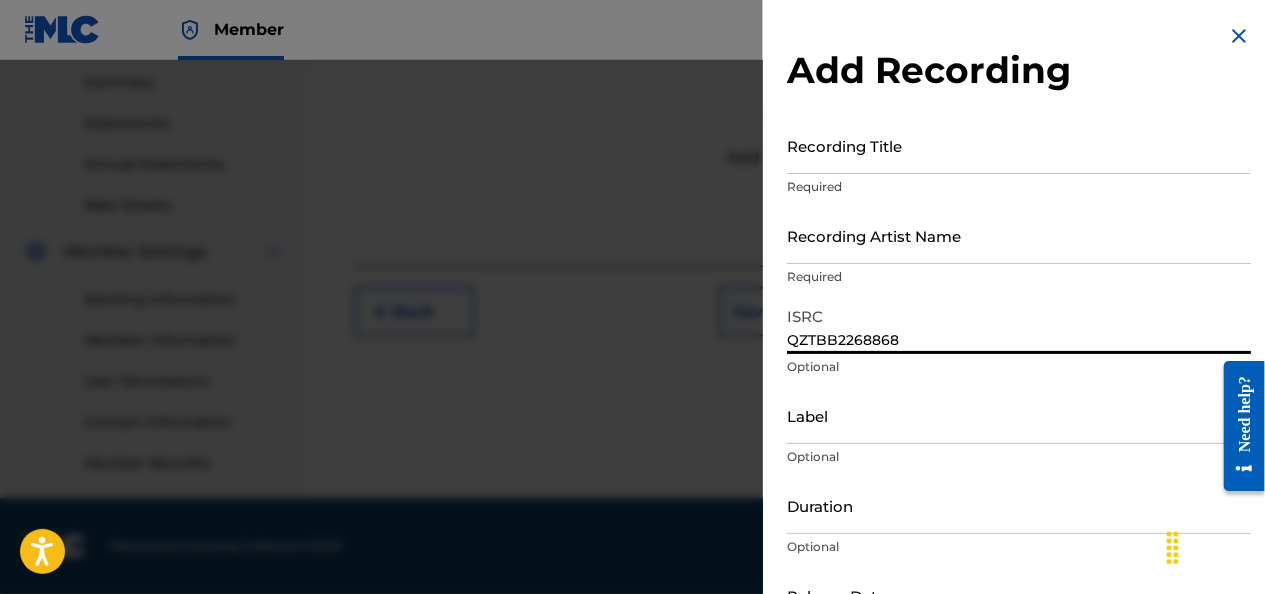 type on "QZTBB2268868" 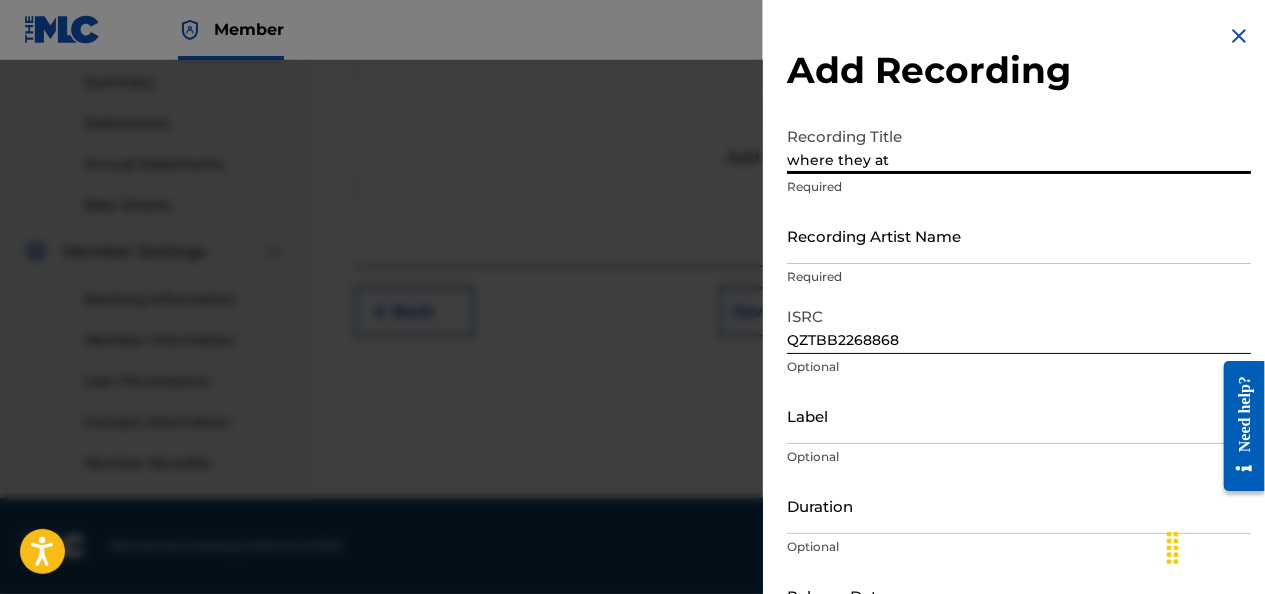 type on "where they at" 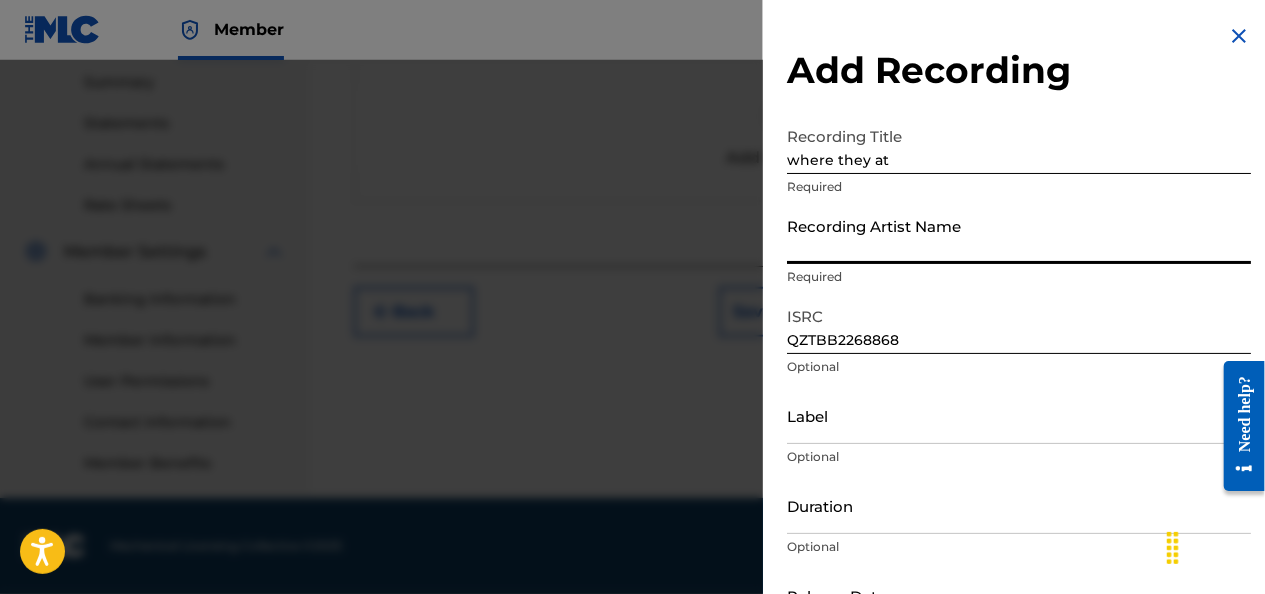 click on "Recording Artist Name" at bounding box center [1019, 235] 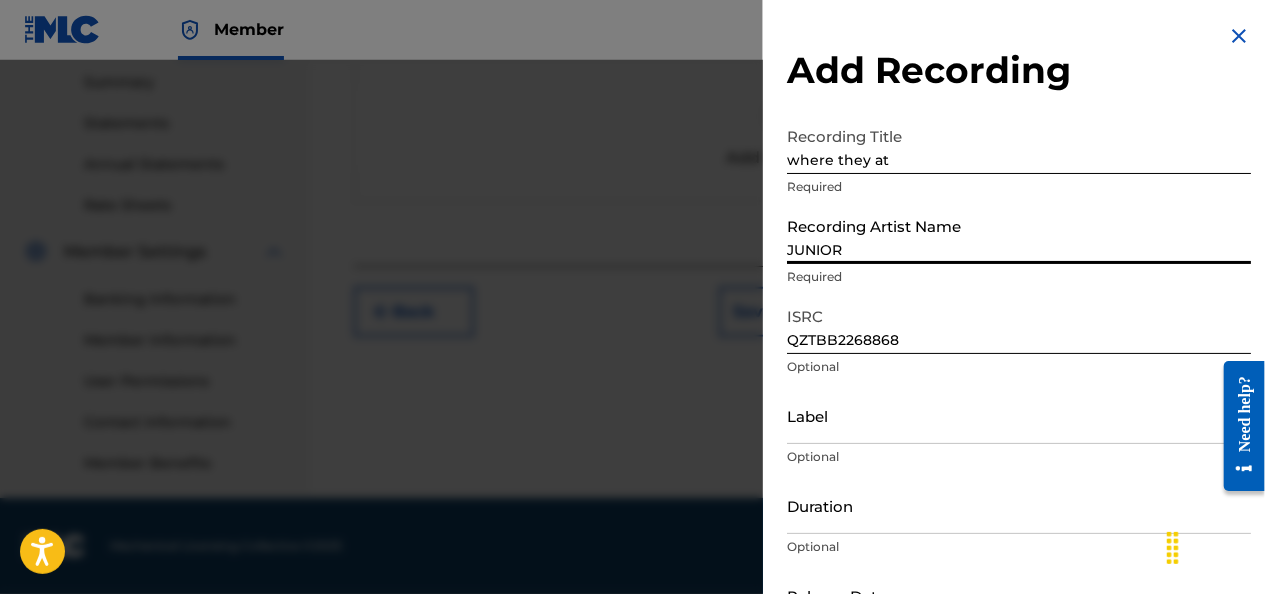 type on "STREETKID MUSIC LLC" 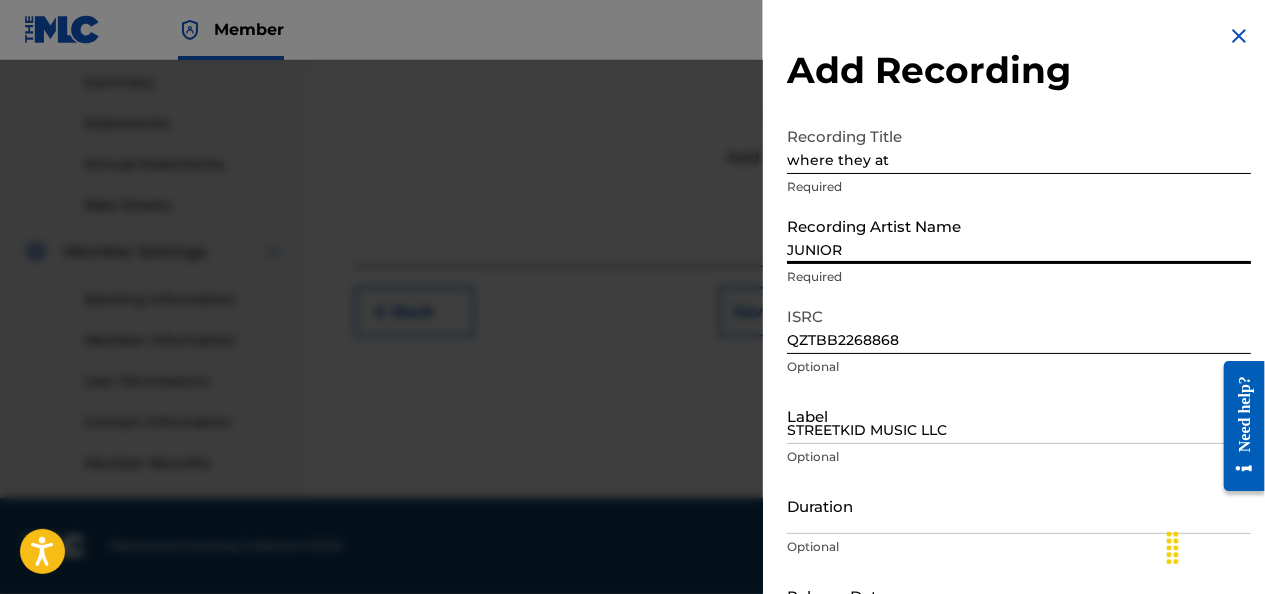 type on "September 19 2022" 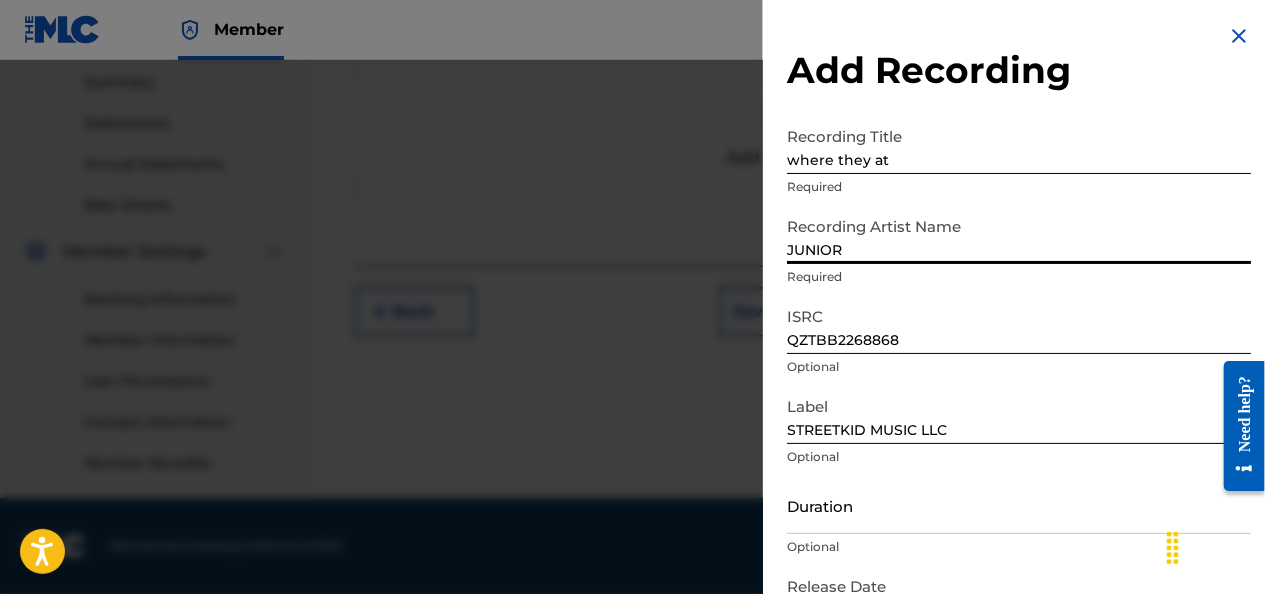 scroll, scrollTop: 137, scrollLeft: 0, axis: vertical 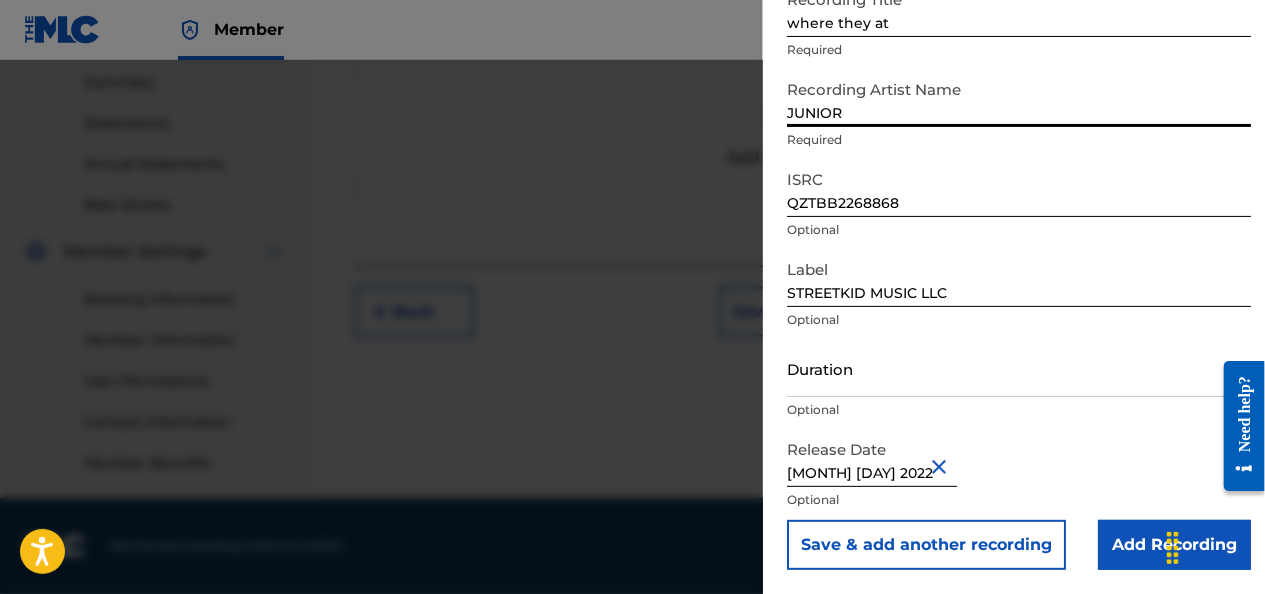 click at bounding box center [942, 466] 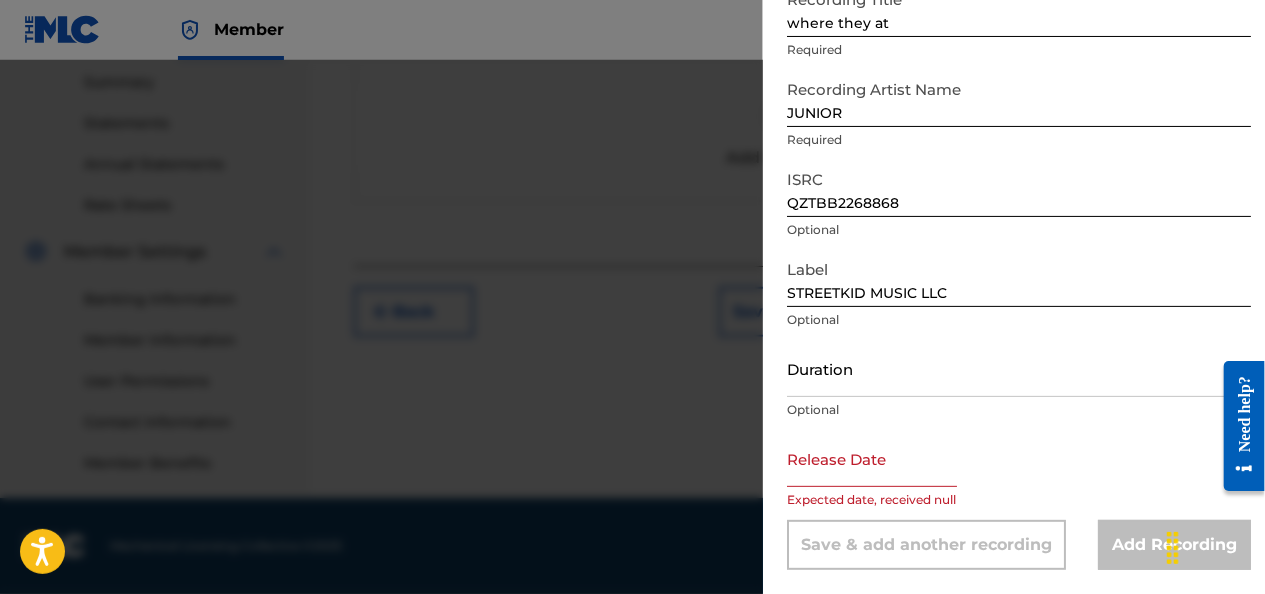 click at bounding box center [872, 458] 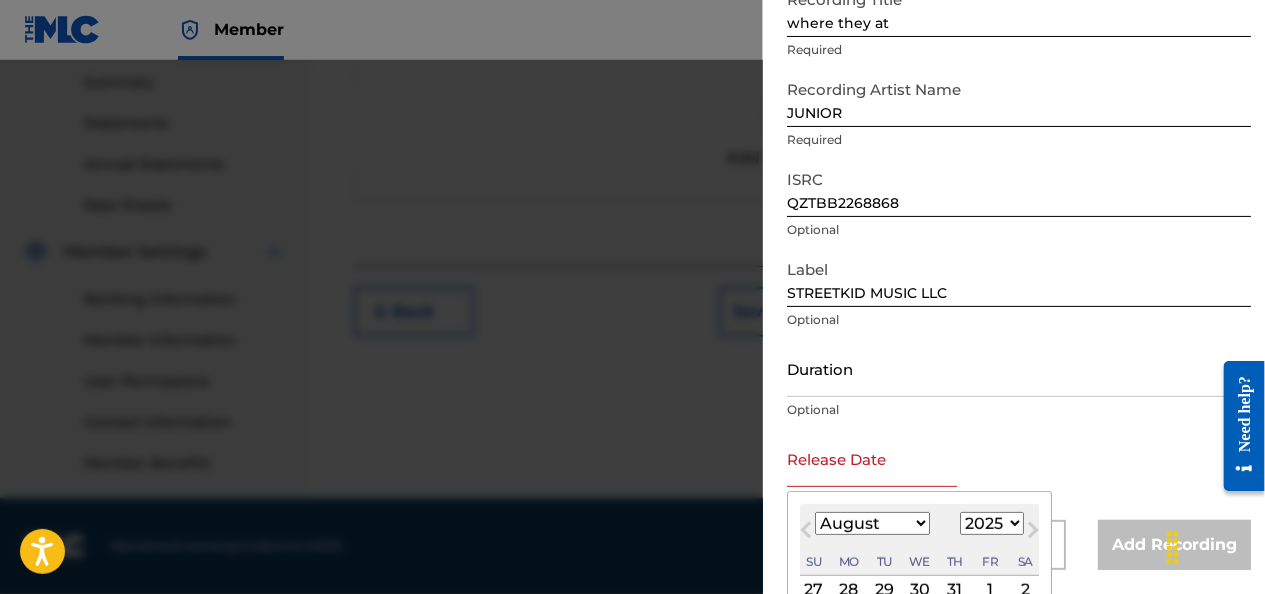 click on "January February March April May June July August September October November December" at bounding box center (872, 523) 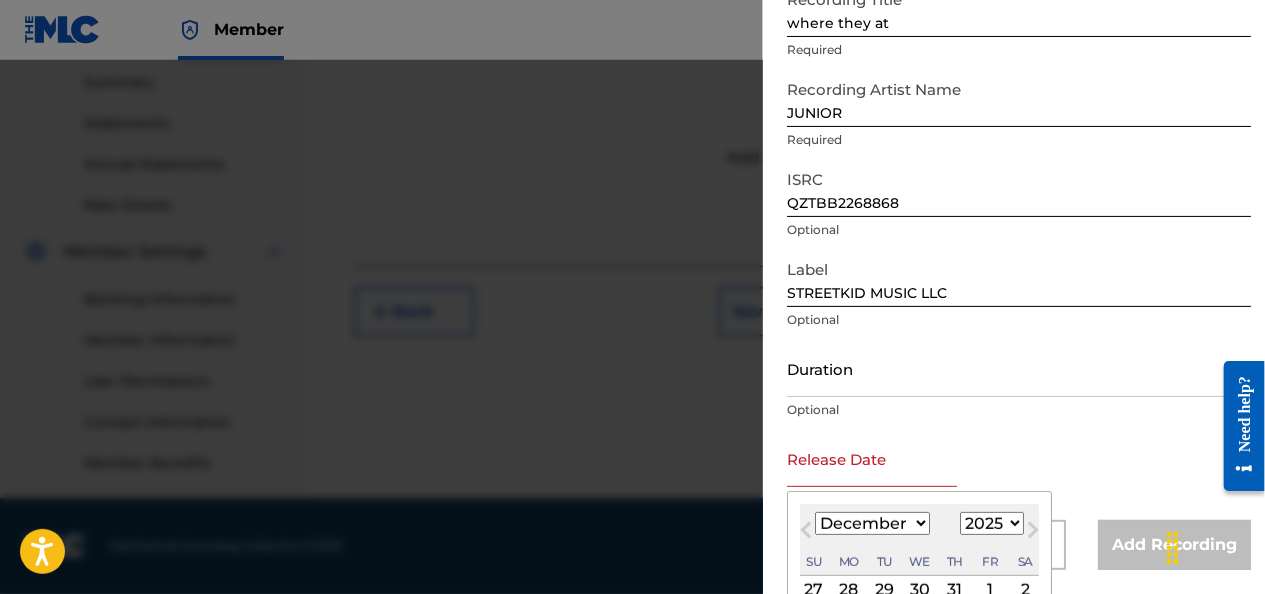 click on "January February March April May June July August September October November December" at bounding box center [872, 523] 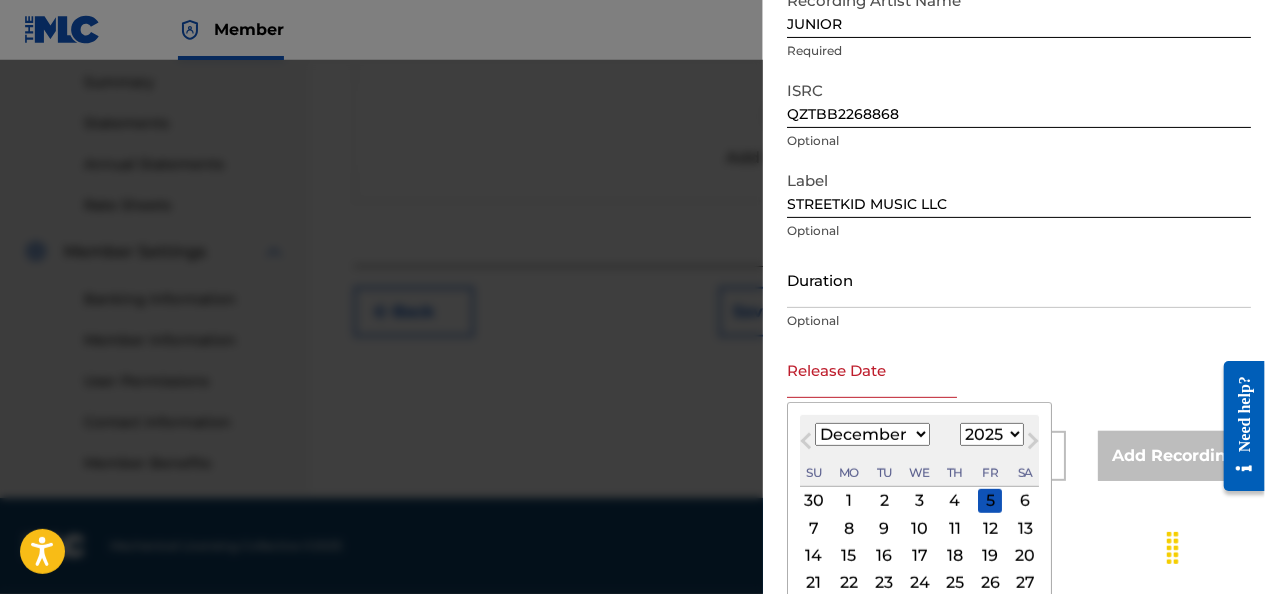 scroll, scrollTop: 295, scrollLeft: 0, axis: vertical 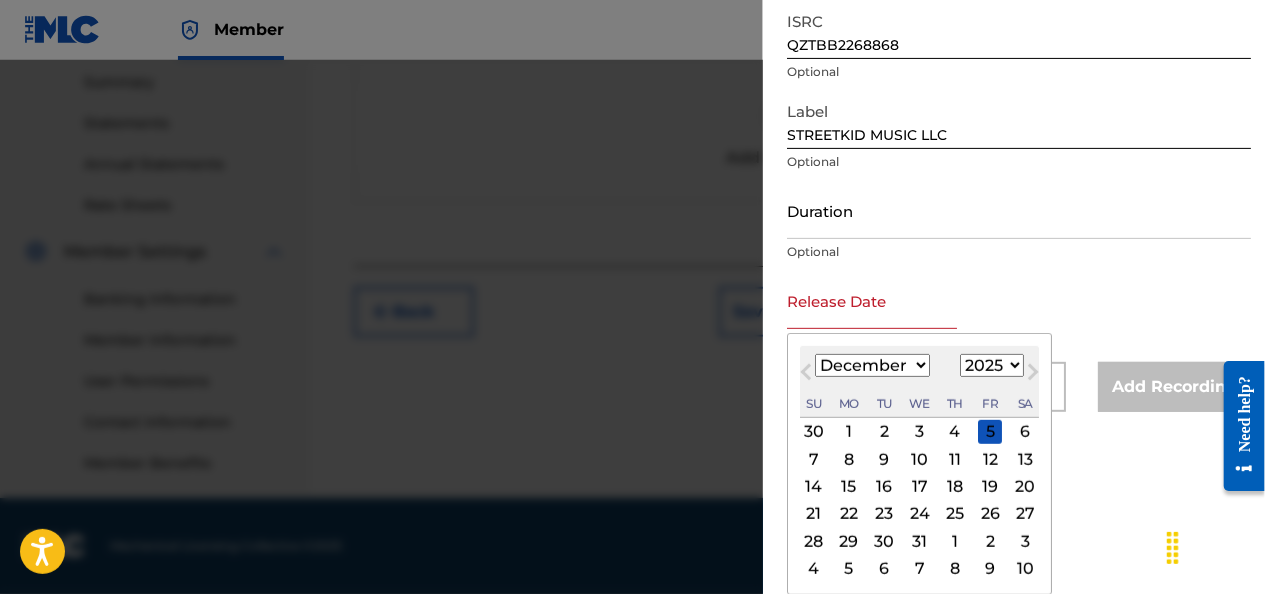 click on "31" at bounding box center (920, 541) 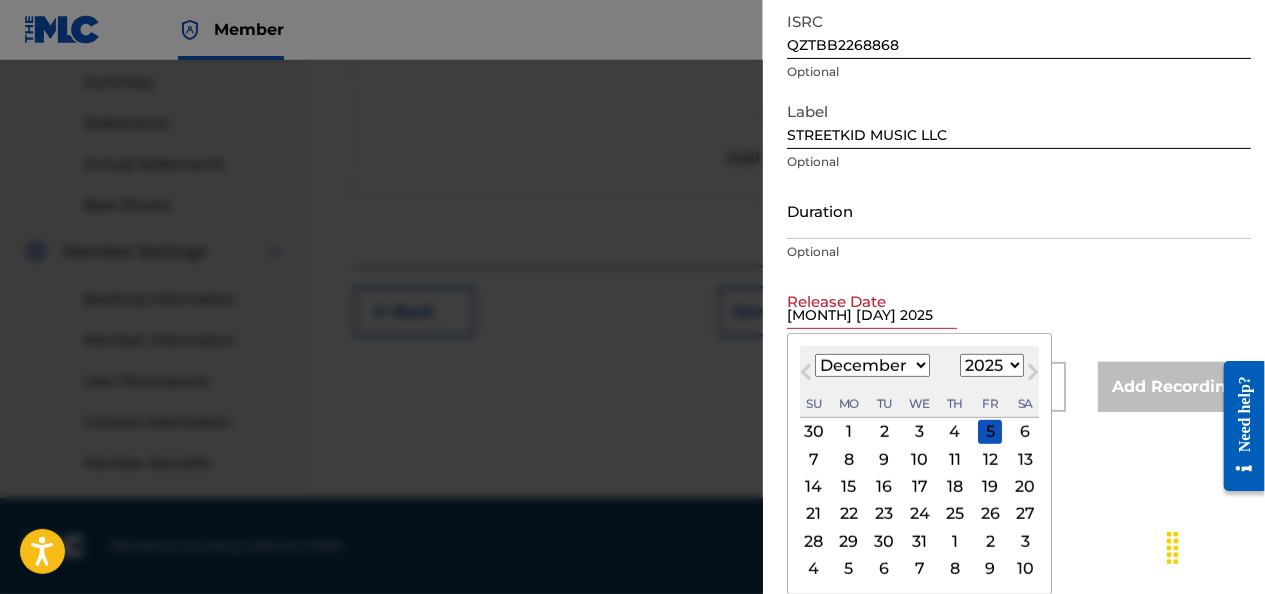 scroll, scrollTop: 137, scrollLeft: 0, axis: vertical 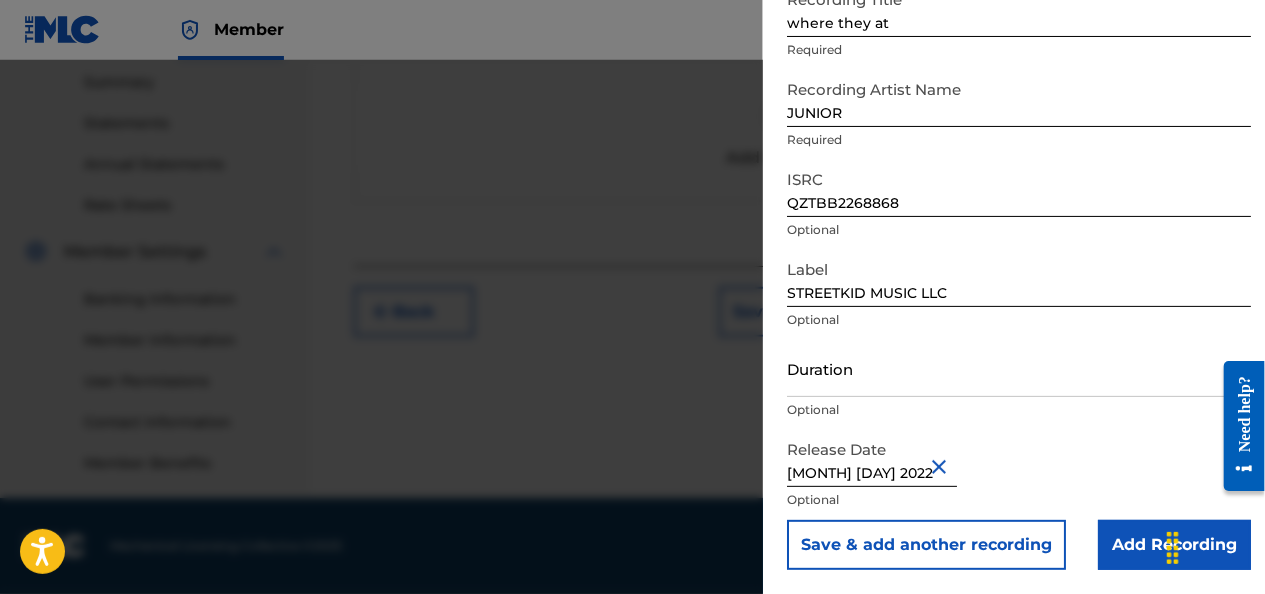 type on "December 31 2022" 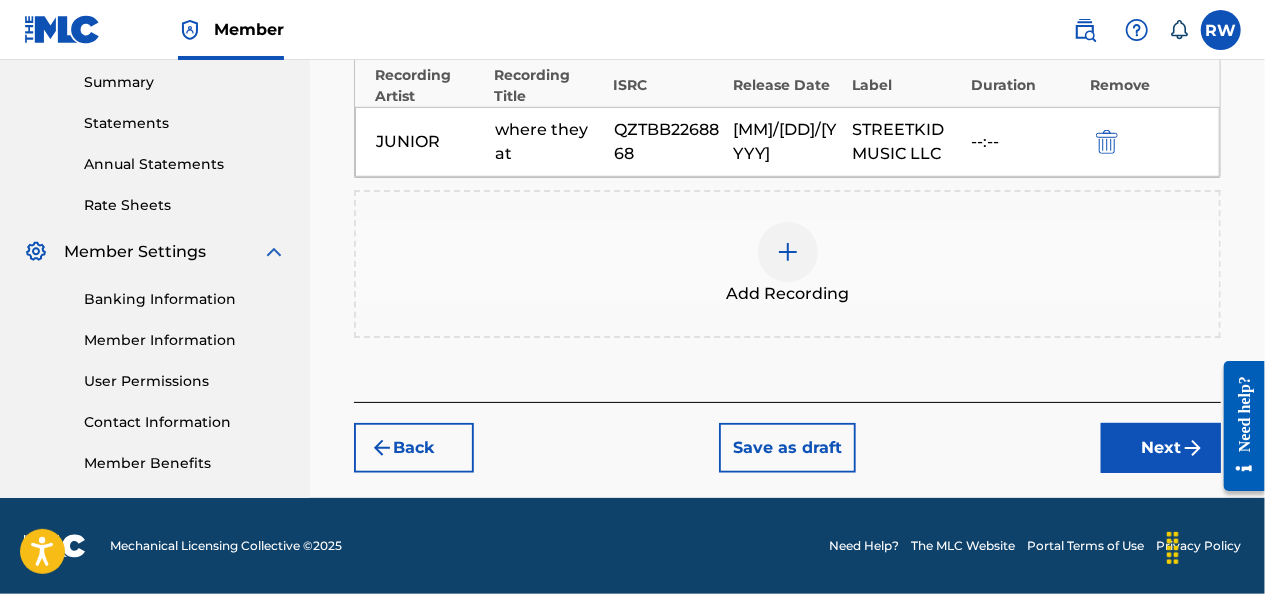 click on "Next" at bounding box center [1161, 448] 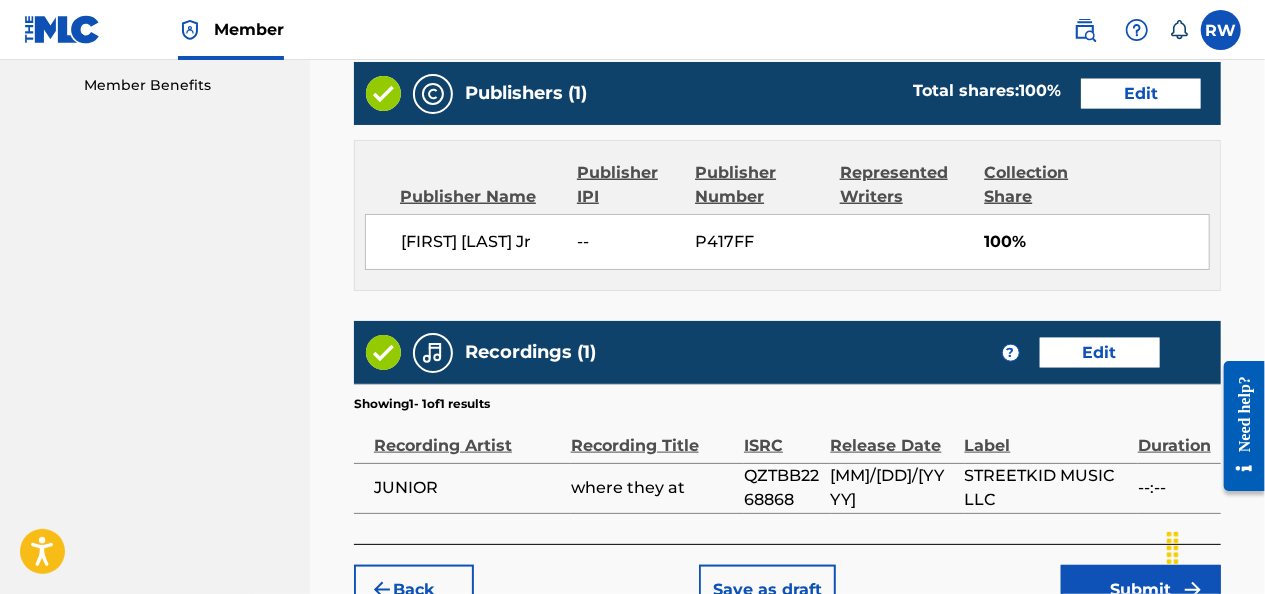 scroll, scrollTop: 1181, scrollLeft: 0, axis: vertical 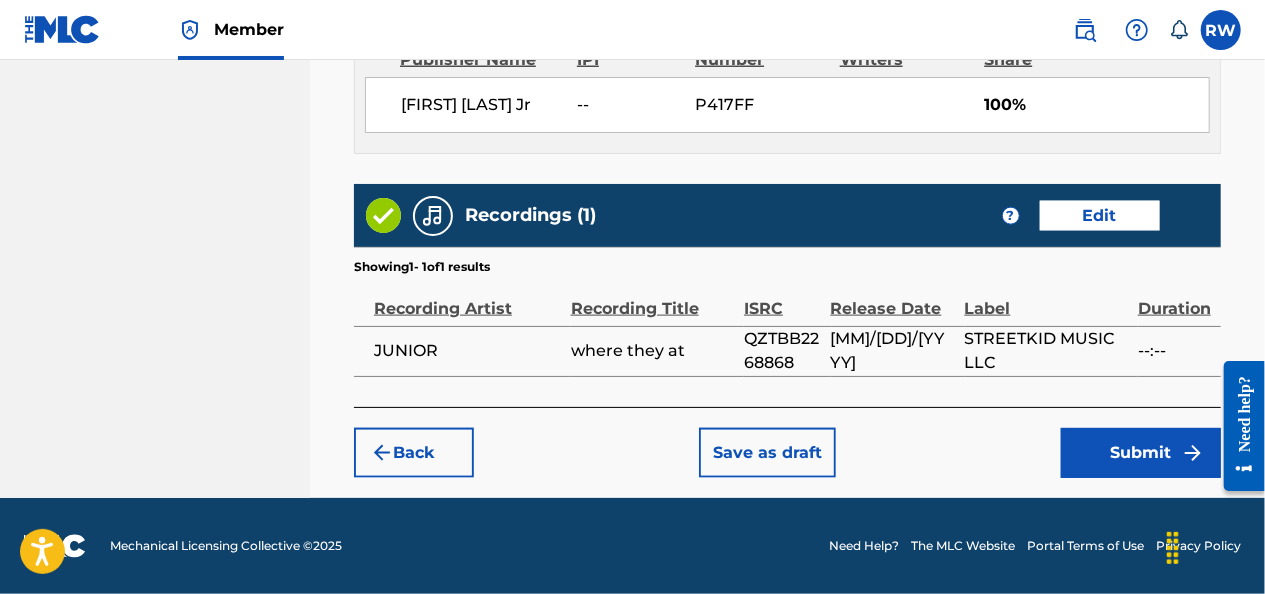click on "Submit" at bounding box center (1141, 453) 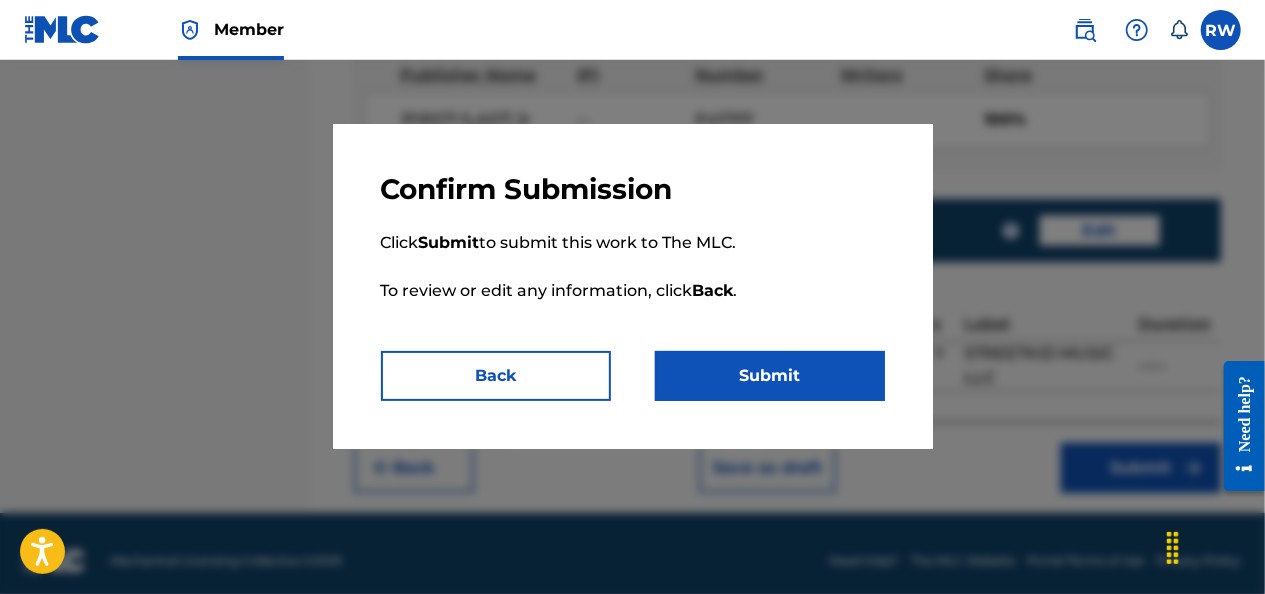 scroll, scrollTop: 1146, scrollLeft: 0, axis: vertical 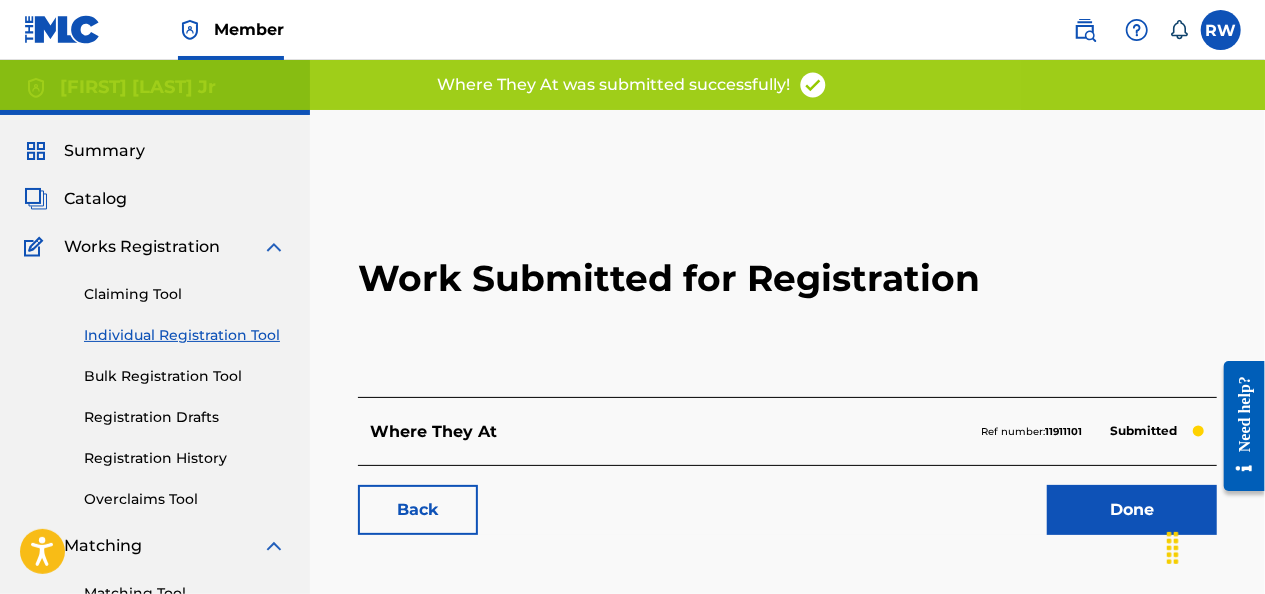click on "Done" at bounding box center (1132, 510) 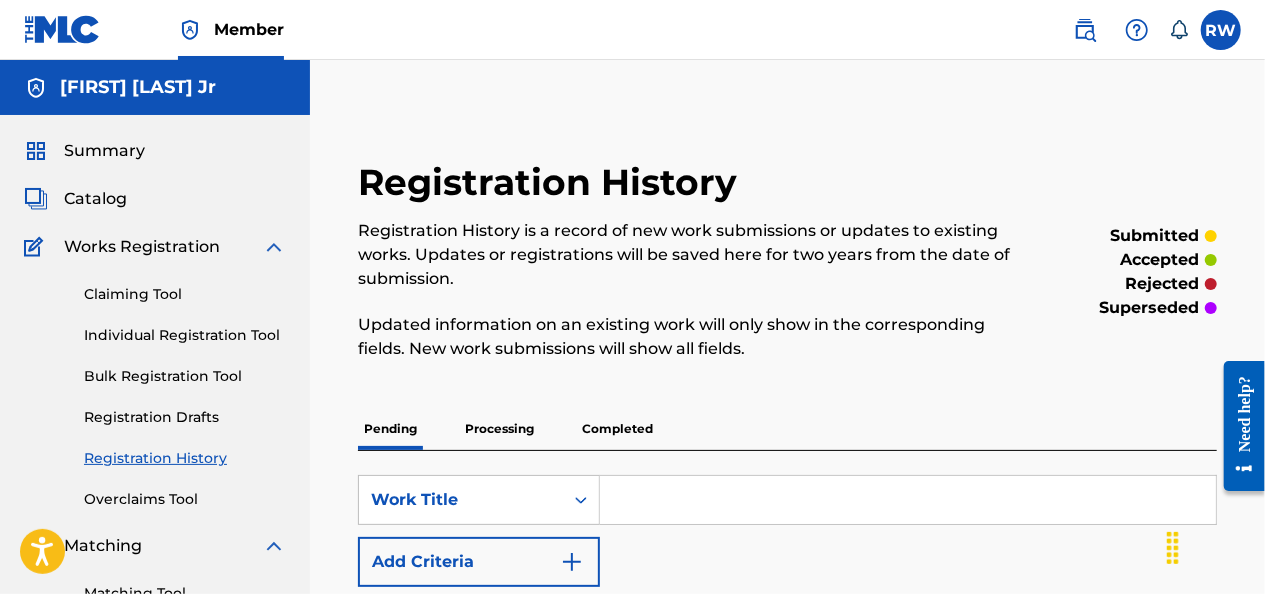 click on "Individual Registration Tool" at bounding box center [185, 335] 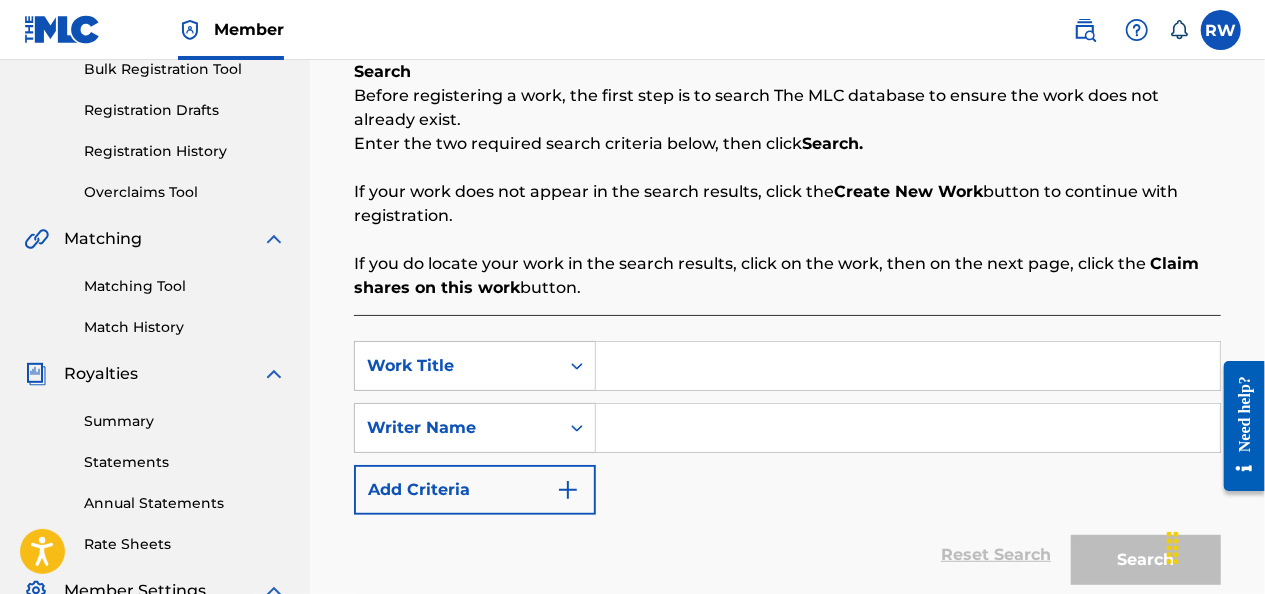scroll, scrollTop: 309, scrollLeft: 0, axis: vertical 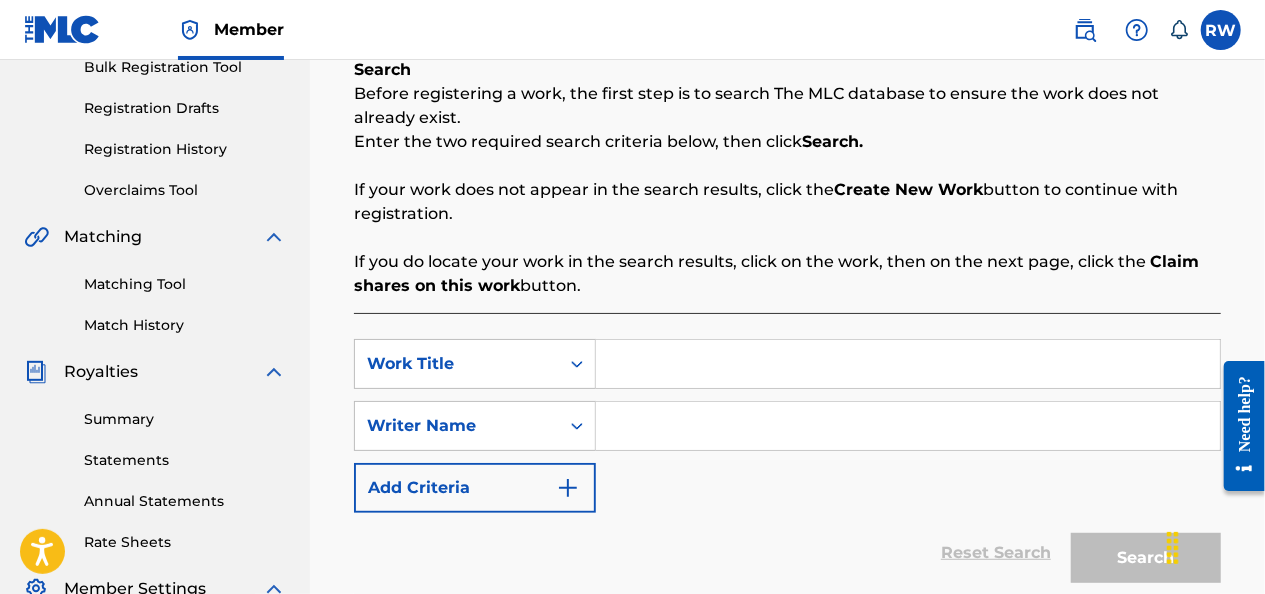 click at bounding box center [908, 364] 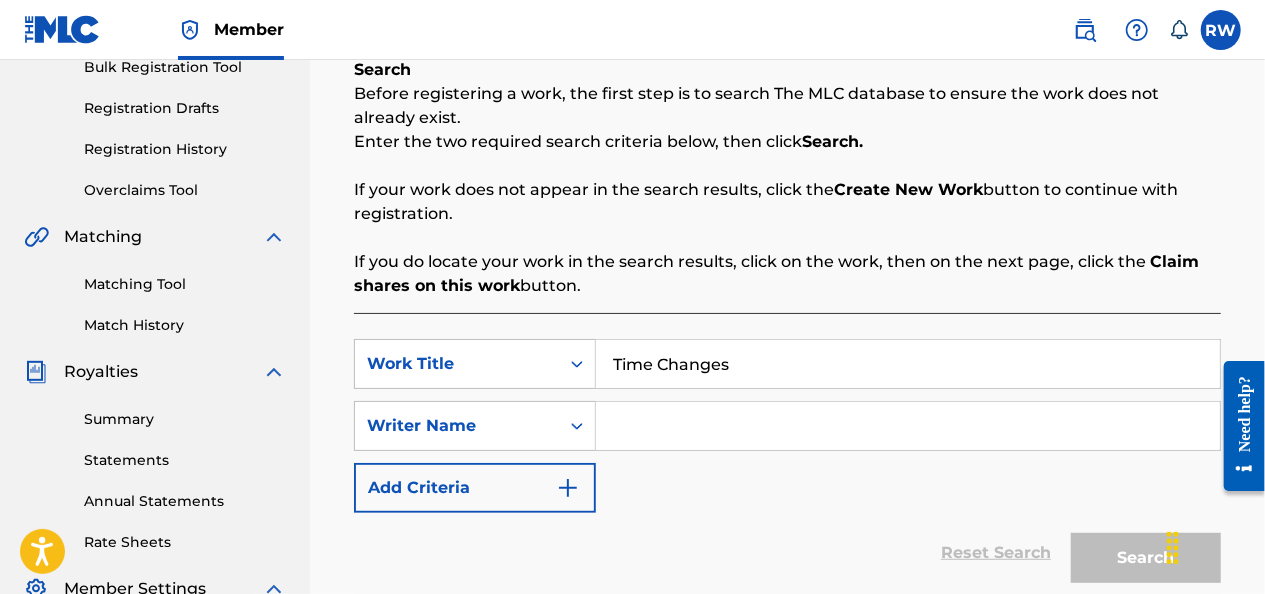 type on "Time Changes" 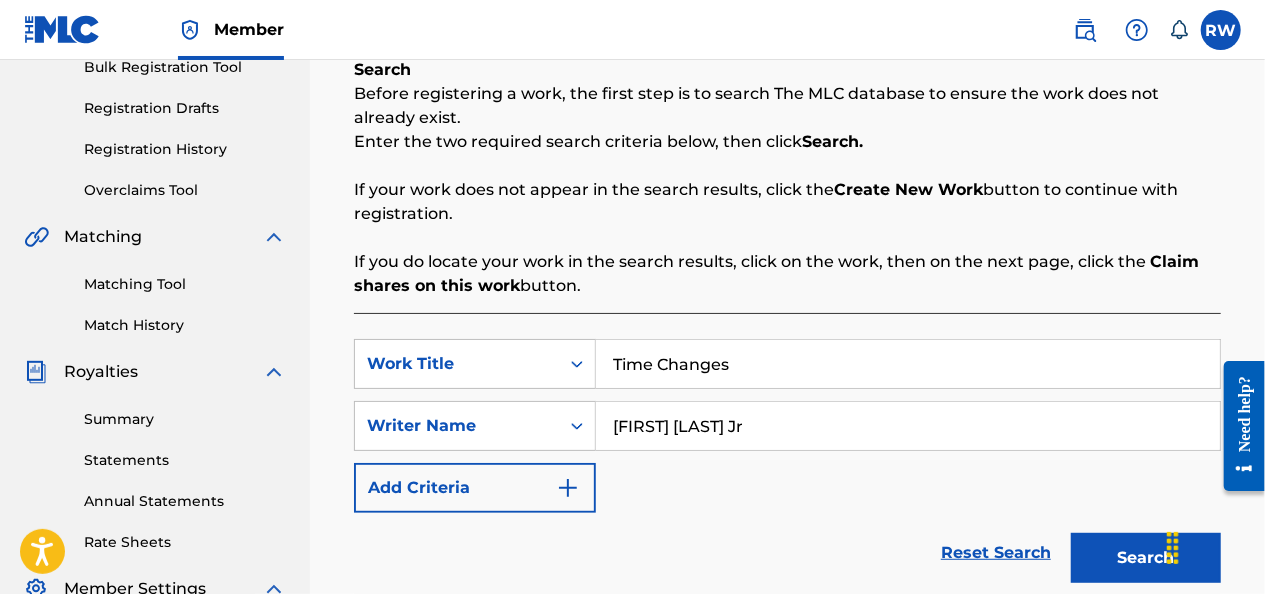 click on "Search" at bounding box center (1146, 558) 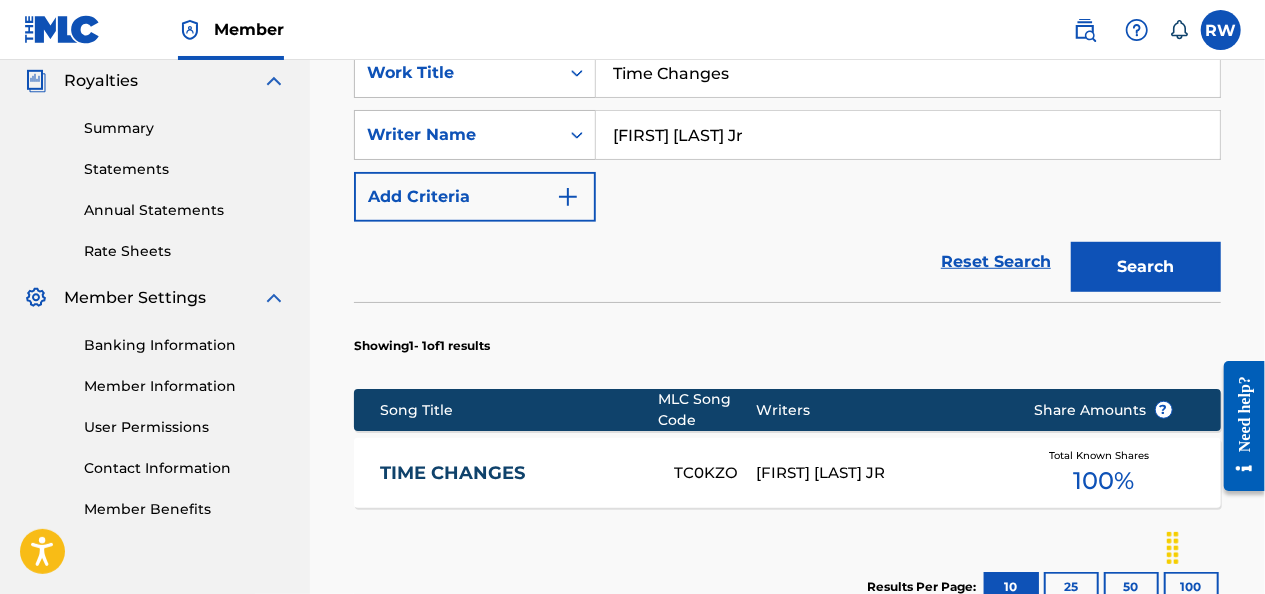 scroll, scrollTop: 602, scrollLeft: 0, axis: vertical 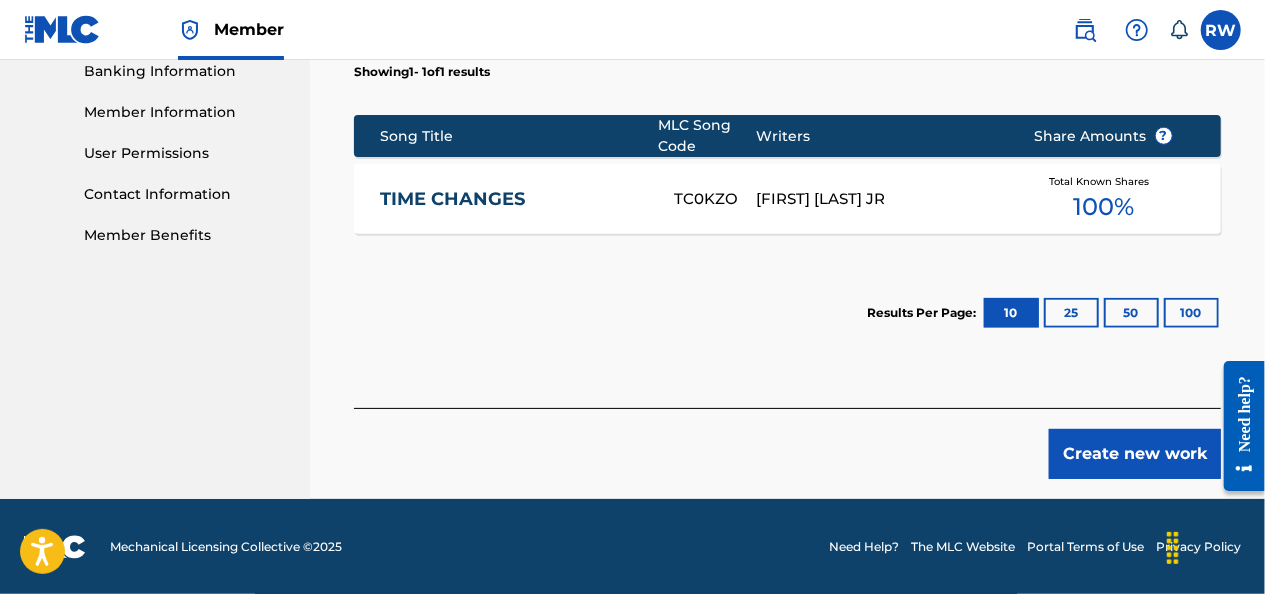 click on "Create new work" at bounding box center (1135, 454) 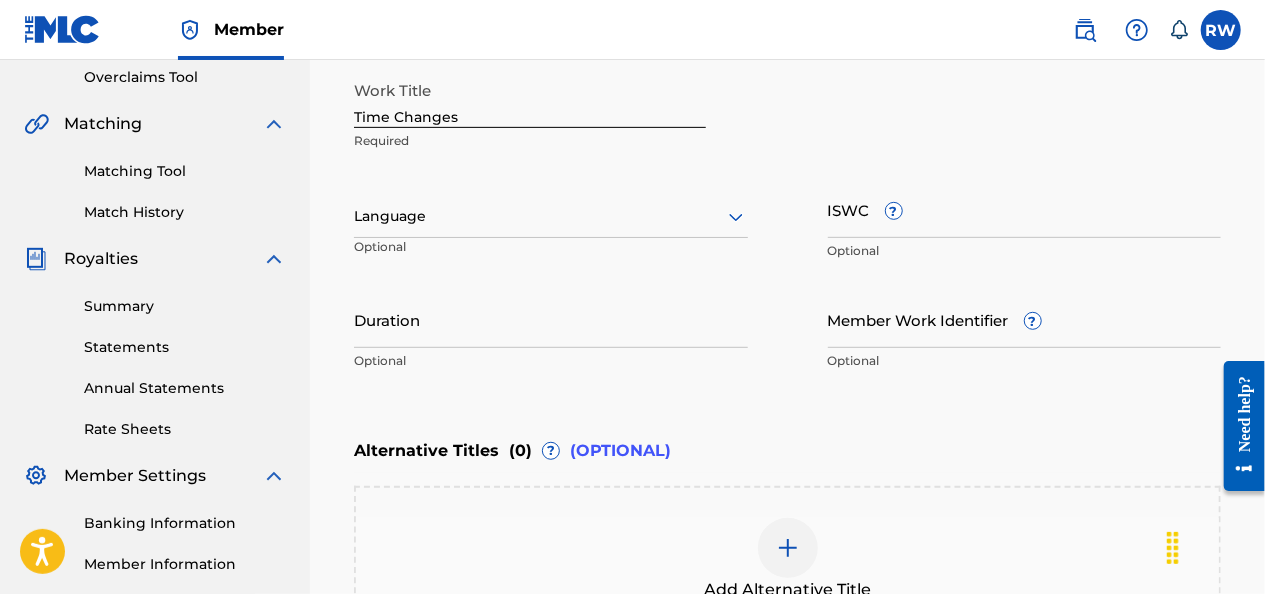 scroll, scrollTop: 411, scrollLeft: 0, axis: vertical 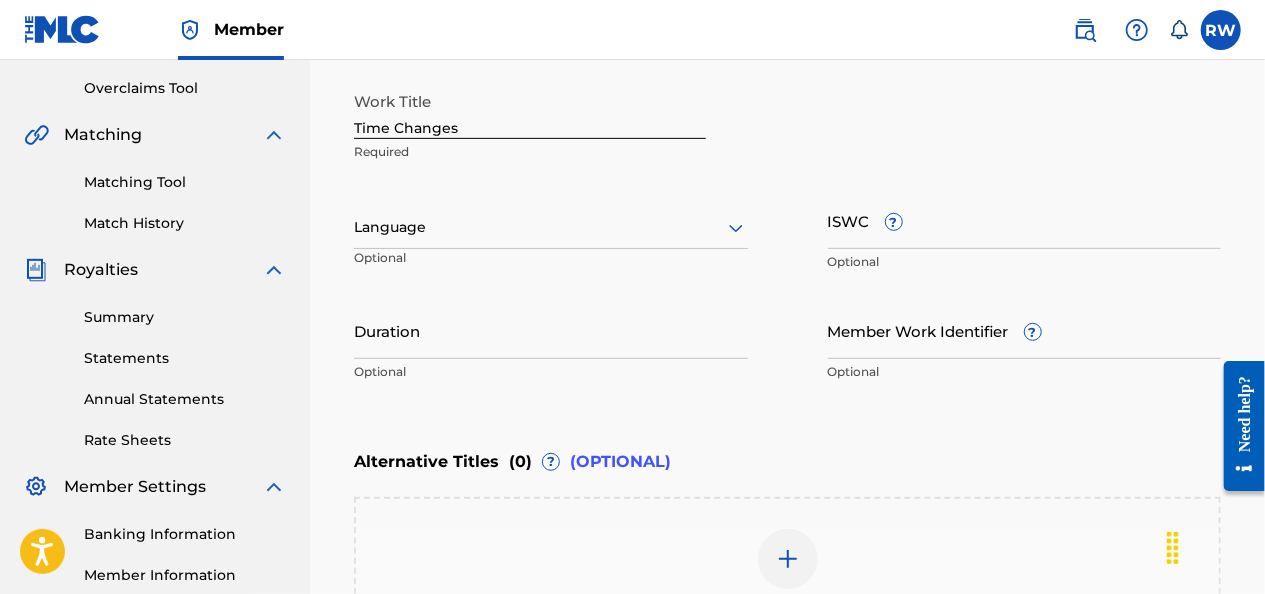 click on "ISWC   ?" at bounding box center [1025, 220] 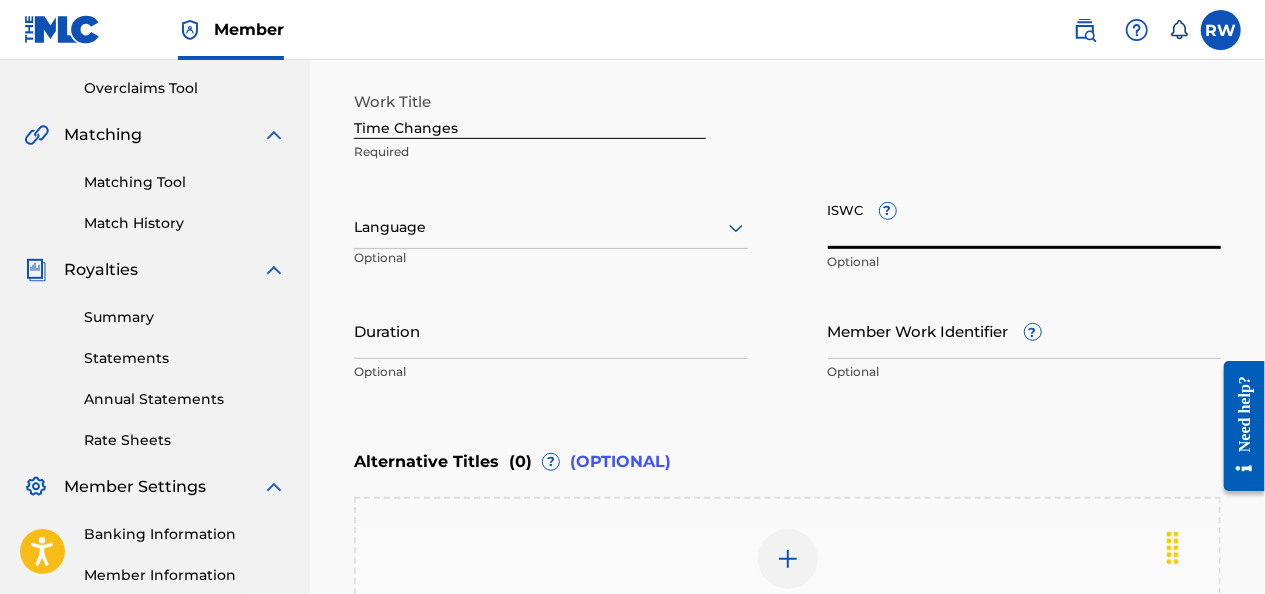 paste on "T-318.094.298-3" 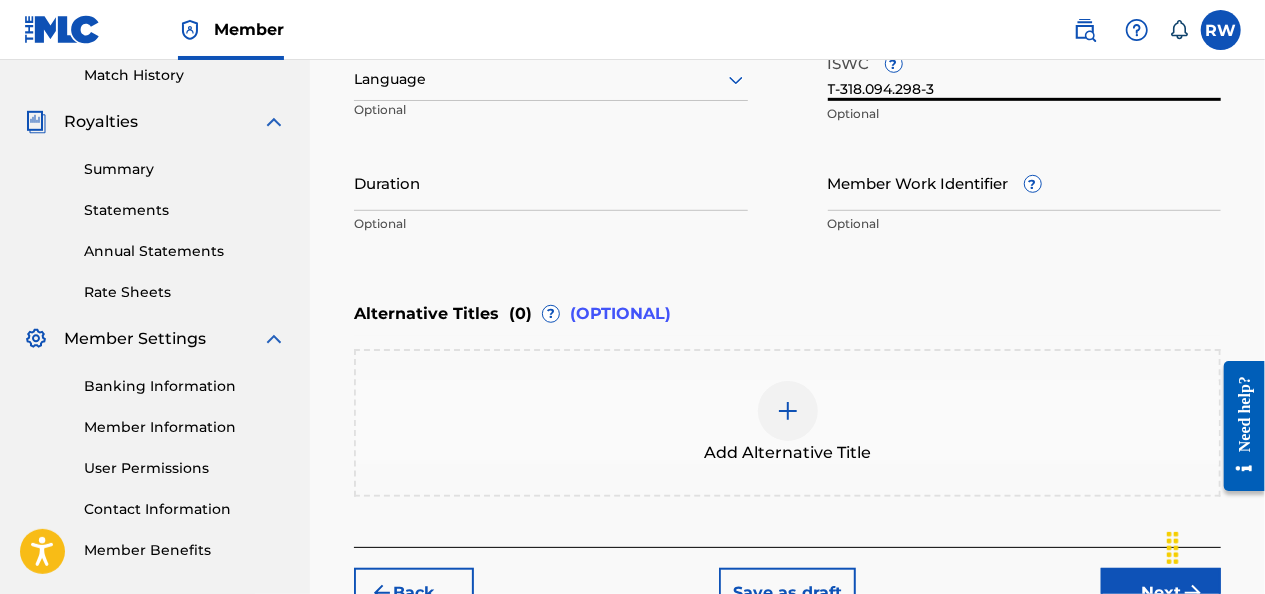 scroll, scrollTop: 698, scrollLeft: 0, axis: vertical 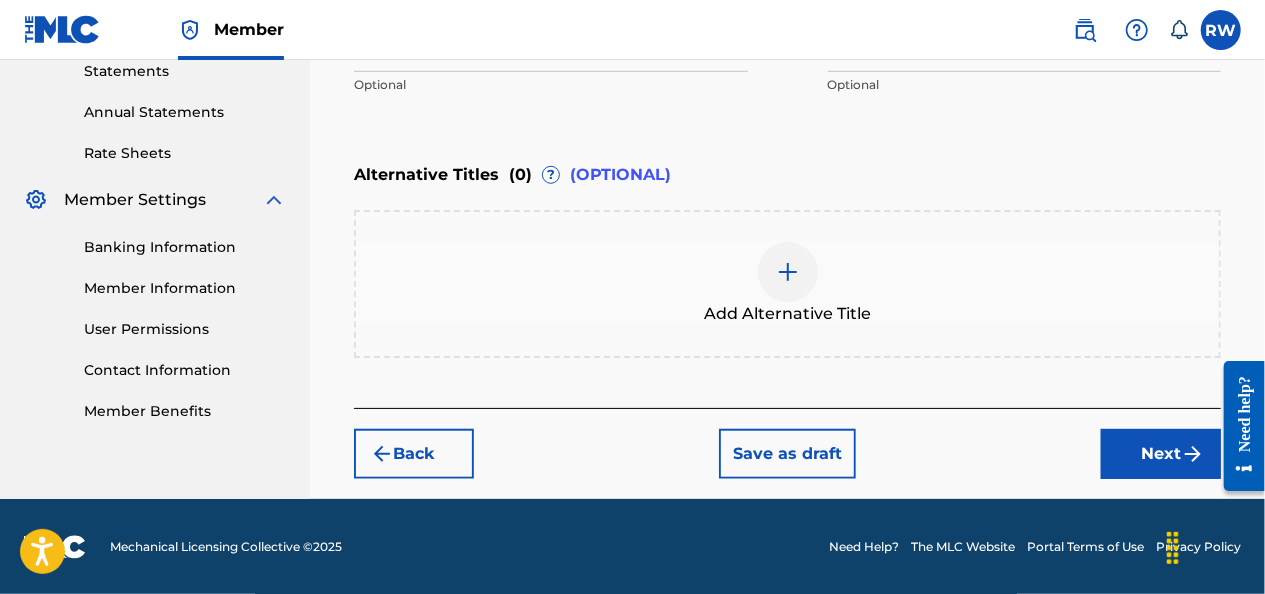 click on "Next" at bounding box center [1161, 454] 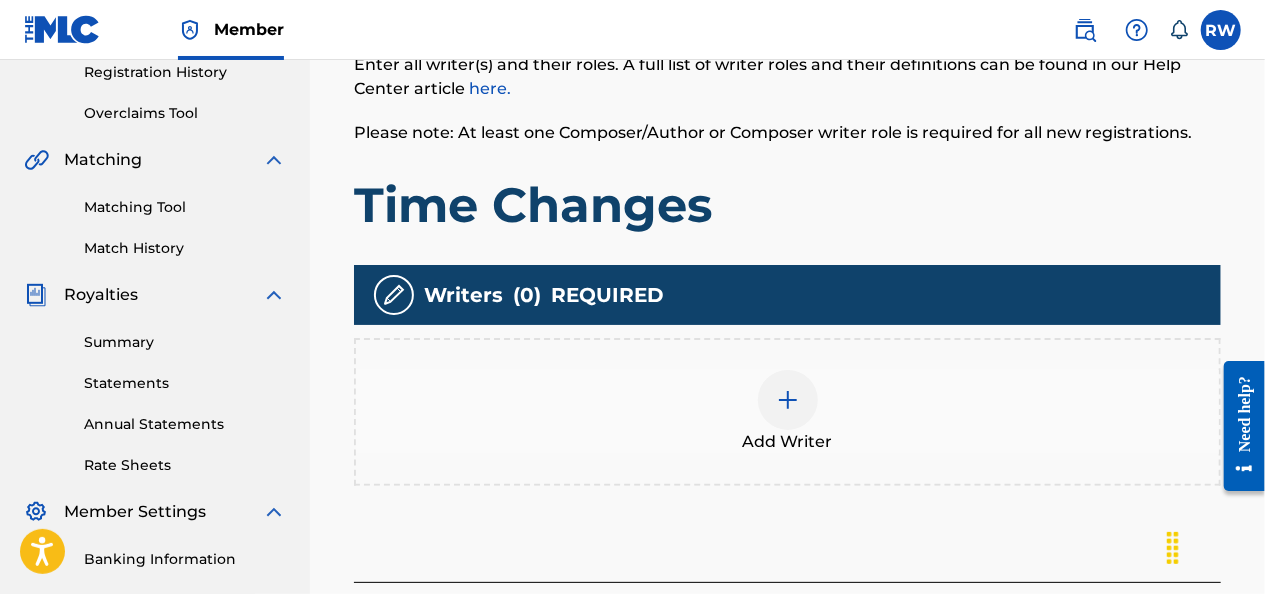scroll, scrollTop: 404, scrollLeft: 0, axis: vertical 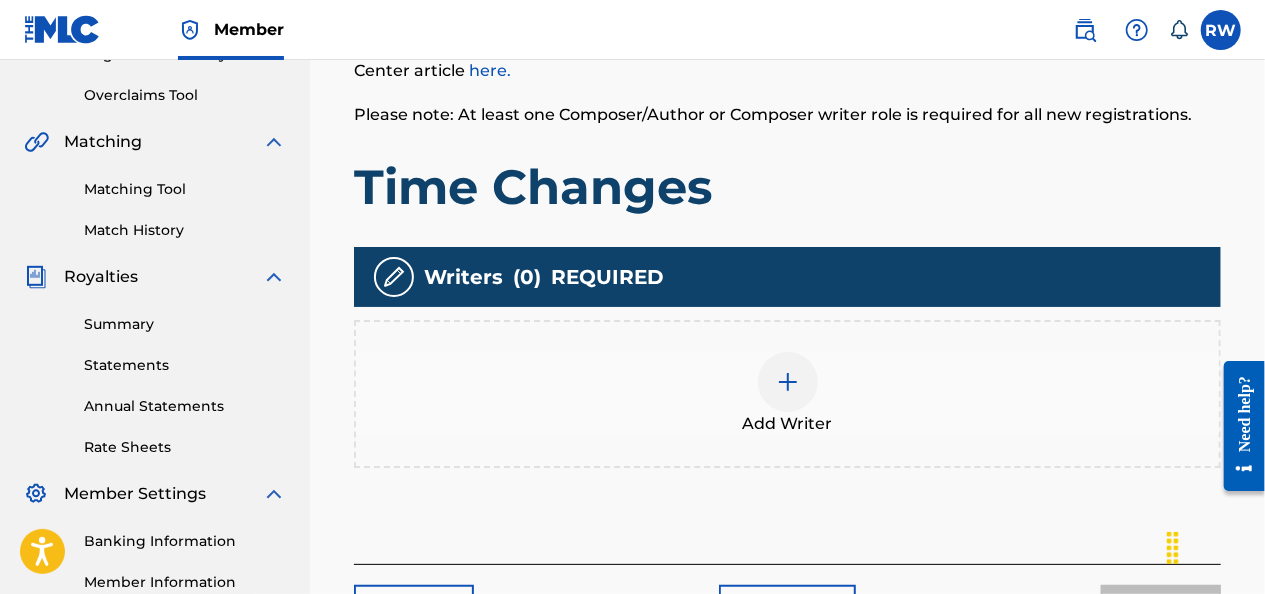 click at bounding box center (788, 382) 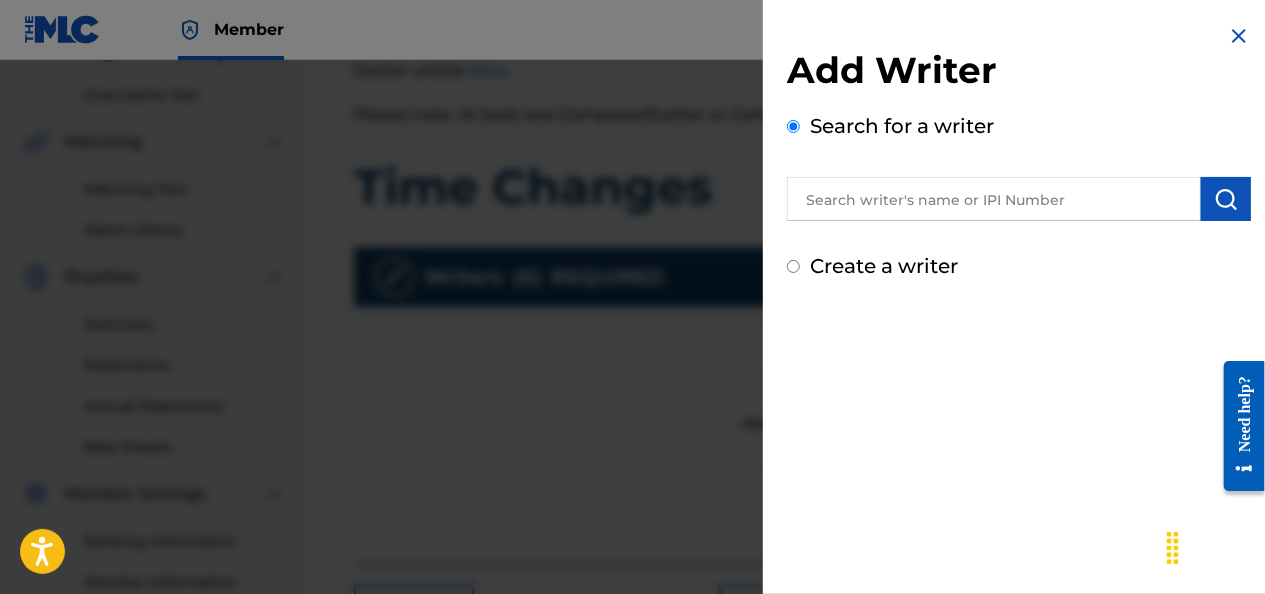 click at bounding box center (994, 199) 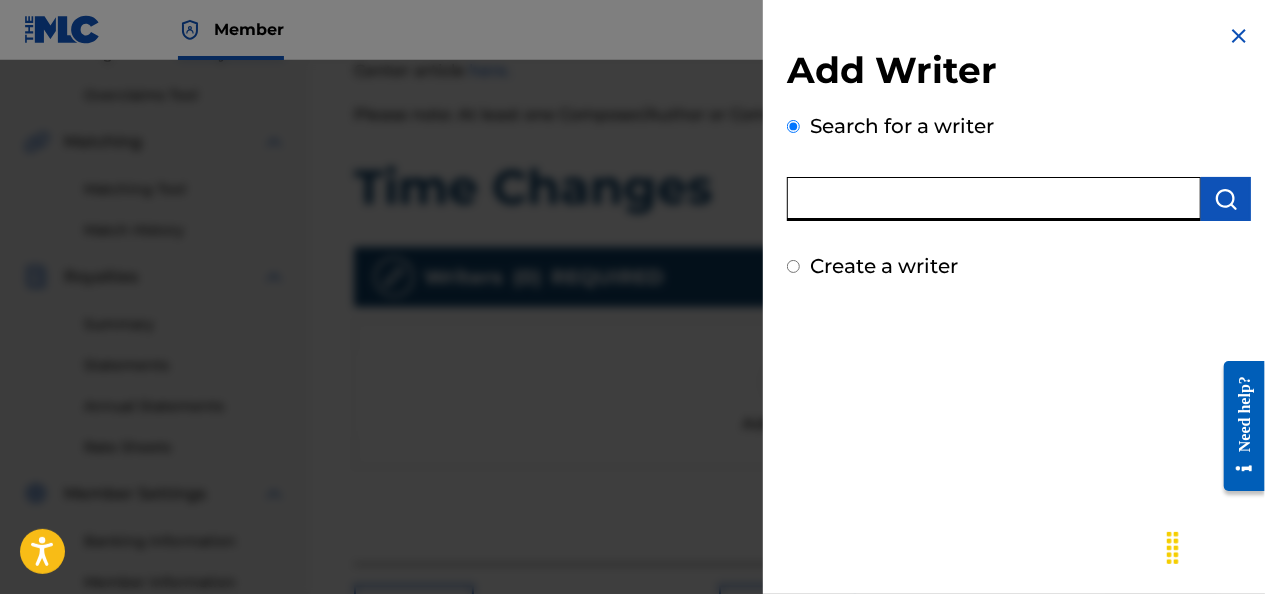 paste on "01072766545" 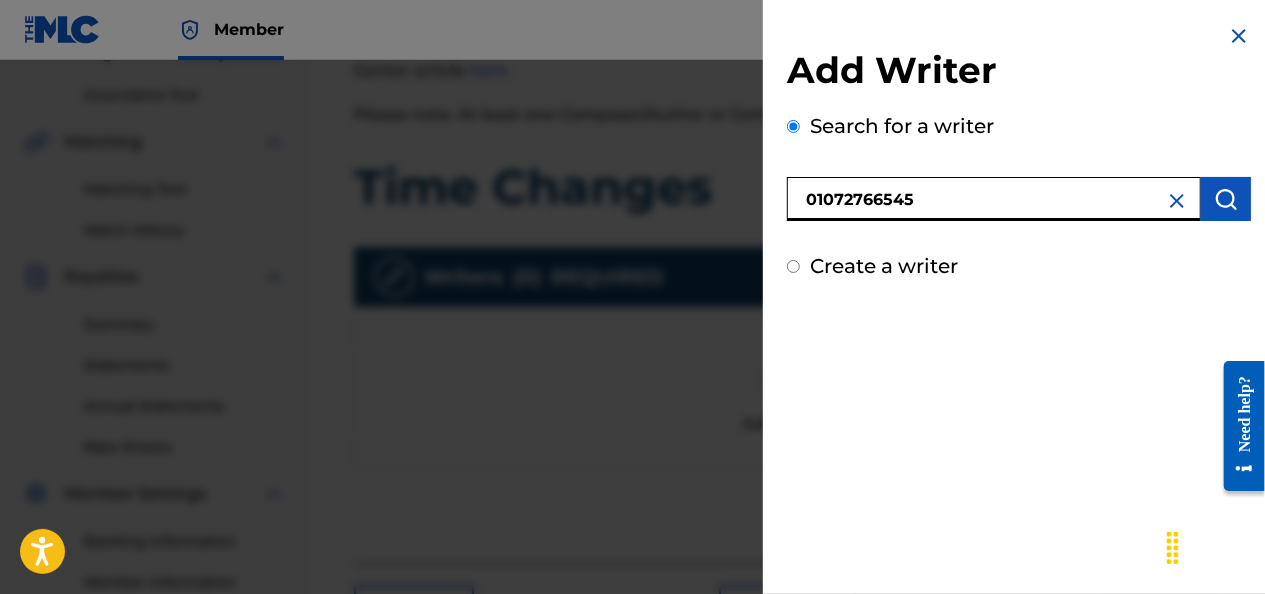 type on "01072766545" 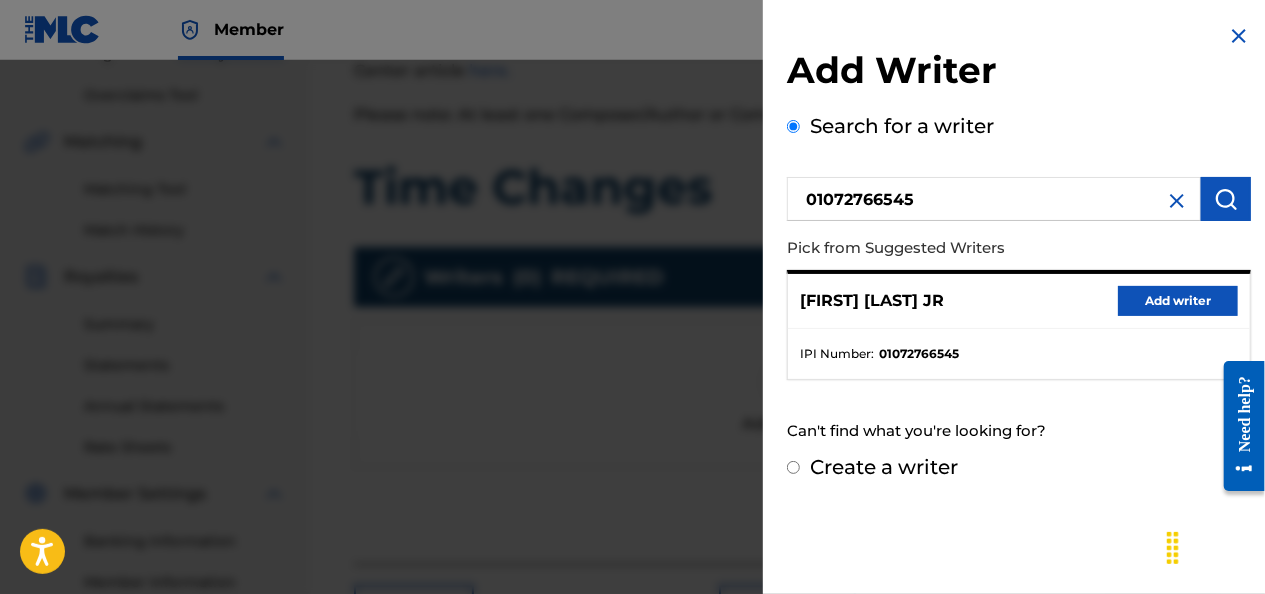 click on "Add writer" at bounding box center (1178, 301) 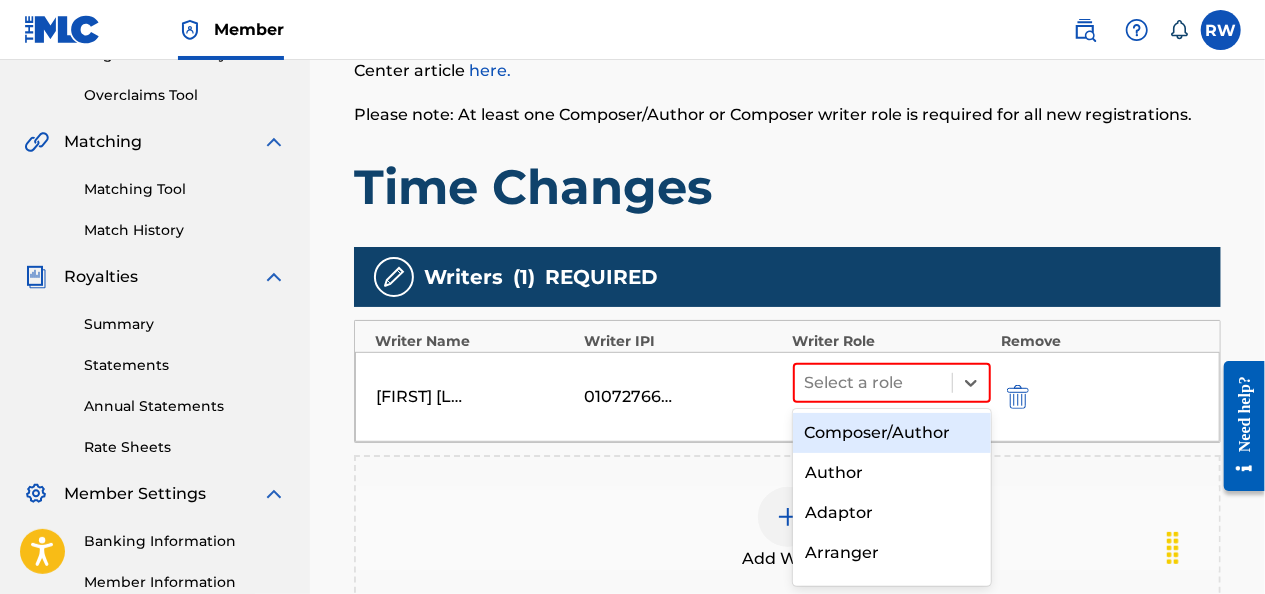 click on "Composer/Author" at bounding box center [892, 433] 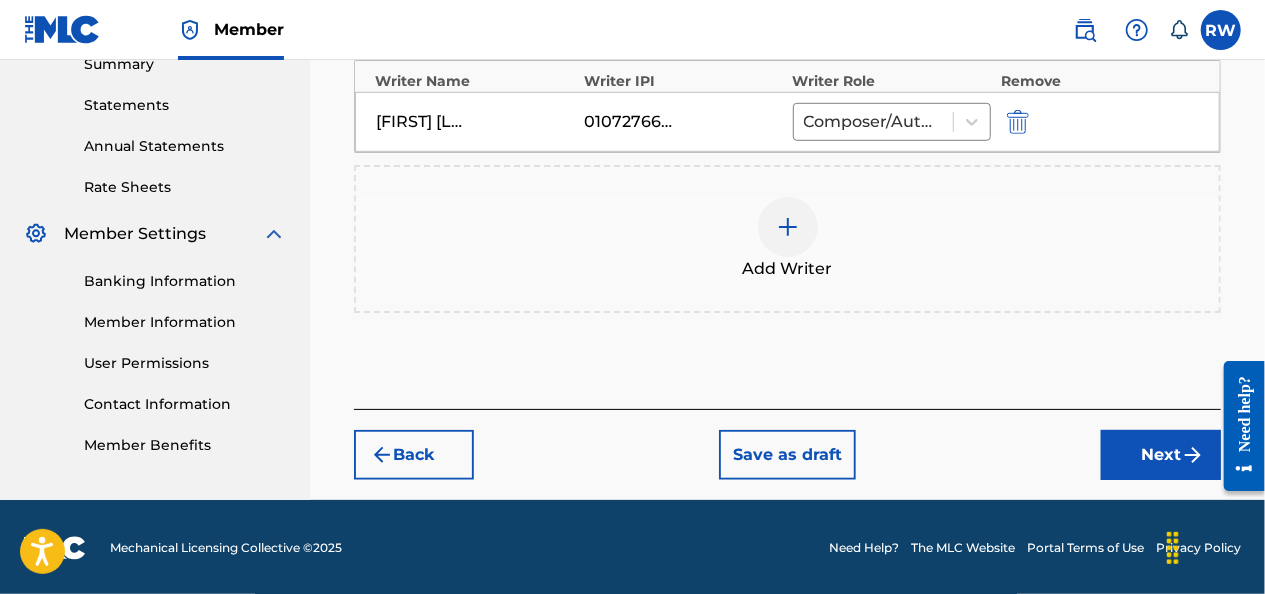 click on "Next" at bounding box center [1161, 455] 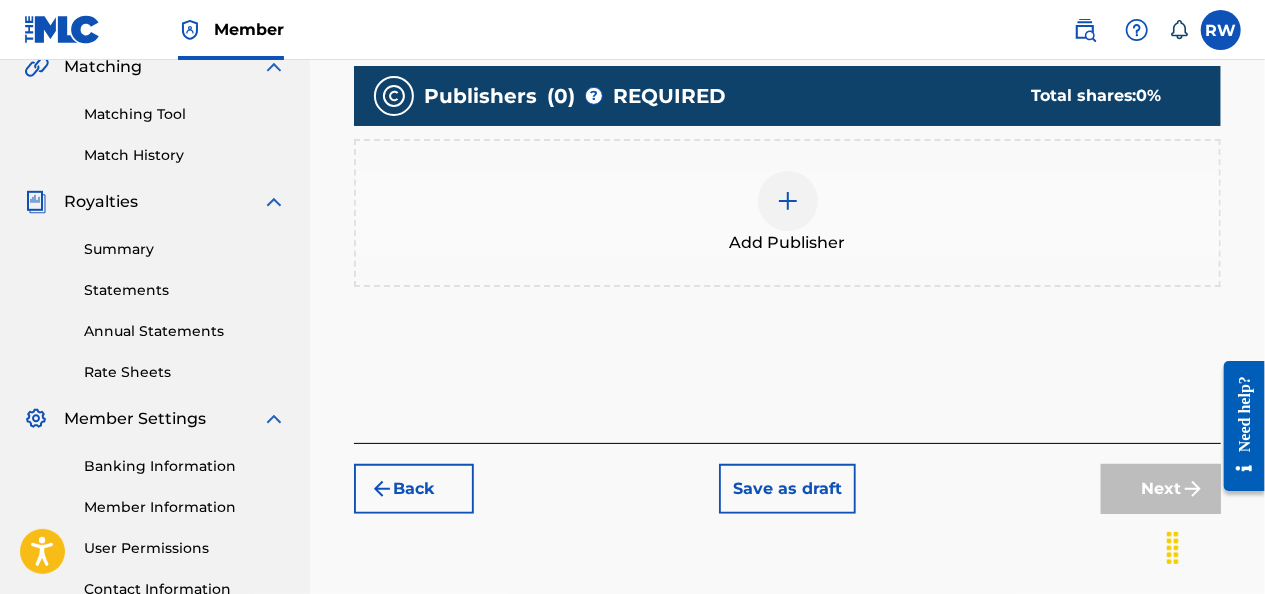 scroll, scrollTop: 482, scrollLeft: 0, axis: vertical 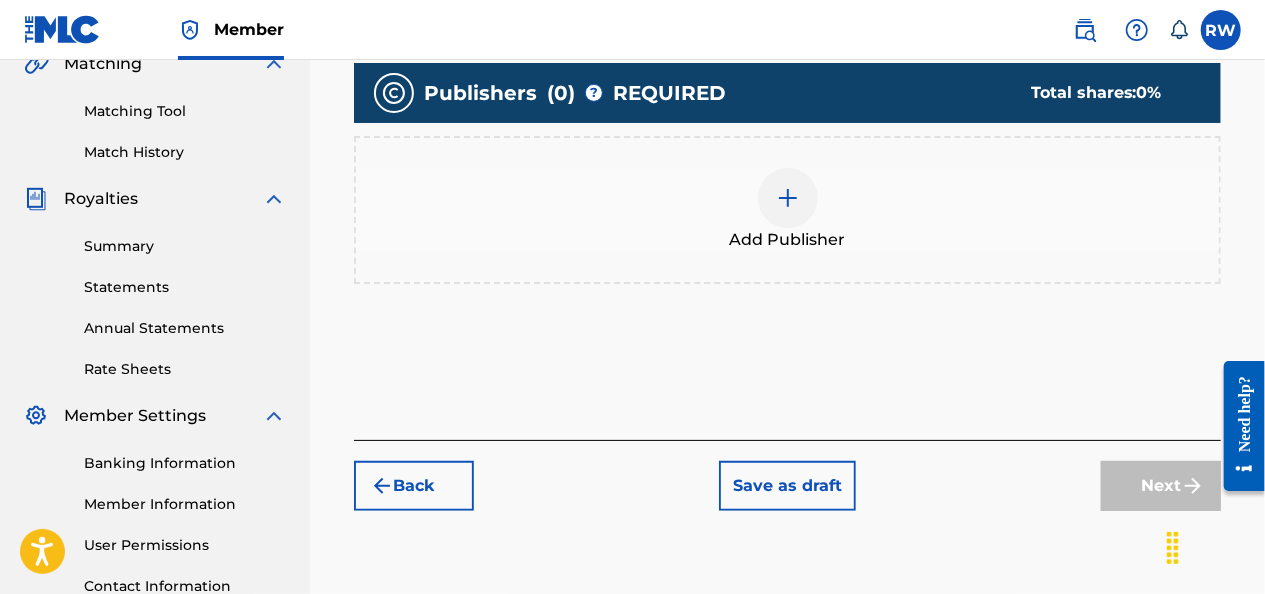 click at bounding box center (788, 198) 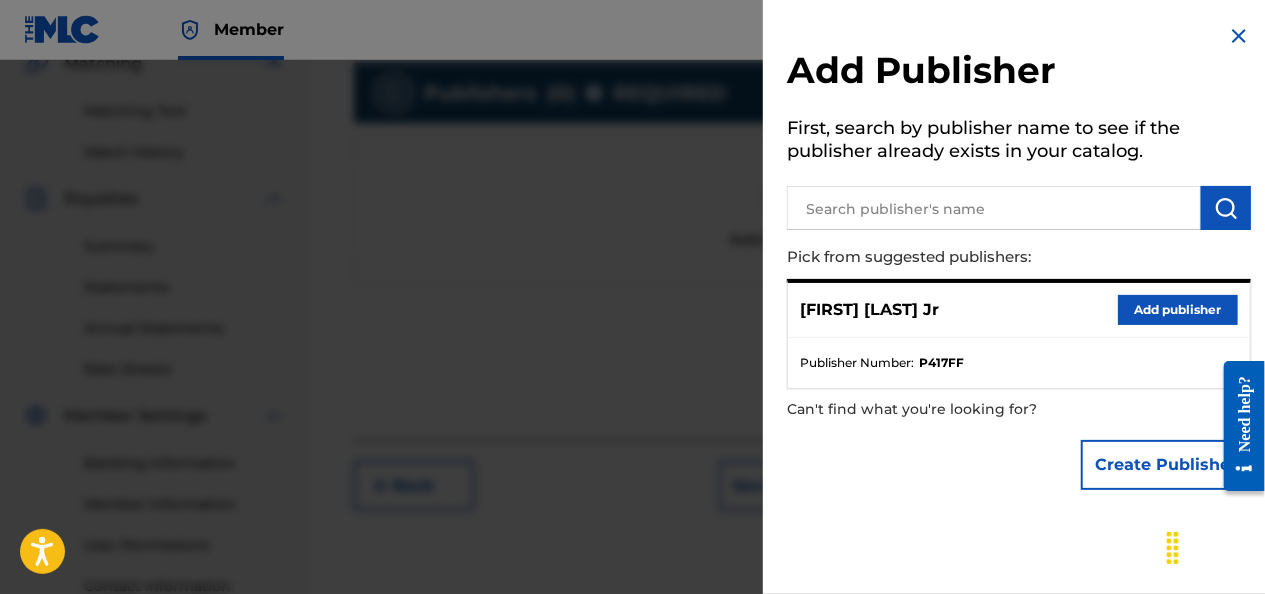 click on "Add publisher" at bounding box center (1178, 310) 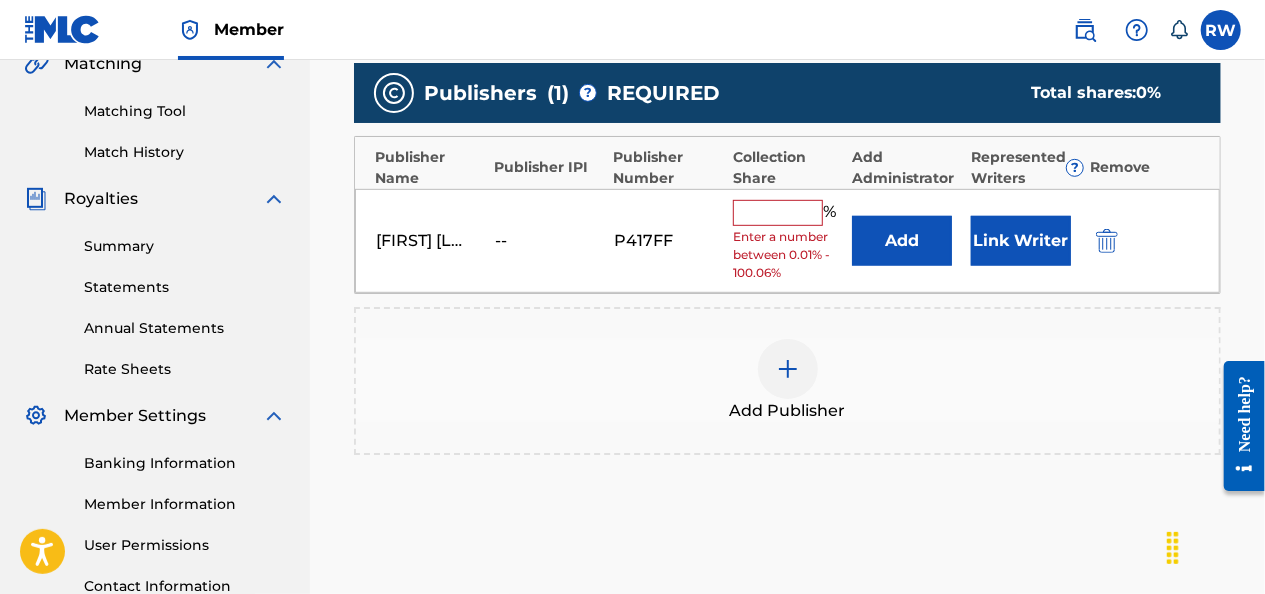 click at bounding box center [778, 213] 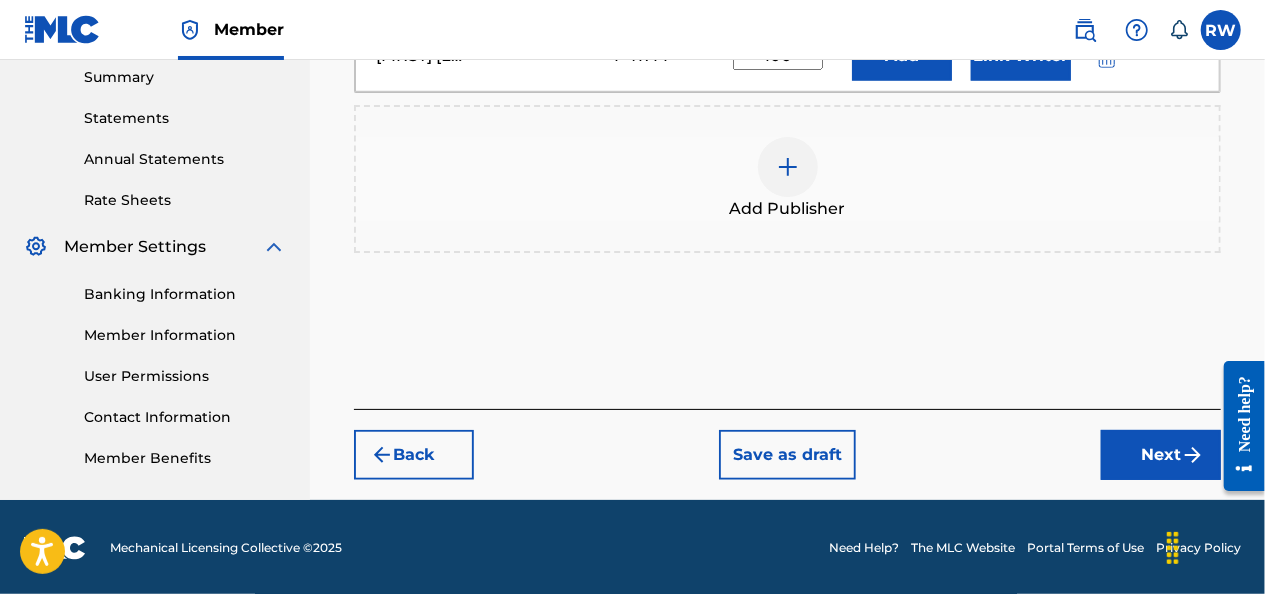 click on "Next" at bounding box center (1161, 455) 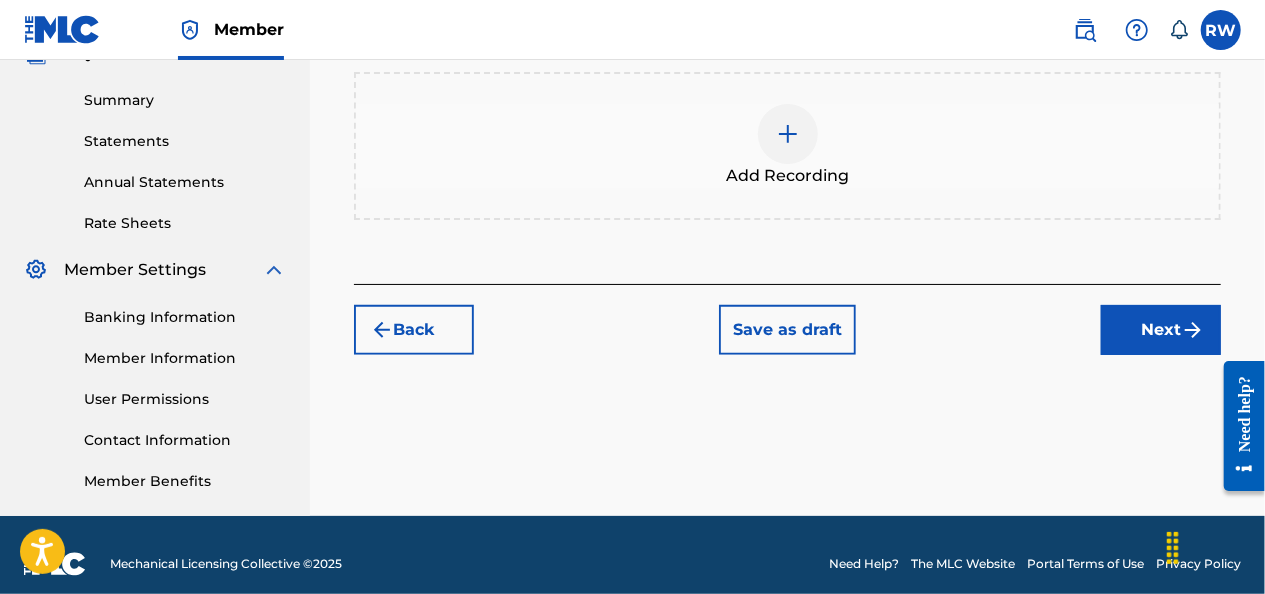 scroll, scrollTop: 646, scrollLeft: 0, axis: vertical 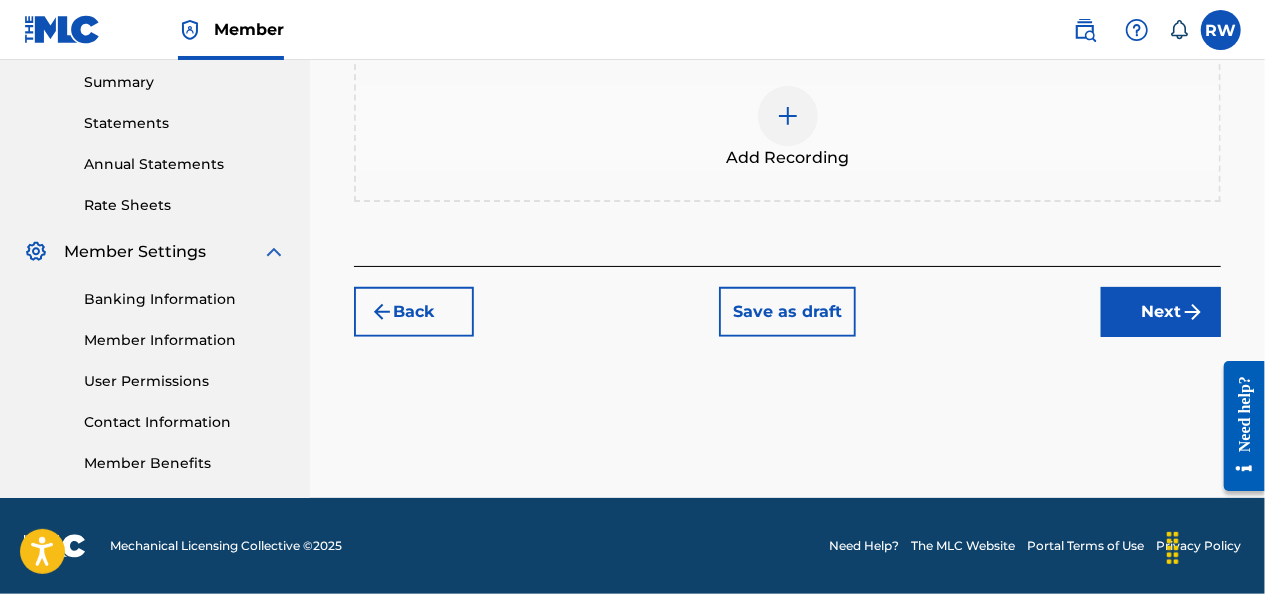 click at bounding box center [788, 116] 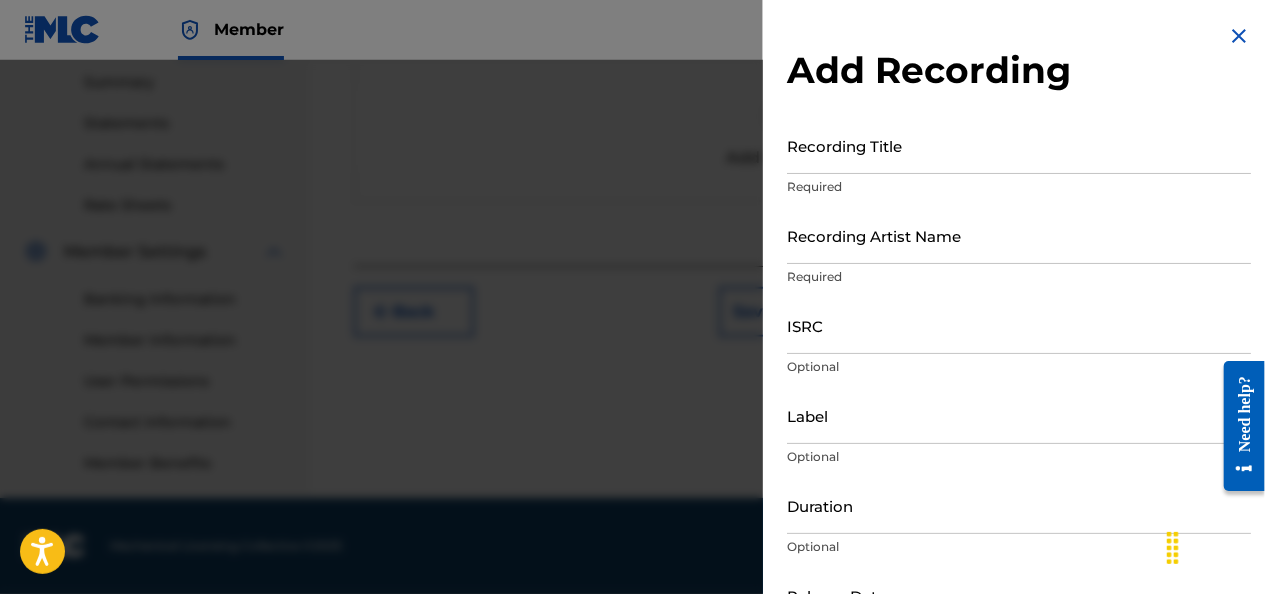 click on "Recording Title" at bounding box center [1019, 145] 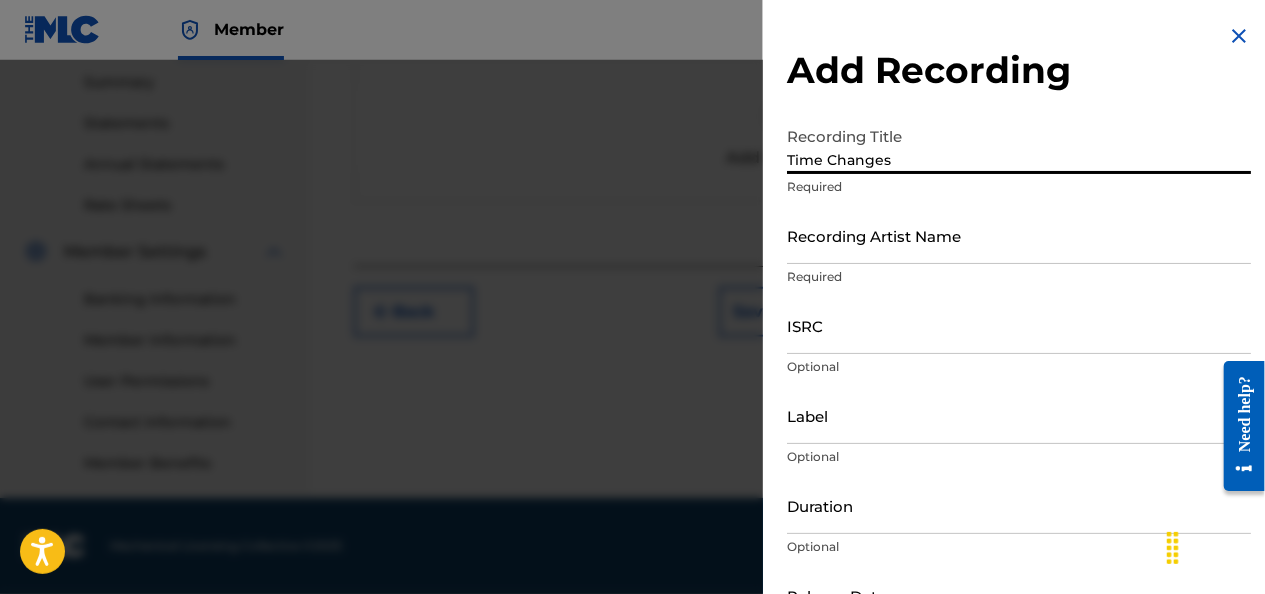 type on "Time Changes" 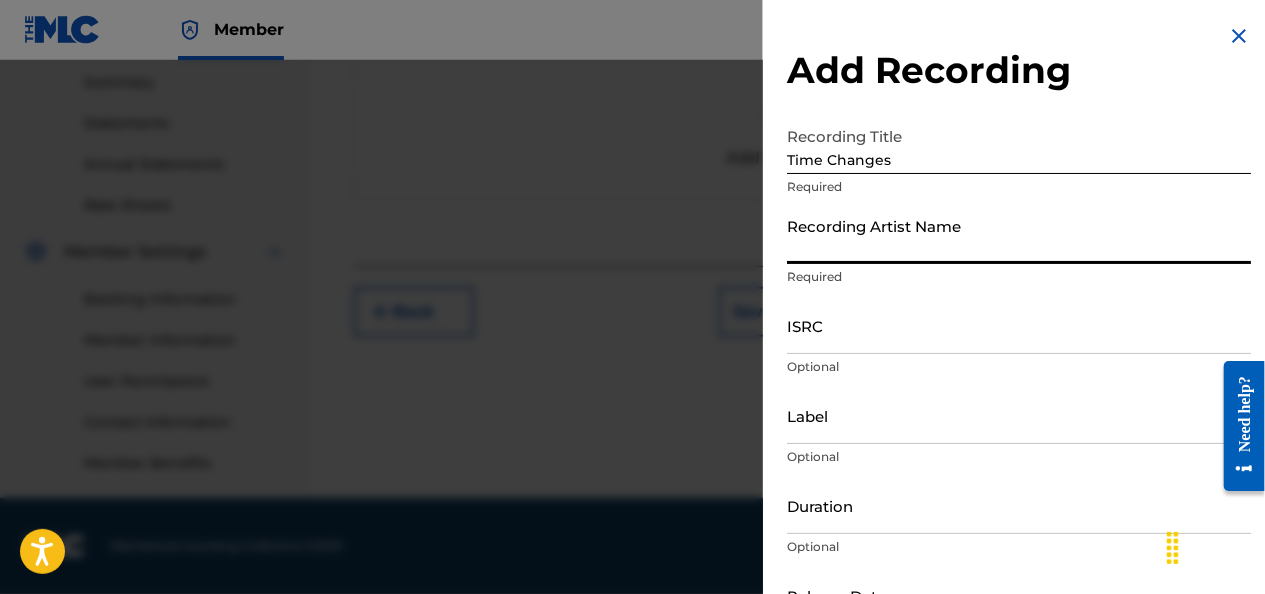 type on "JUNIOR" 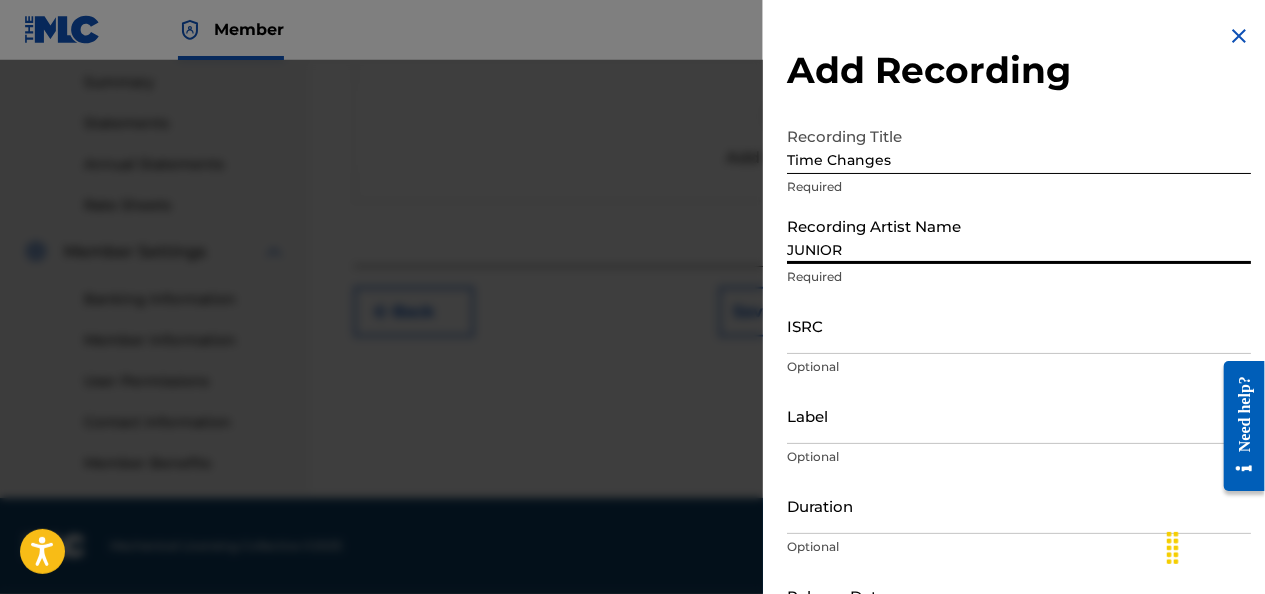 type on "STREETKID MUSIC LLC" 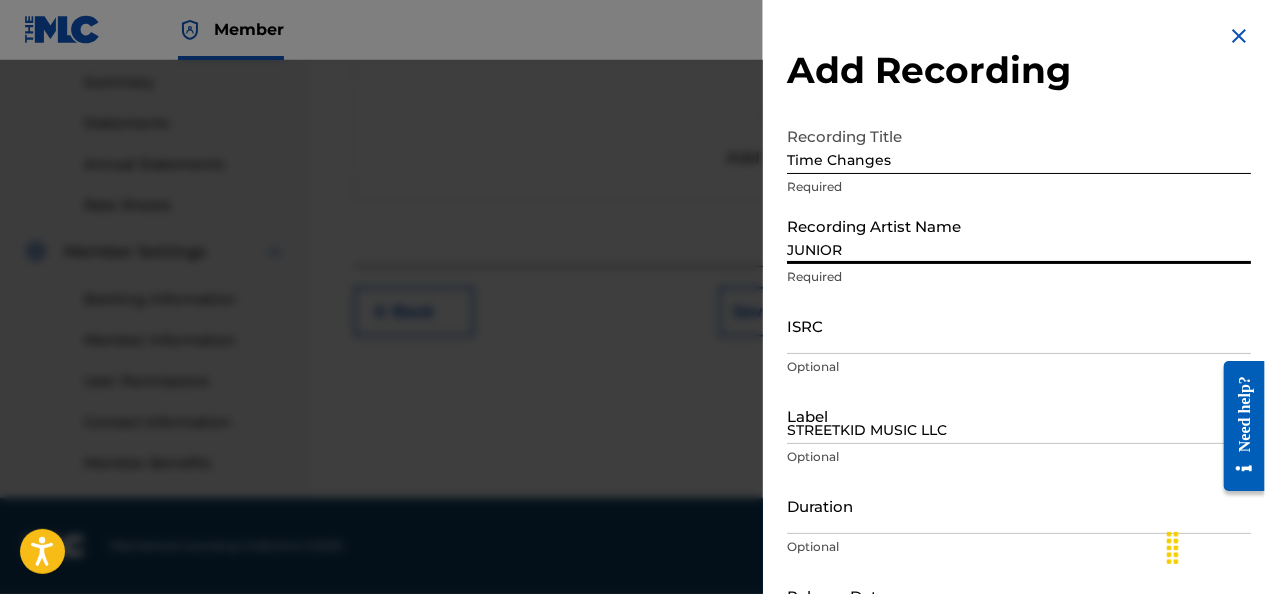 type on "December 31 2022" 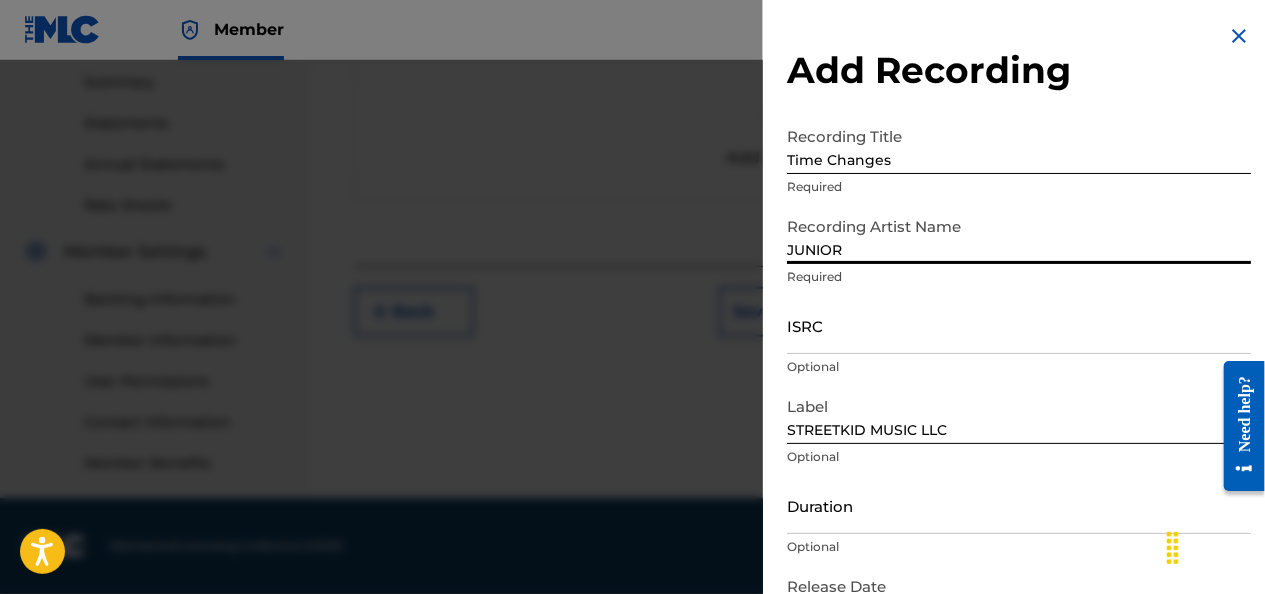 click on "ISRC" at bounding box center (1019, 325) 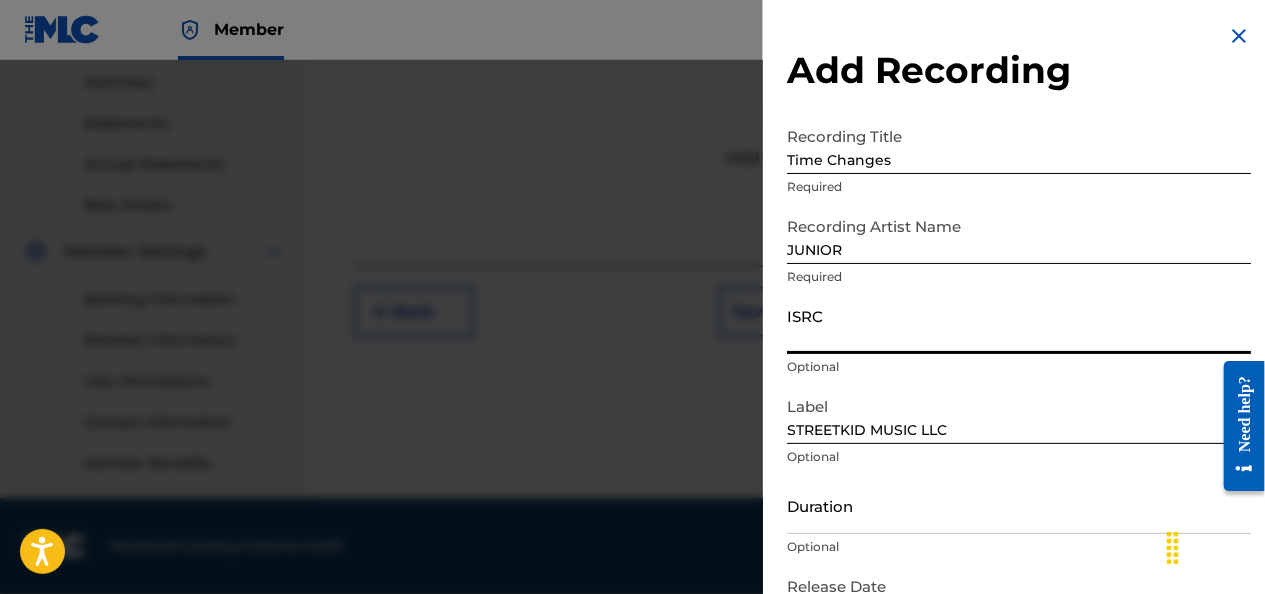 paste on "QZK6H2368400" 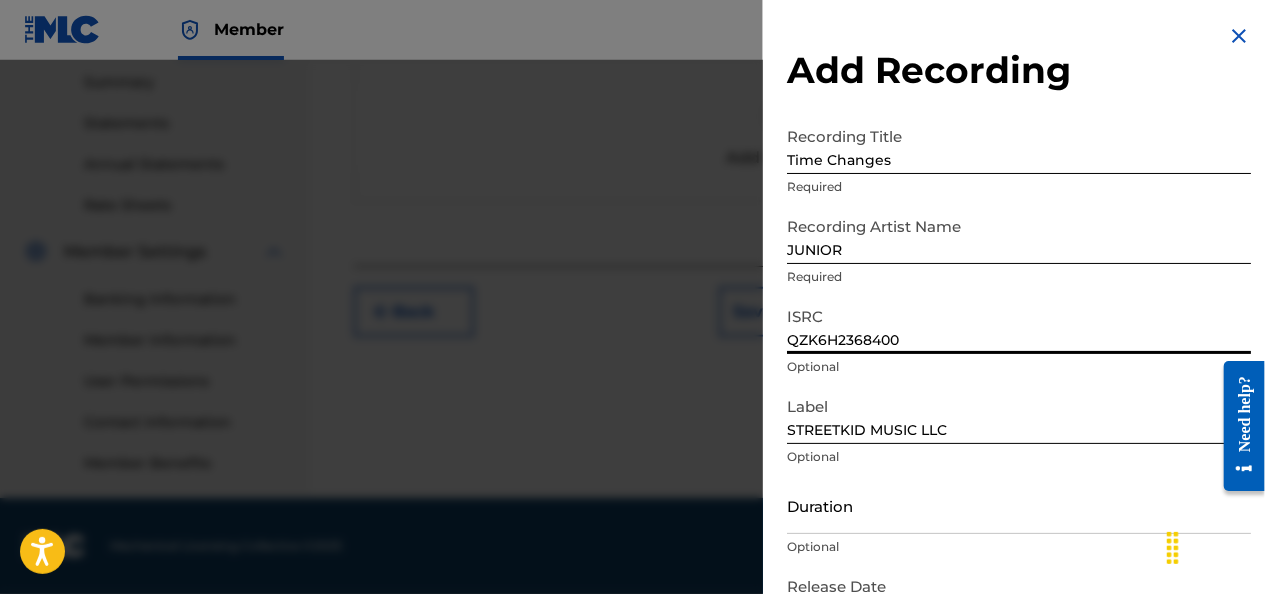 scroll, scrollTop: 137, scrollLeft: 0, axis: vertical 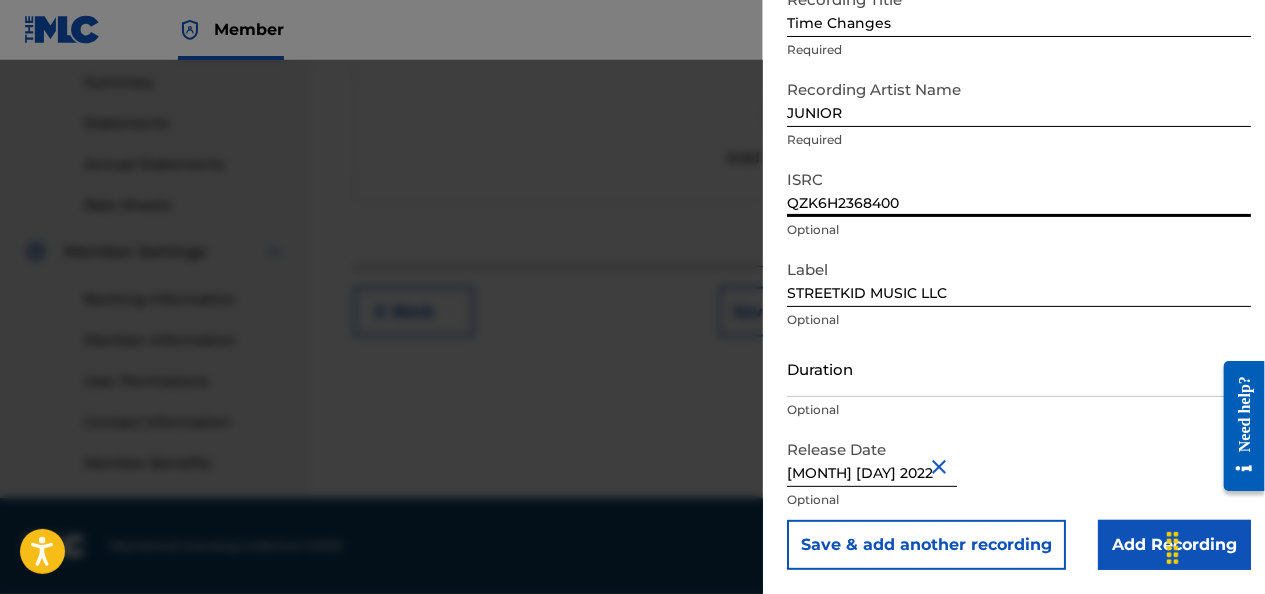 type on "QZK6H2368400" 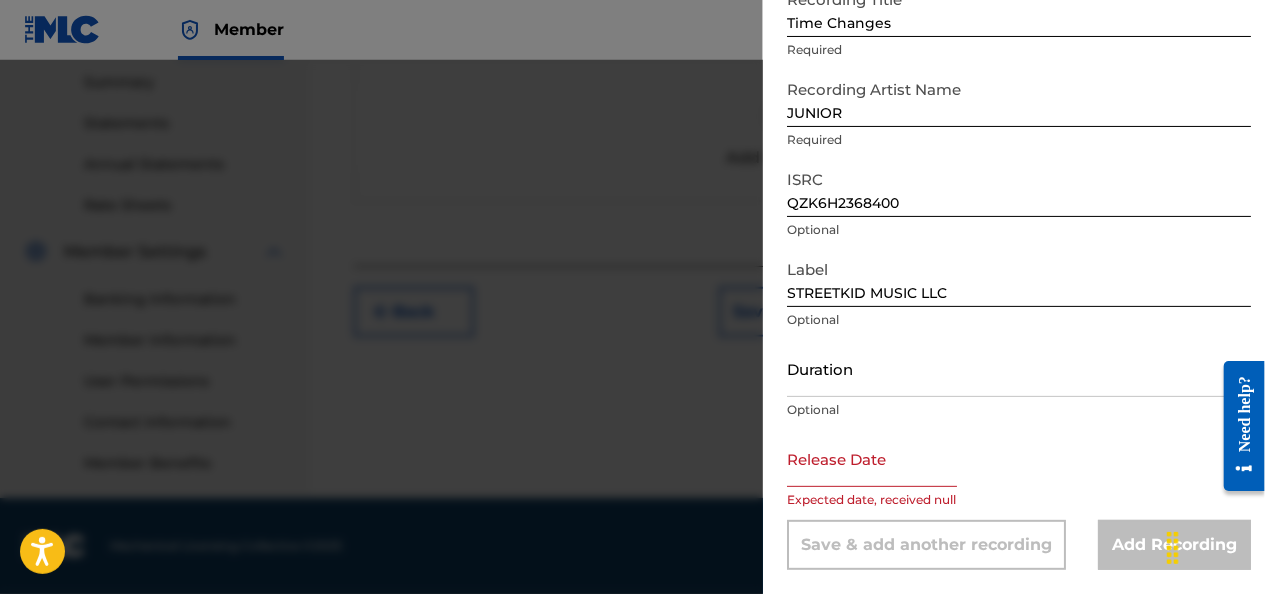 click at bounding box center [872, 458] 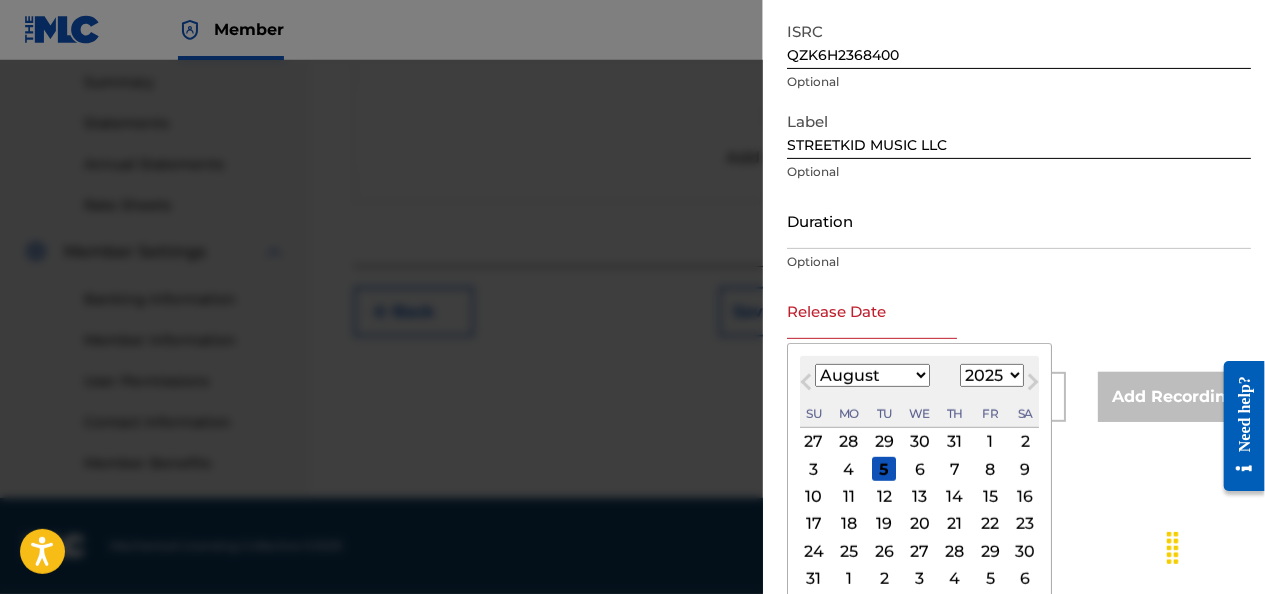 scroll, scrollTop: 322, scrollLeft: 0, axis: vertical 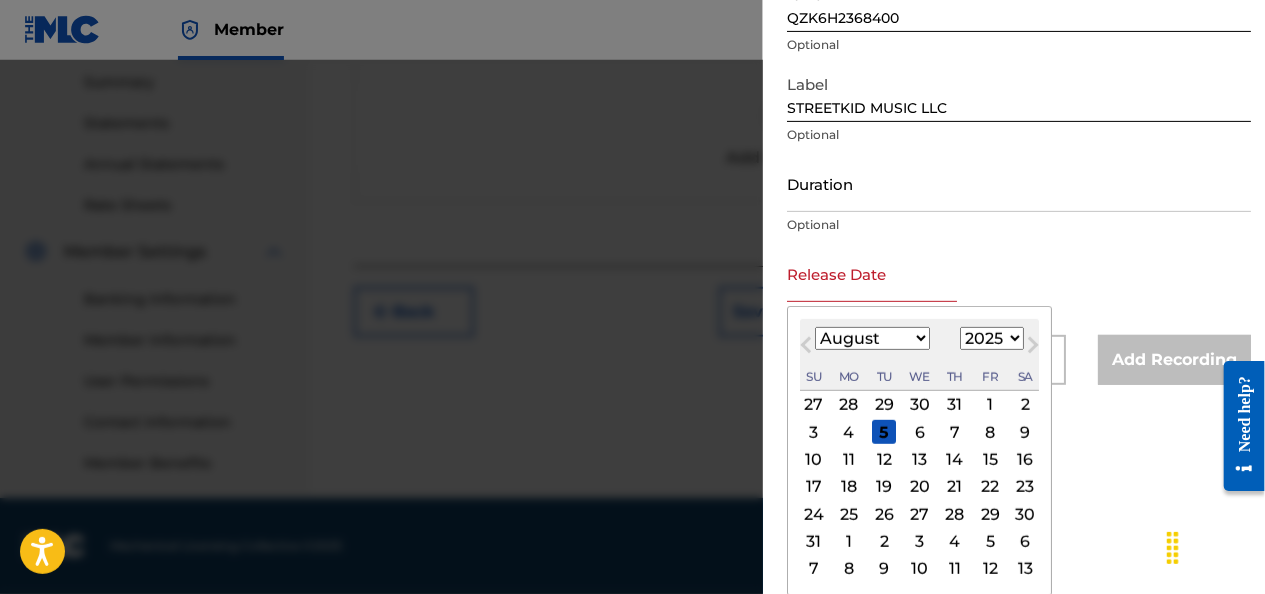 click on "Recording Title Time Changes Required Recording Artist Name JUNIOR Required ISRC QZK6H2368400 Optional Label STREETKID MUSIC LLC Optional Duration Optional Release Date Previous Month Next Month August 2025 January February March April May June July August September October November December 1899 1900 1901 1902 1903 1904 1905 1906 1907 1908 1909 1910 1911 1912 1913 1914 1915 1916 1917 1918 1919 1920 1921 1922 1923 1924 1925 1926 1927 1928 1929 1930 1931 1932 1933 1934 1935 1936 1937 1938 1939 1940 1941 1942 1943 1944 1945 1946 1947 1948 1949 1950 1951 1952 1953 1954 1955 1956 1957 1958 1959 1960 1961 1962 1963 1964 1965 1966 1967 1968 1969 1970 1971 1972 1973 1974 1975 1976 1977 1978 1979 1980 1981 1982 1983 1984 1985 1986 1987 1988 1989 1990 1991 1992 1993 1994 1995 1996 1997 1998 1999 2000 2001 2002 2003 2004 2005 2006 2007 2008 2009 2010 2011 2012 2013 2014 2015 2016 2017 2018 2019 2020 2021 2022 2023 2024 2025 2026 2027 2028 2029 2030 2031 2032 2033 2034 2035 2036 2037 2038 2039 2040 2041 2042 2043 2044 1" at bounding box center [1019, 90] 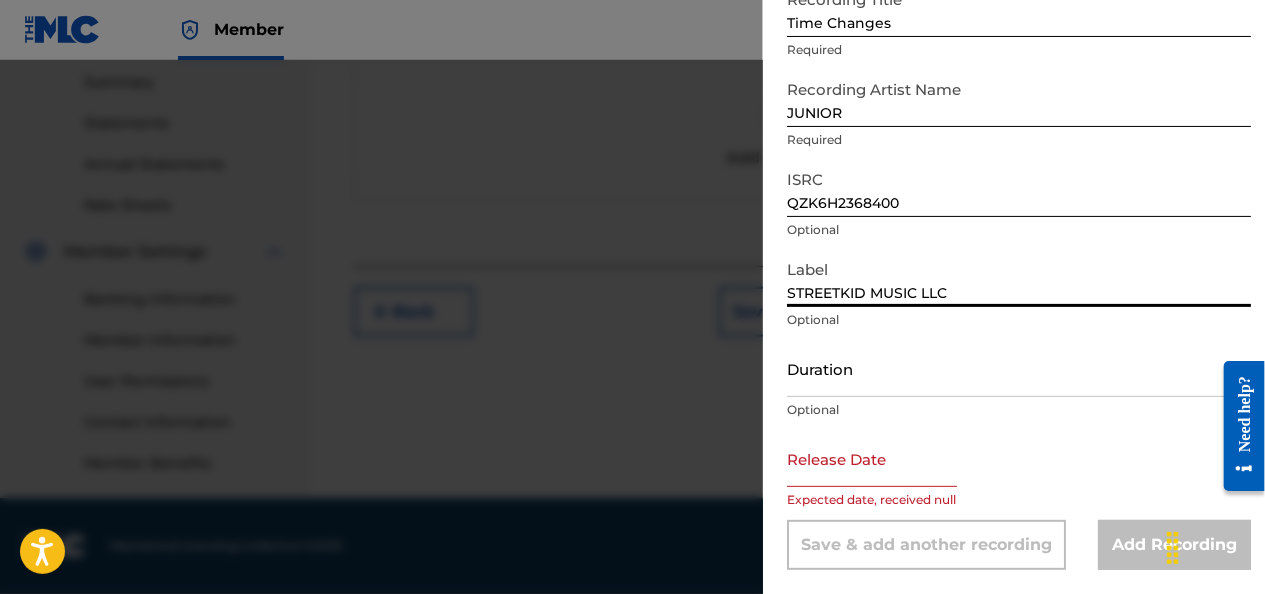 scroll, scrollTop: 137, scrollLeft: 0, axis: vertical 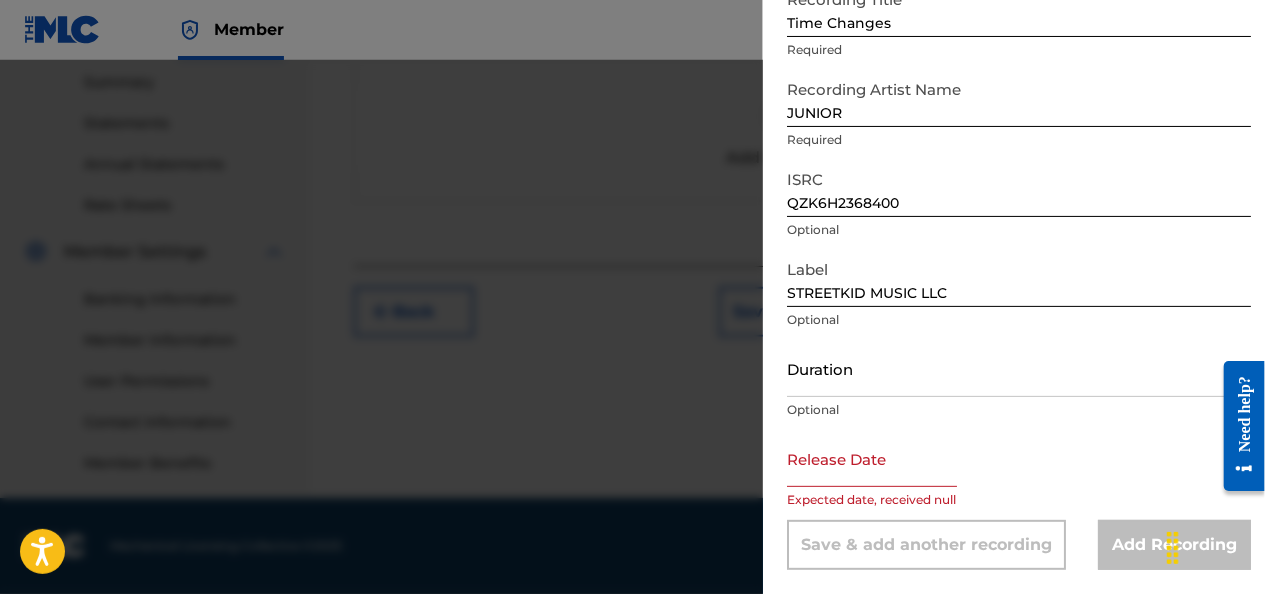 click at bounding box center (872, 458) 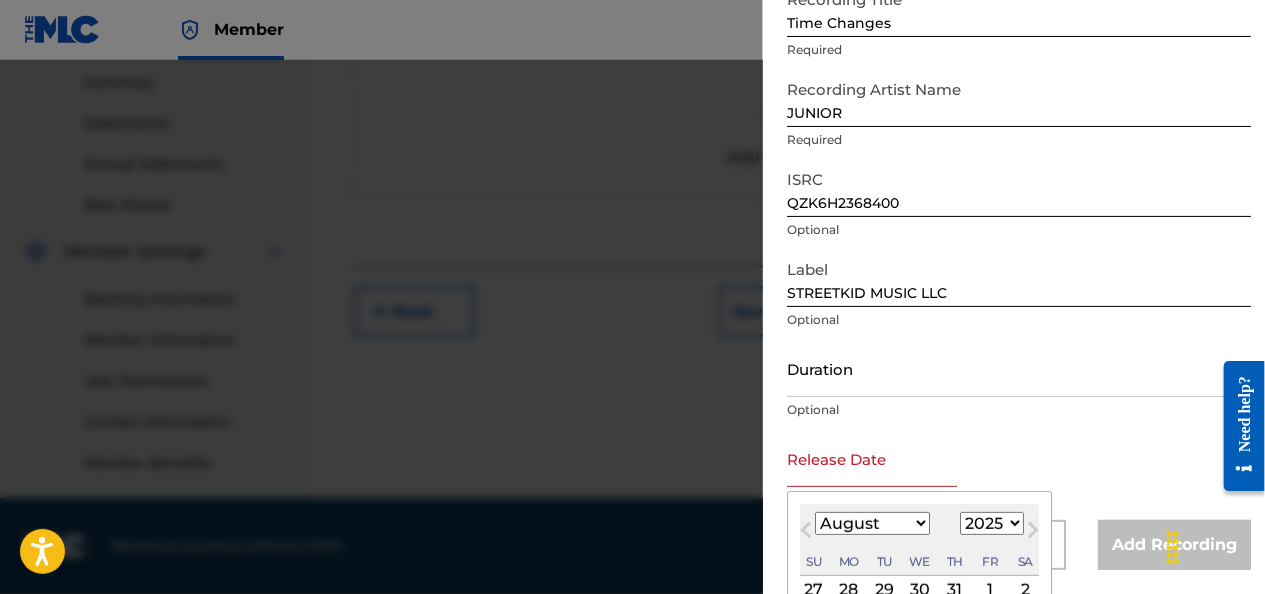 click on "January February March April May June July August September October November December" at bounding box center (872, 523) 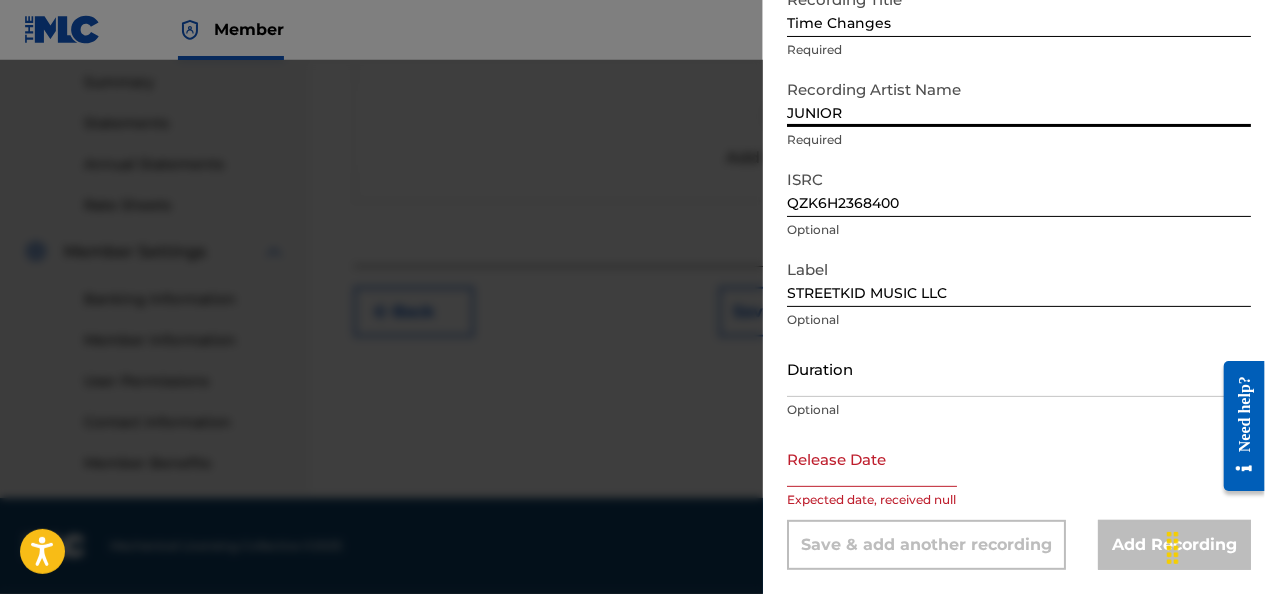 click at bounding box center [872, 458] 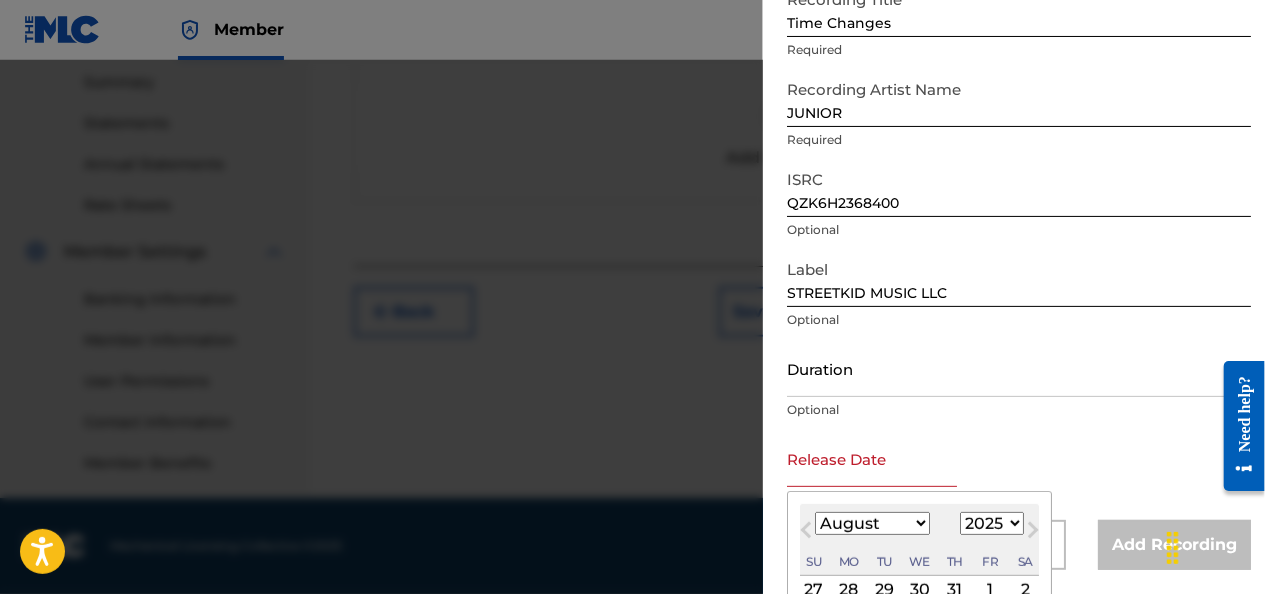 click on "January February March April May June July August September October November December" at bounding box center (872, 523) 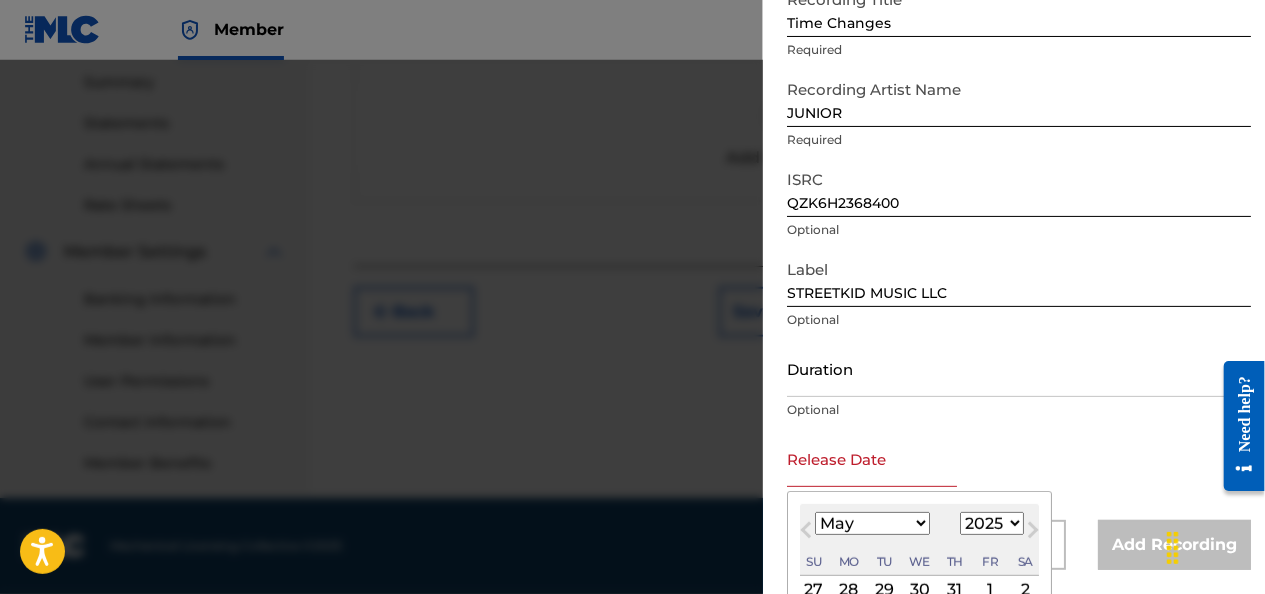 click on "January February March April May June July August September October November December" at bounding box center (872, 523) 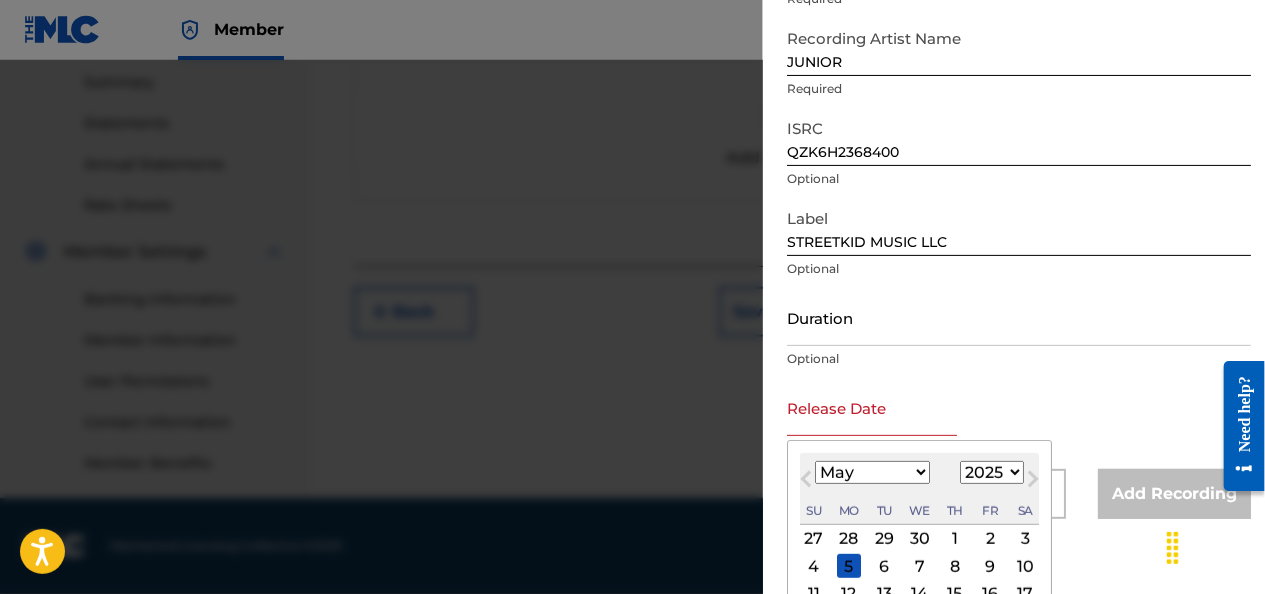scroll, scrollTop: 295, scrollLeft: 0, axis: vertical 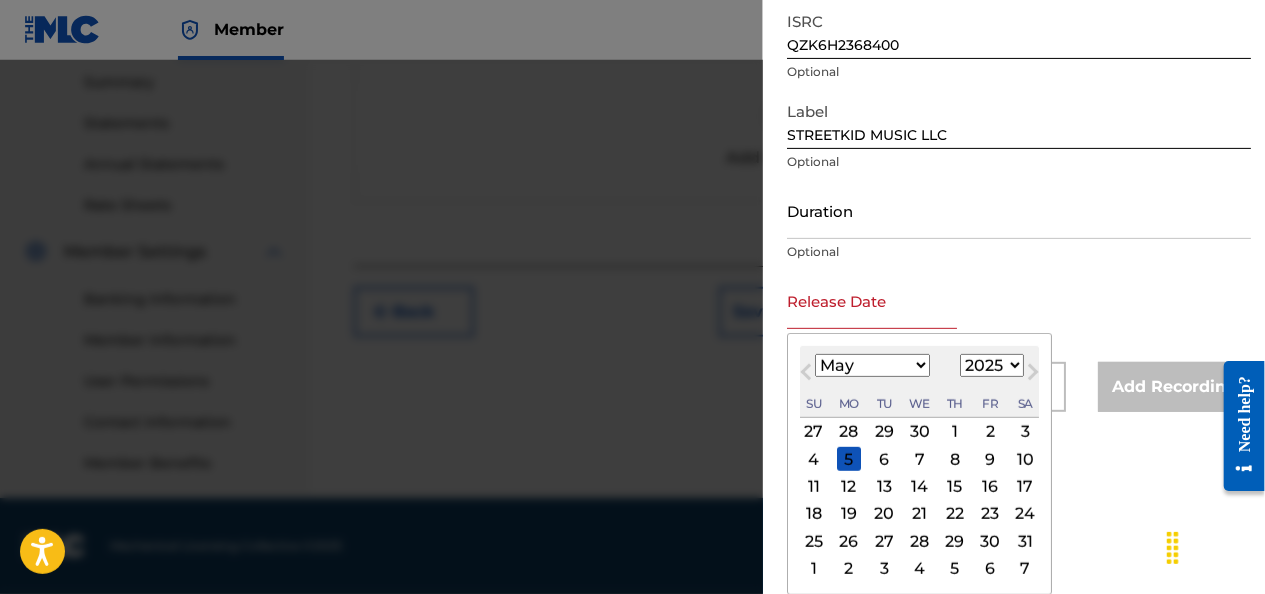 click on "31" at bounding box center (1025, 541) 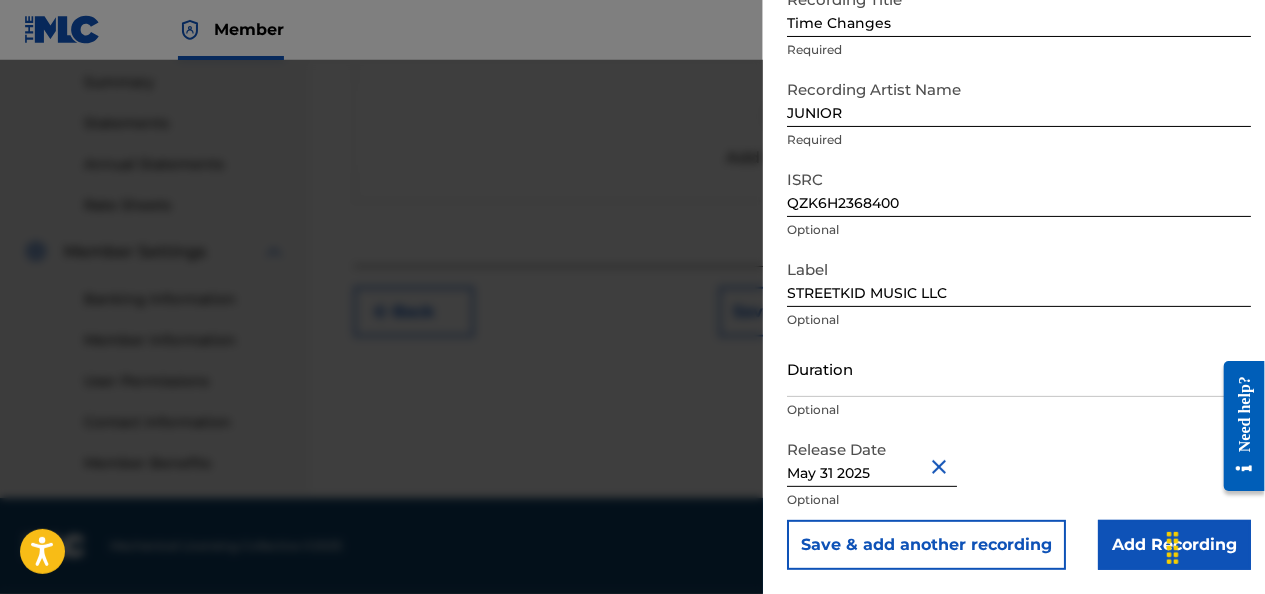 scroll, scrollTop: 137, scrollLeft: 0, axis: vertical 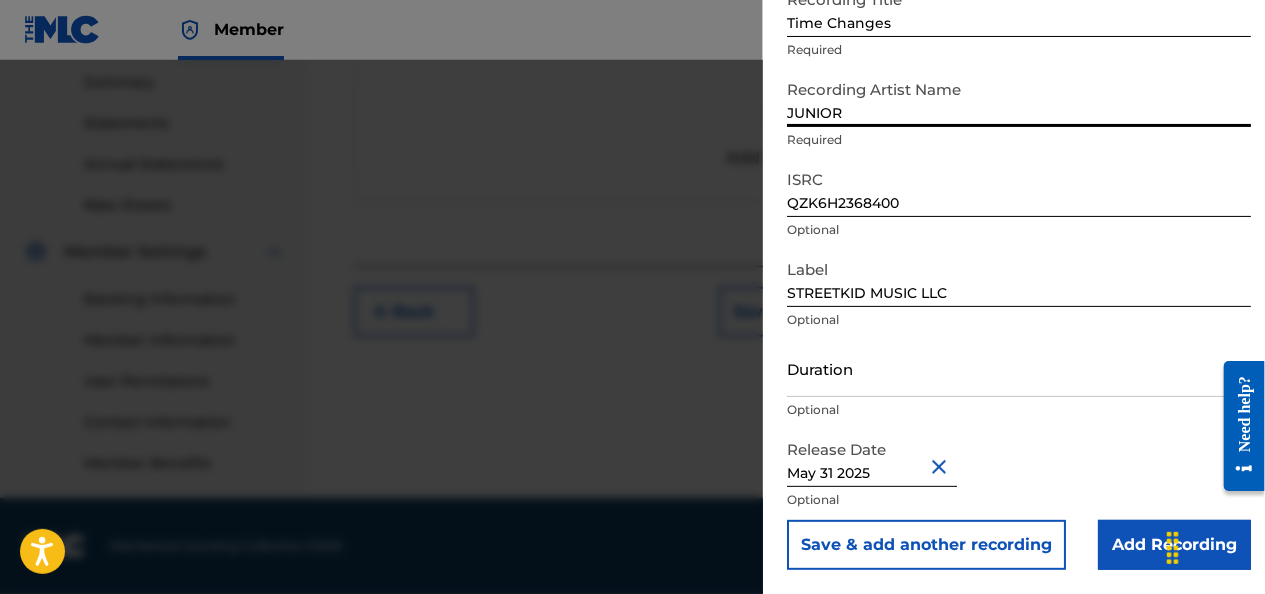 drag, startPoint x: 882, startPoint y: 476, endPoint x: 953, endPoint y: 112, distance: 370.8598 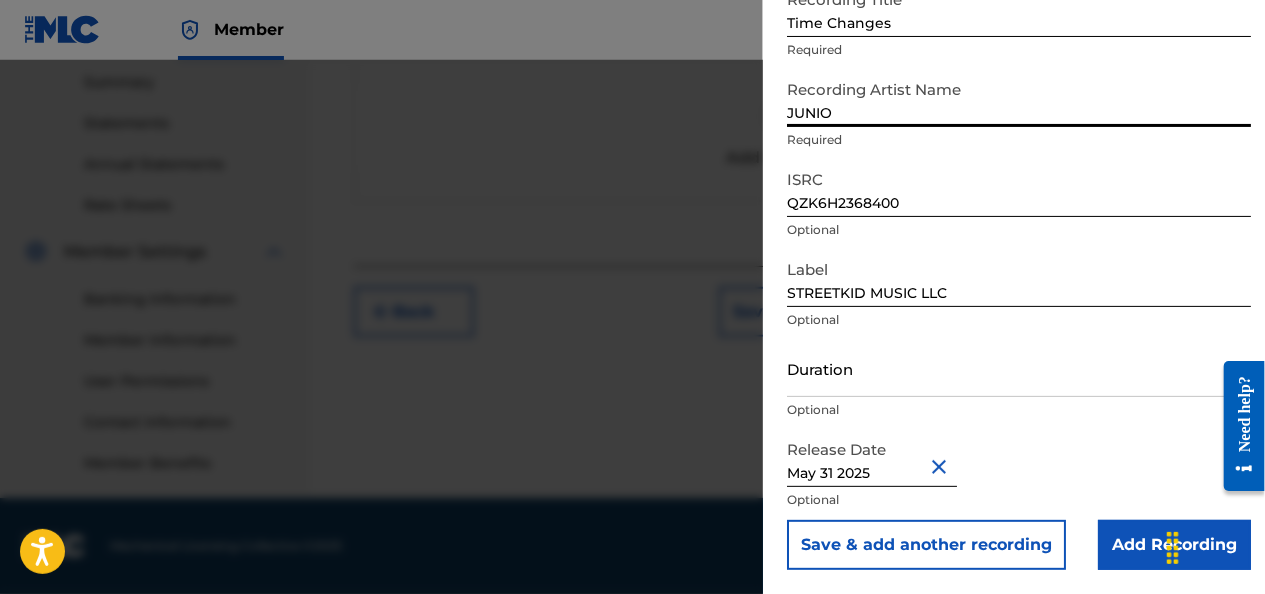 type on "JUNIO" 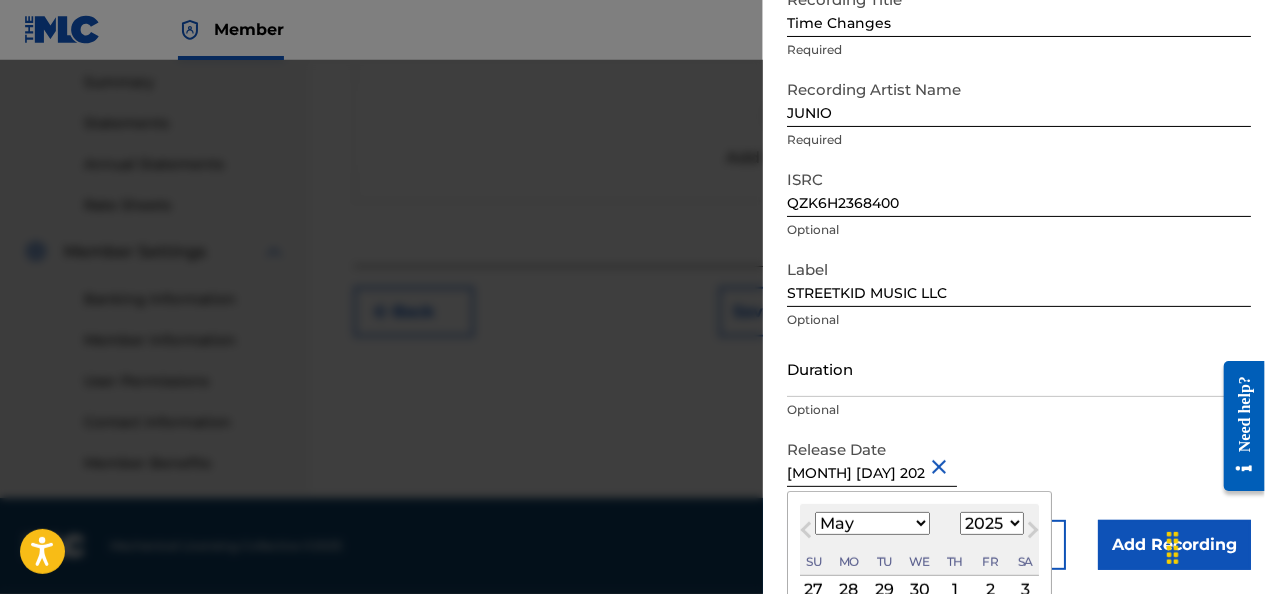 type on "May 31 2024" 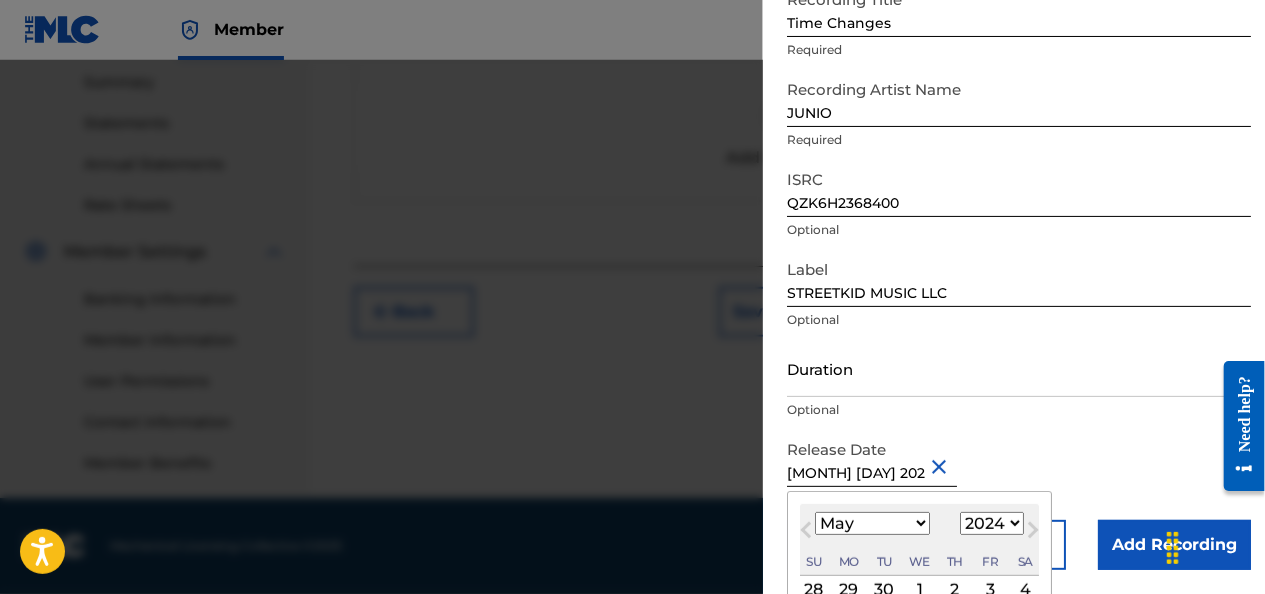 type on "May 31 2023" 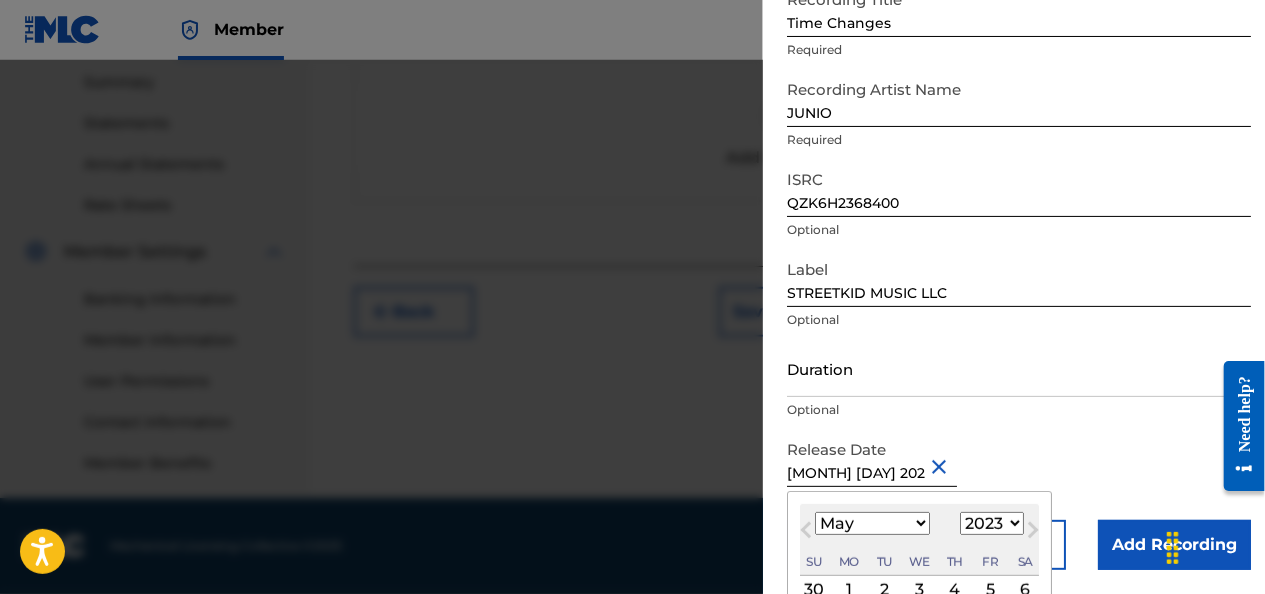 type on "May 31 2024" 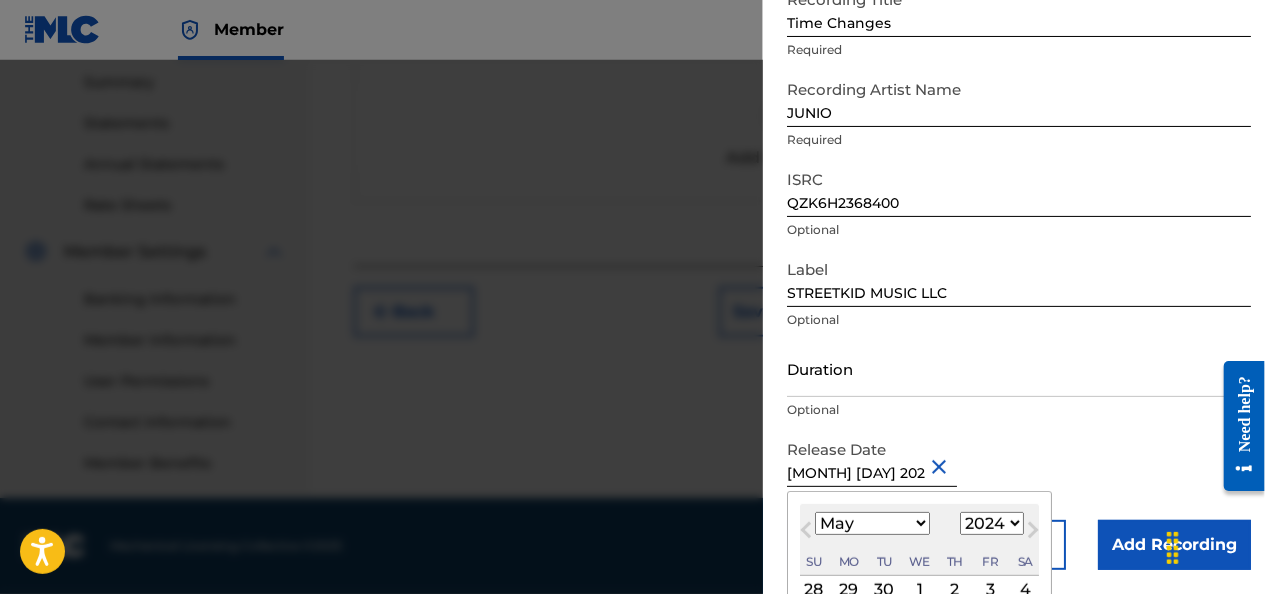 type on "May 31 2023" 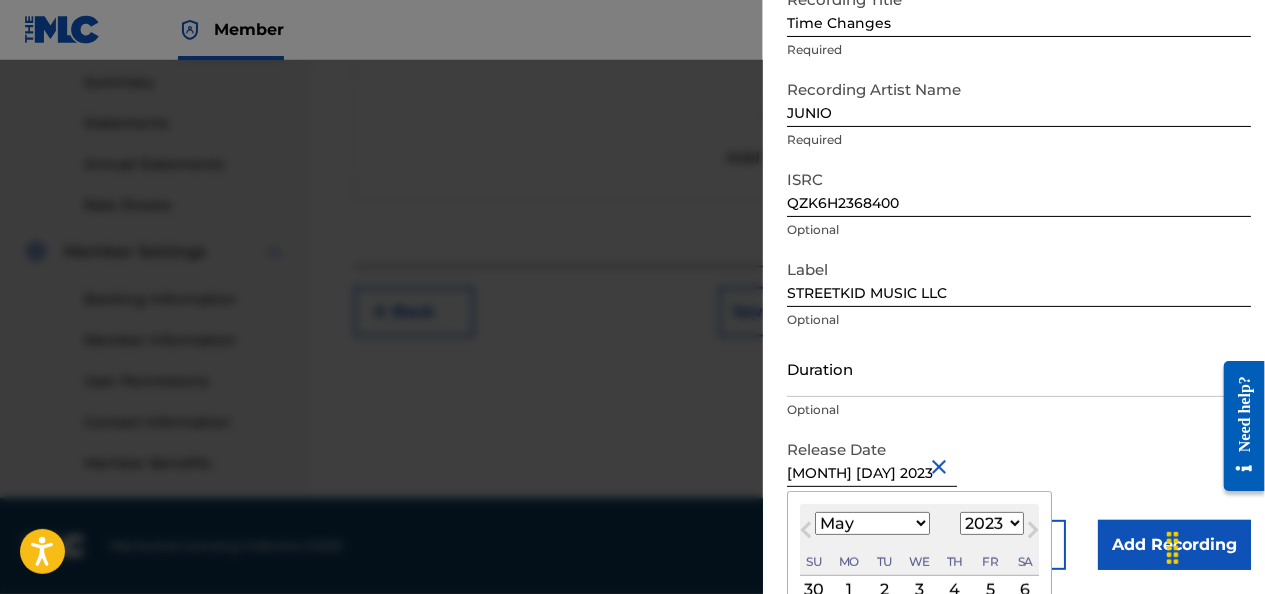 scroll, scrollTop: 295, scrollLeft: 0, axis: vertical 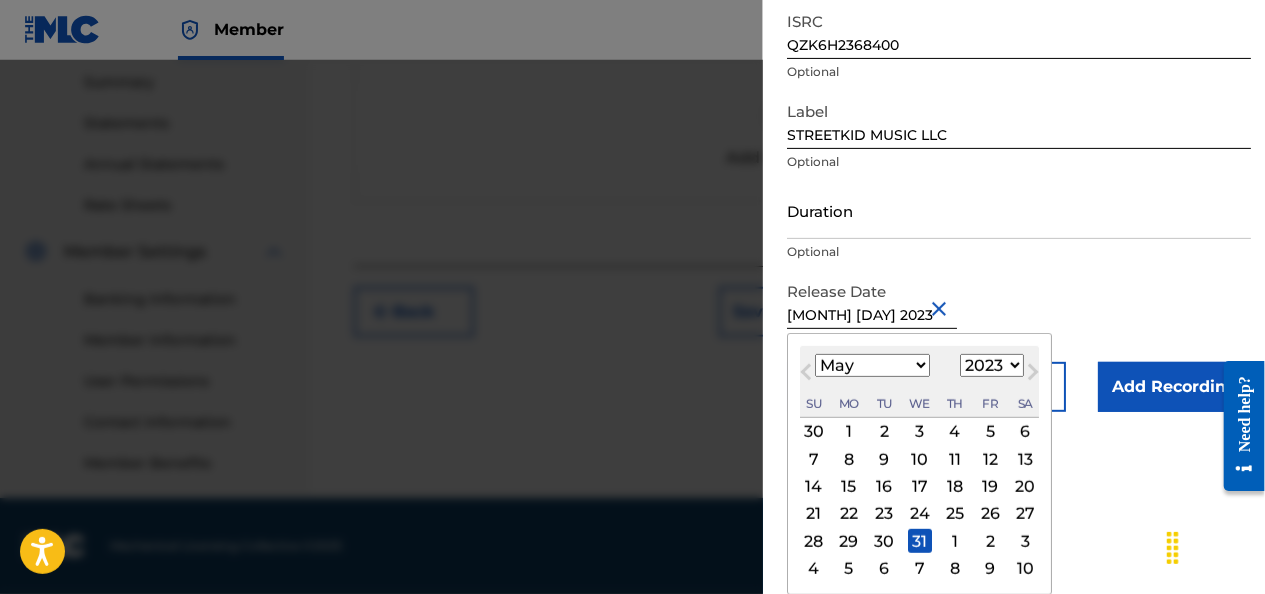 type on "May 31 2023" 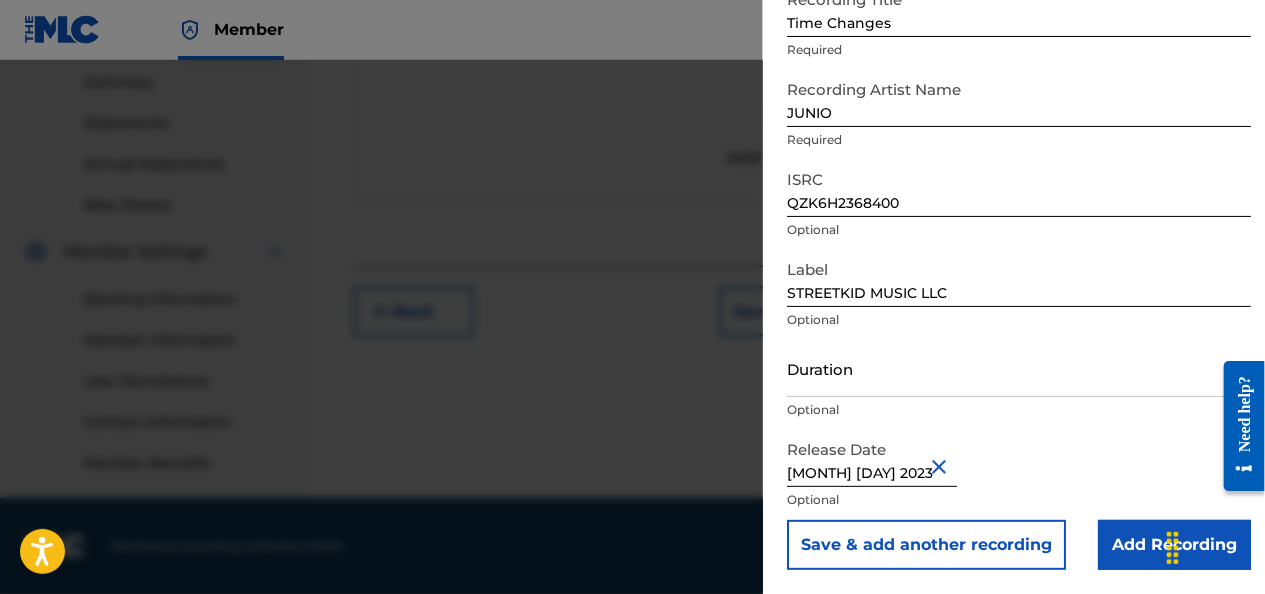 scroll, scrollTop: 137, scrollLeft: 0, axis: vertical 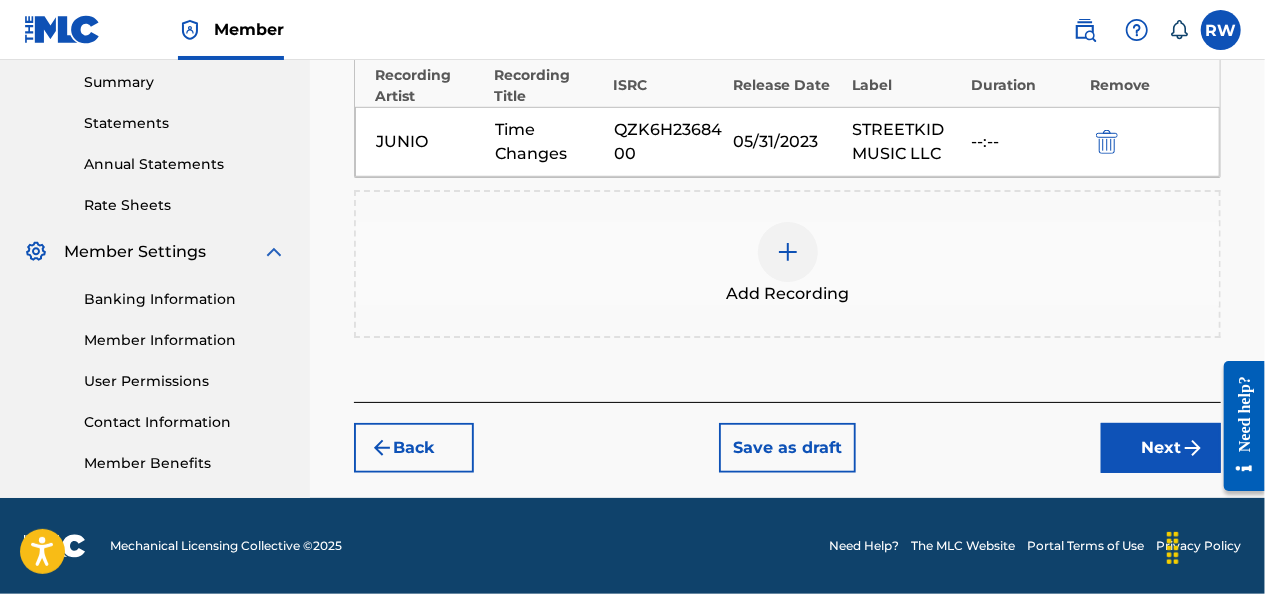 click on "Next" at bounding box center [1161, 448] 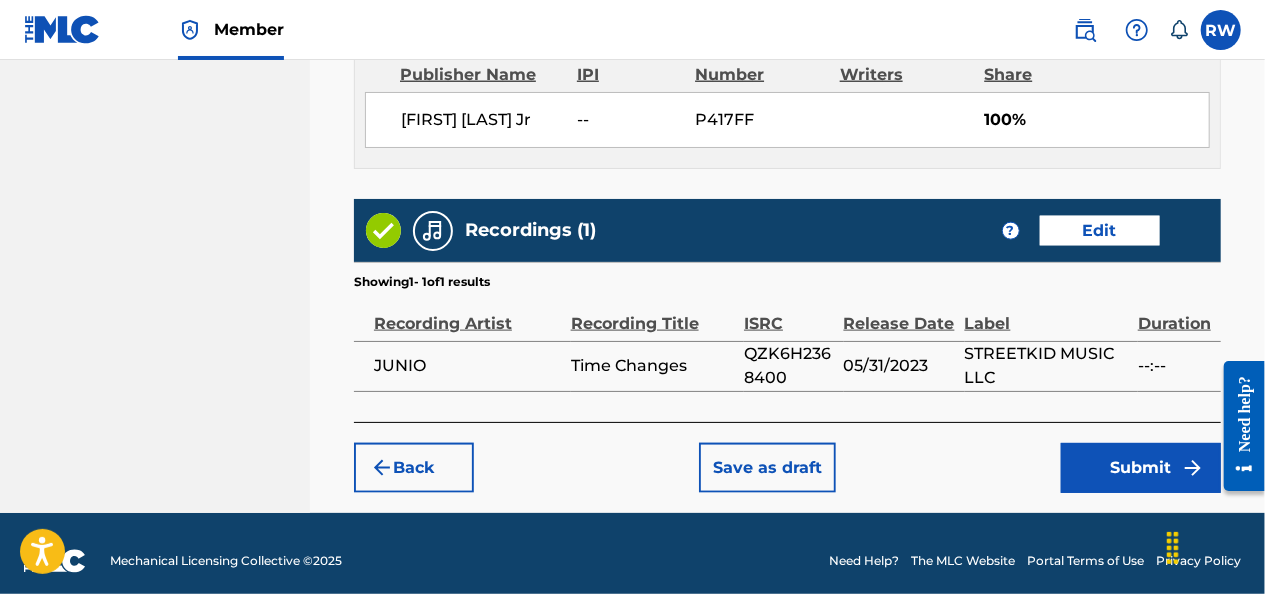 scroll, scrollTop: 1181, scrollLeft: 0, axis: vertical 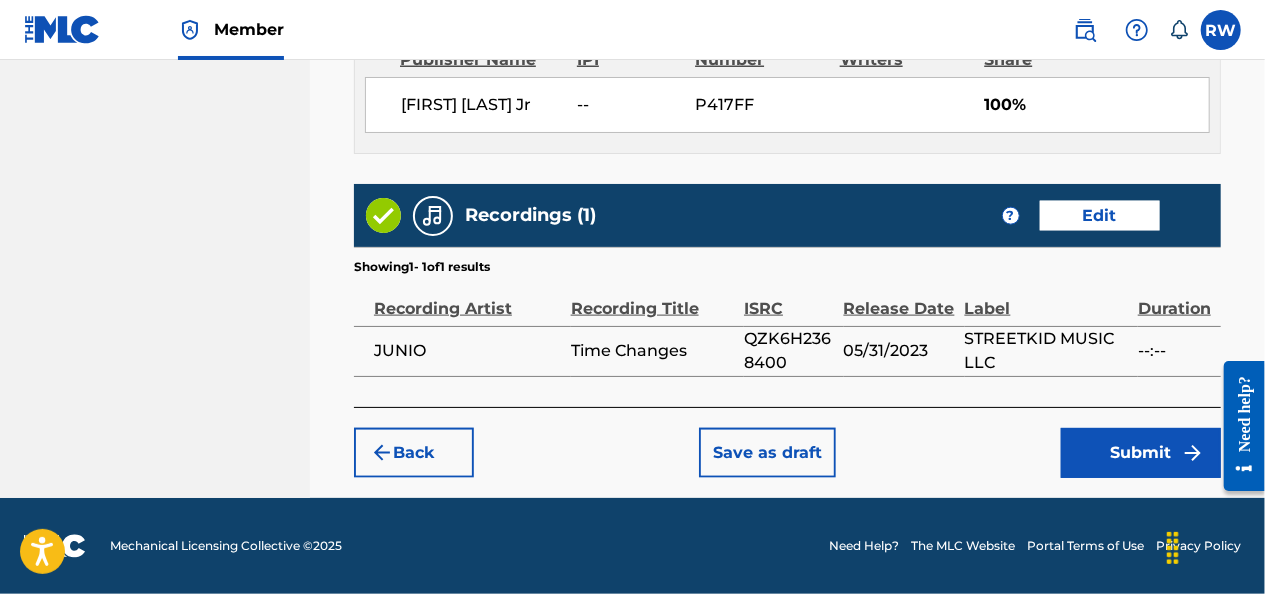 click on "Submit" at bounding box center [1141, 453] 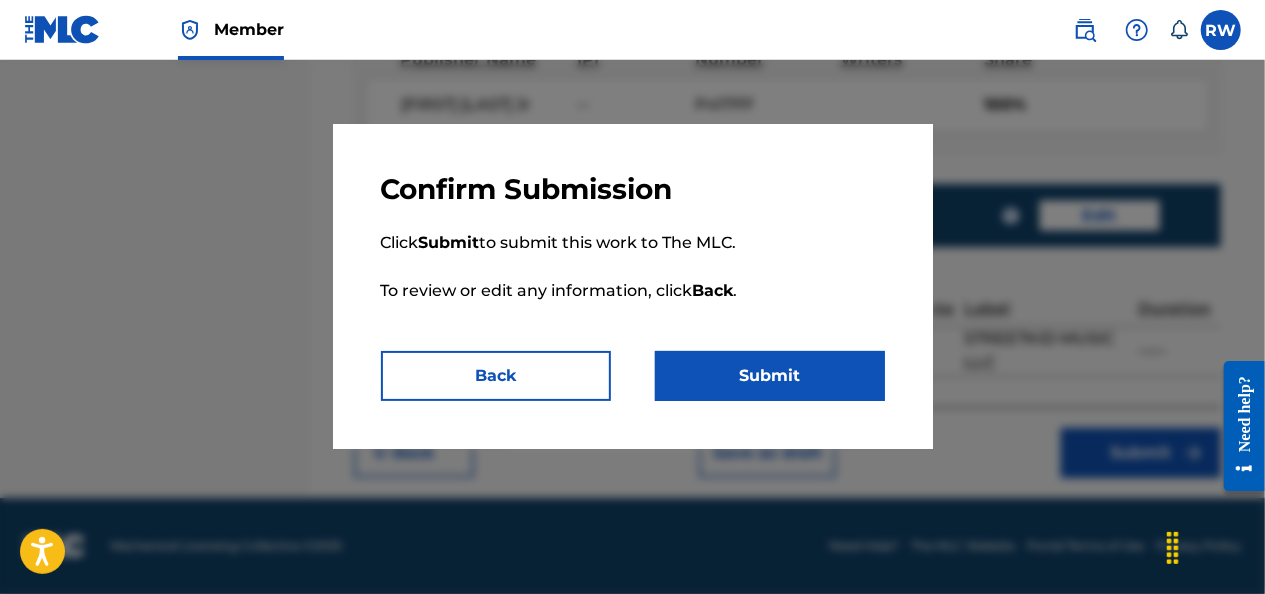click on "Submit" at bounding box center [770, 376] 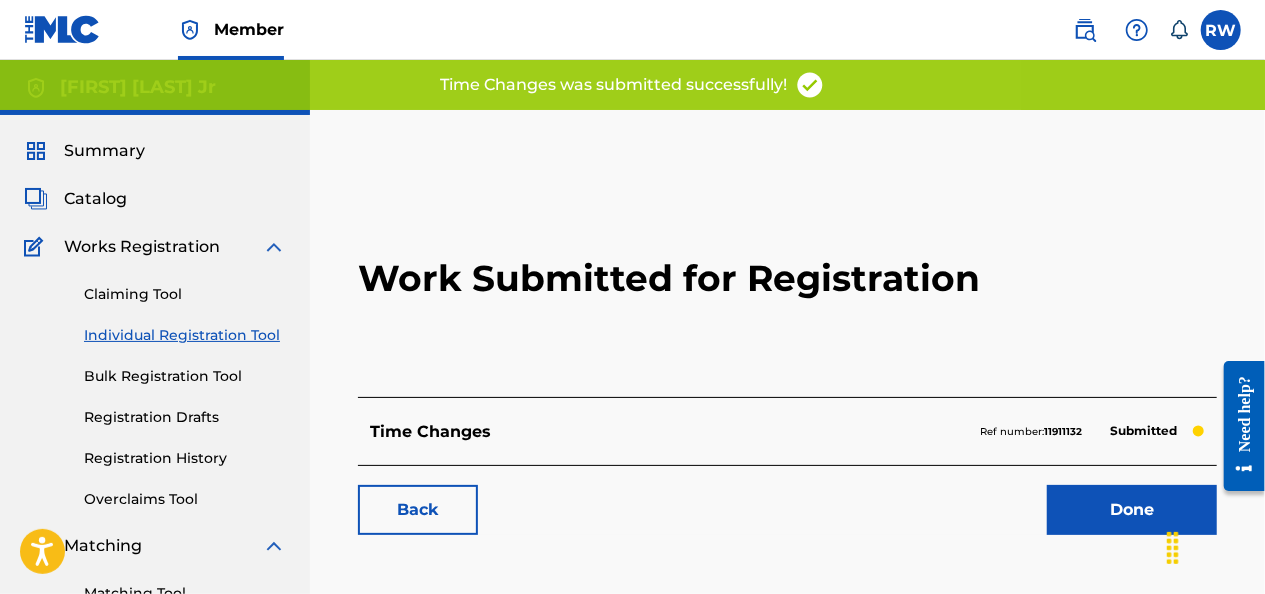 click on "Done" at bounding box center (1132, 510) 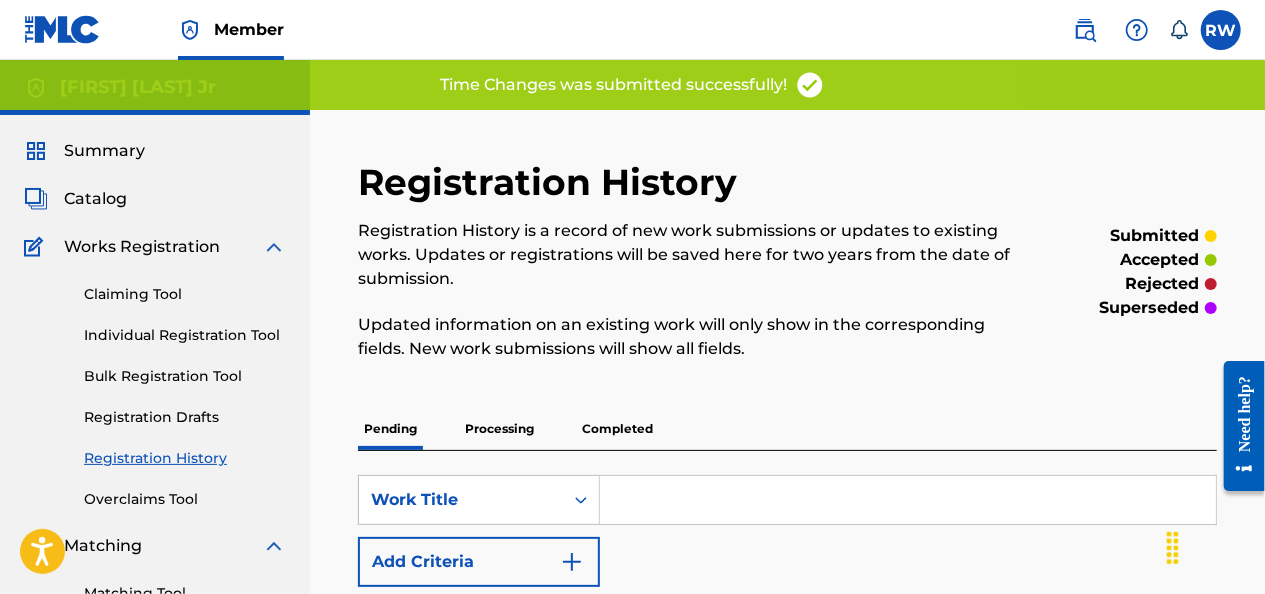 click on "Individual Registration Tool" at bounding box center (185, 335) 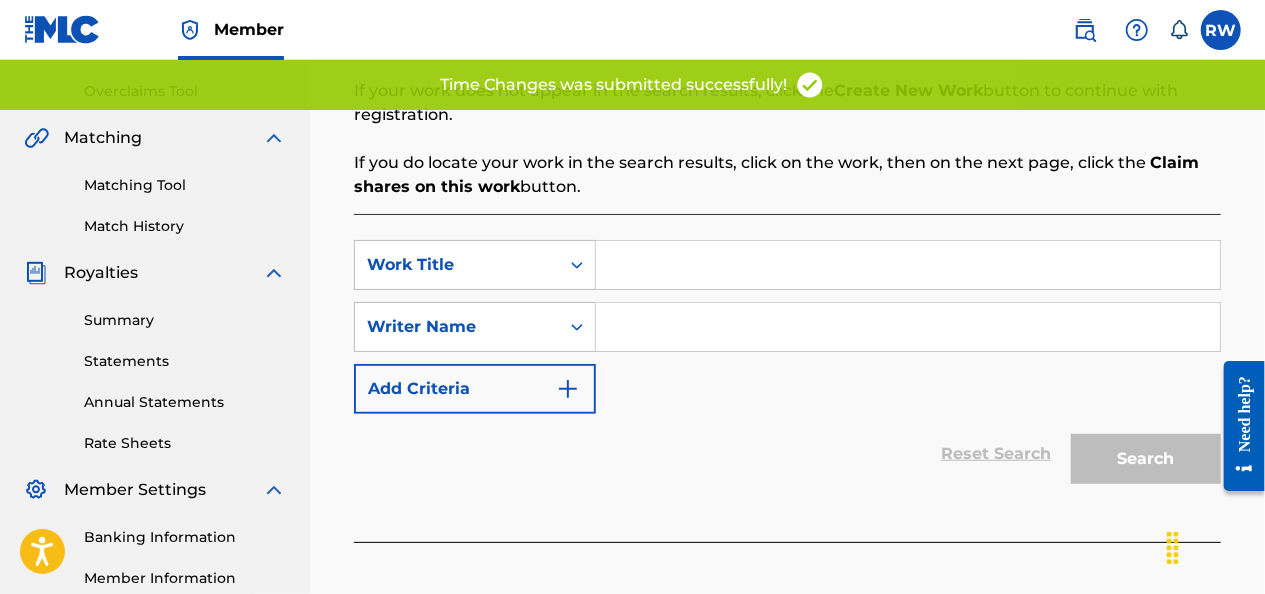 scroll, scrollTop: 409, scrollLeft: 0, axis: vertical 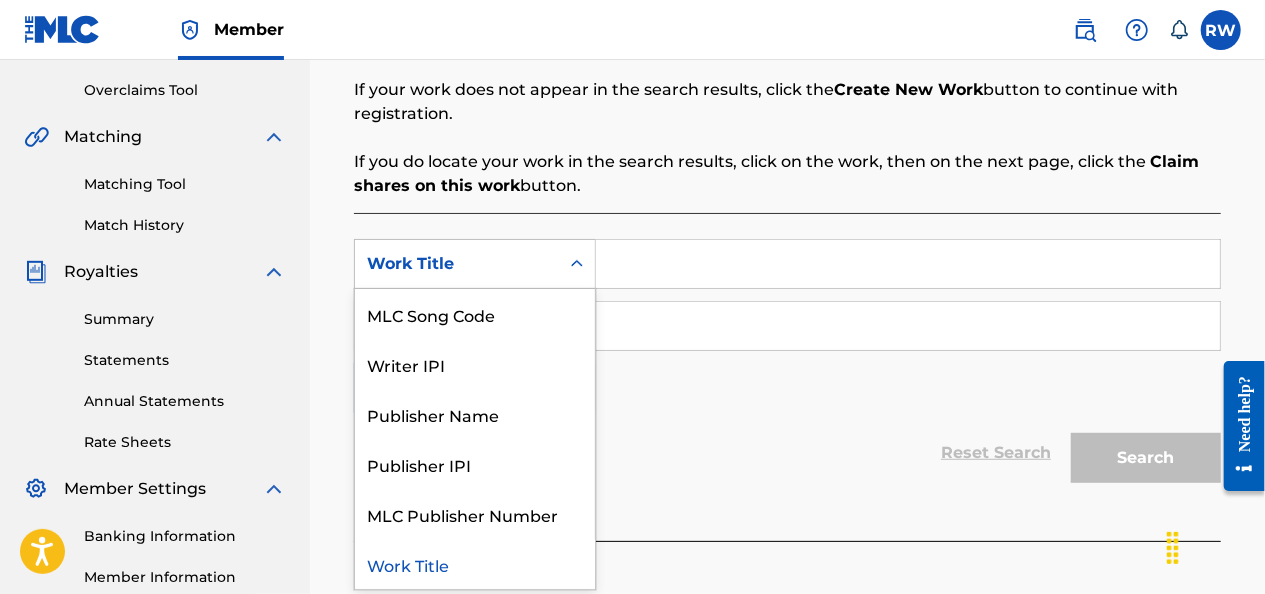 click at bounding box center [908, 264] 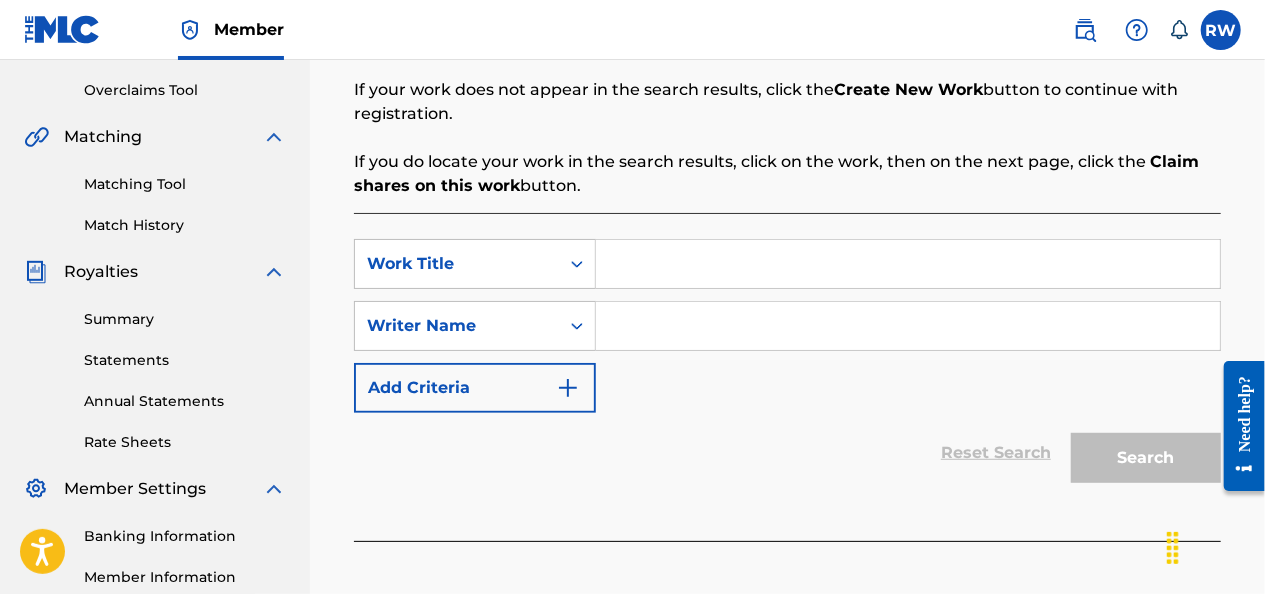 click at bounding box center [908, 264] 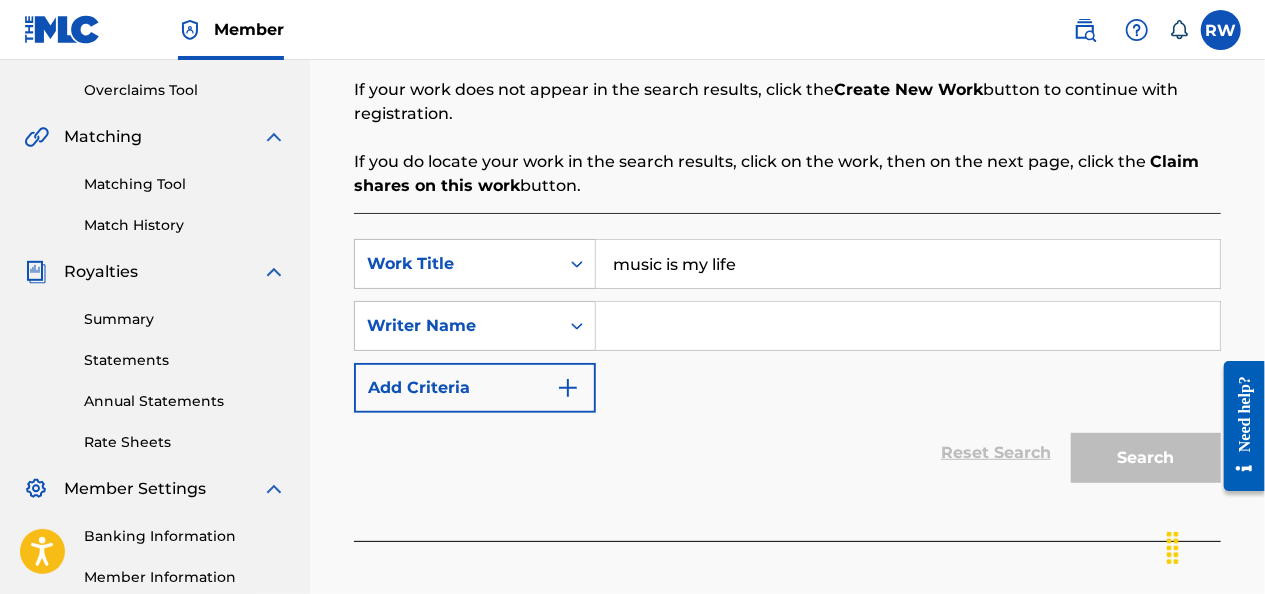 type on "music is my life" 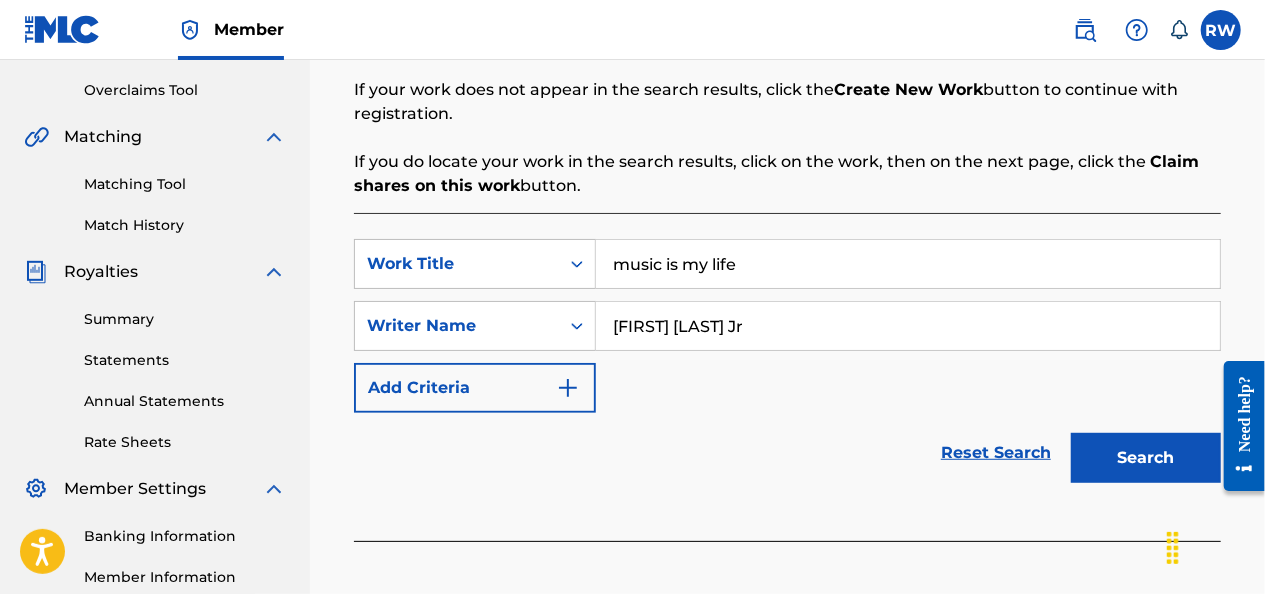 click on "Search" at bounding box center [1146, 458] 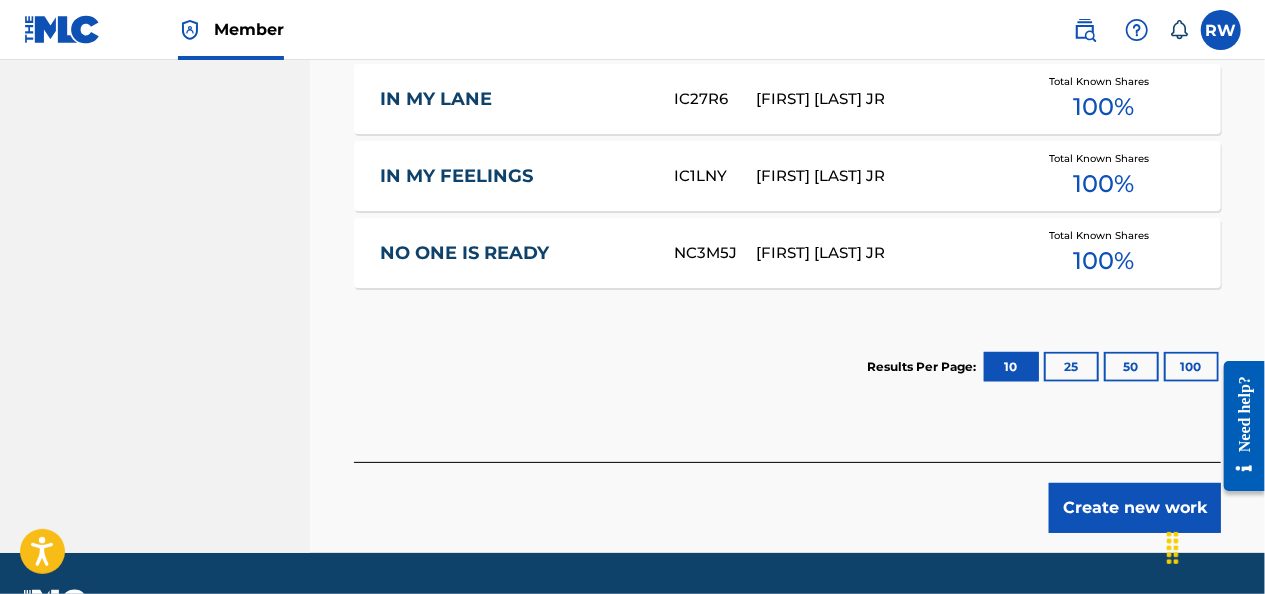 click on "Create new work" at bounding box center (1135, 508) 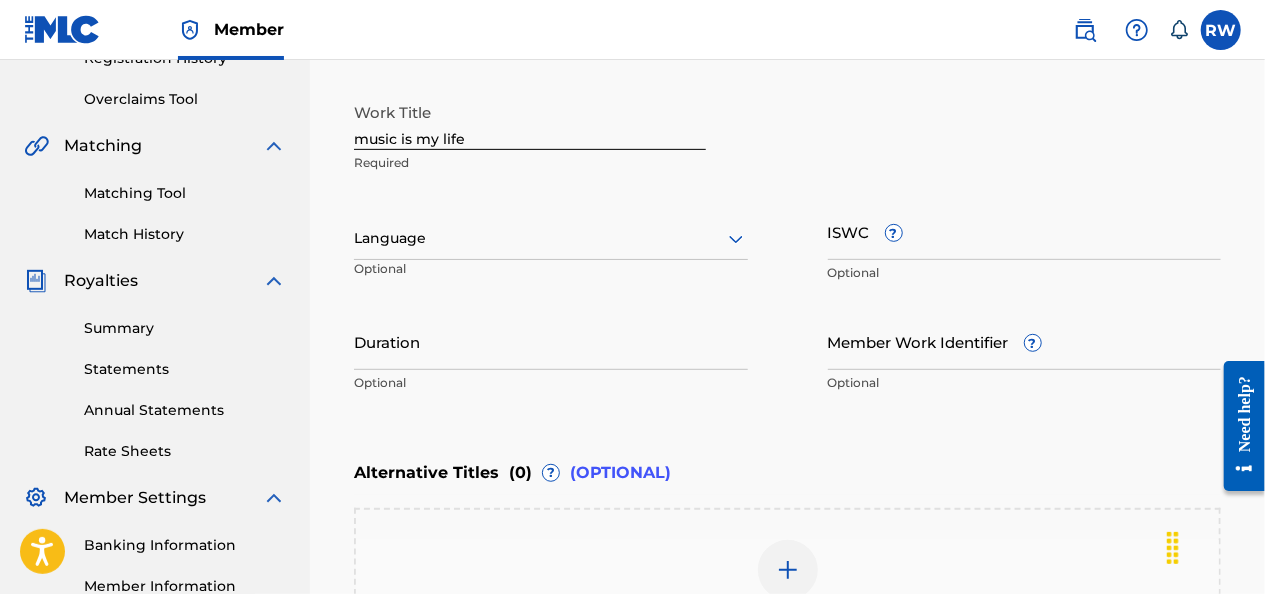 scroll, scrollTop: 392, scrollLeft: 0, axis: vertical 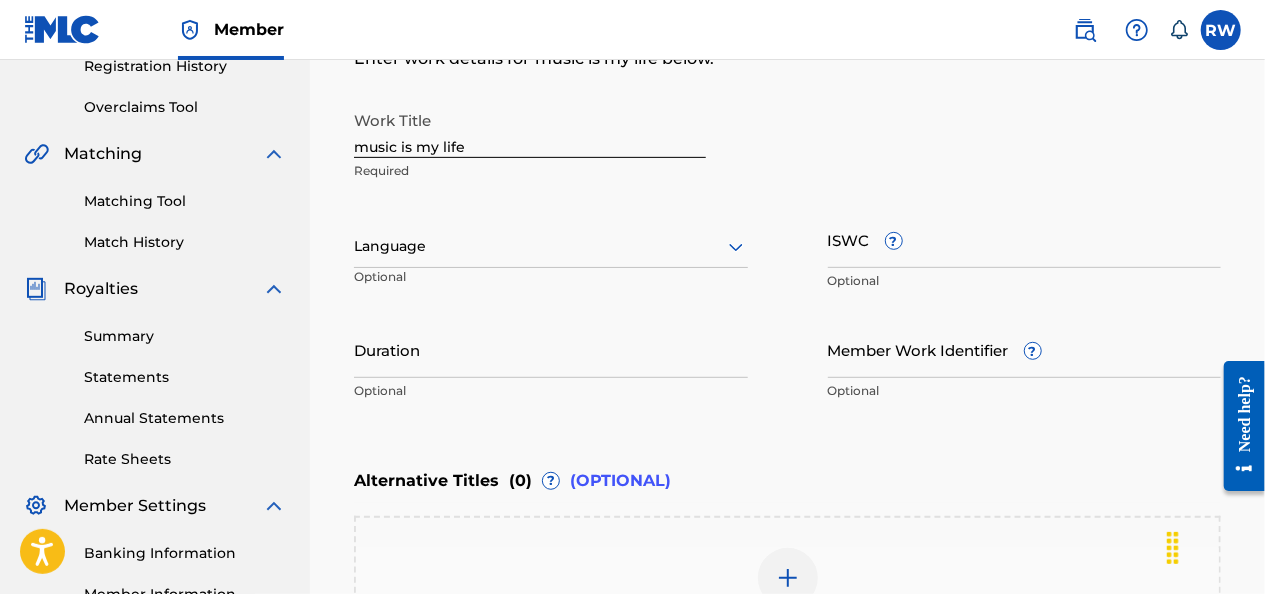click on "ISWC   ?" at bounding box center [1025, 239] 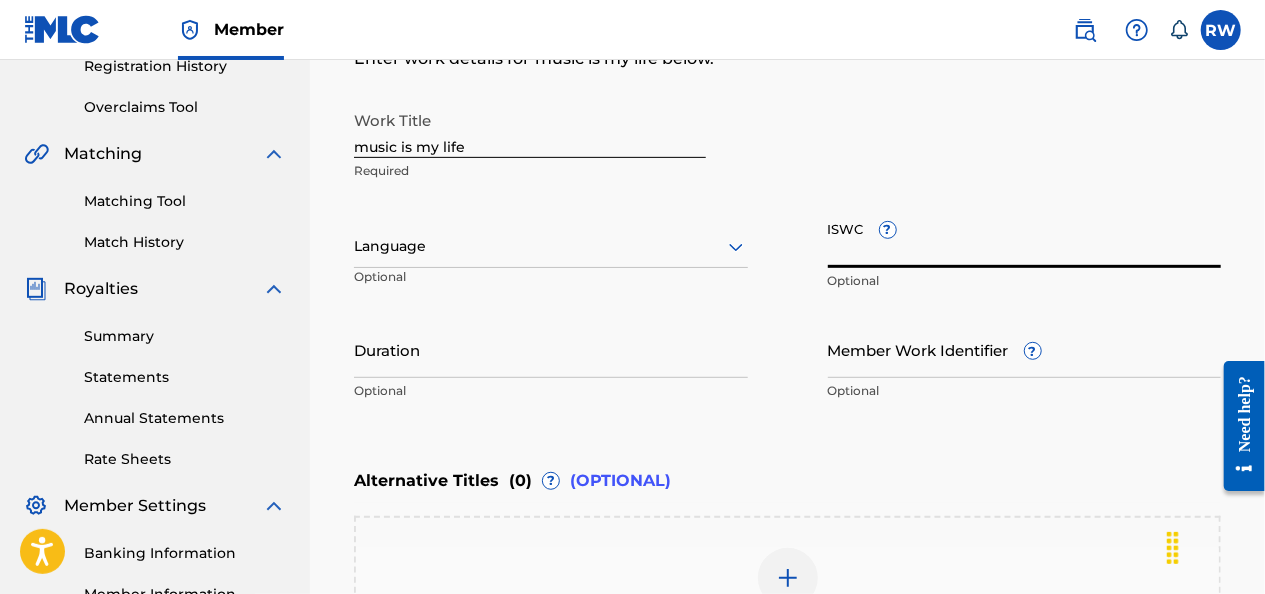 paste on "T-319.206.539-3" 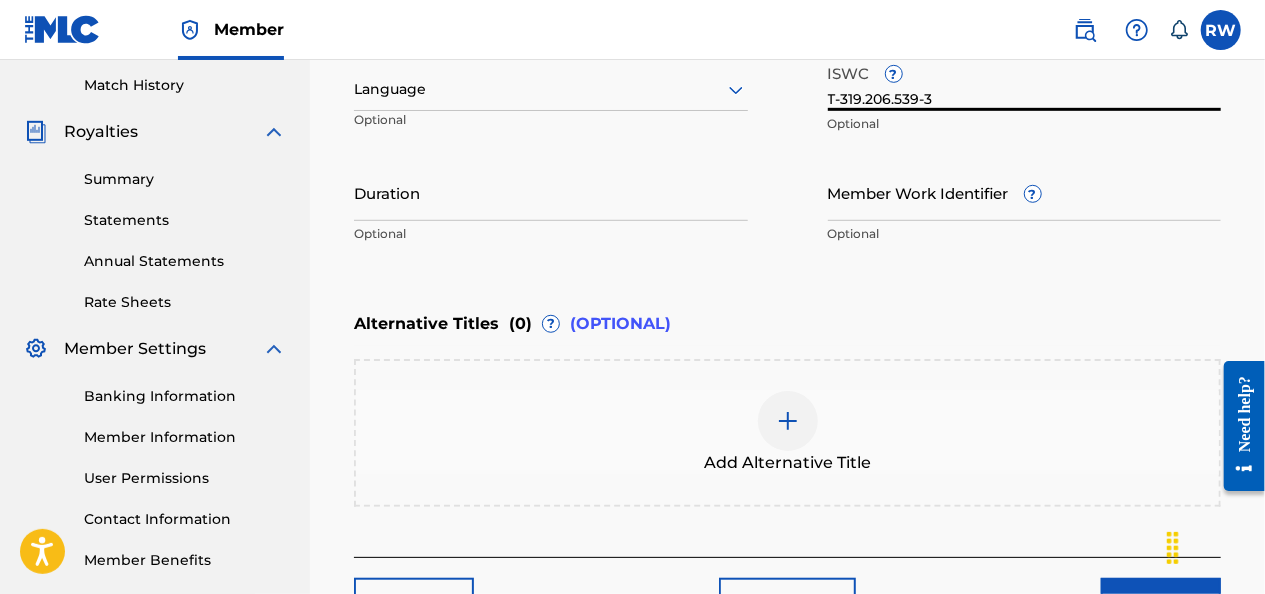 scroll, scrollTop: 698, scrollLeft: 0, axis: vertical 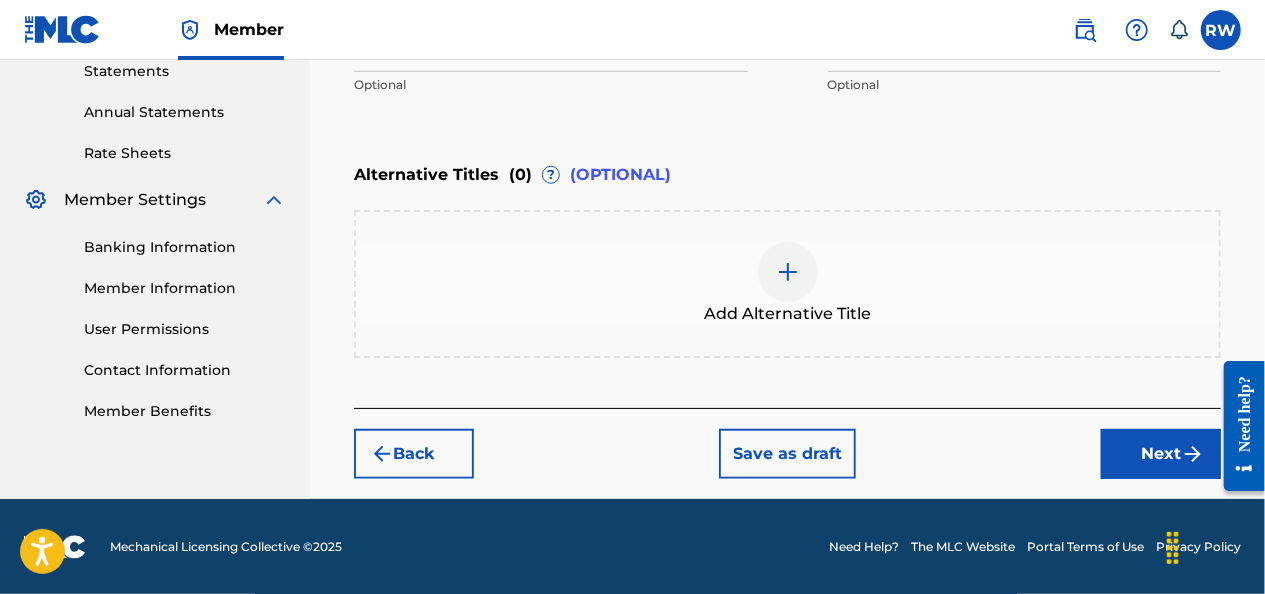 click on "Next" at bounding box center [1161, 454] 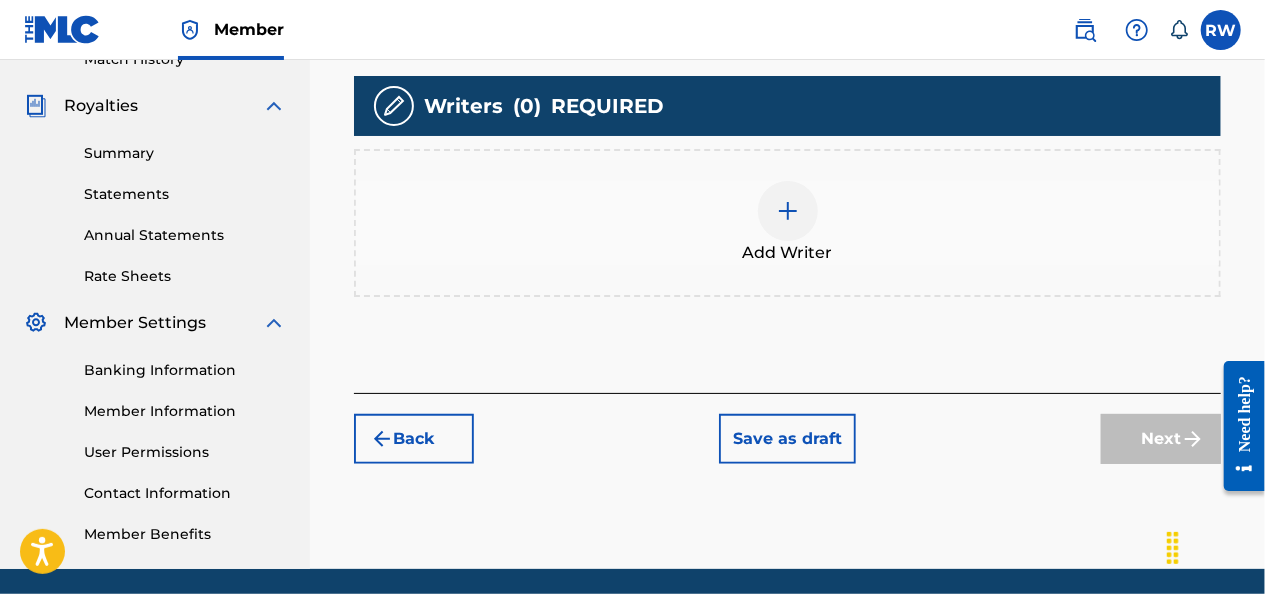 scroll, scrollTop: 646, scrollLeft: 0, axis: vertical 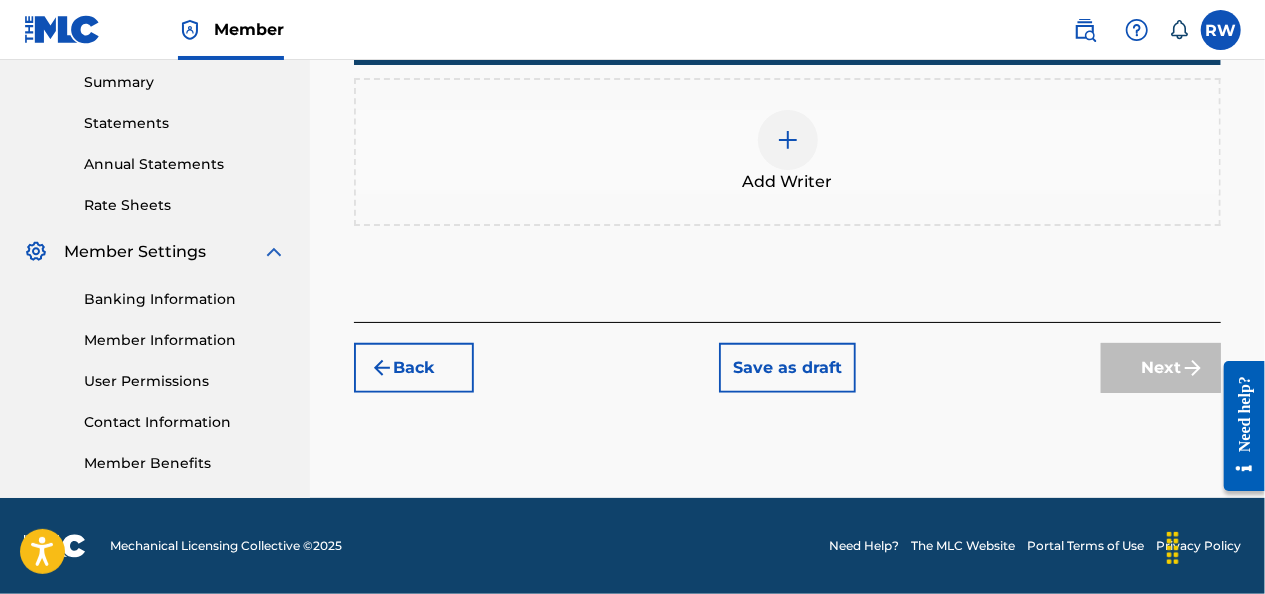 click at bounding box center [788, 140] 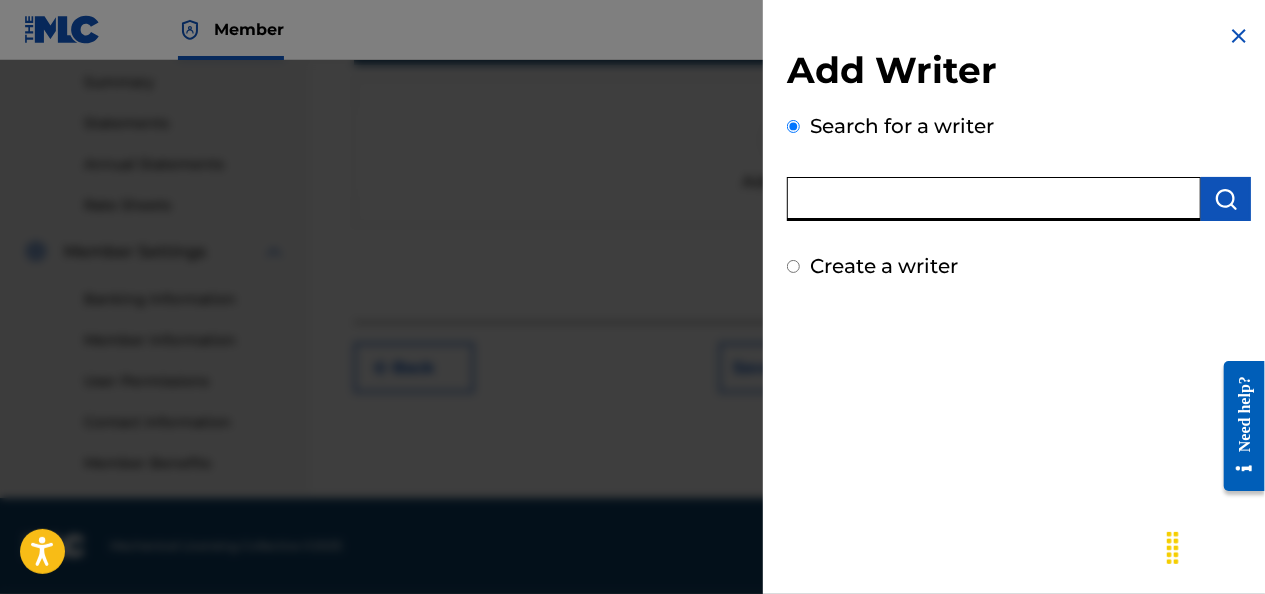 paste on "01072766545" 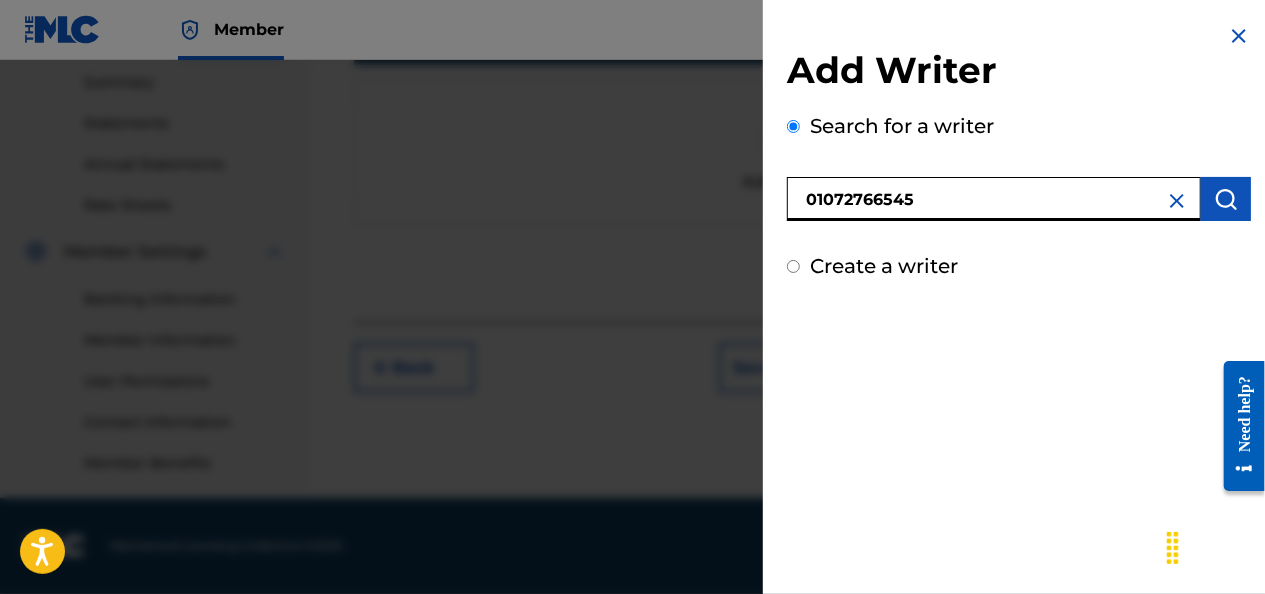 type on "01072766545" 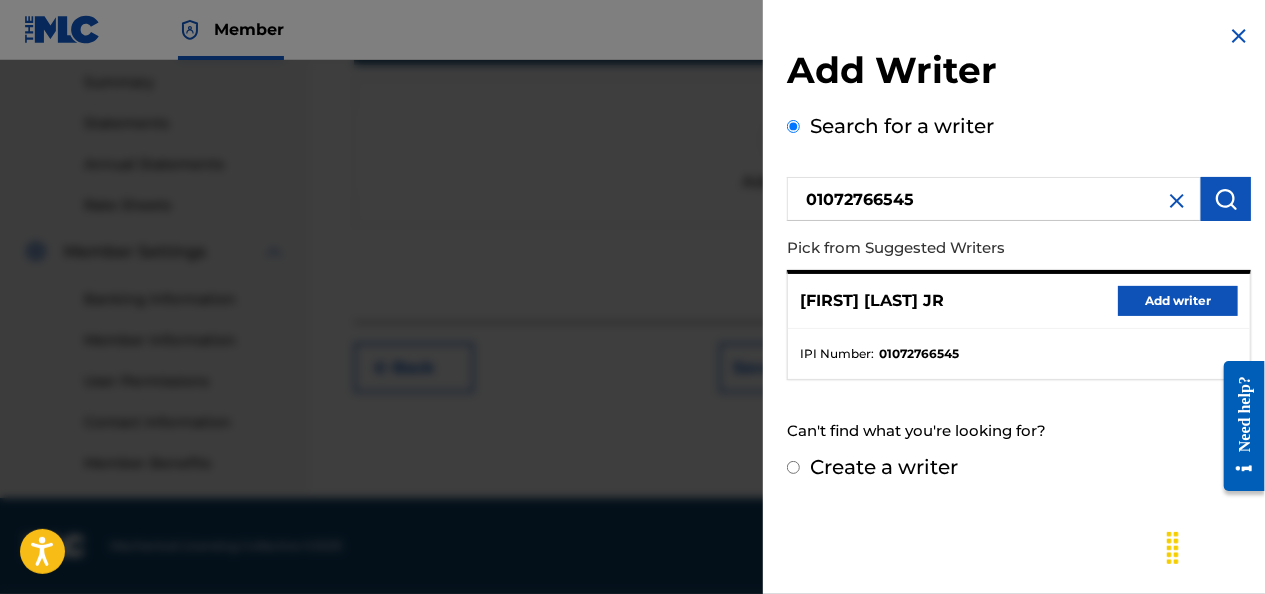 click on "Add writer" at bounding box center (1178, 301) 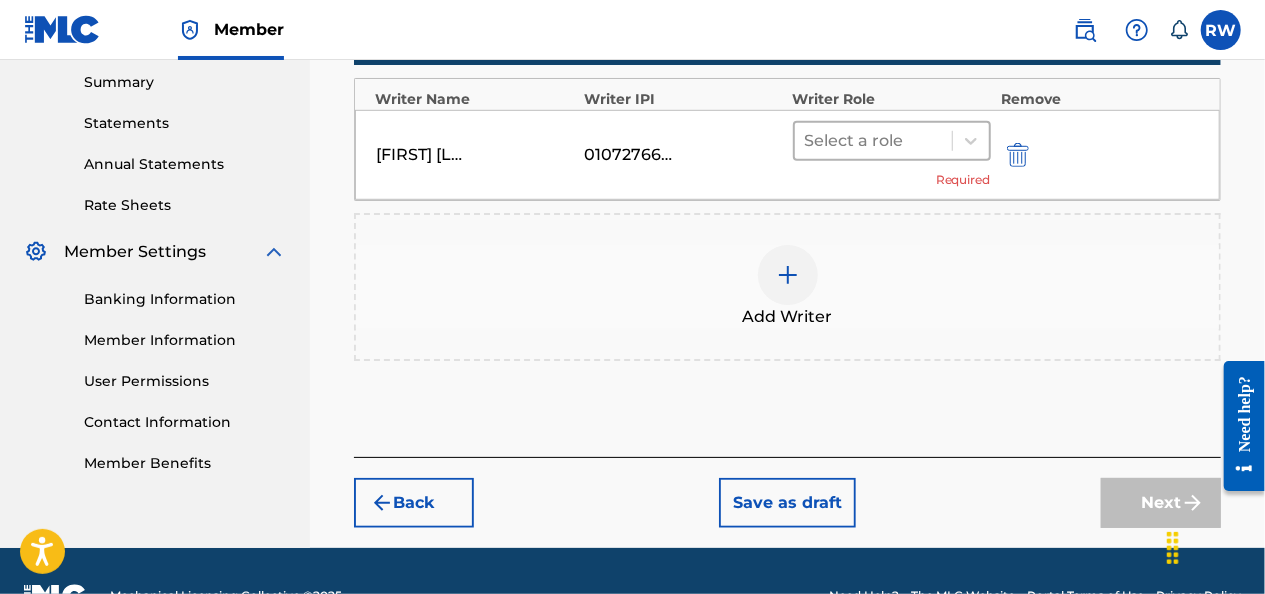 click at bounding box center (807, 141) 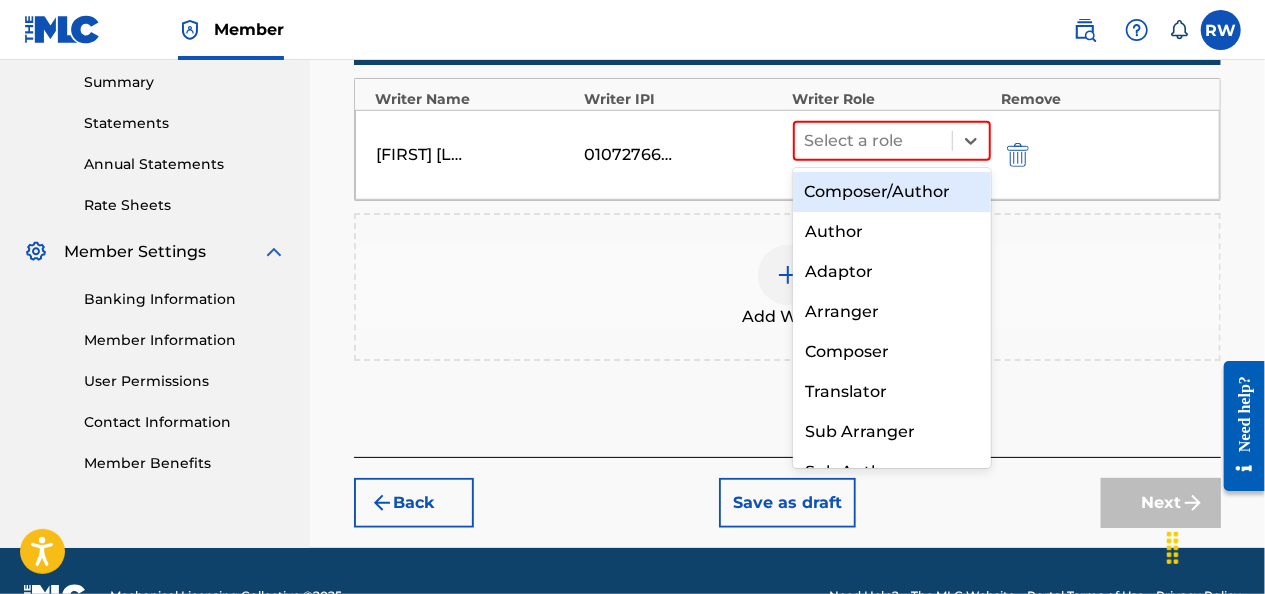click on "Composer/Author" at bounding box center (892, 192) 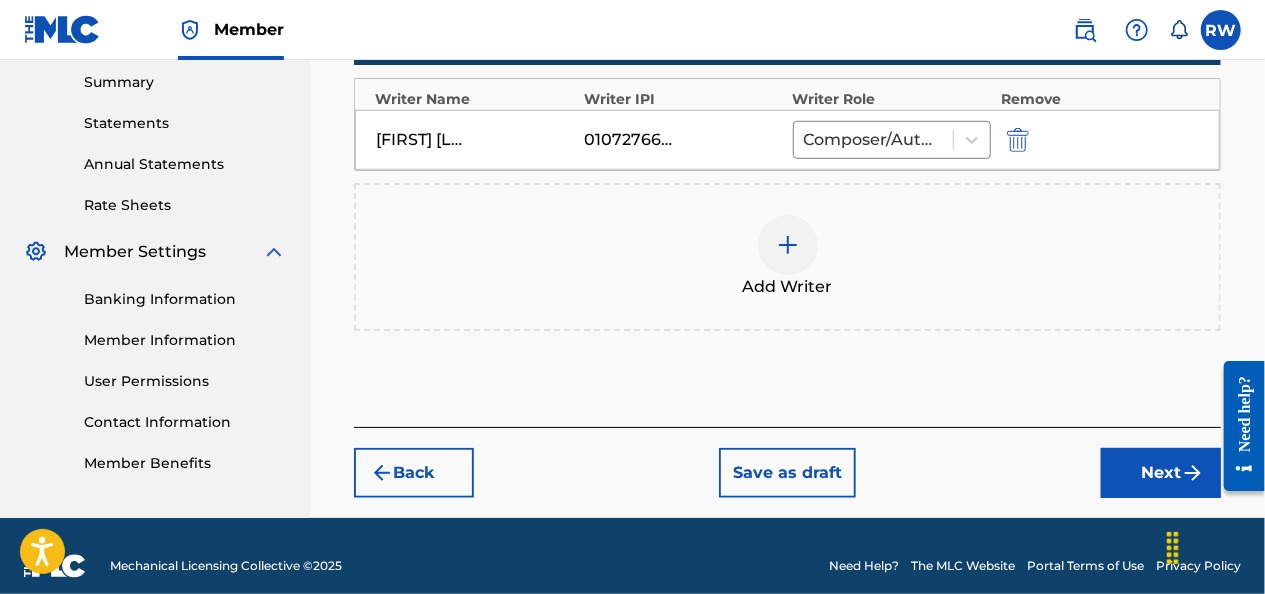 click on "Next" at bounding box center [1161, 473] 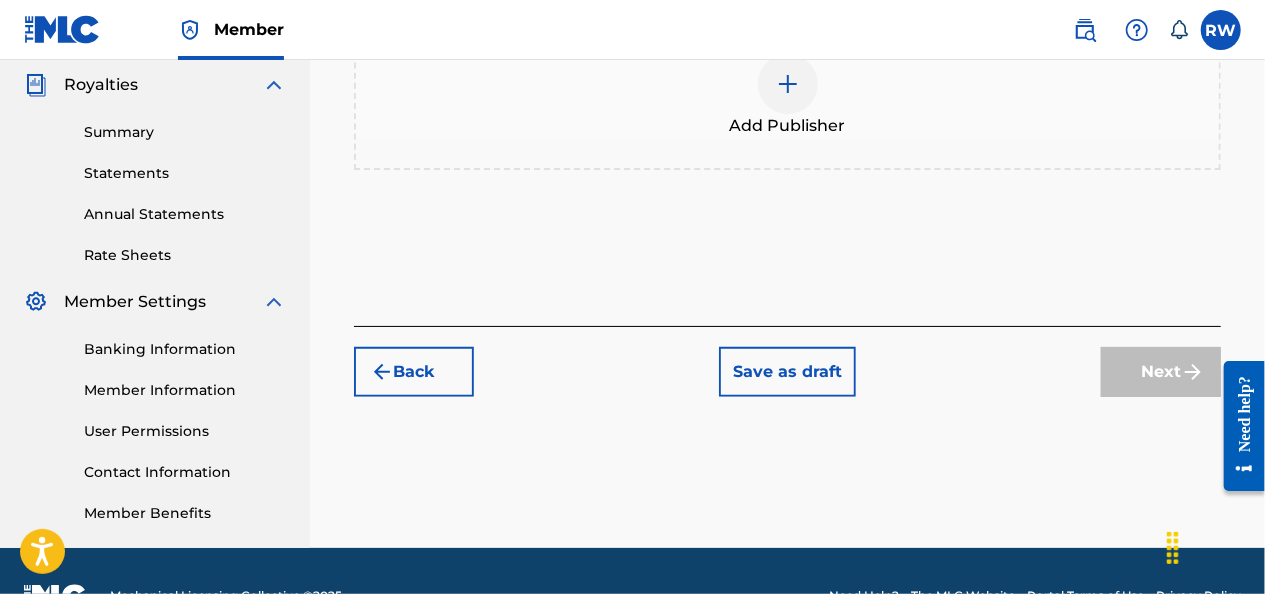 scroll, scrollTop: 602, scrollLeft: 0, axis: vertical 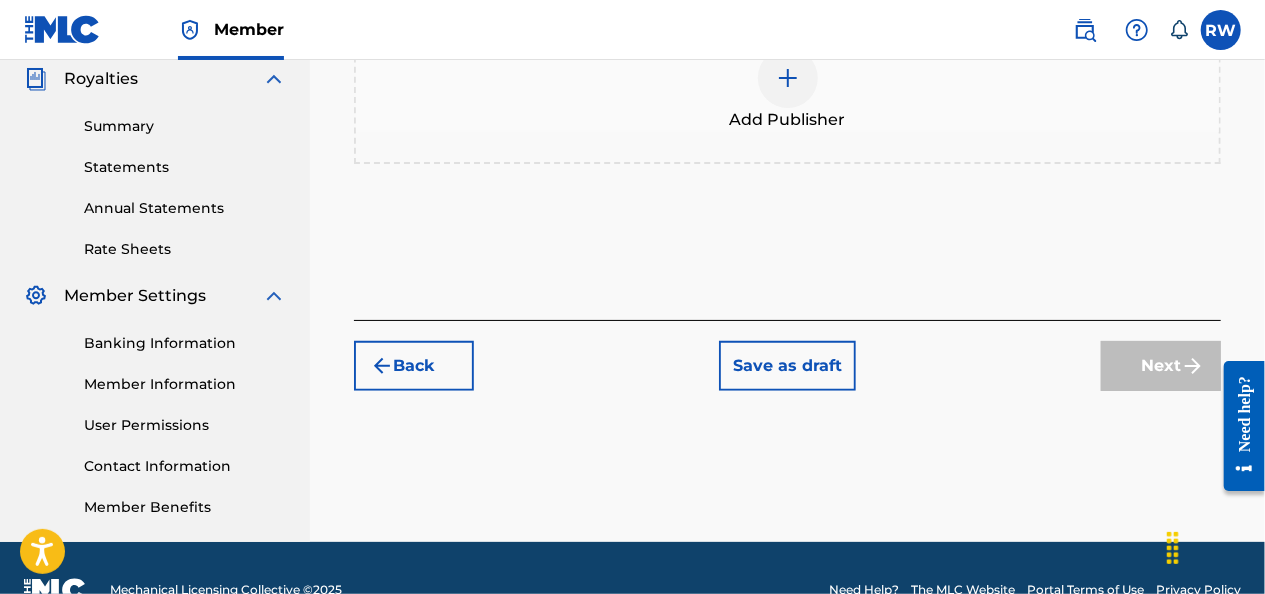 click at bounding box center [788, 78] 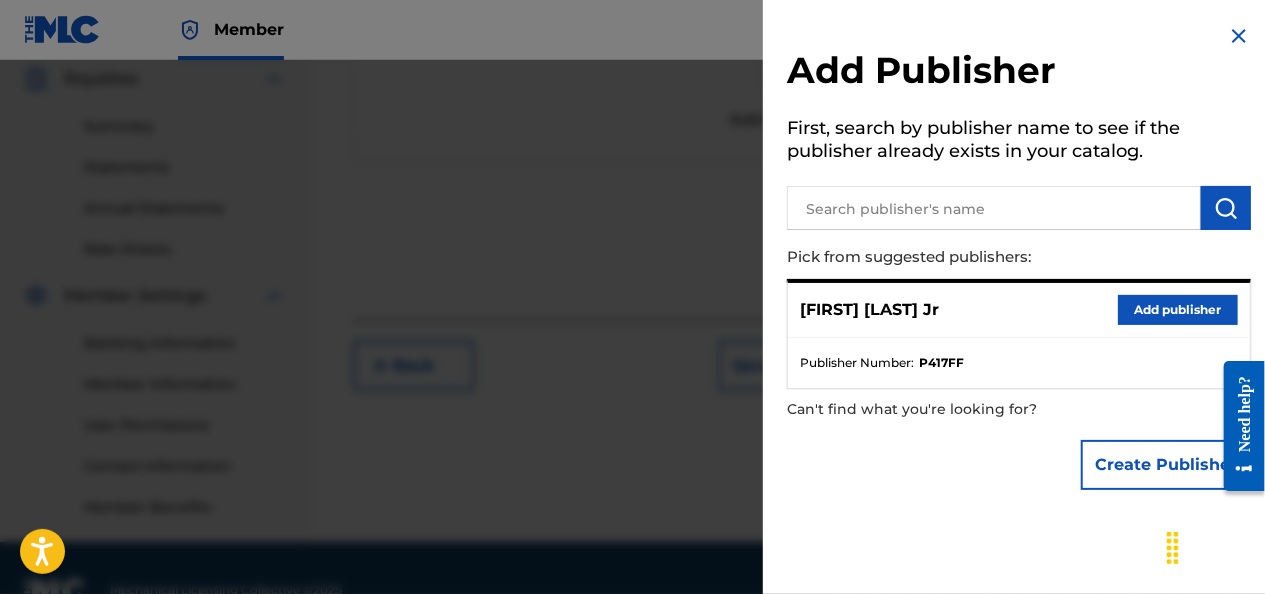 click on "Add publisher" at bounding box center (1178, 310) 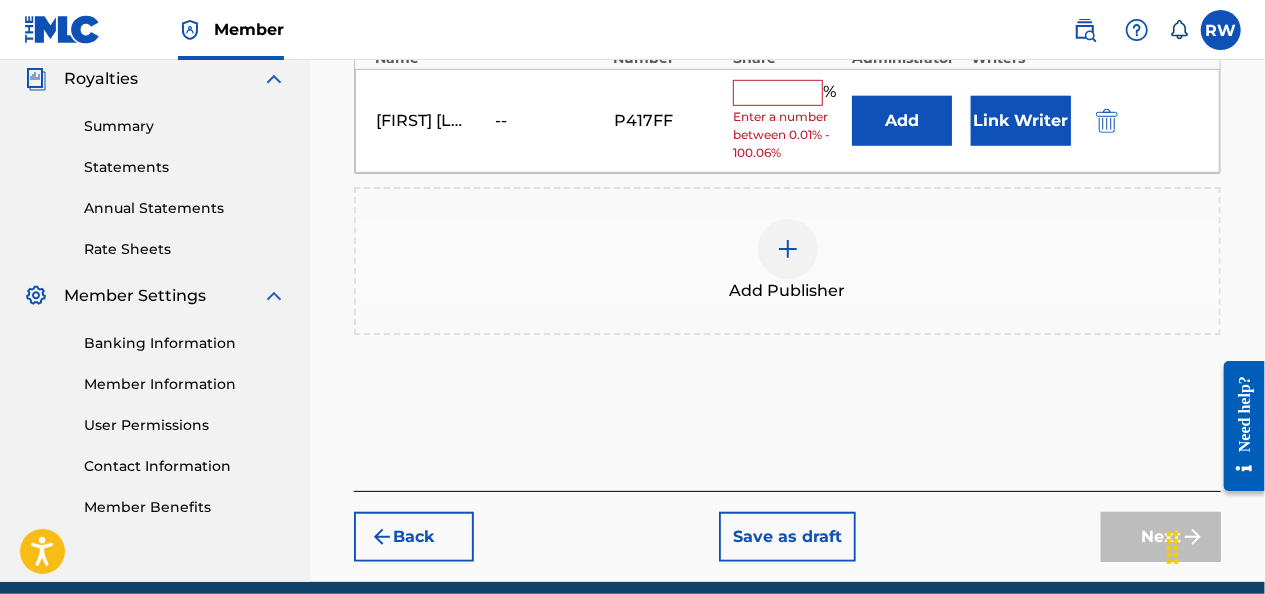 click at bounding box center (778, 93) 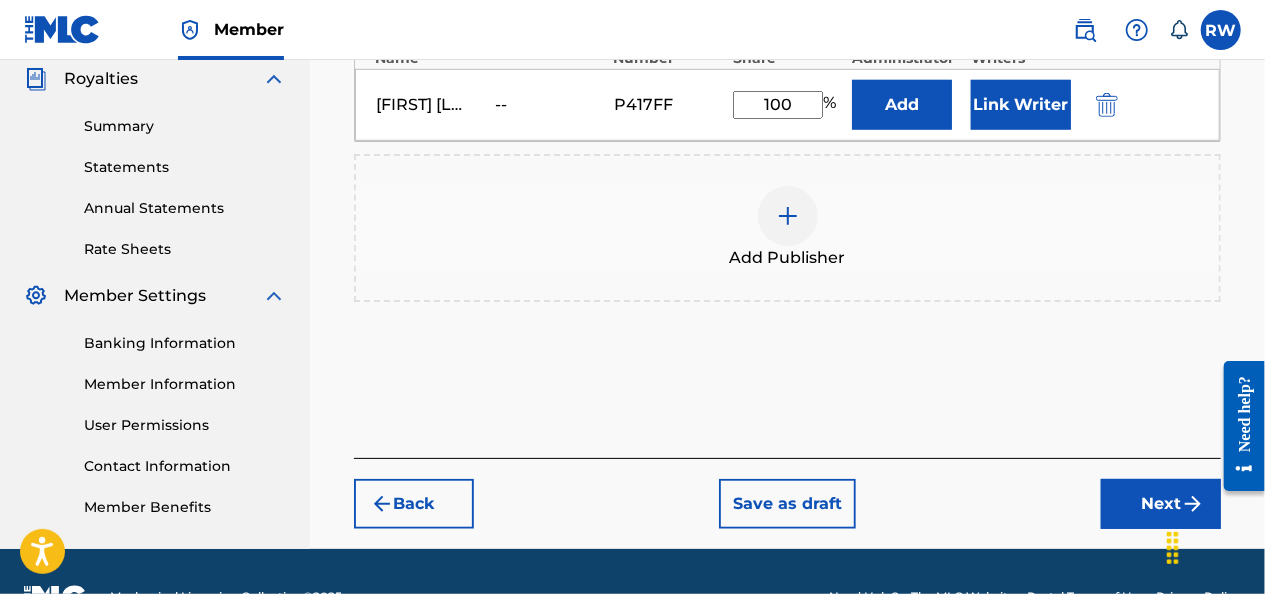 click on "Next" at bounding box center (1161, 504) 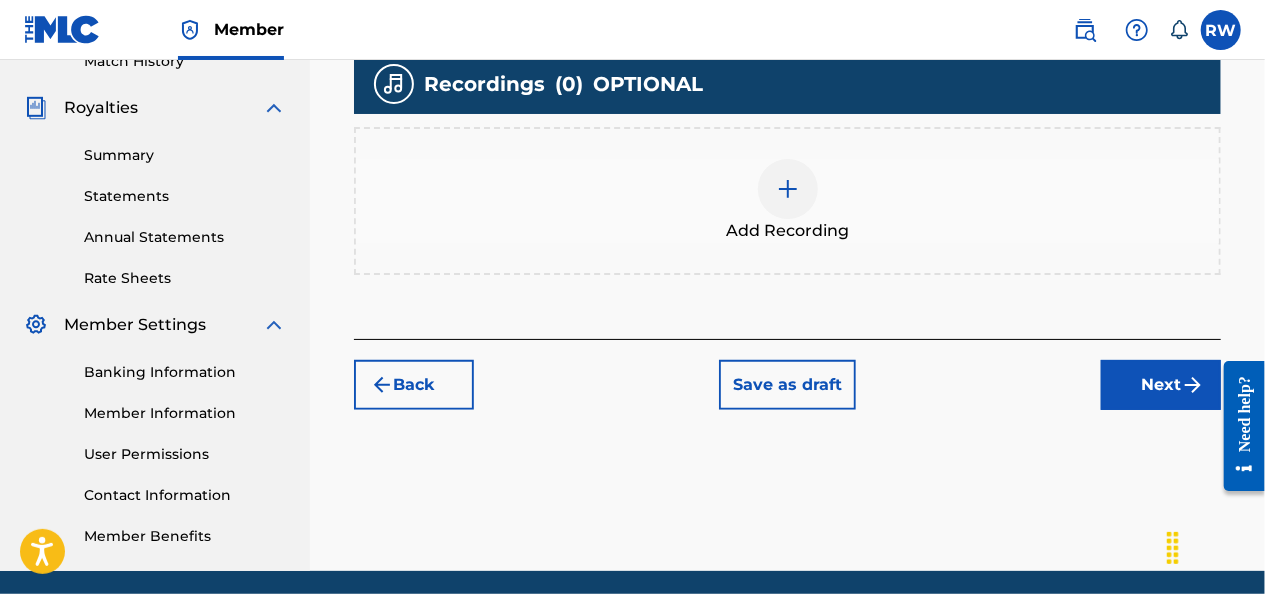 scroll, scrollTop: 574, scrollLeft: 0, axis: vertical 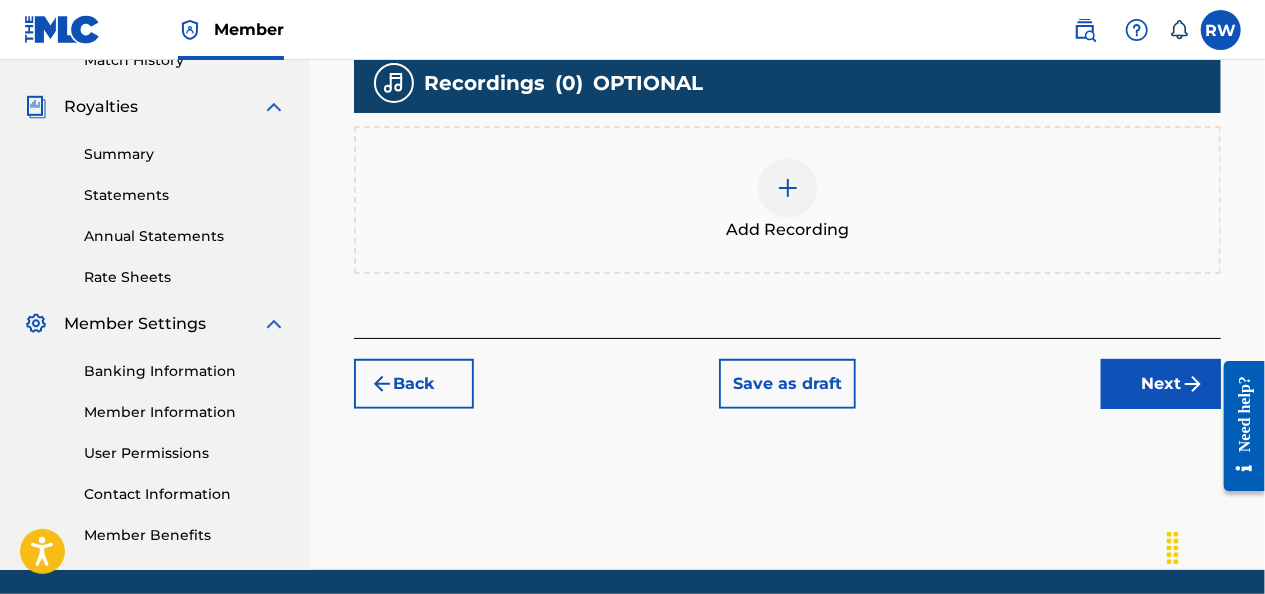 click at bounding box center [788, 188] 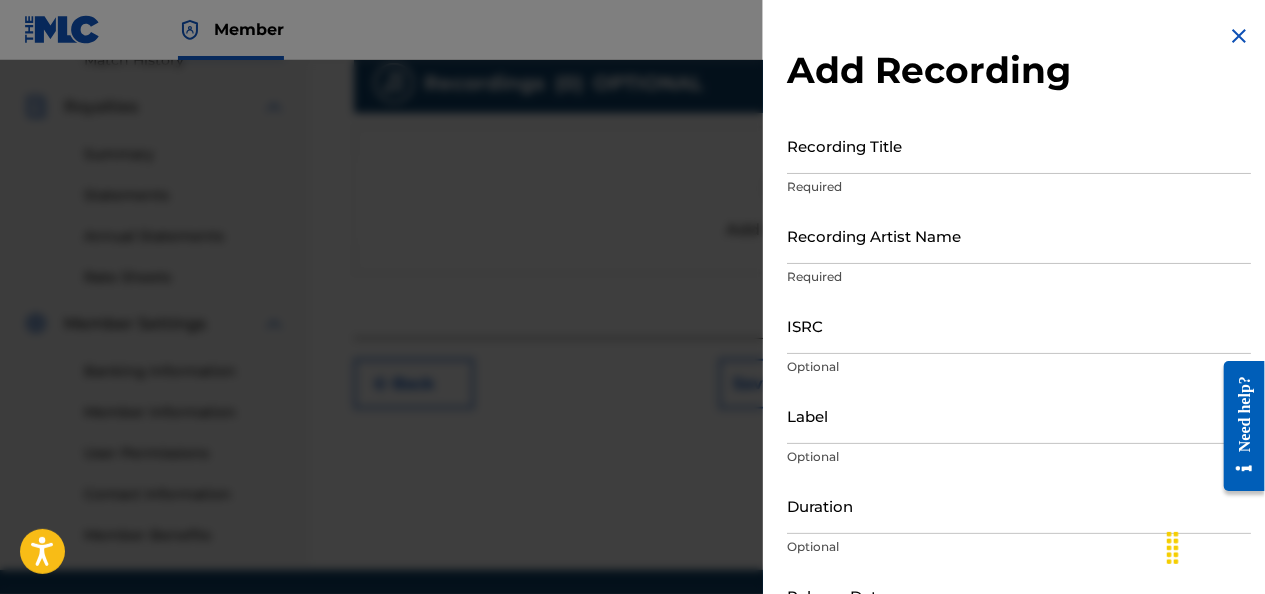click on "Recording Title" at bounding box center [1019, 145] 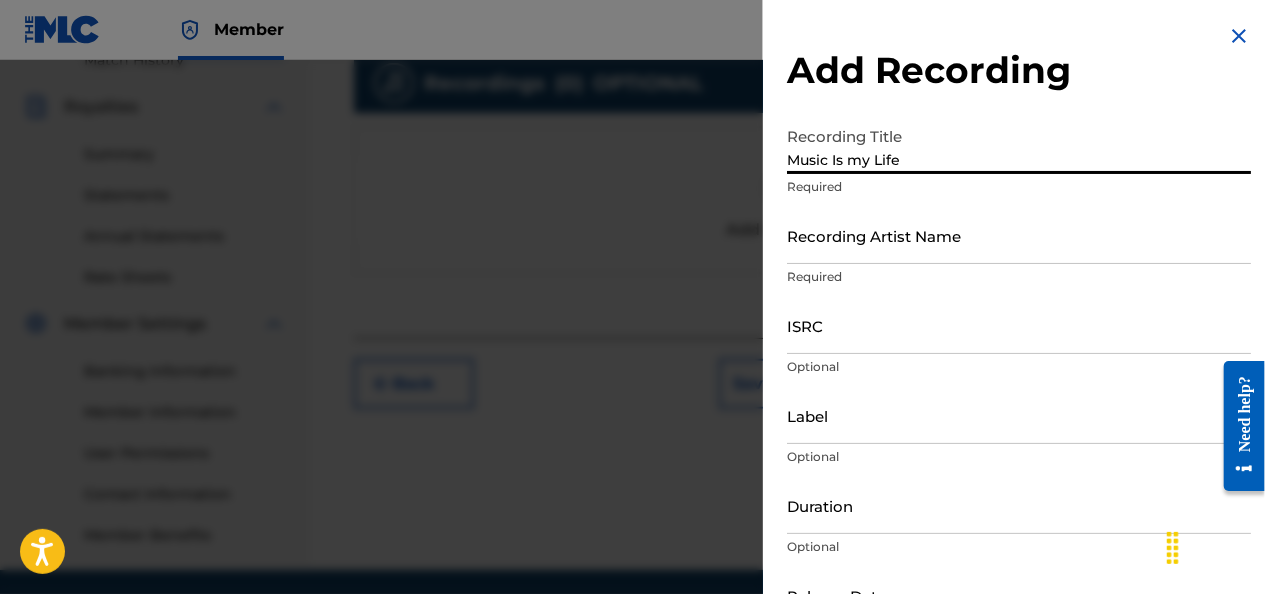 type on "Music Is my Life" 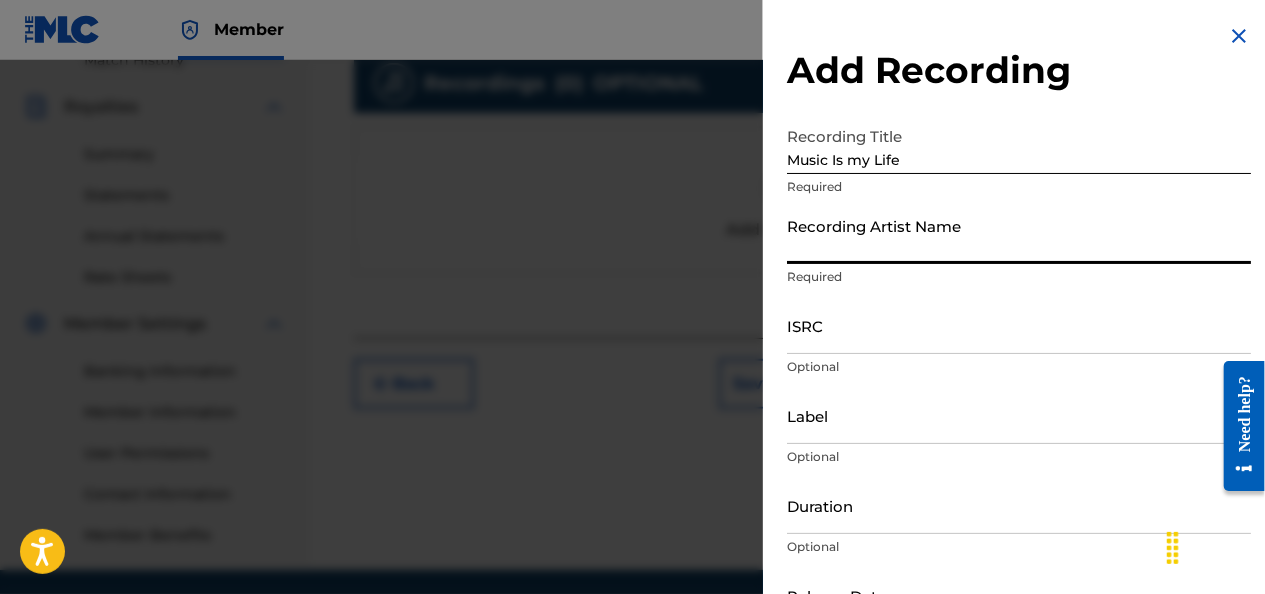 type on "JUNIO" 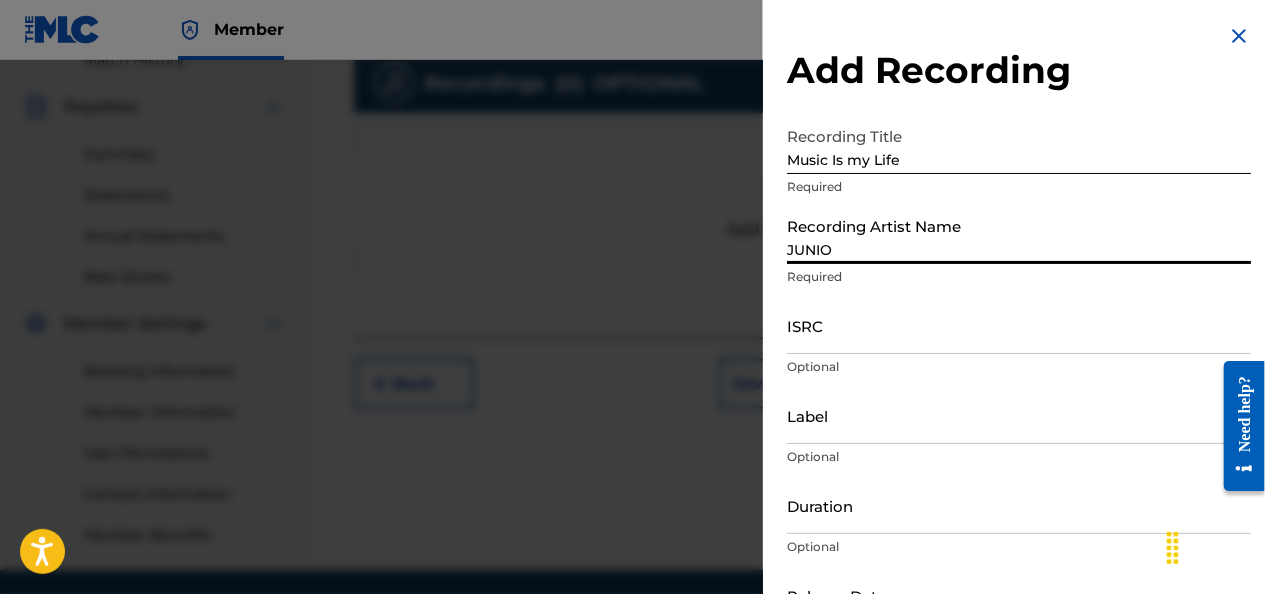 type on "STREETKID MUSIC LLC" 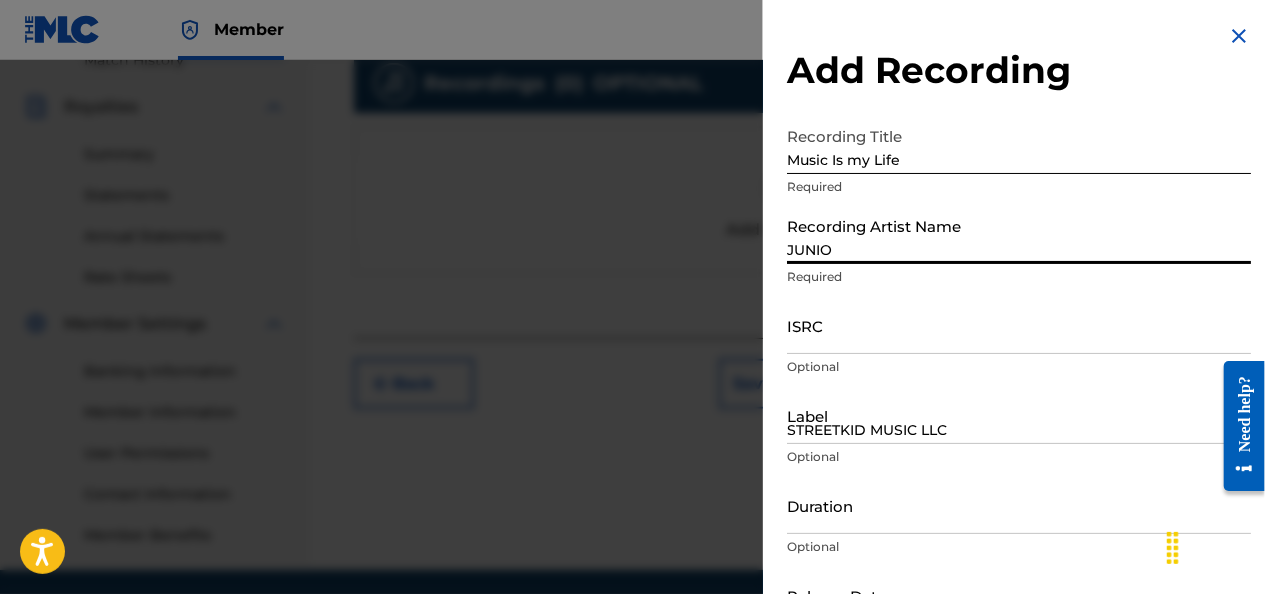 type on "May 31 2023" 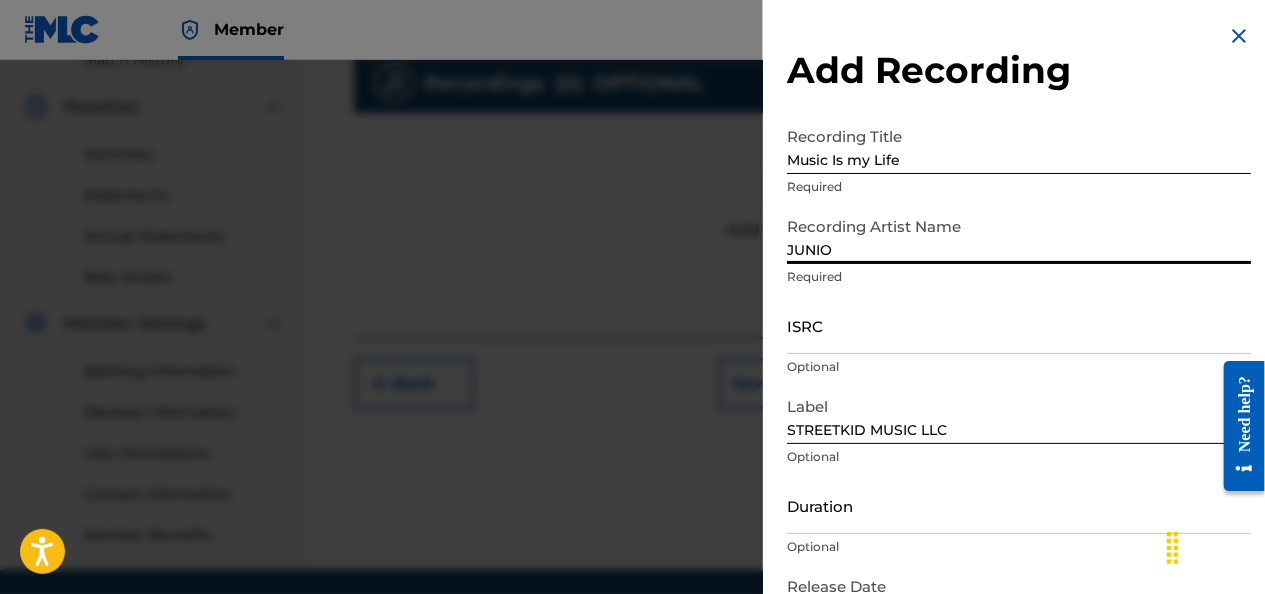 click on "ISRC" at bounding box center (1019, 325) 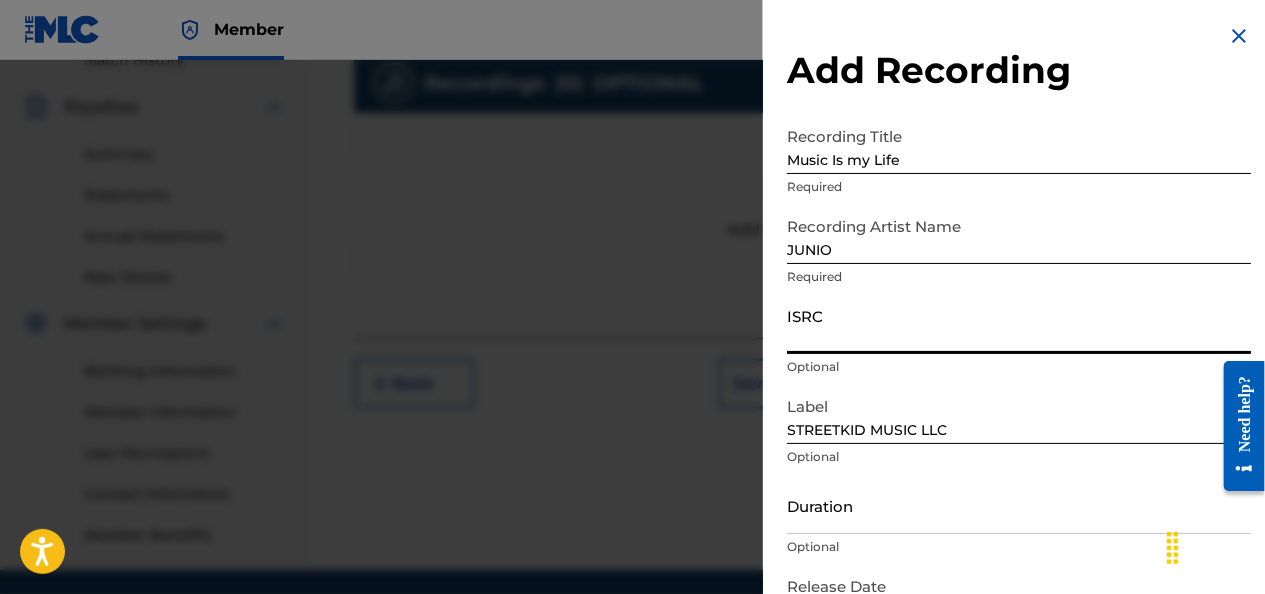 paste on "QZNWX2306767" 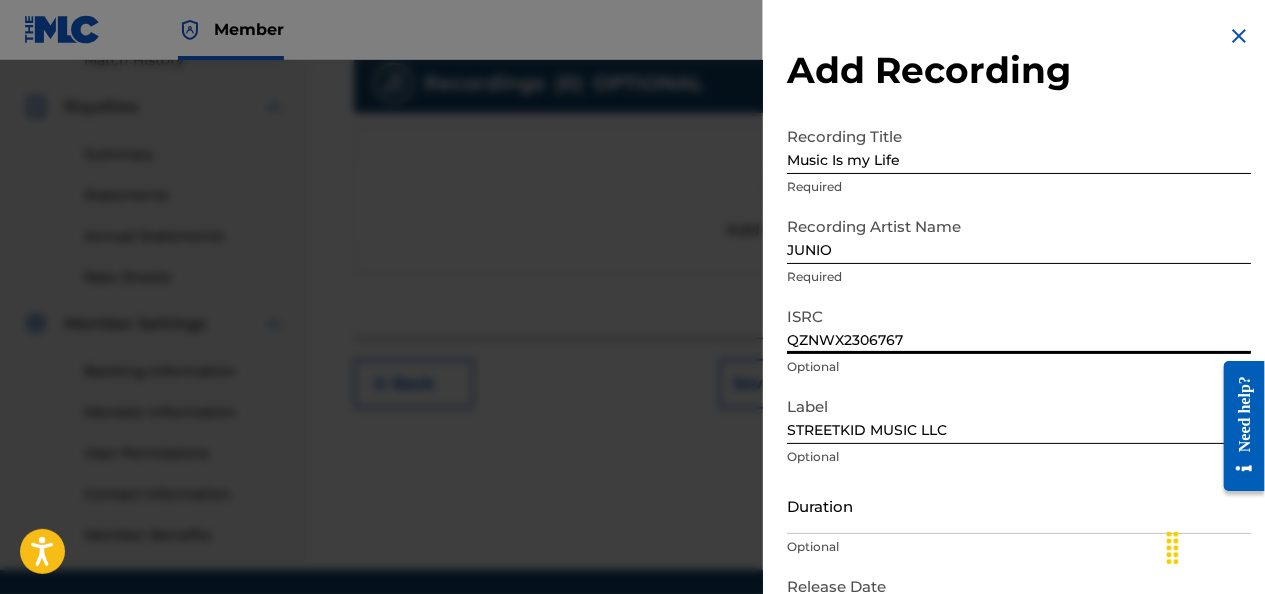 scroll, scrollTop: 137, scrollLeft: 0, axis: vertical 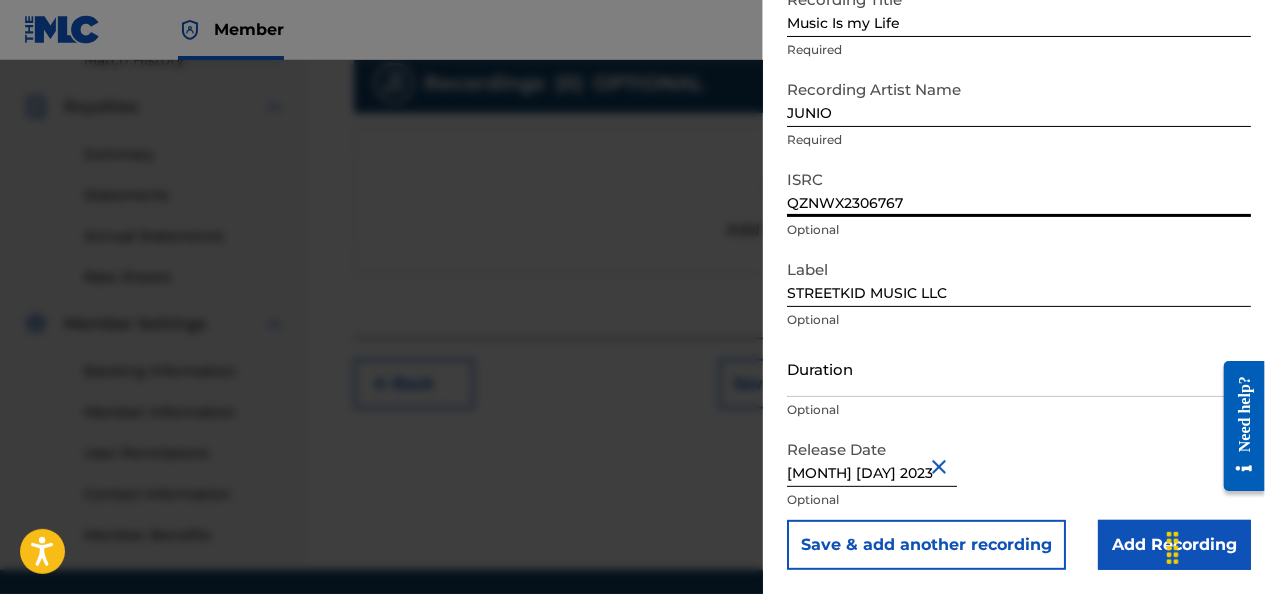 click on "Add Recording" at bounding box center (1174, 545) 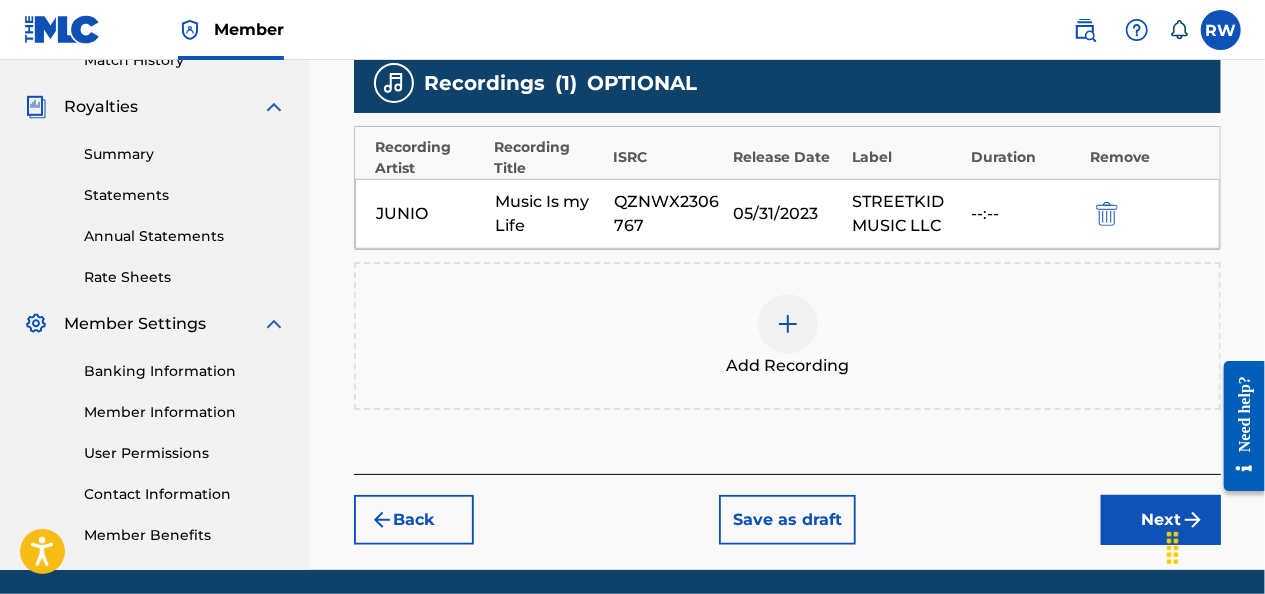 click on "Next" at bounding box center [1161, 520] 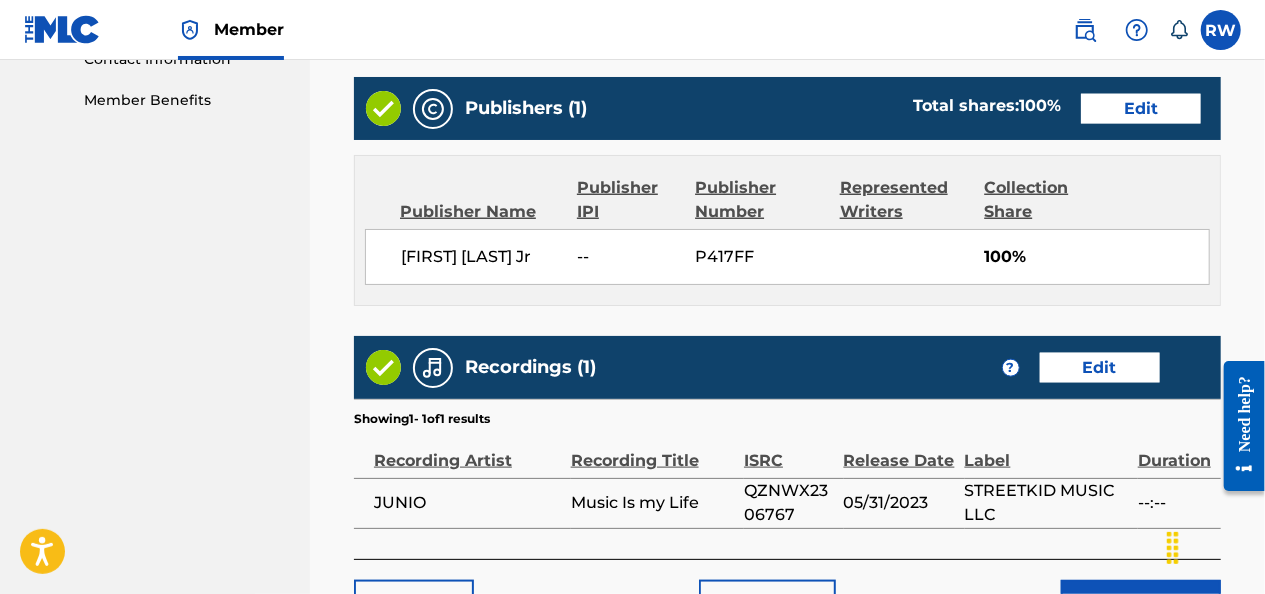 scroll, scrollTop: 1181, scrollLeft: 0, axis: vertical 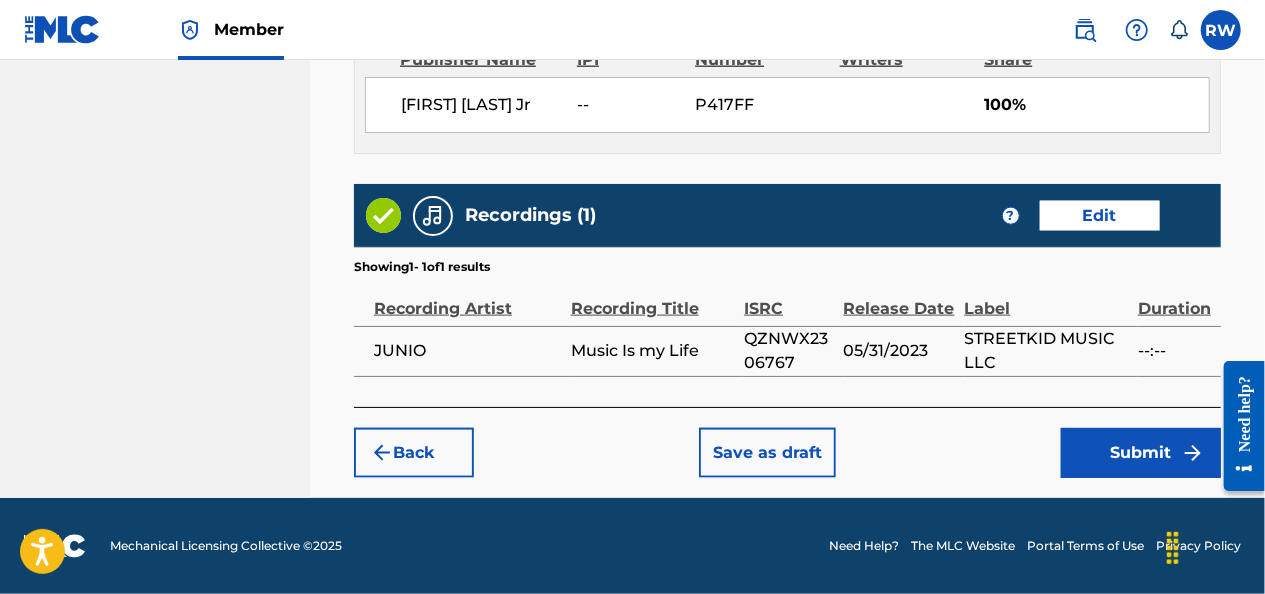 click on "Submit" at bounding box center (1141, 453) 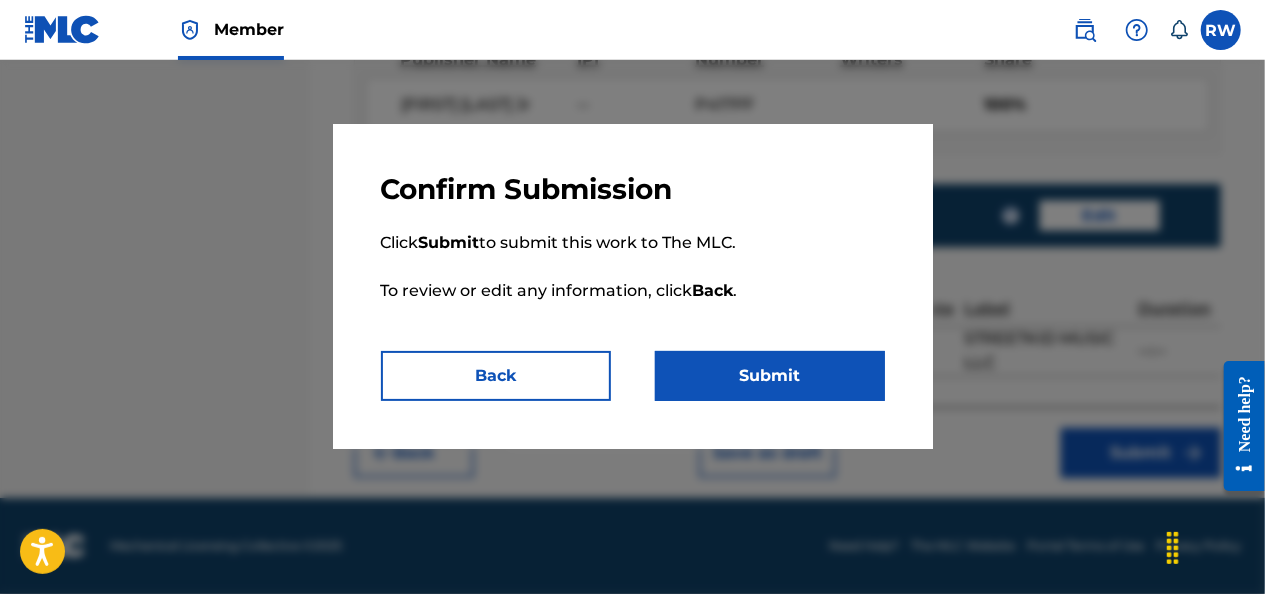 click on "Submit" at bounding box center [770, 376] 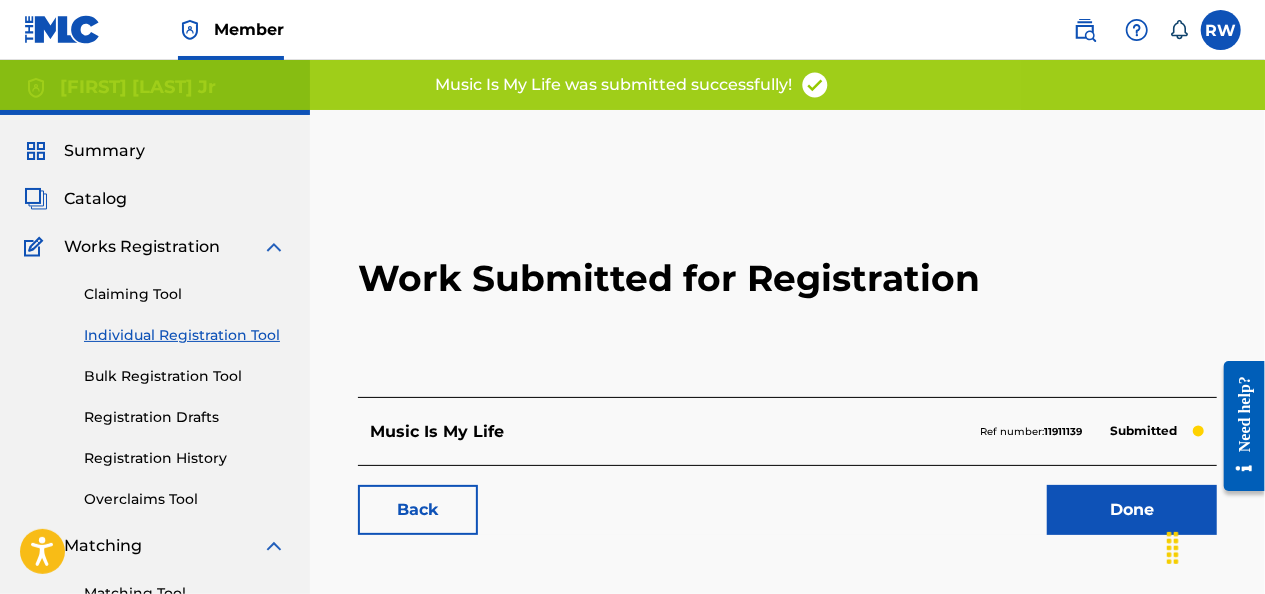 click on "Done" at bounding box center [1132, 510] 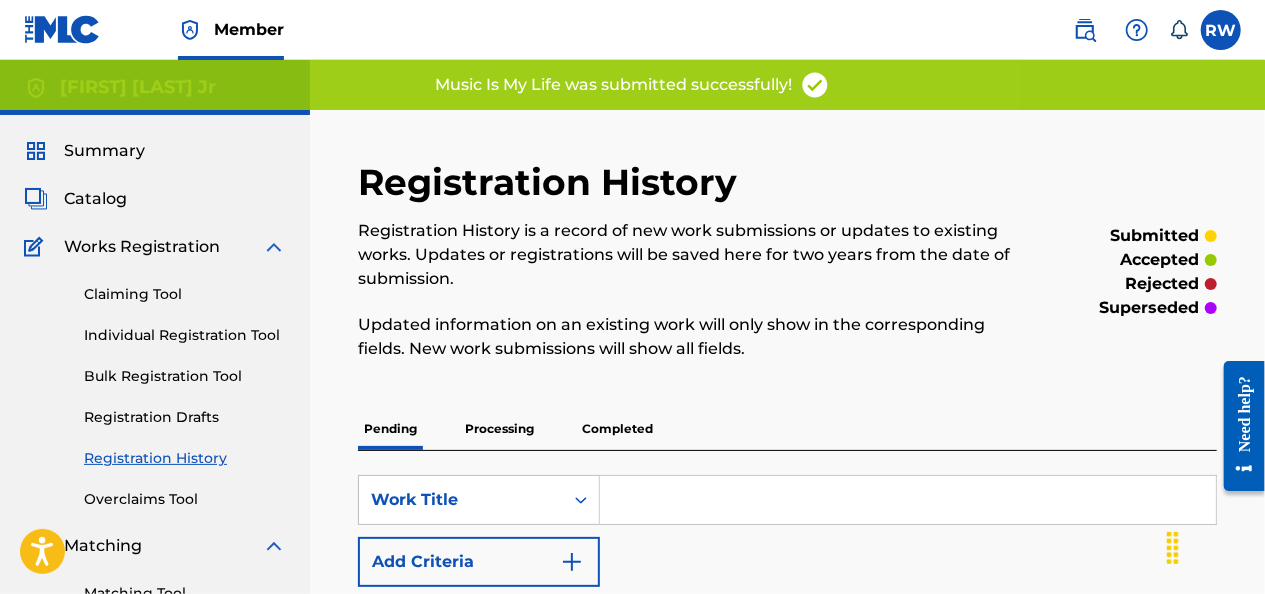 click on "Individual Registration Tool" at bounding box center (185, 335) 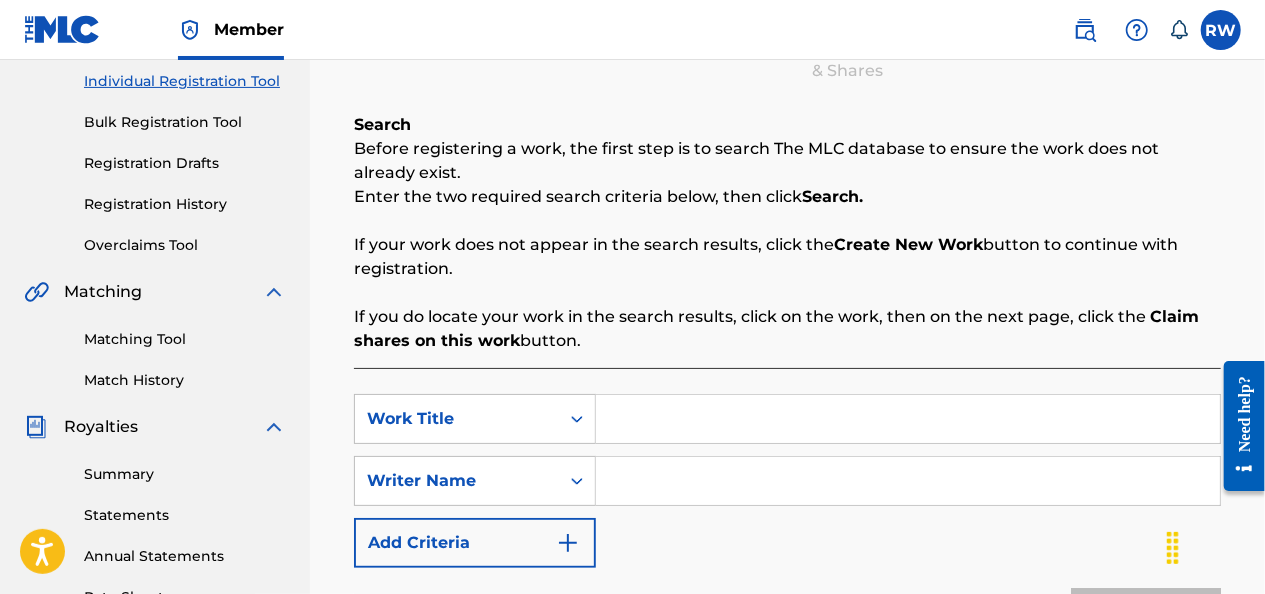 scroll, scrollTop: 258, scrollLeft: 0, axis: vertical 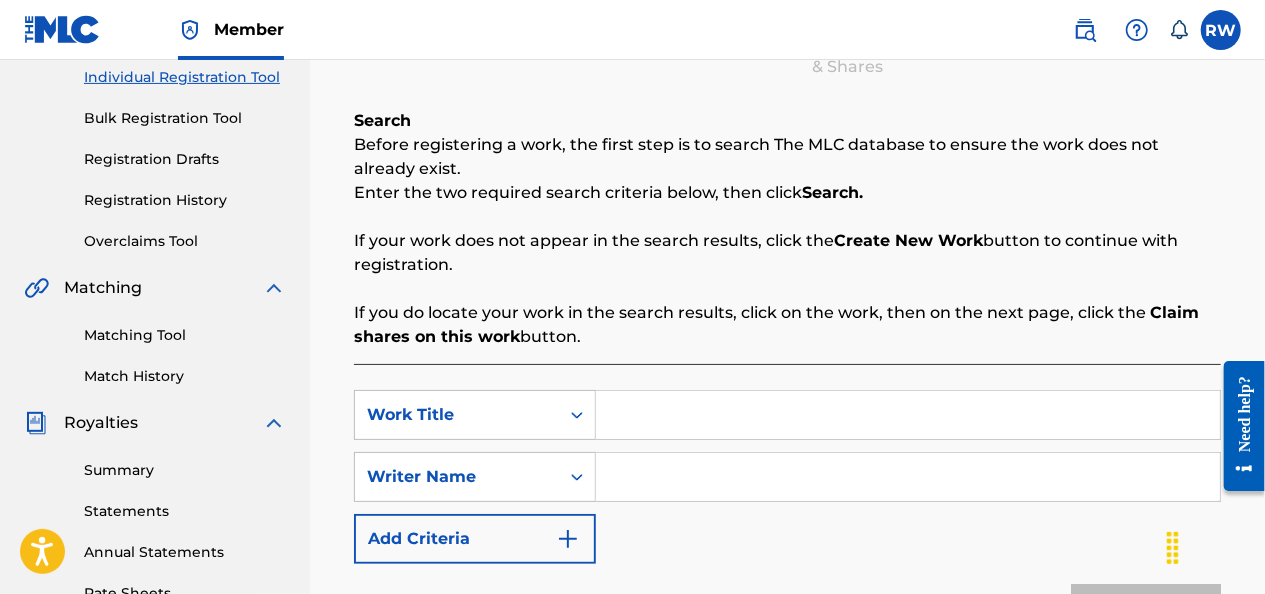 click at bounding box center (908, 415) 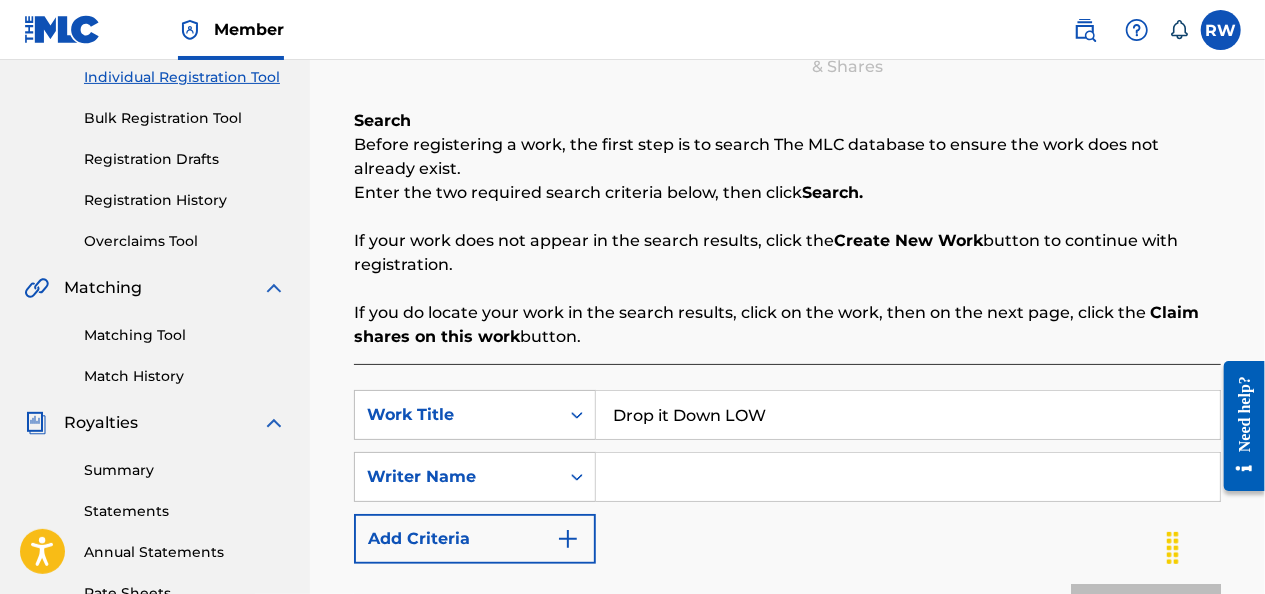 type on "Drop it Down LOW" 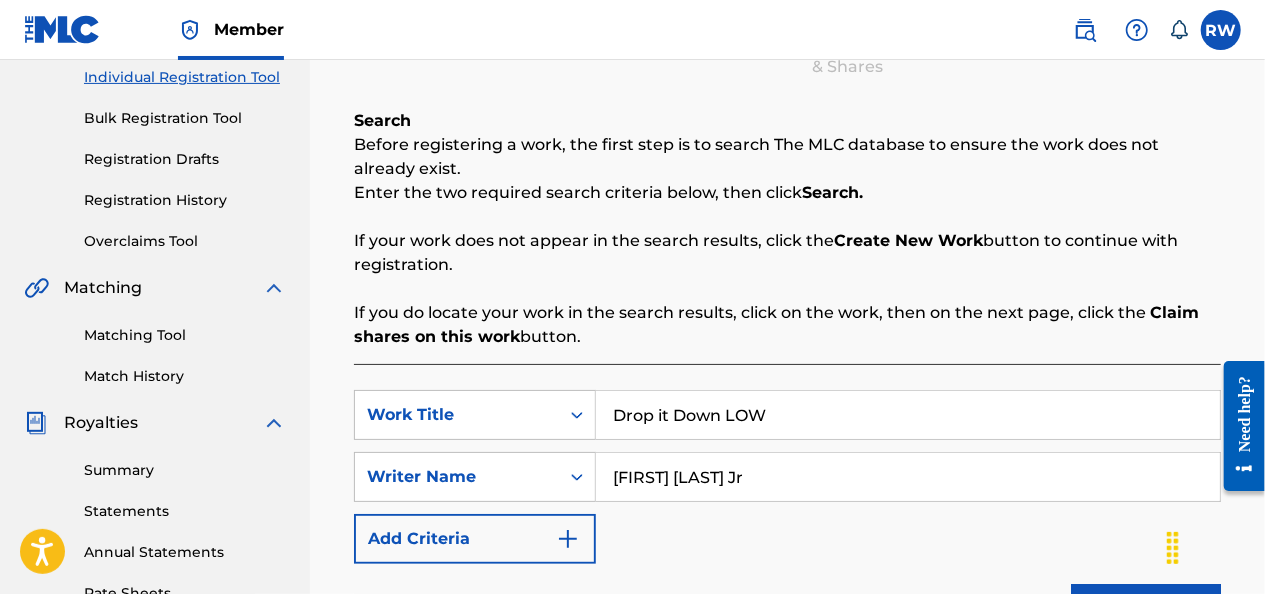 click on "Search" at bounding box center [1146, 609] 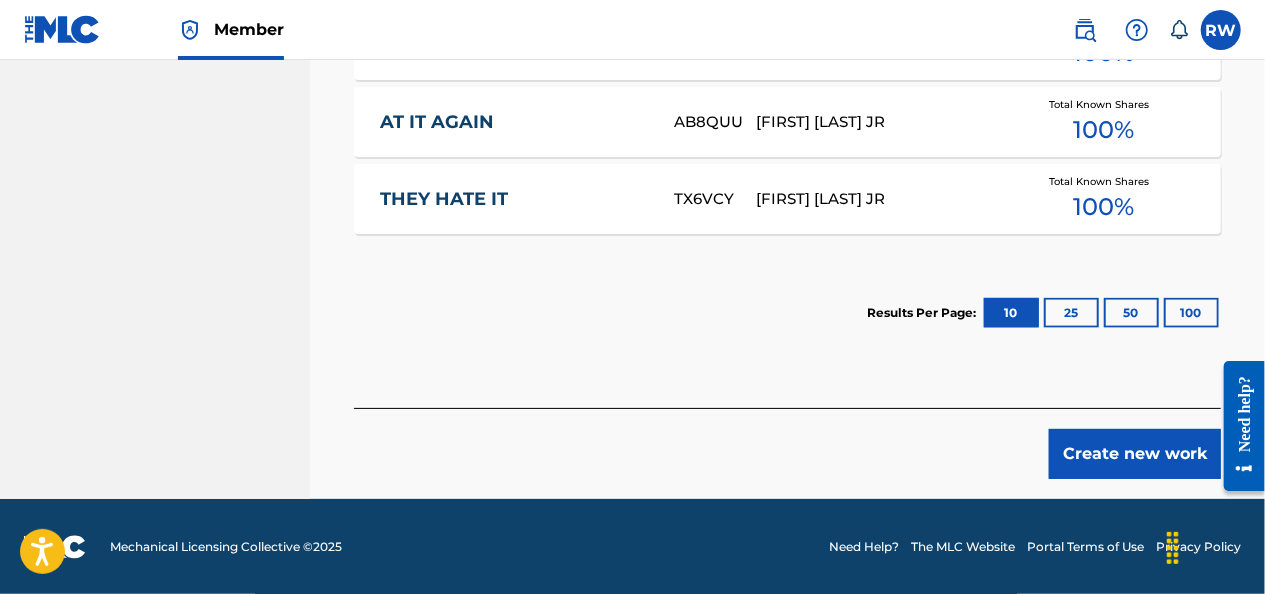 click on "Create new work" at bounding box center [1135, 454] 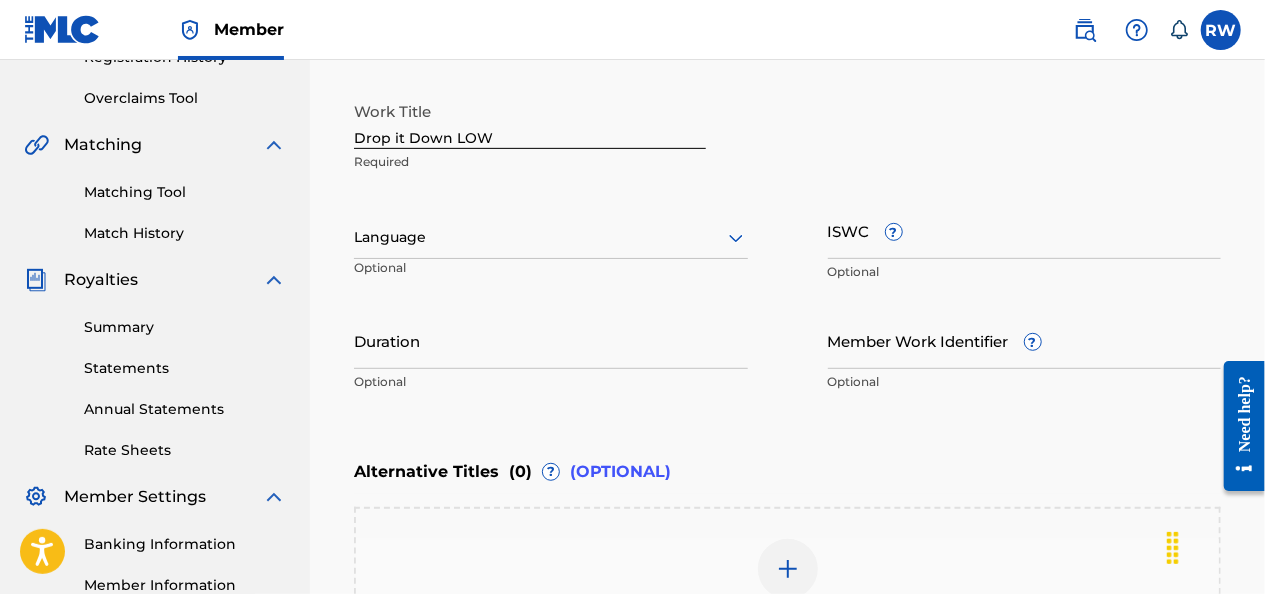 scroll, scrollTop: 374, scrollLeft: 0, axis: vertical 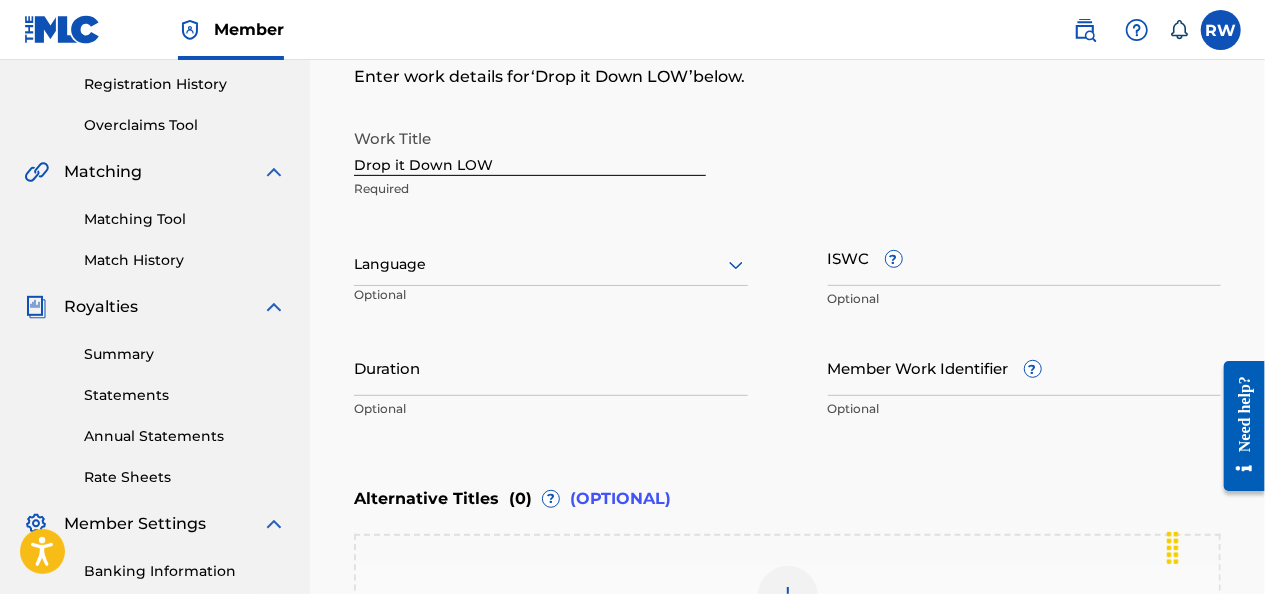 click on "ISWC   ?" at bounding box center [1025, 257] 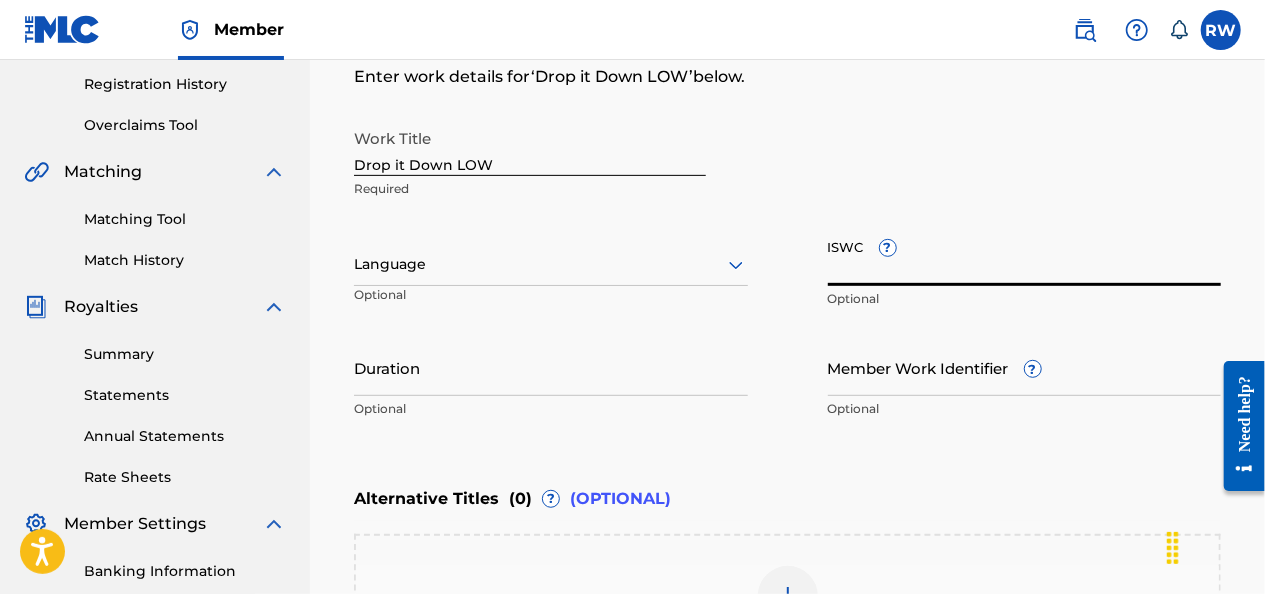 paste on "T-321.549.606-9" 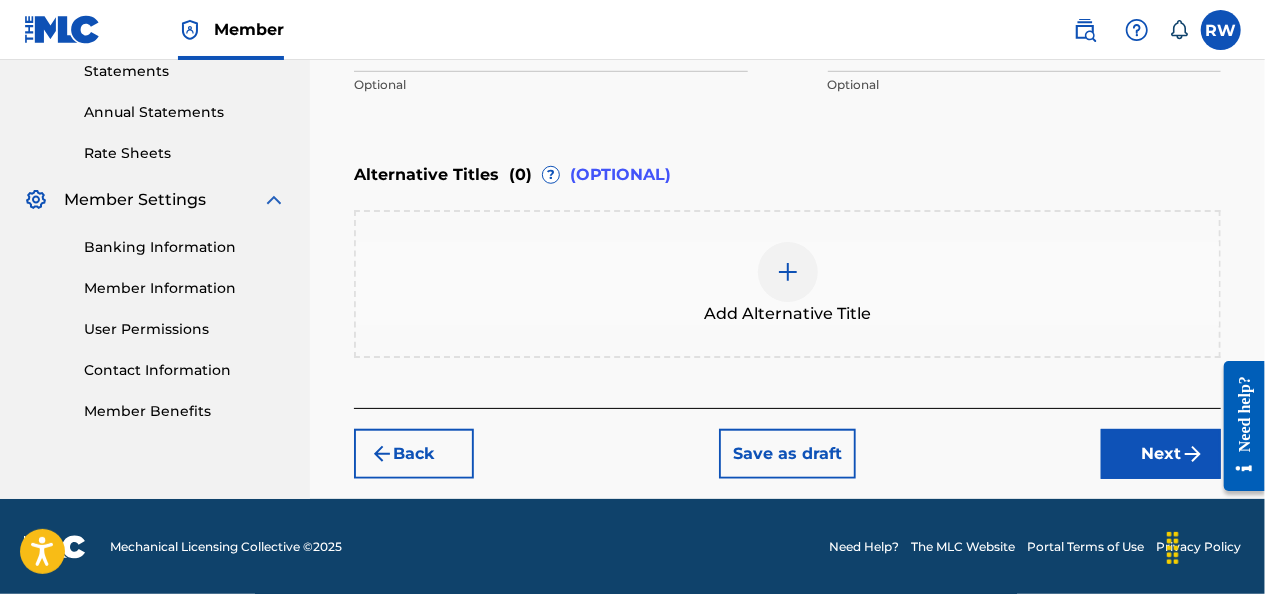 click on "Next" at bounding box center [1161, 454] 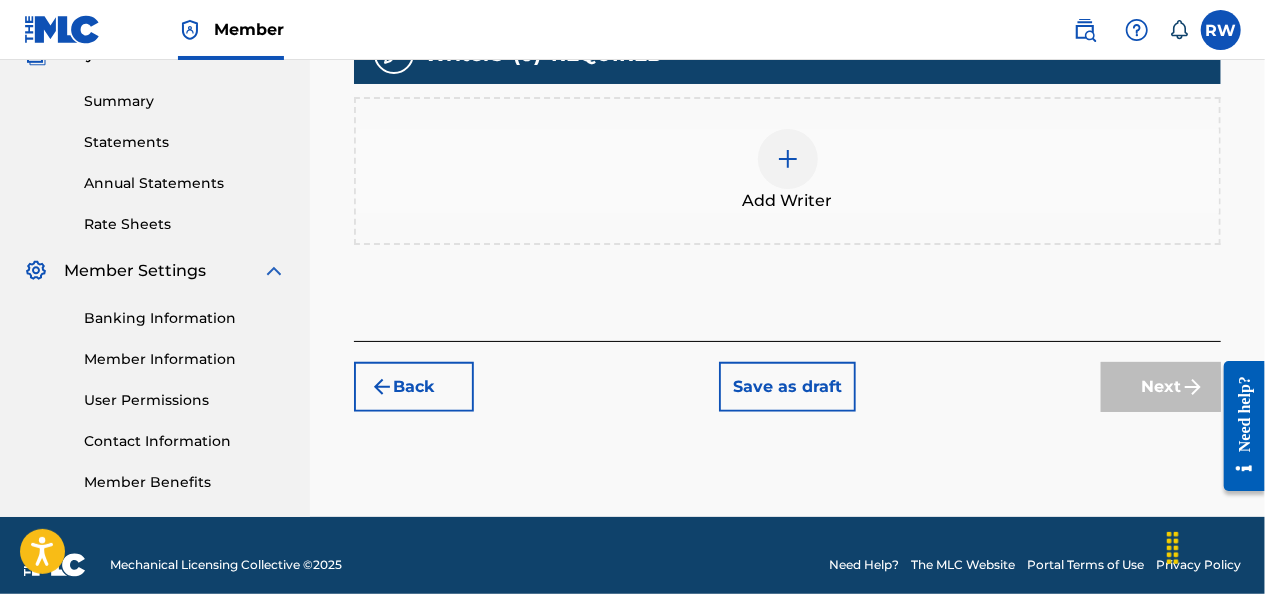 scroll, scrollTop: 646, scrollLeft: 0, axis: vertical 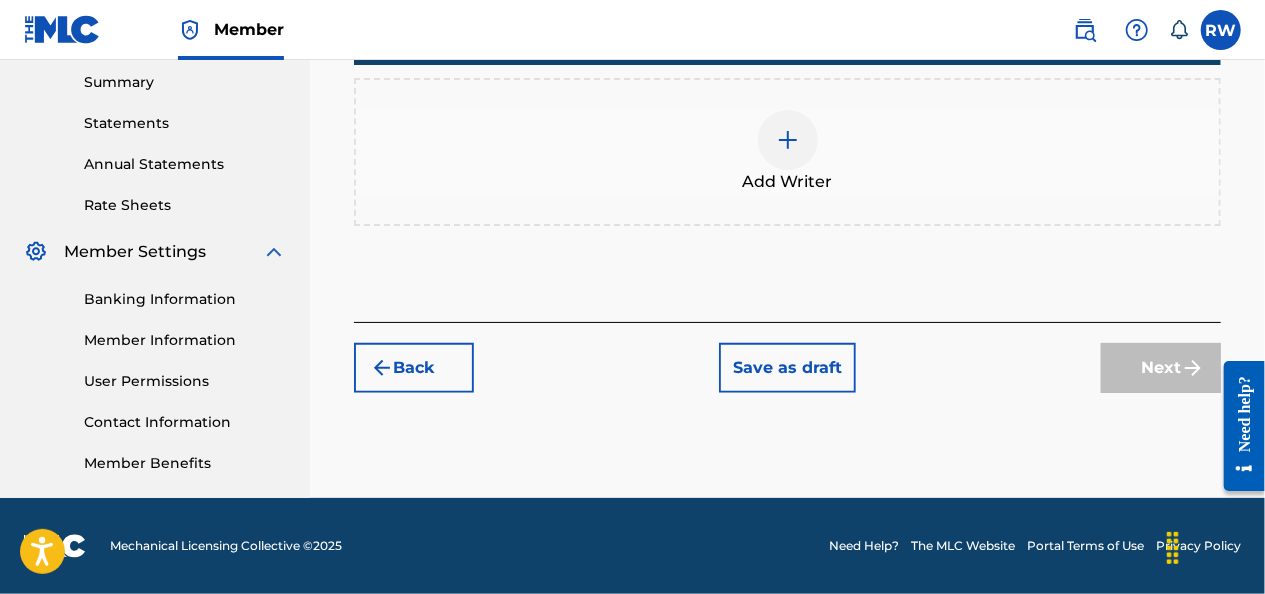 click at bounding box center [788, 140] 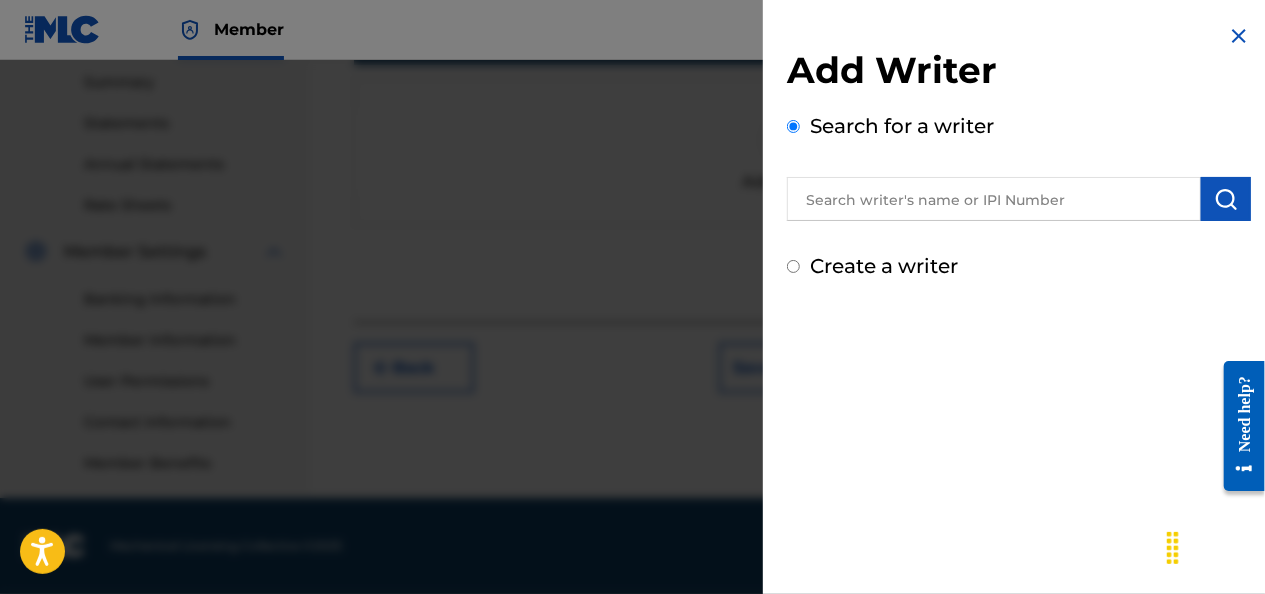 click at bounding box center [994, 199] 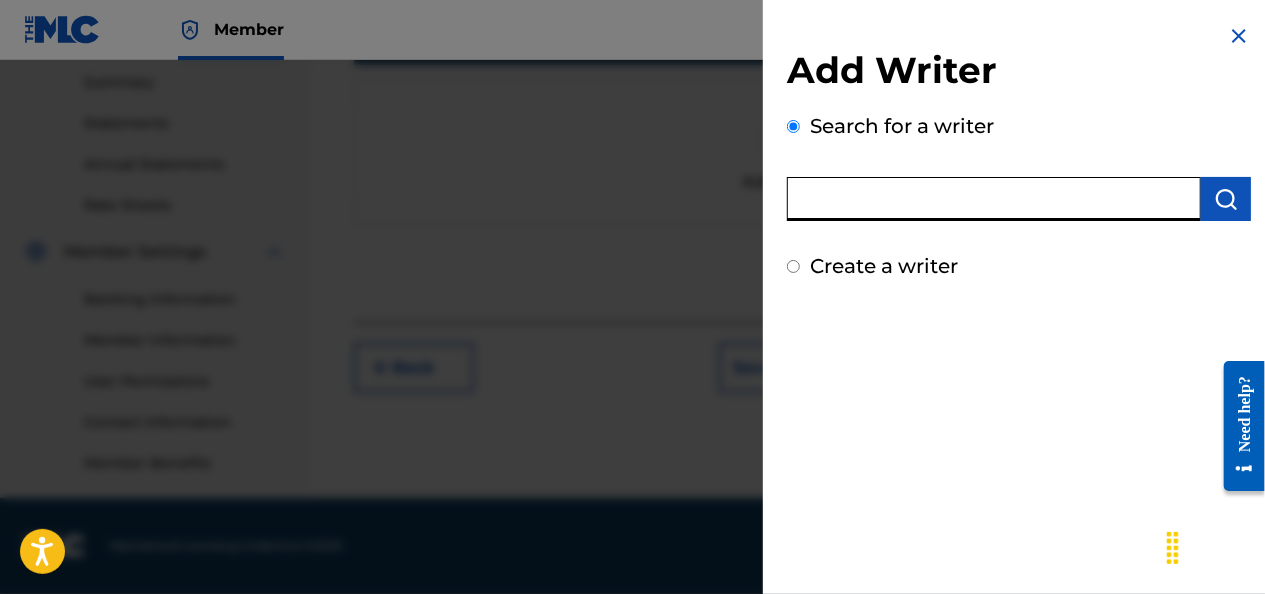 paste on "01072766545" 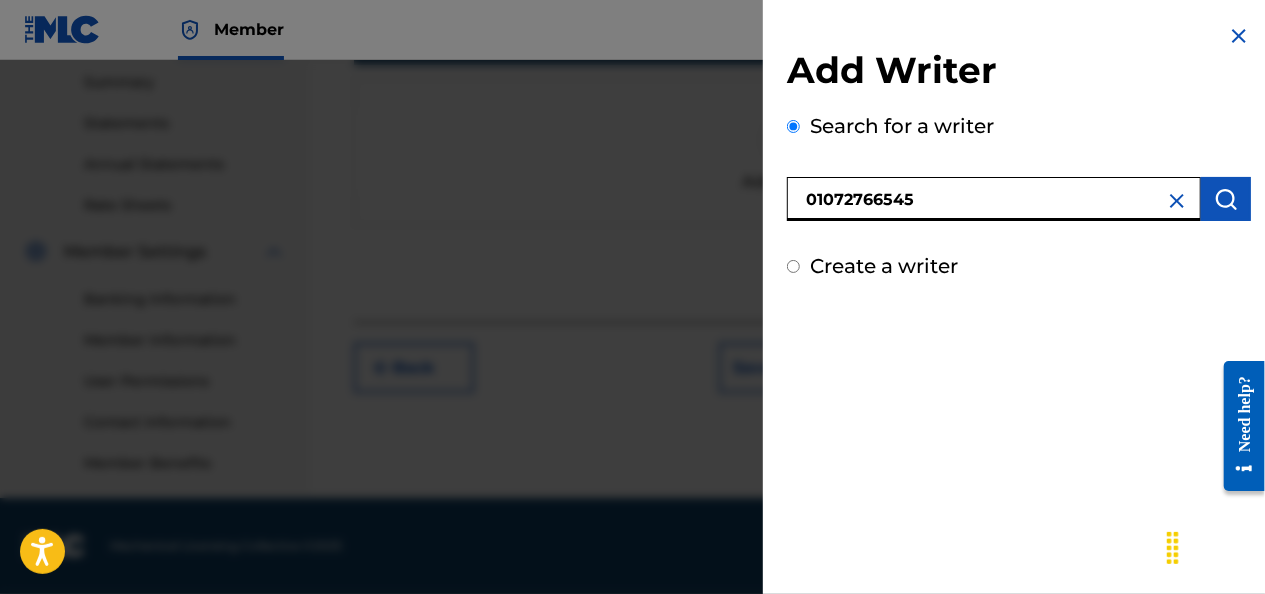 type on "01072766545" 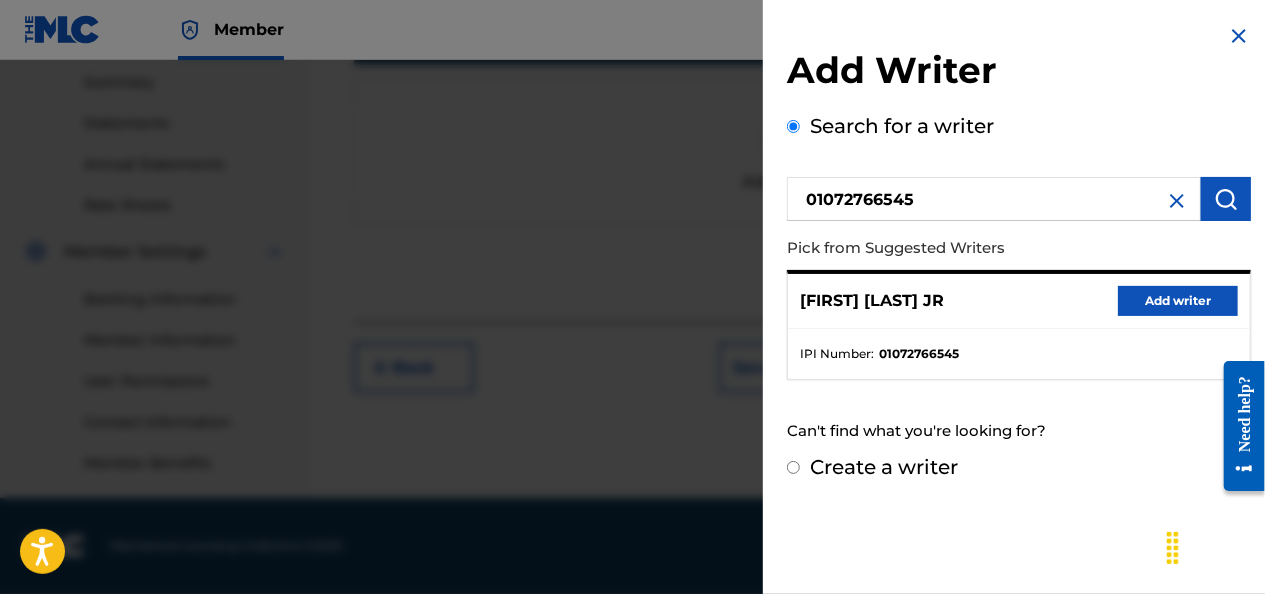click on "Add writer" at bounding box center (1178, 301) 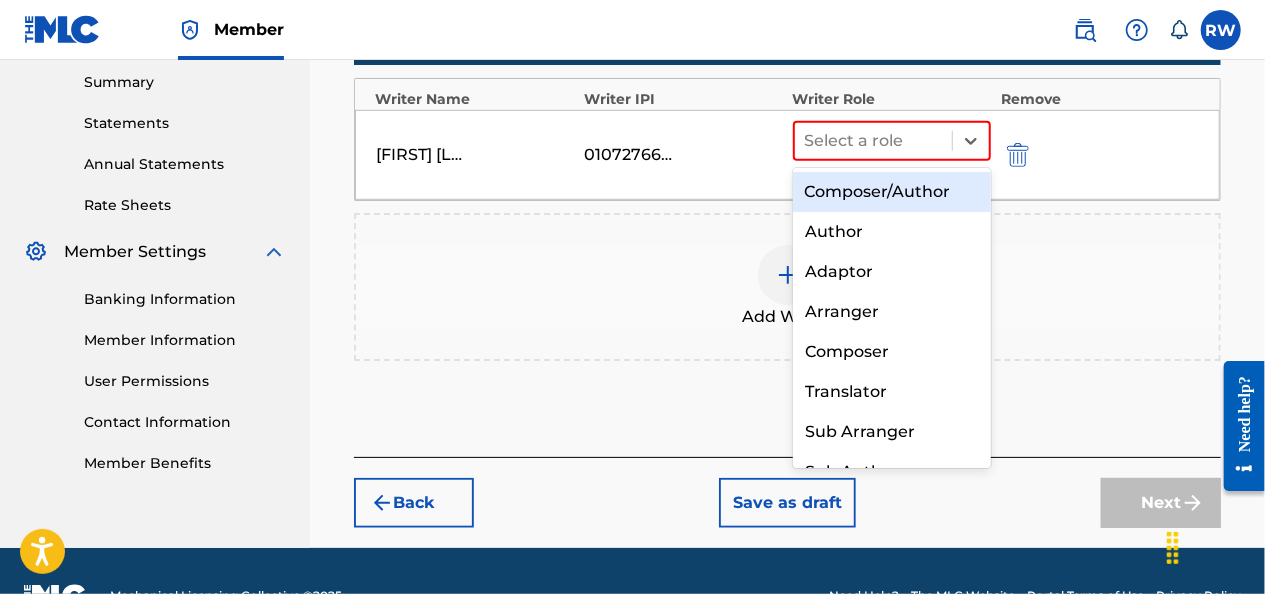 click on "Composer/Author" at bounding box center (892, 192) 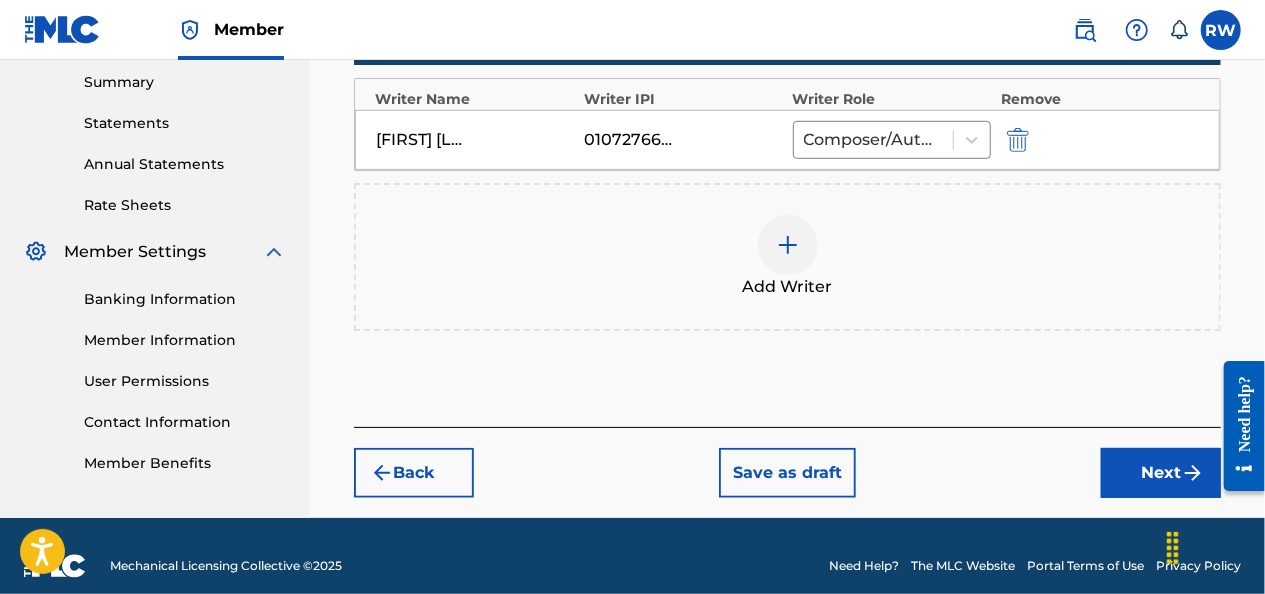 click on "Next" at bounding box center (1161, 473) 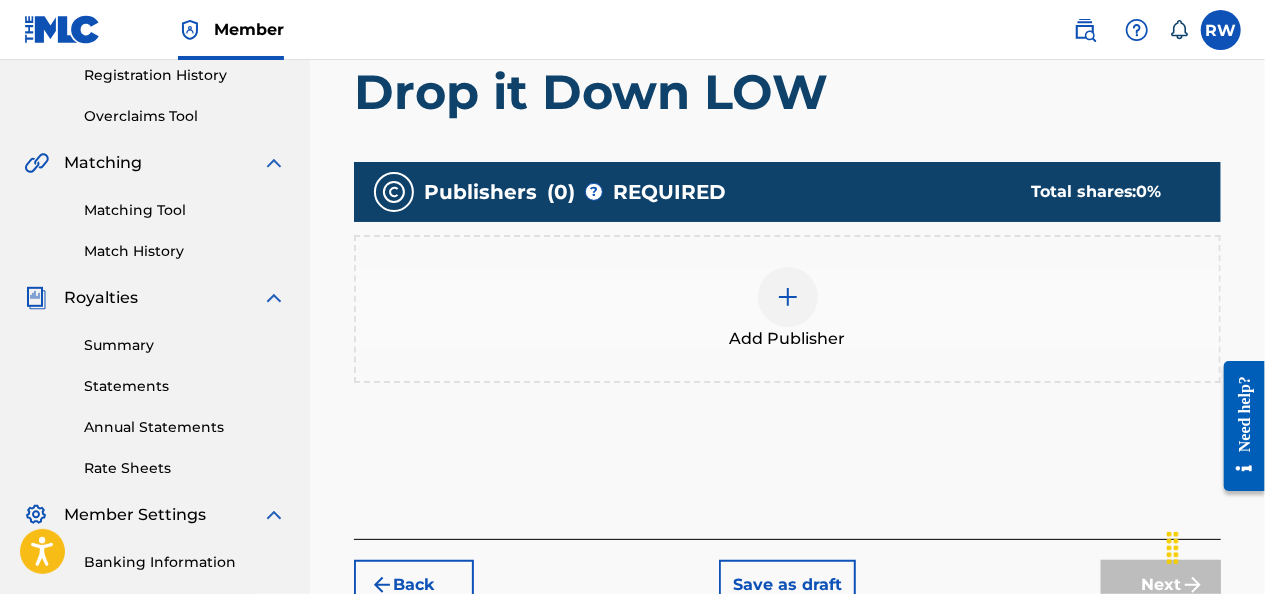 scroll, scrollTop: 385, scrollLeft: 0, axis: vertical 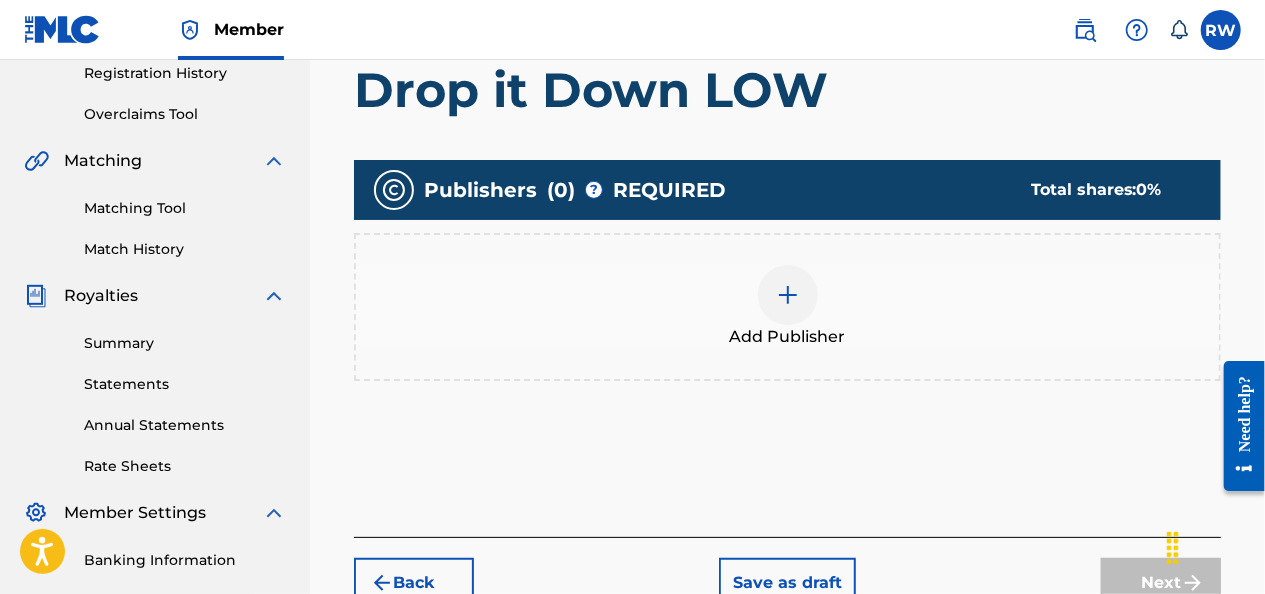 click at bounding box center [788, 295] 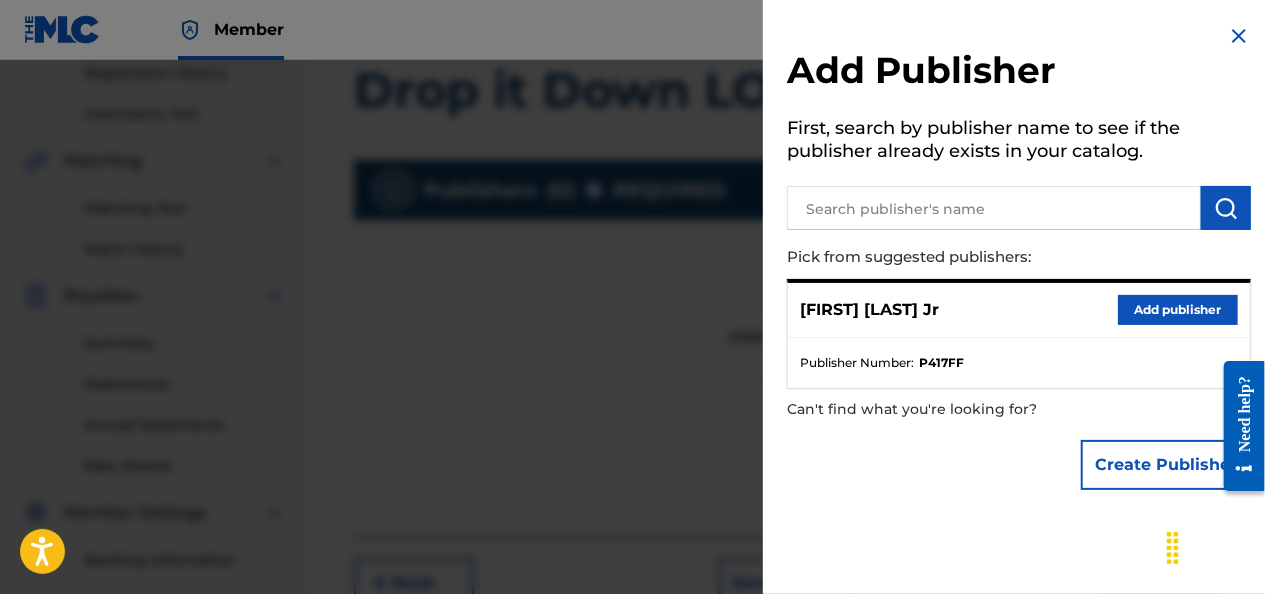 click on "Add publisher" at bounding box center [1178, 310] 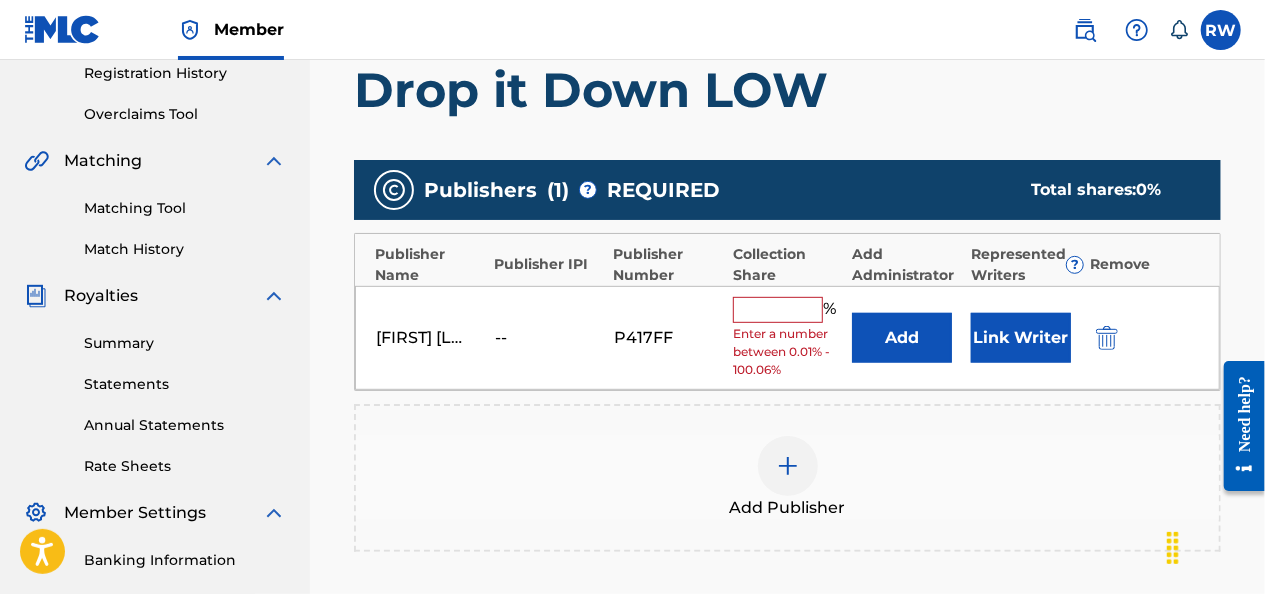 click at bounding box center (778, 310) 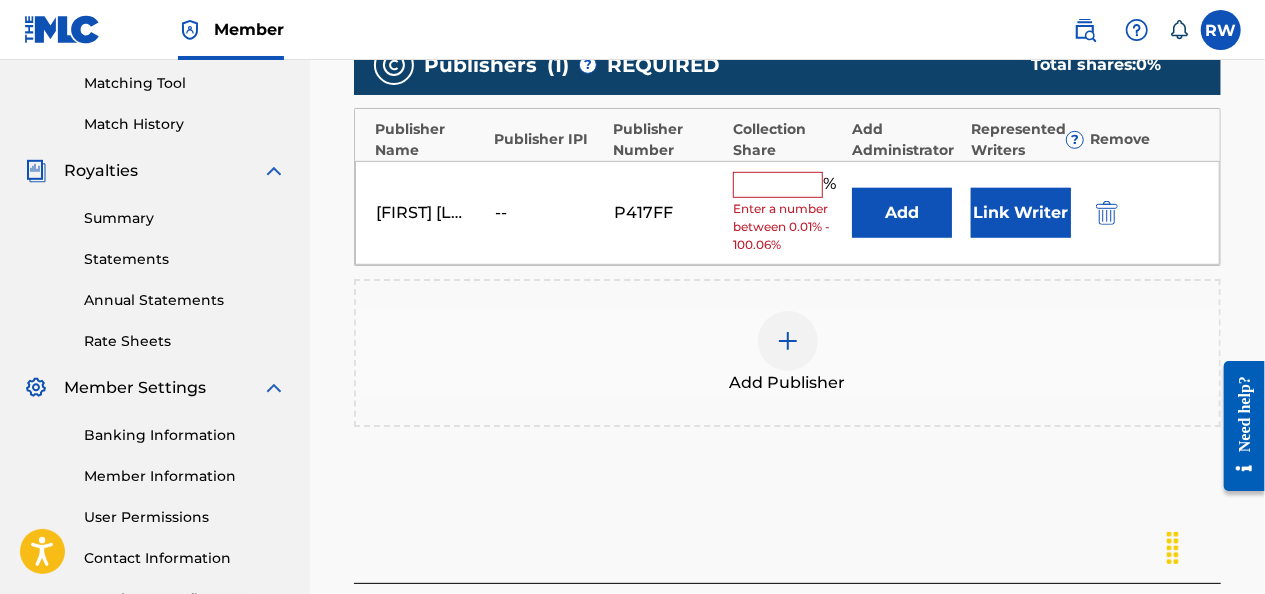 scroll, scrollTop: 485, scrollLeft: 0, axis: vertical 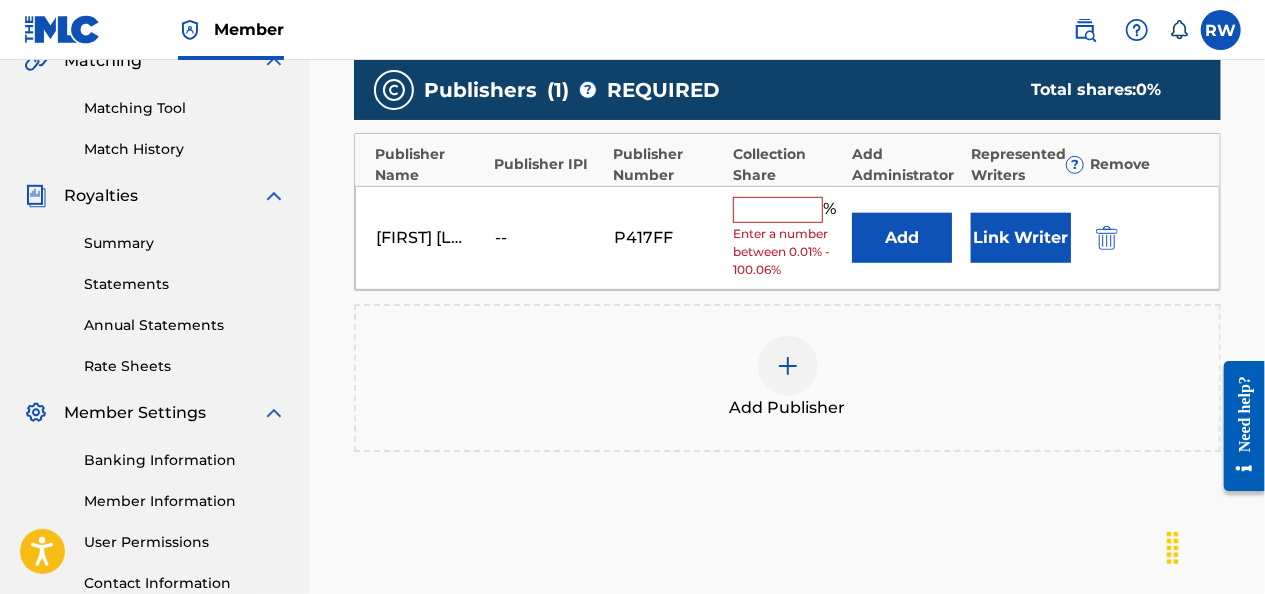 click at bounding box center (778, 210) 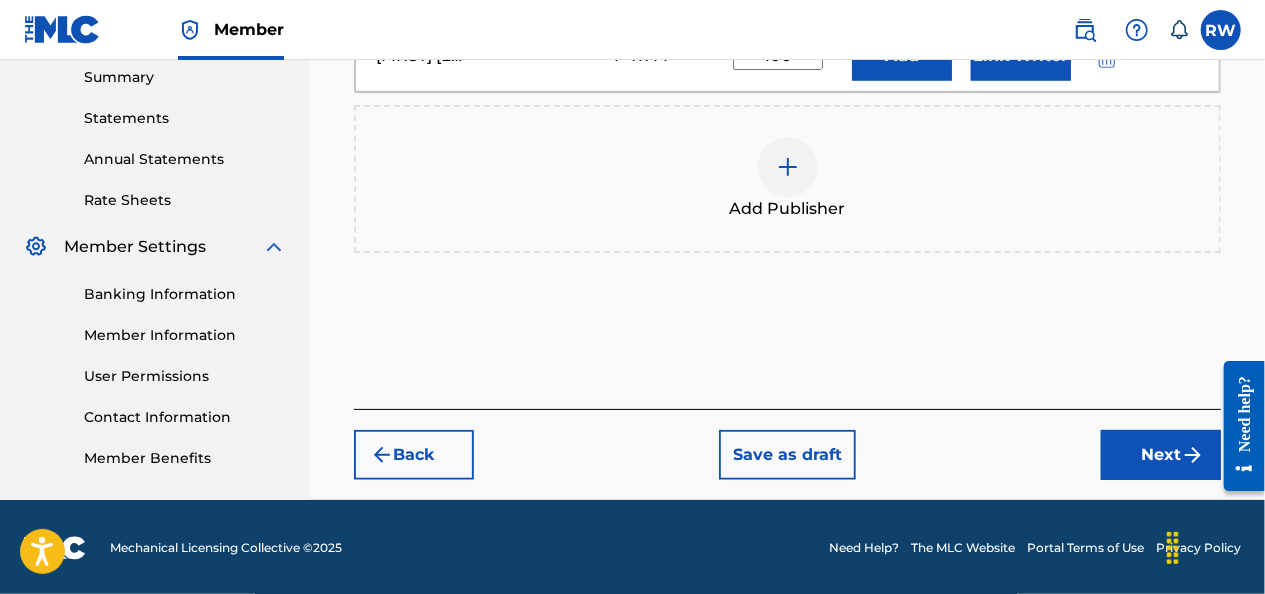 click on "Next" at bounding box center (1161, 455) 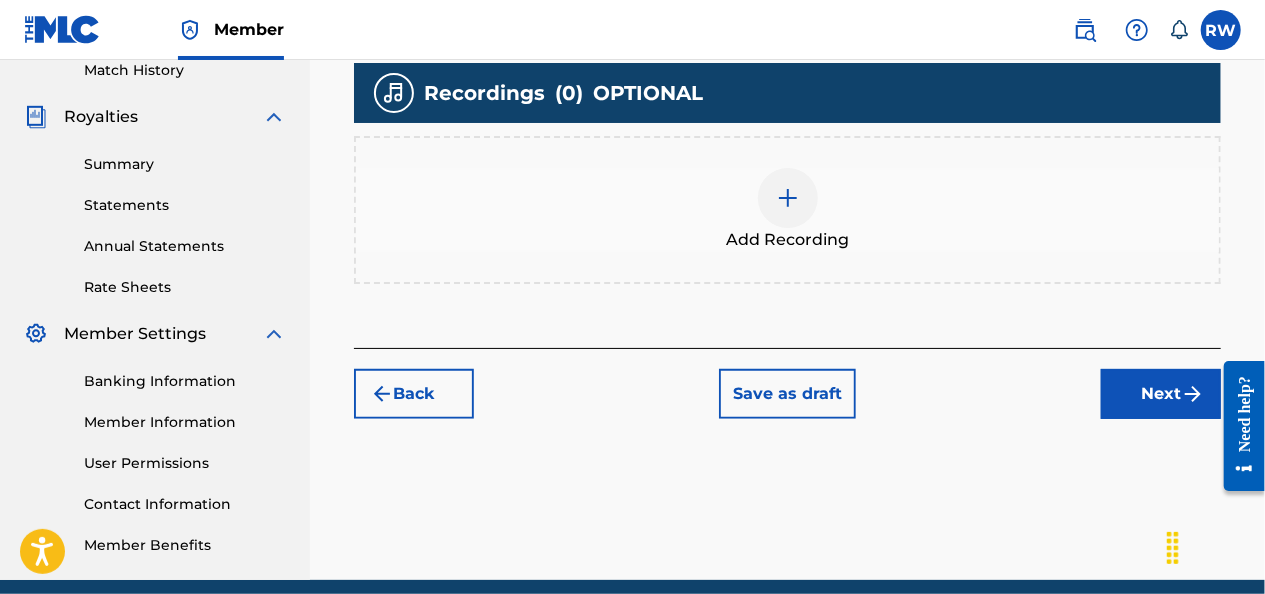 scroll, scrollTop: 504, scrollLeft: 0, axis: vertical 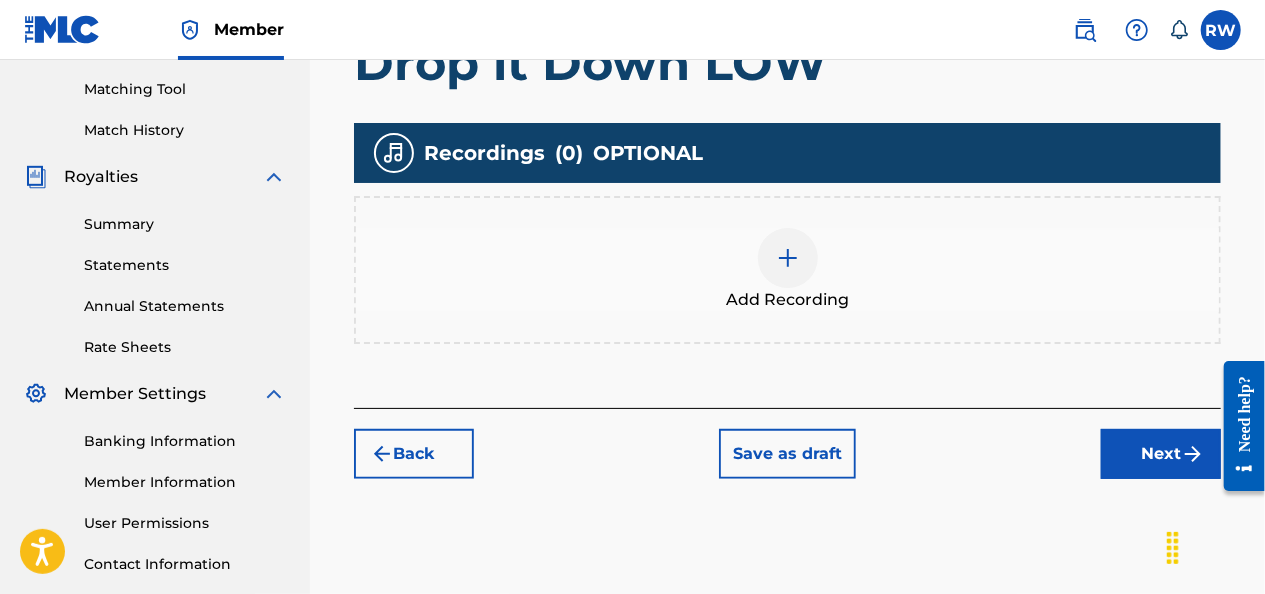 click at bounding box center (788, 258) 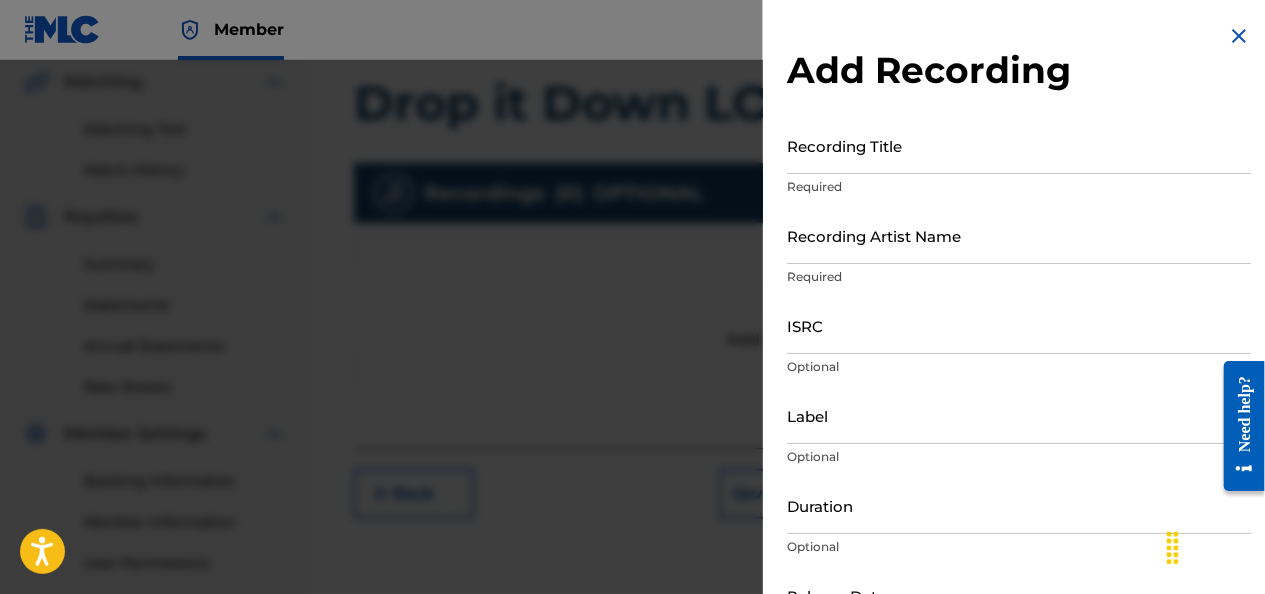scroll, scrollTop: 458, scrollLeft: 0, axis: vertical 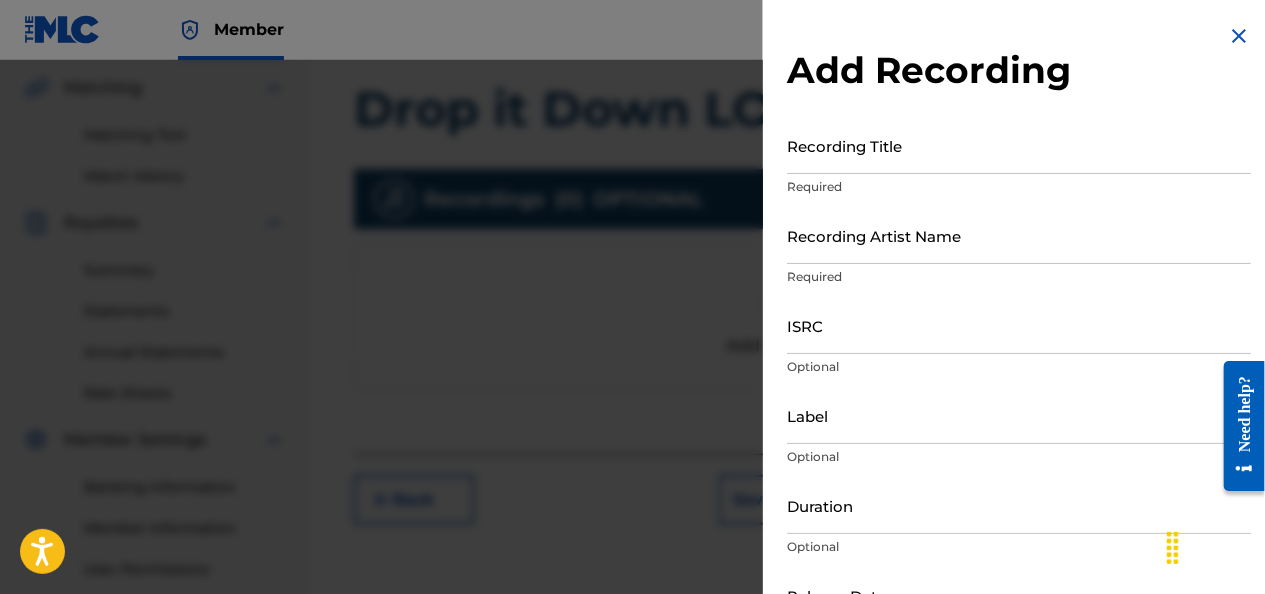 click on "Recording Title" at bounding box center [1019, 145] 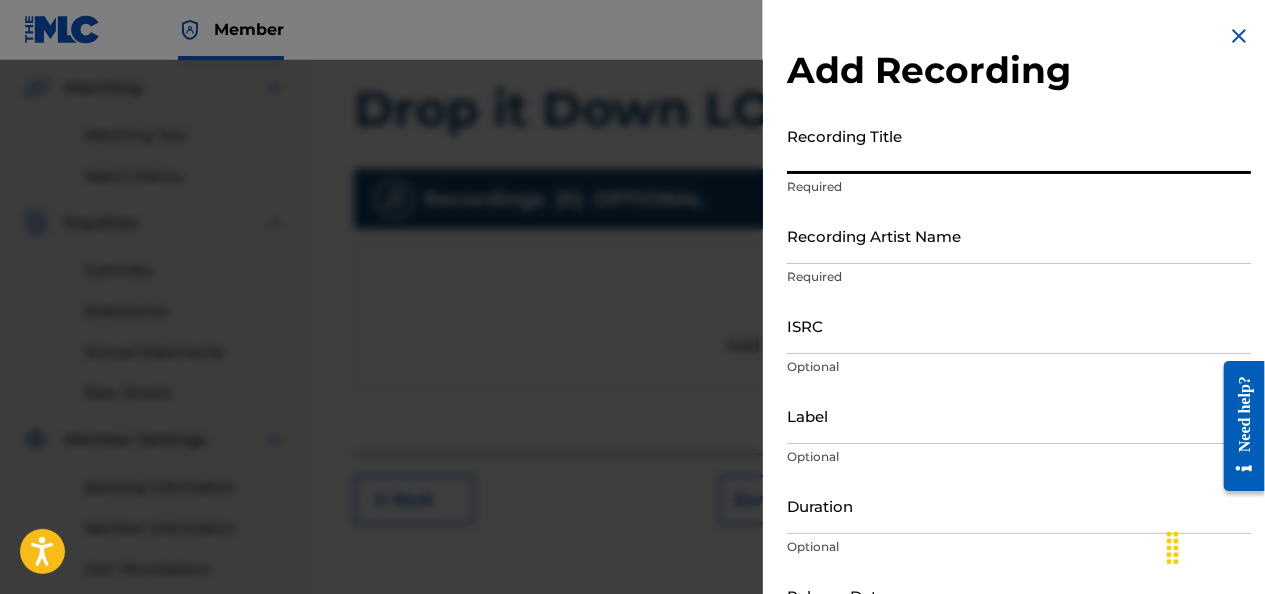 type on "d" 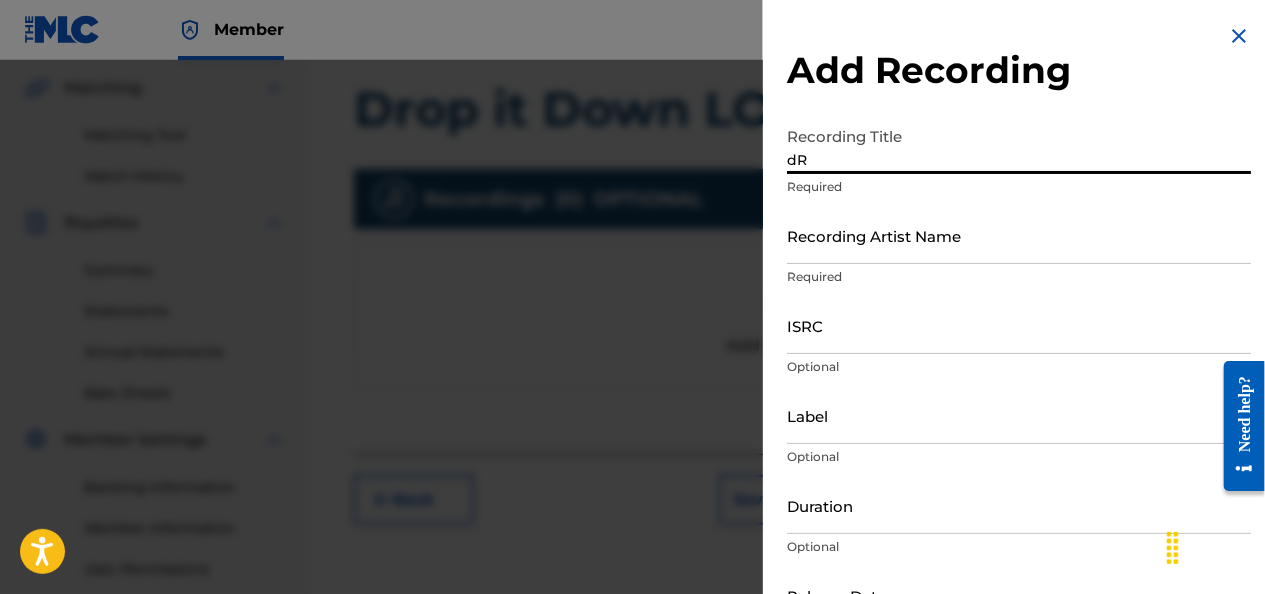 type on "d" 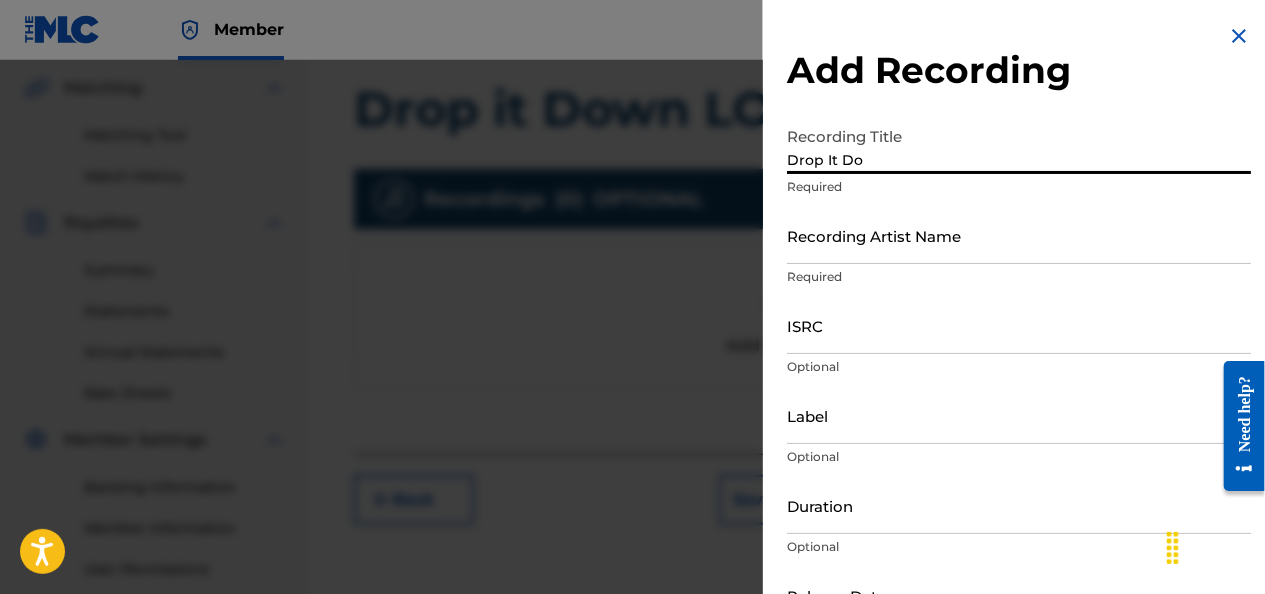 type on "Drop It Do" 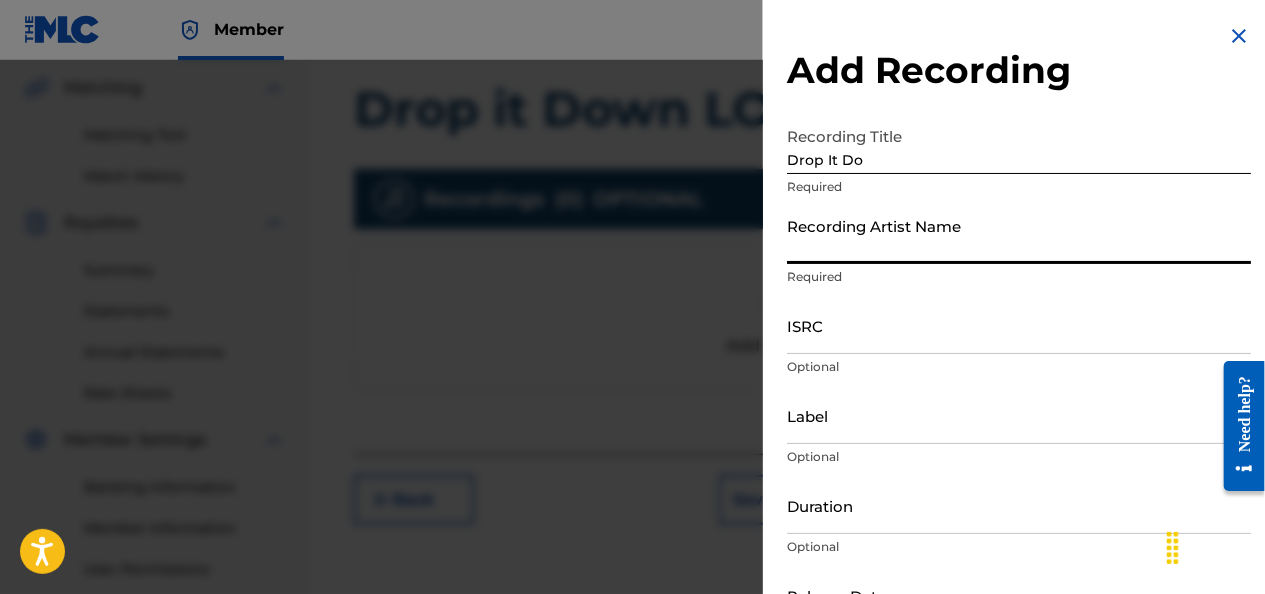 type on "n" 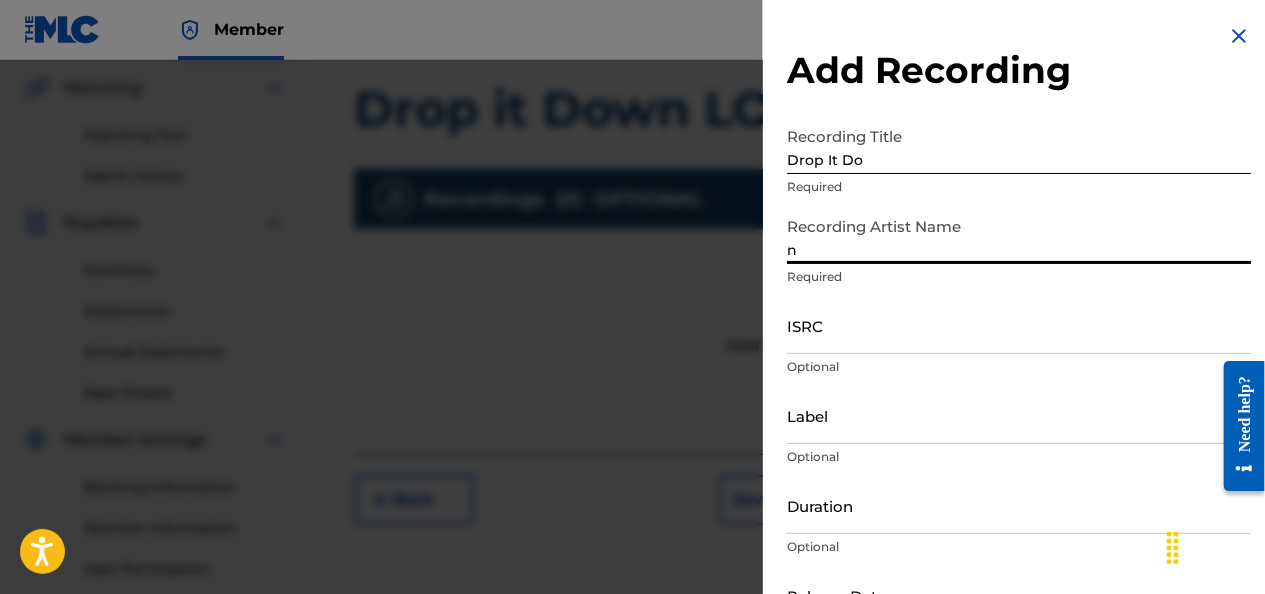 type 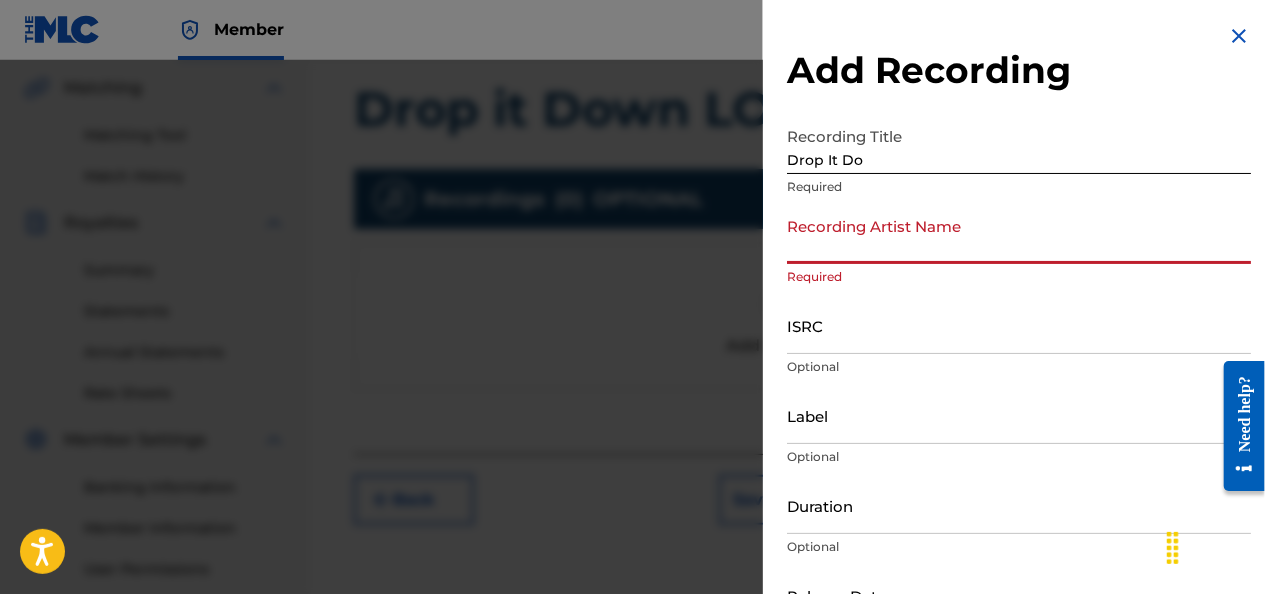 click on "Drop It Do" at bounding box center [1019, 145] 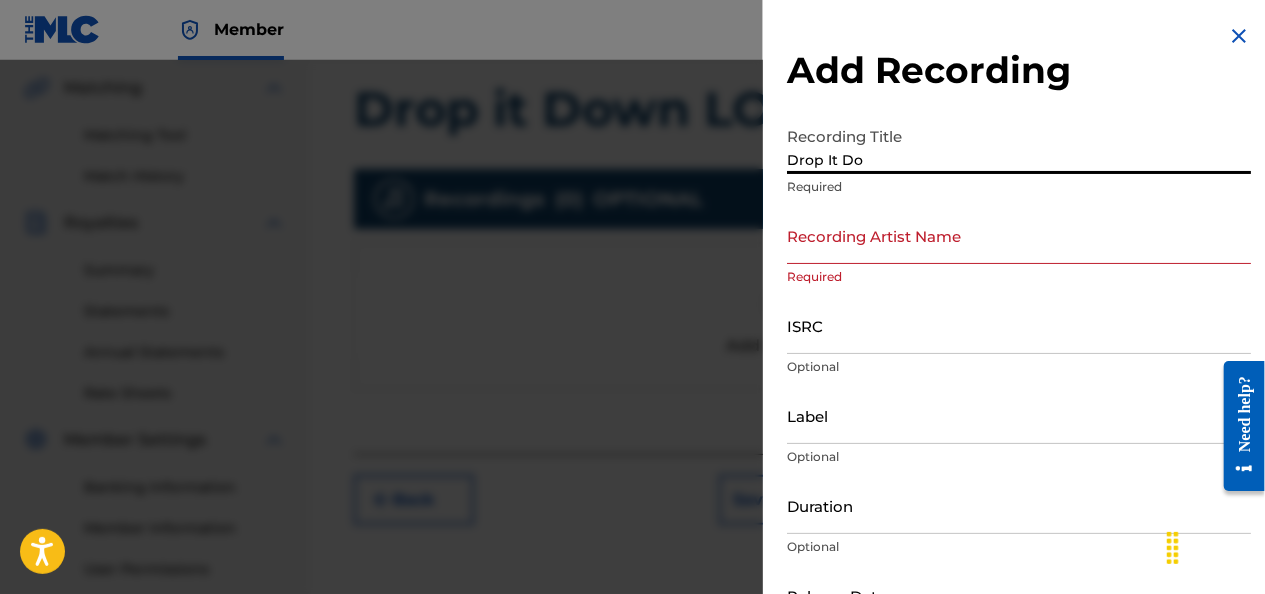 click on "Drop It Do" at bounding box center [1019, 145] 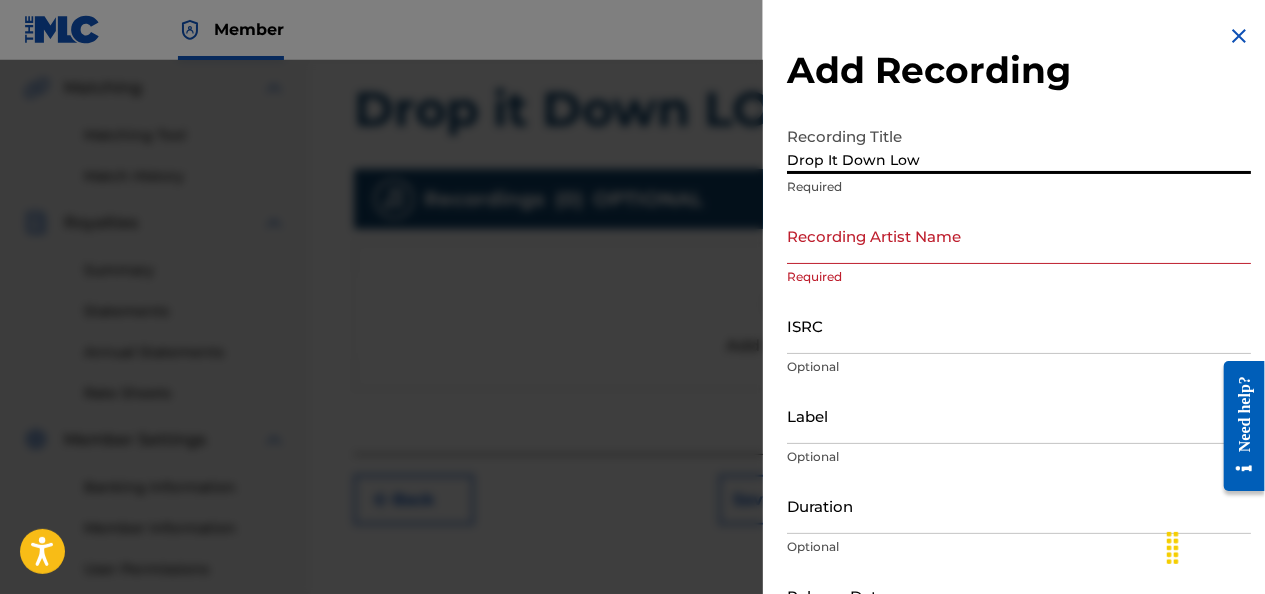 type on "Drop It Down Low" 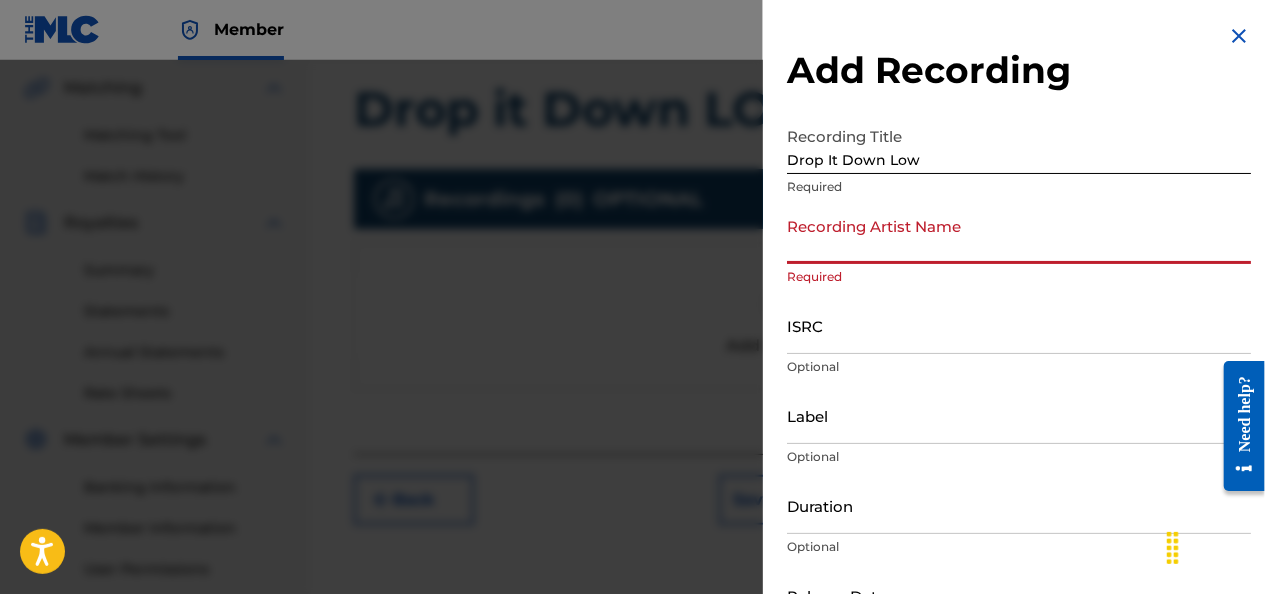 click on "Recording Artist Name" at bounding box center (1019, 235) 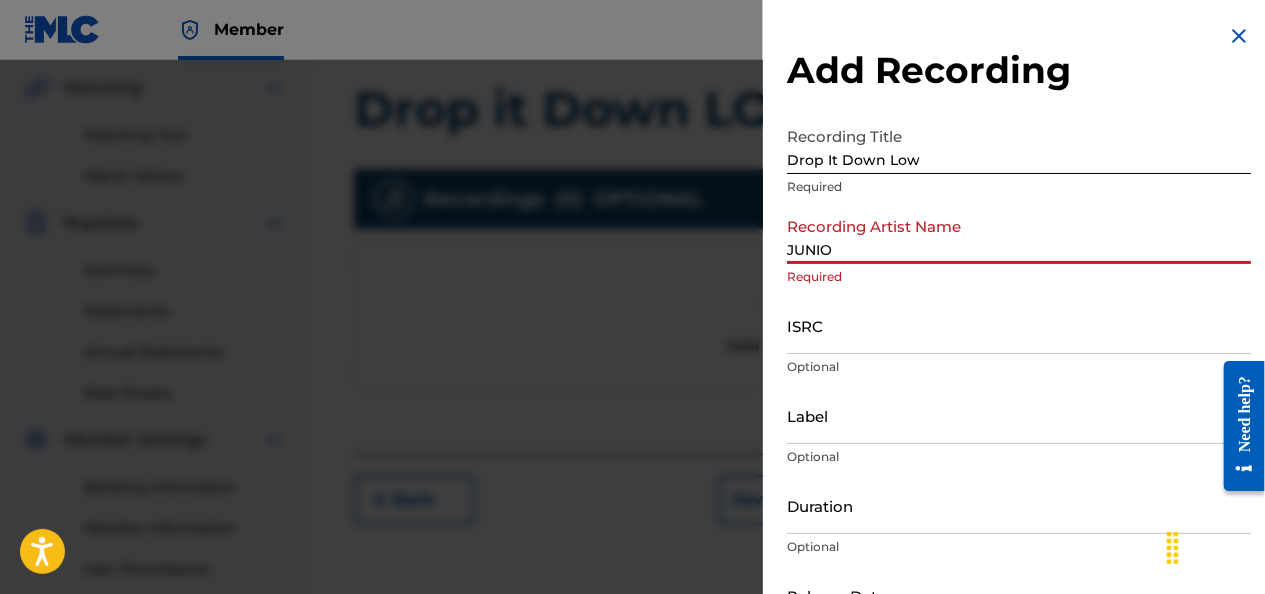 type on "STREETKID MUSIC LLC" 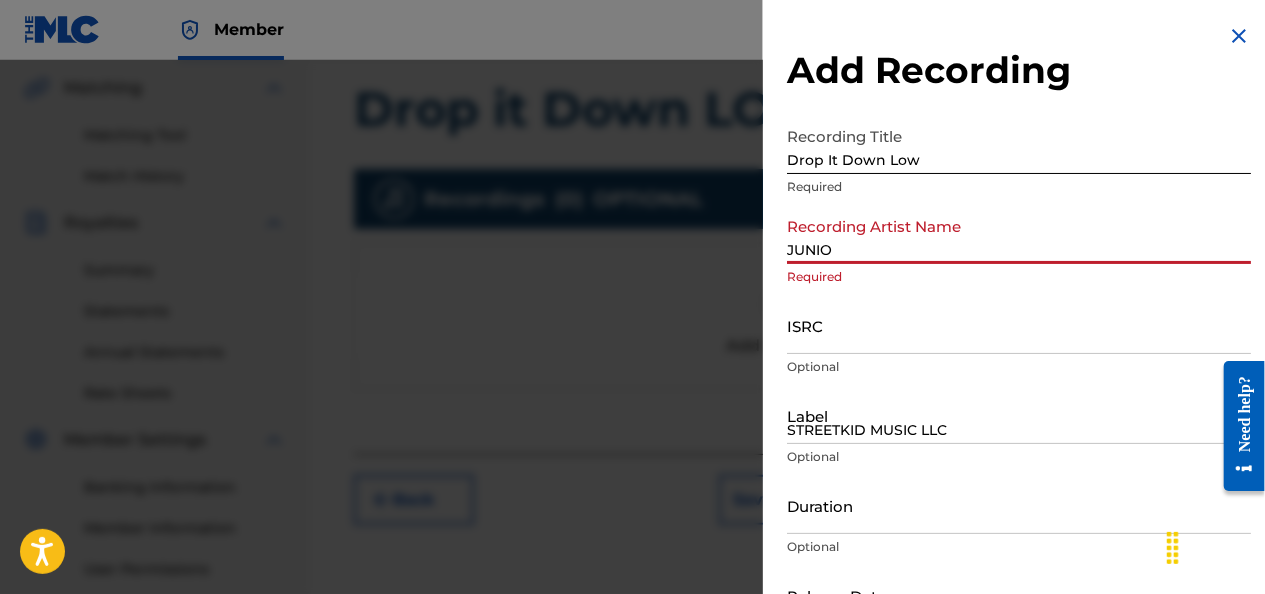 type on "May 31 2023" 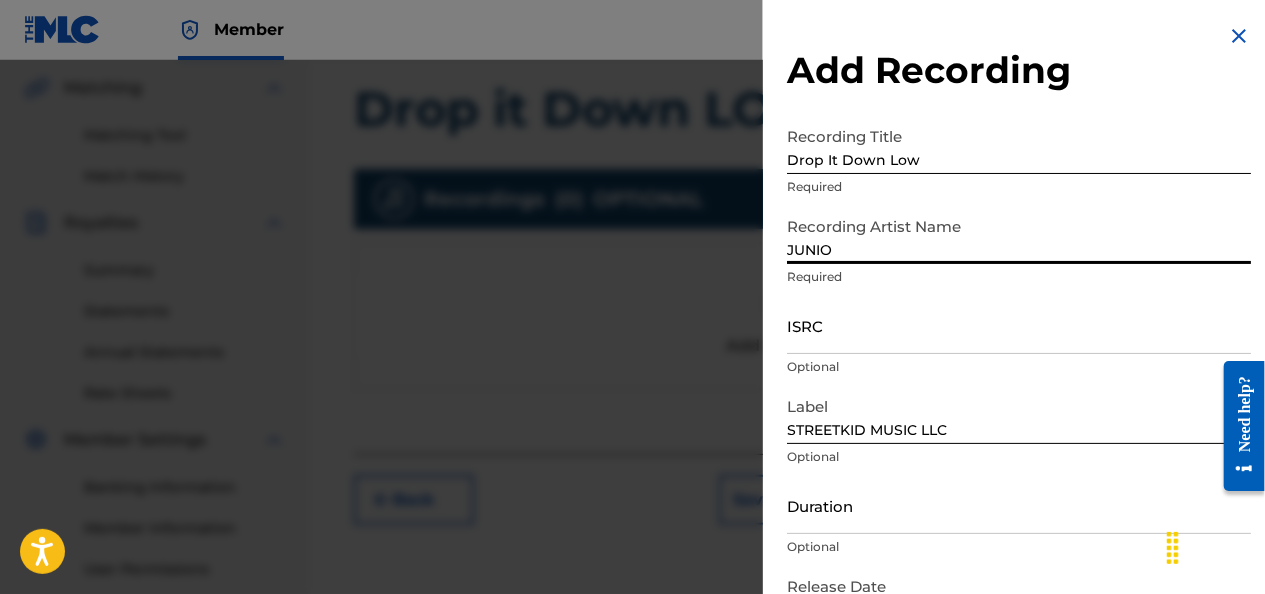 click on "ISRC" at bounding box center [1019, 325] 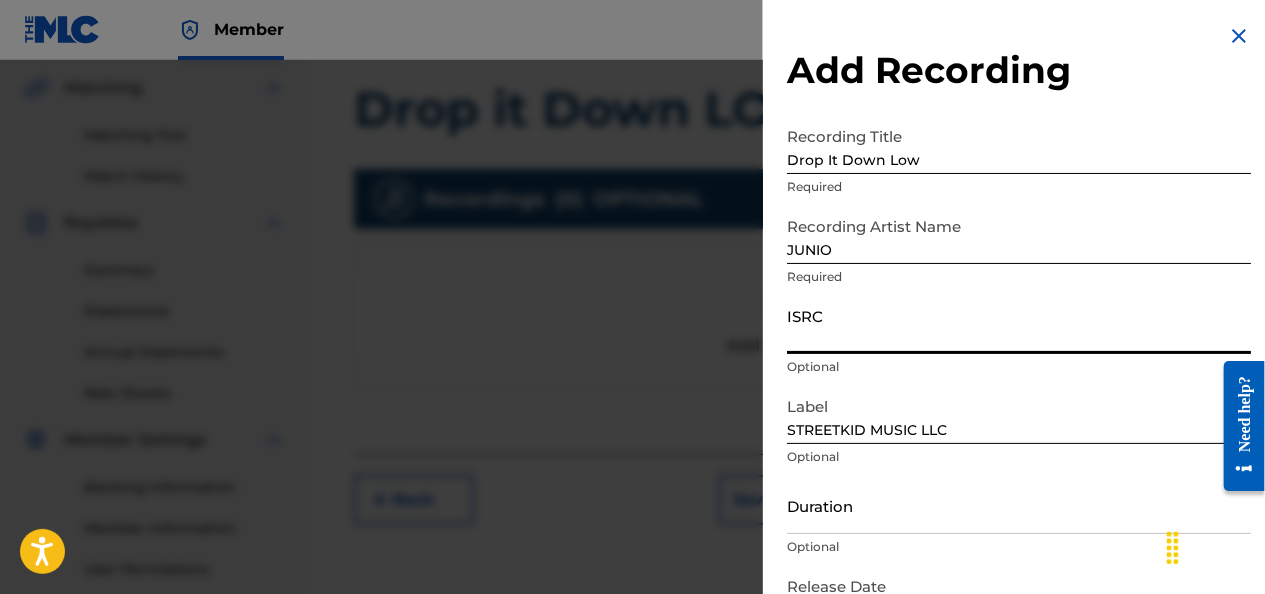paste on "QZTB82314363" 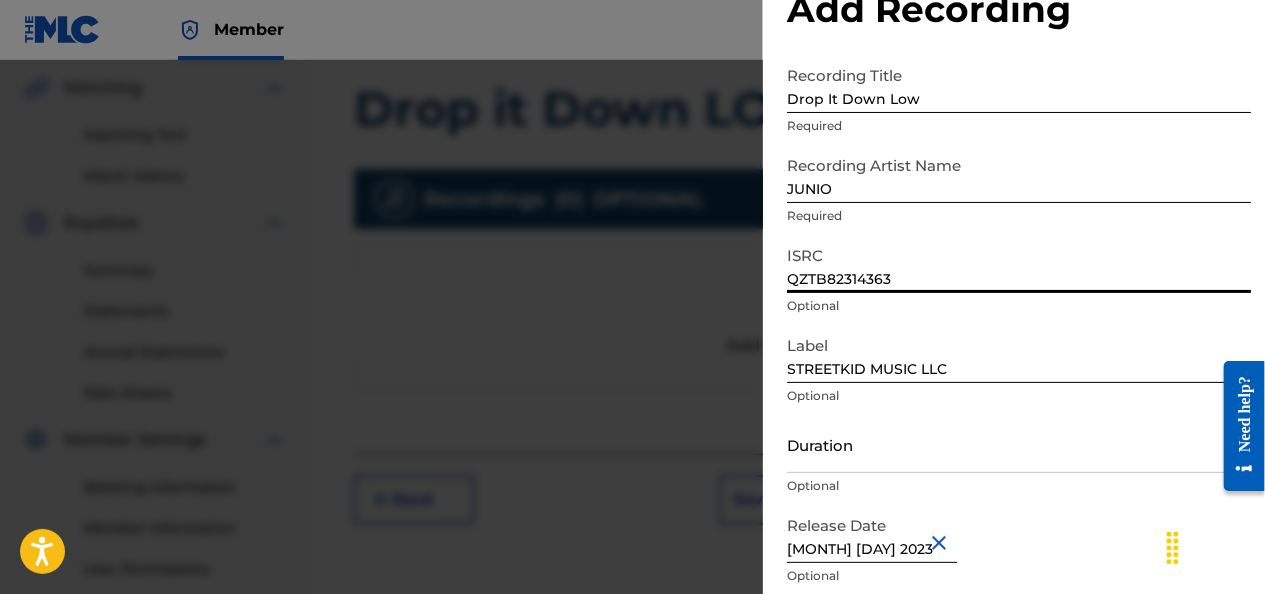 scroll, scrollTop: 137, scrollLeft: 0, axis: vertical 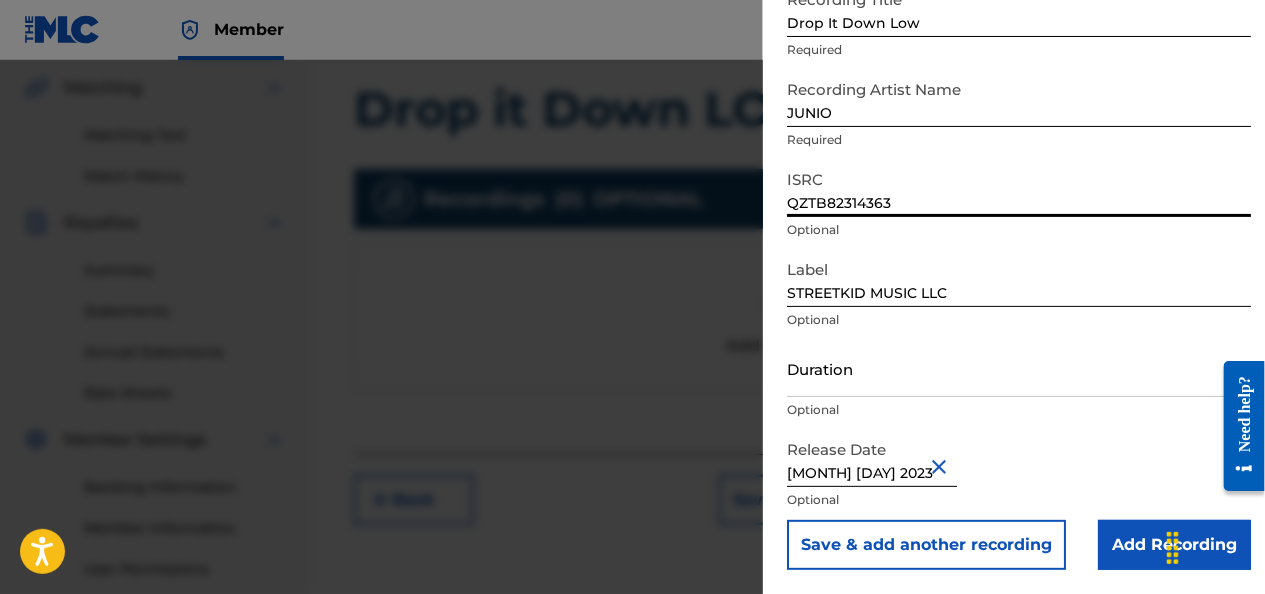 click on "Add Recording" at bounding box center [1174, 545] 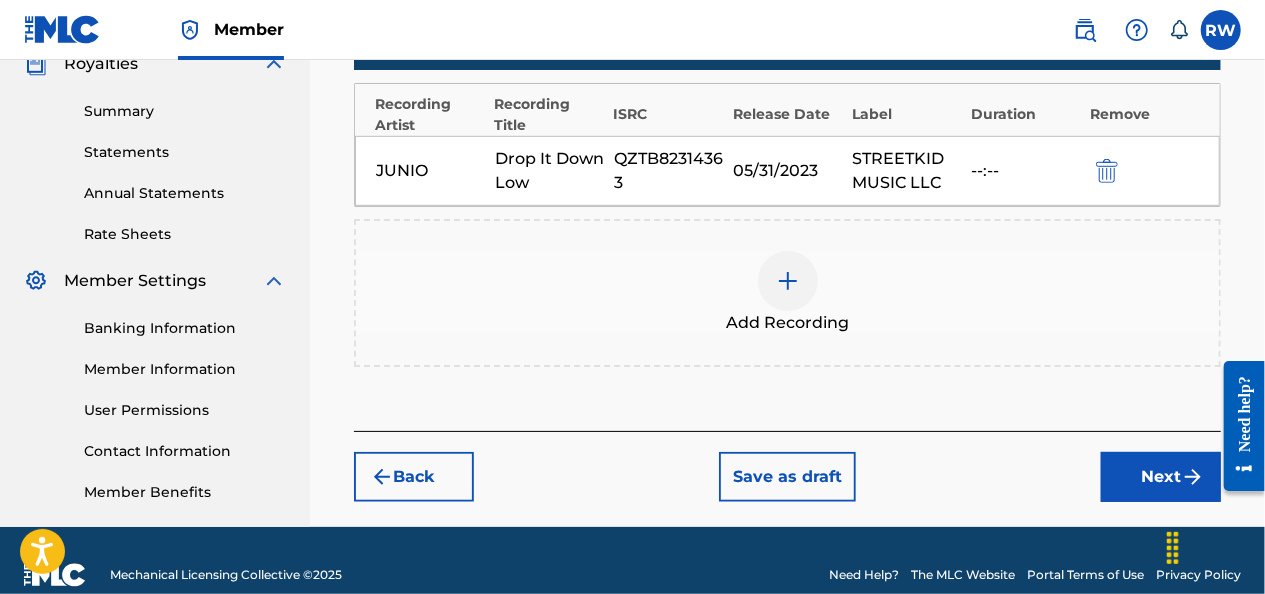 scroll, scrollTop: 646, scrollLeft: 0, axis: vertical 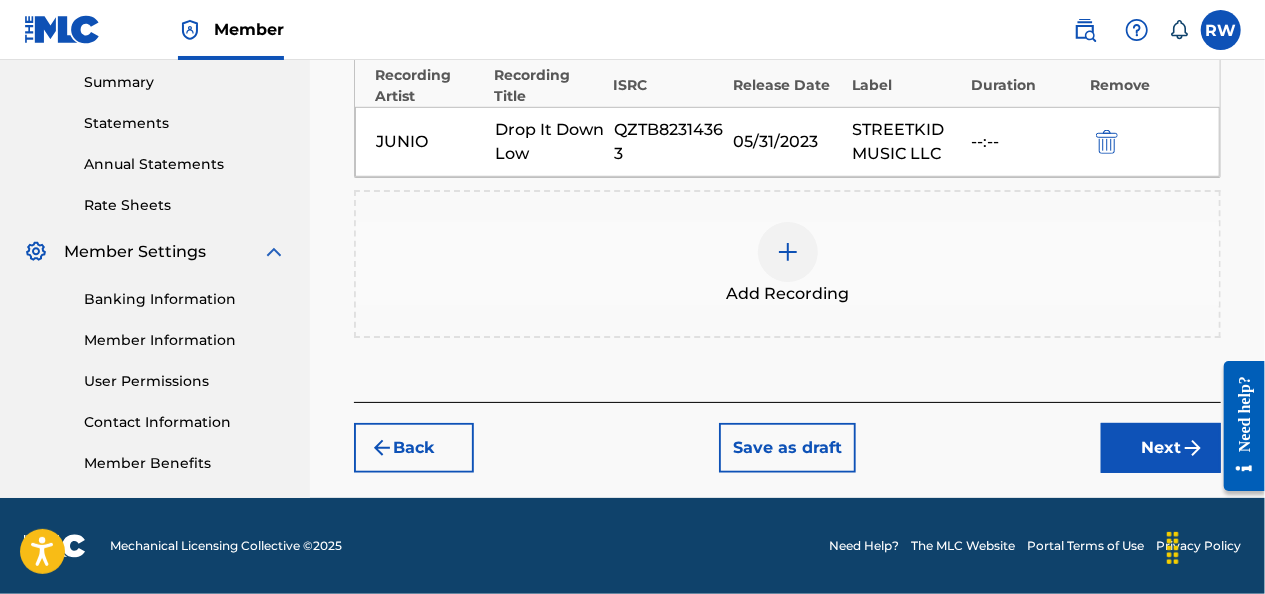 click on "Next" at bounding box center [1161, 448] 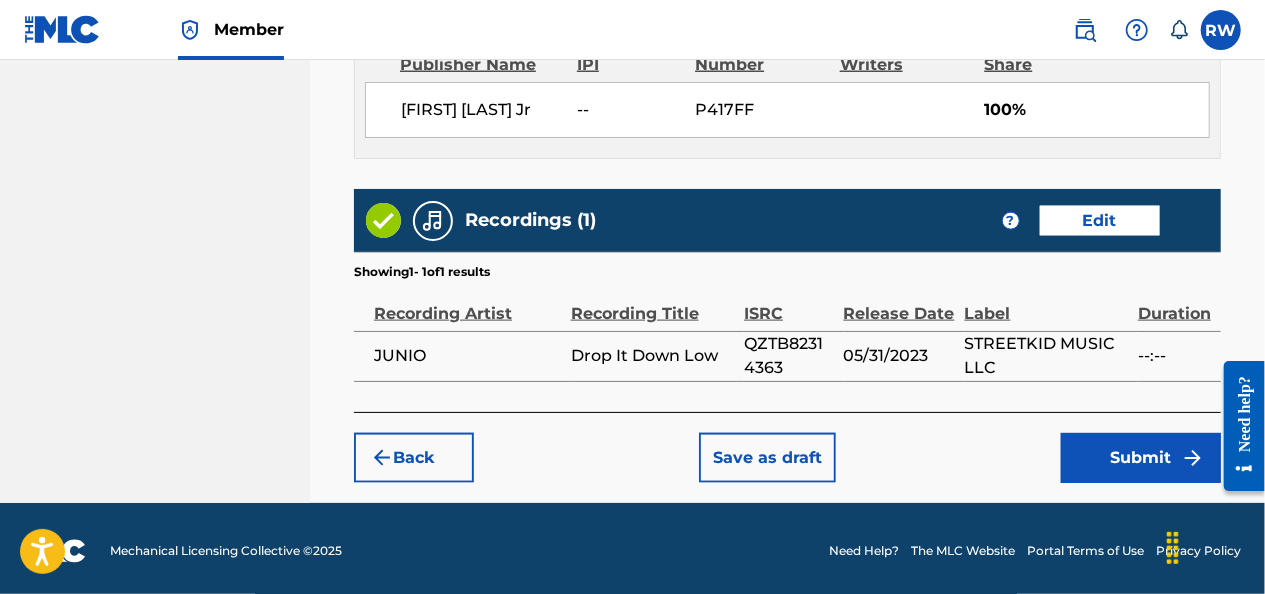 scroll, scrollTop: 1181, scrollLeft: 0, axis: vertical 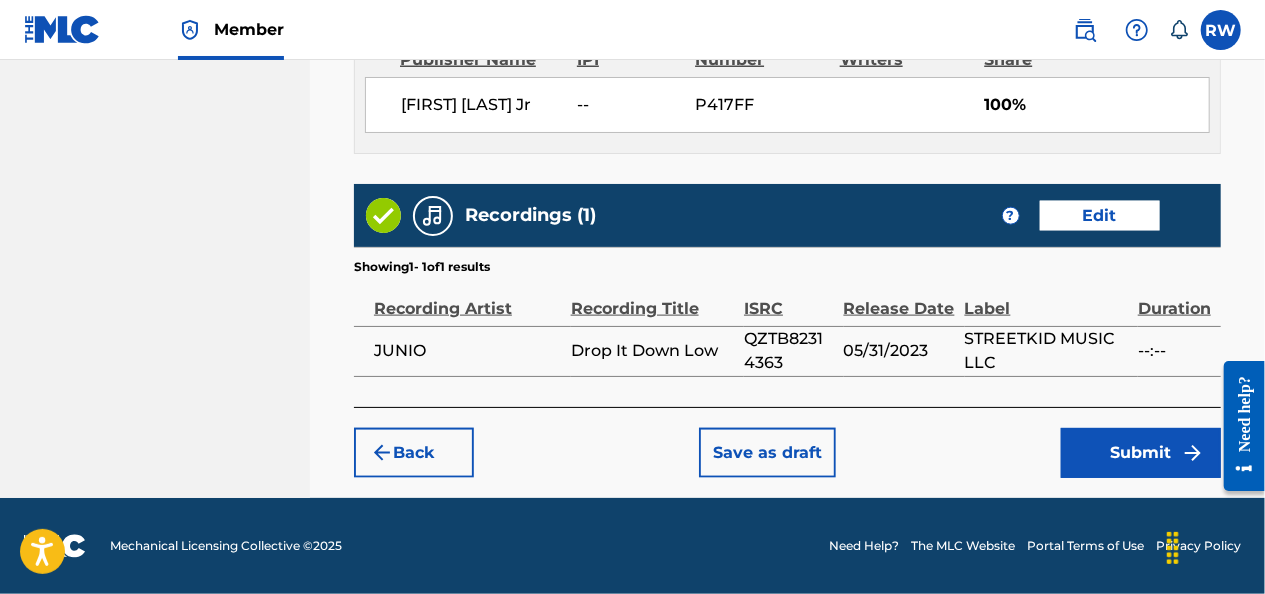 click on "Submit" at bounding box center [1141, 453] 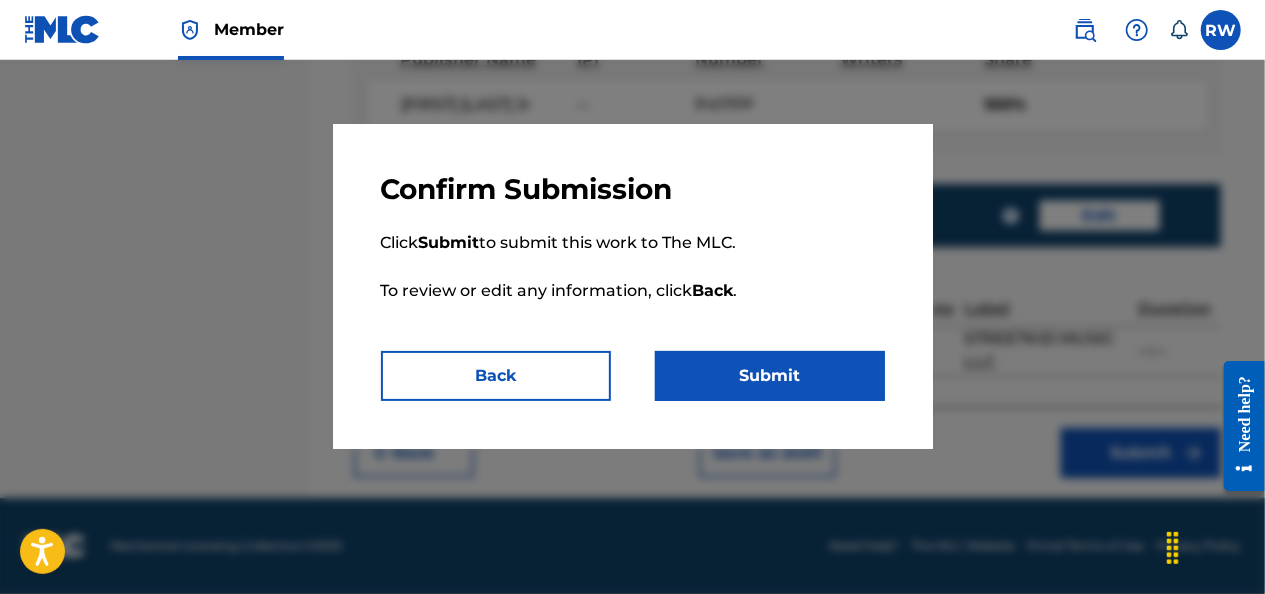 click on "Submit" at bounding box center [770, 376] 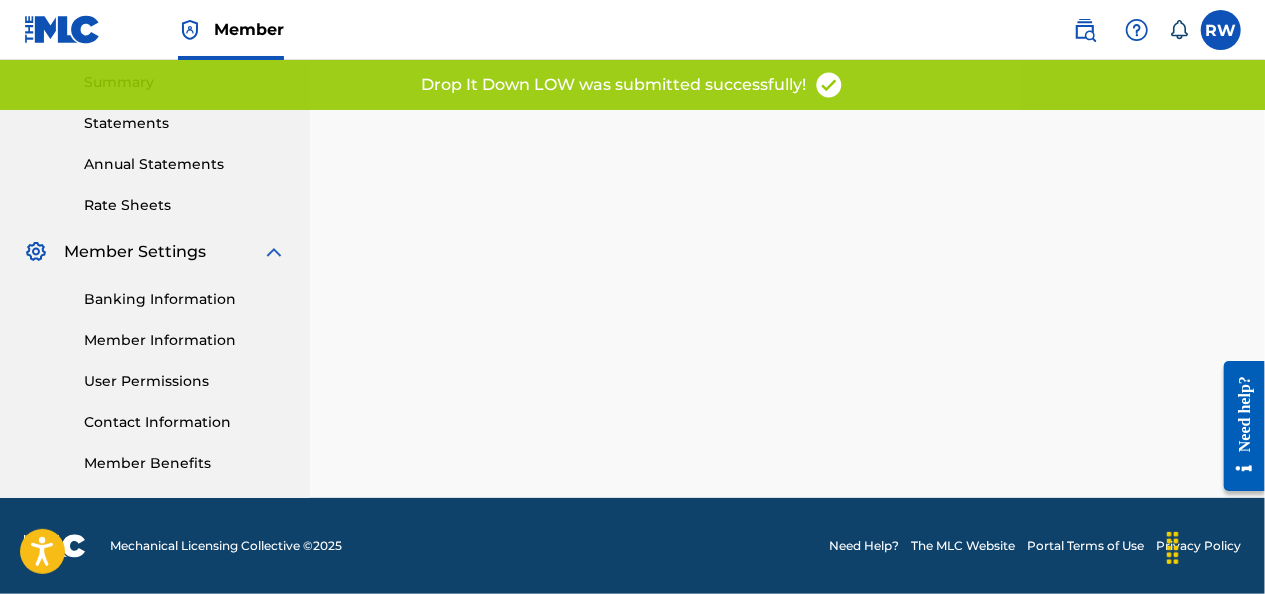 scroll, scrollTop: 0, scrollLeft: 0, axis: both 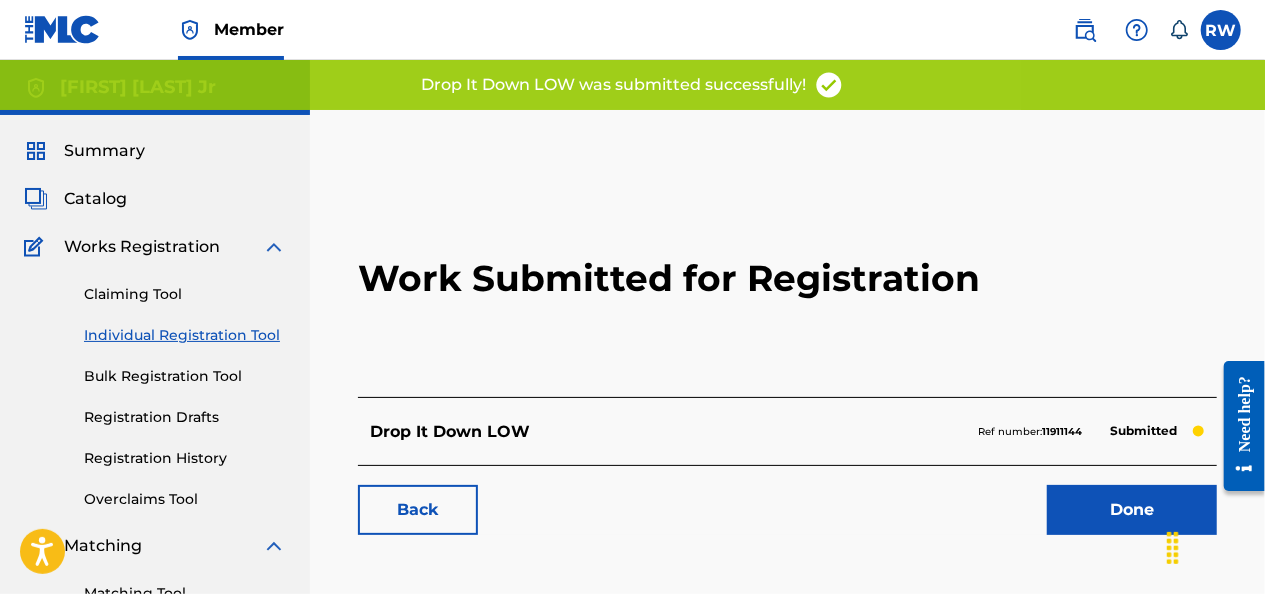 click on "Done" at bounding box center [1132, 510] 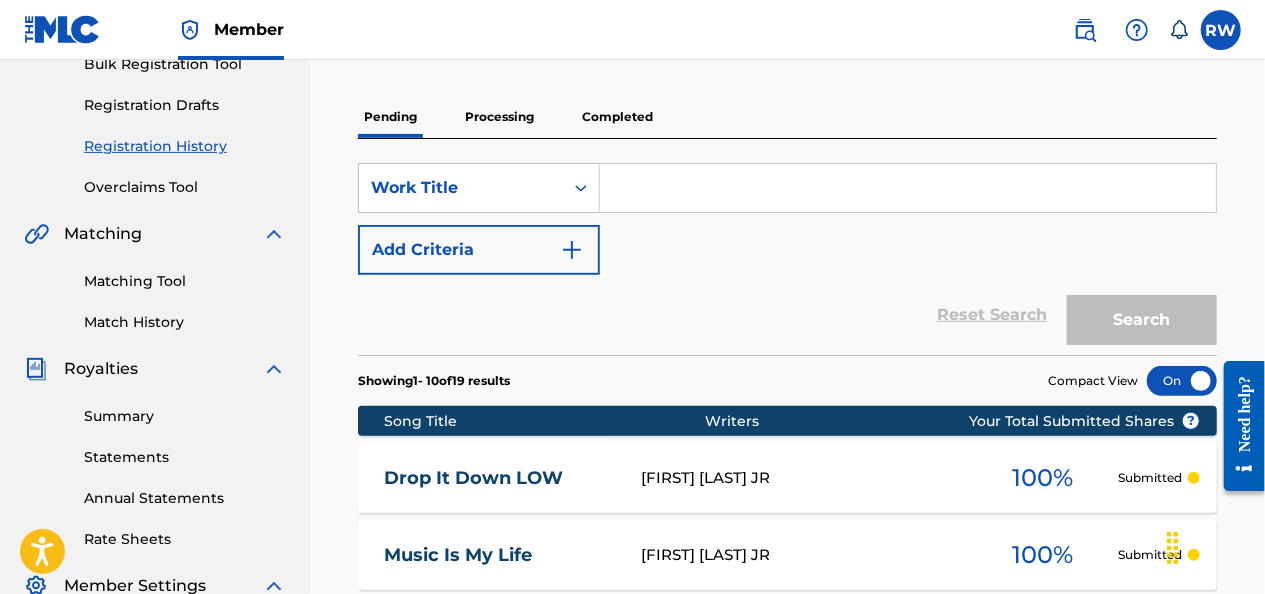 scroll, scrollTop: 317, scrollLeft: 0, axis: vertical 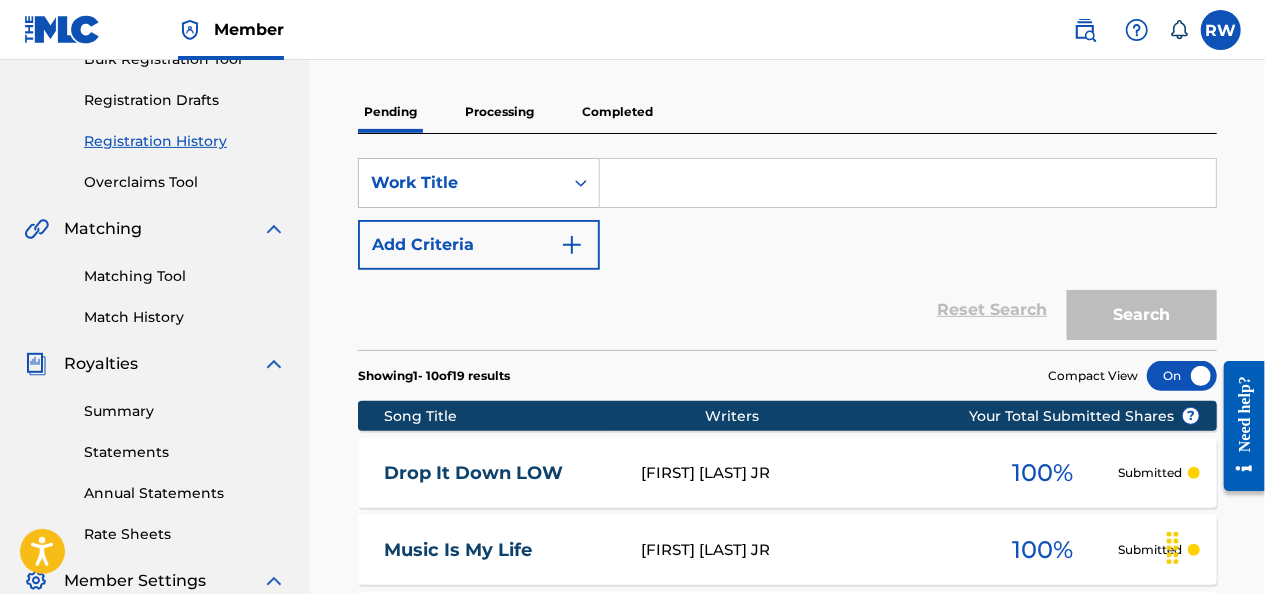 click at bounding box center (908, 183) 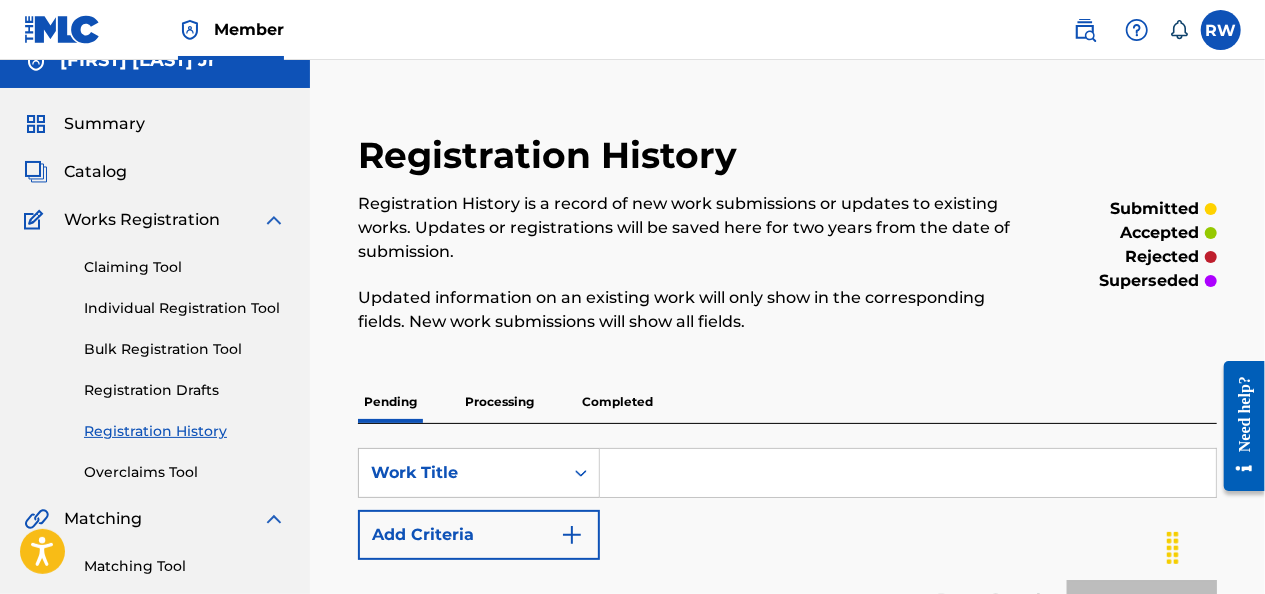 scroll, scrollTop: 22, scrollLeft: 0, axis: vertical 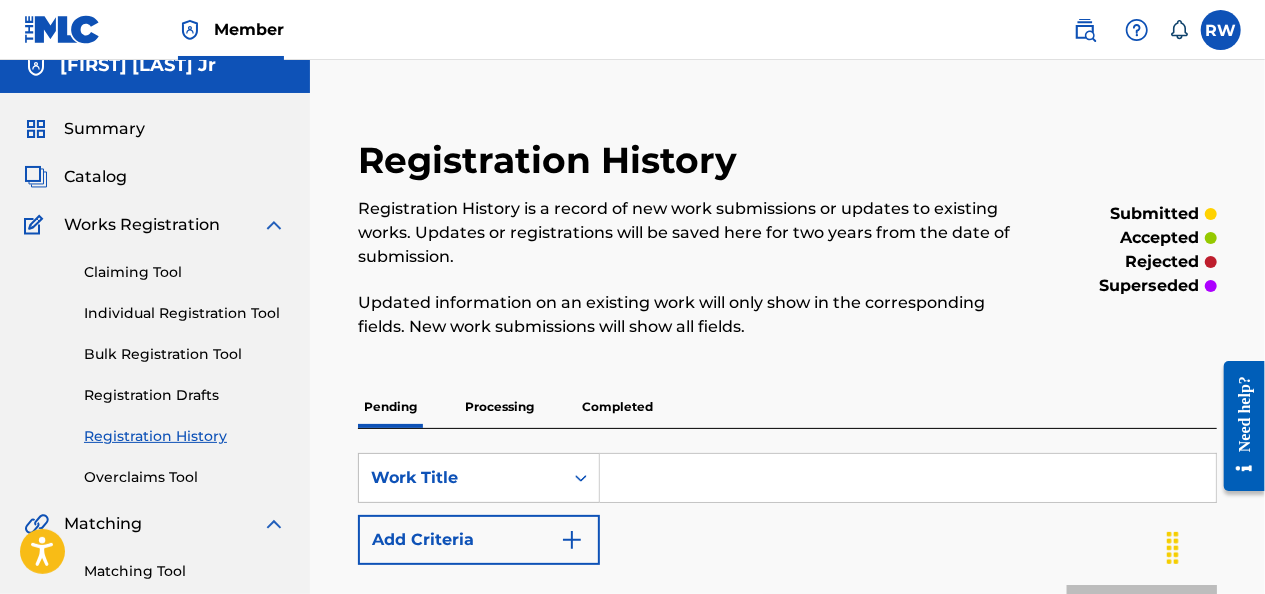 click on "Individual Registration Tool" at bounding box center (185, 313) 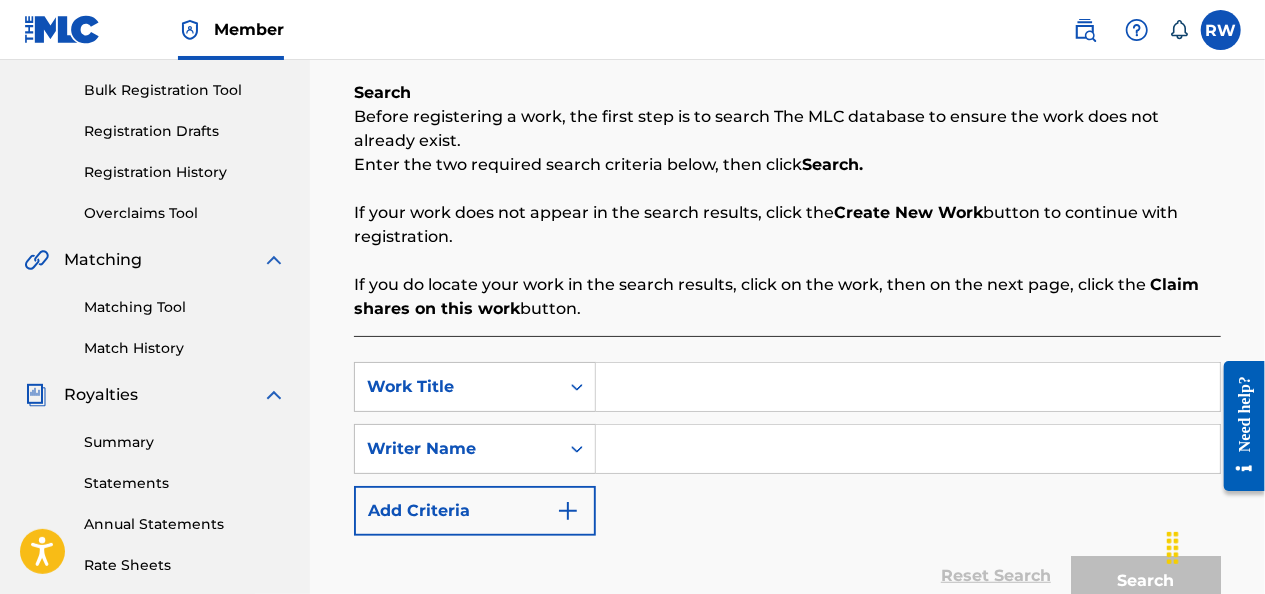 scroll, scrollTop: 365, scrollLeft: 0, axis: vertical 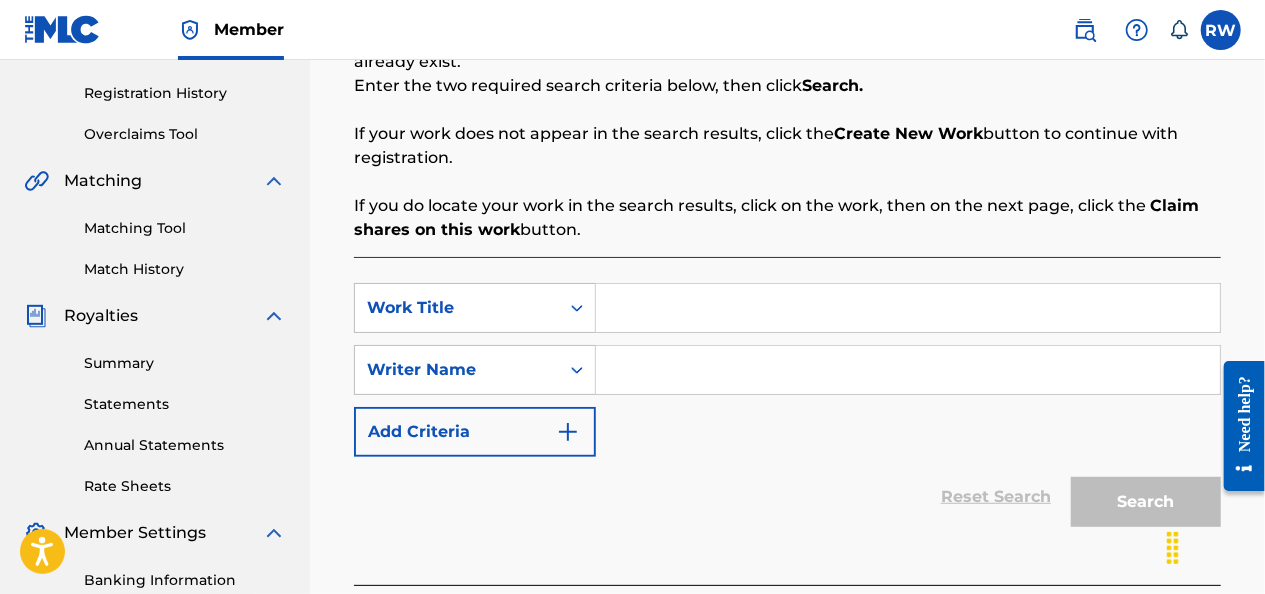 click at bounding box center (908, 308) 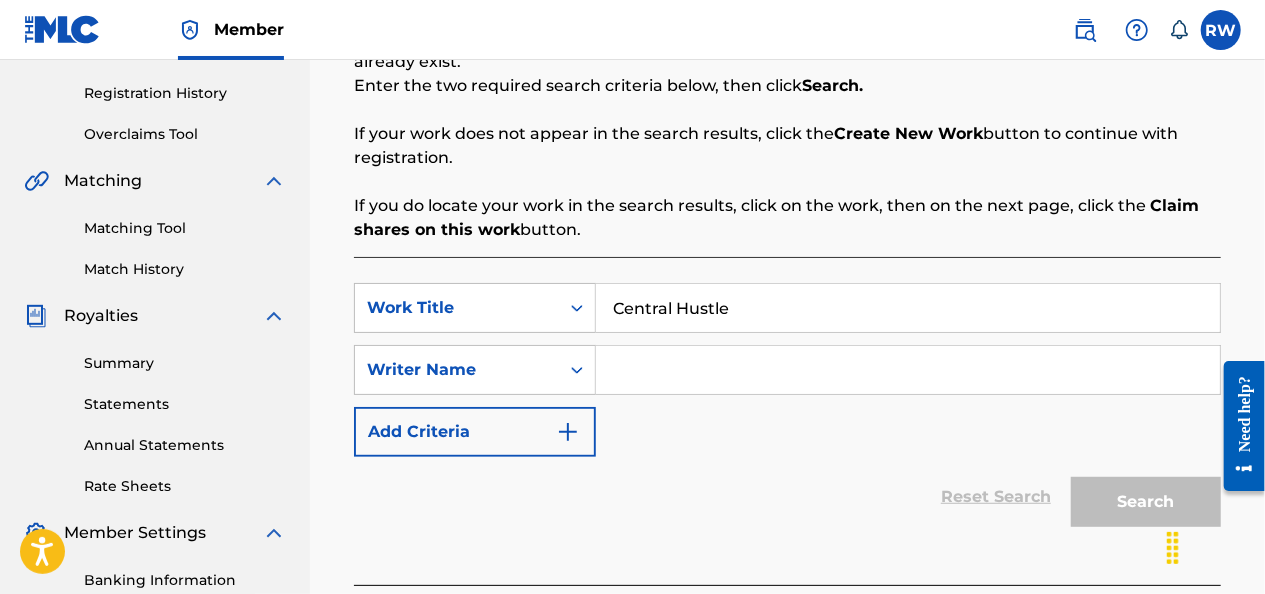 type on "Central Hustle" 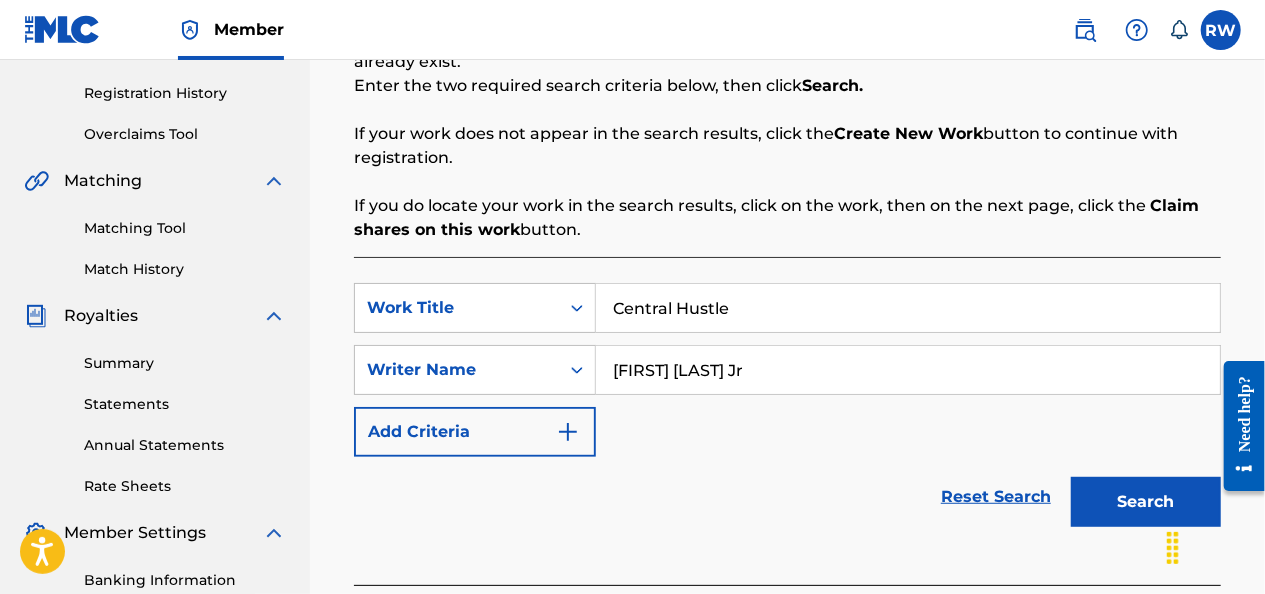 click on "Search" at bounding box center [1146, 502] 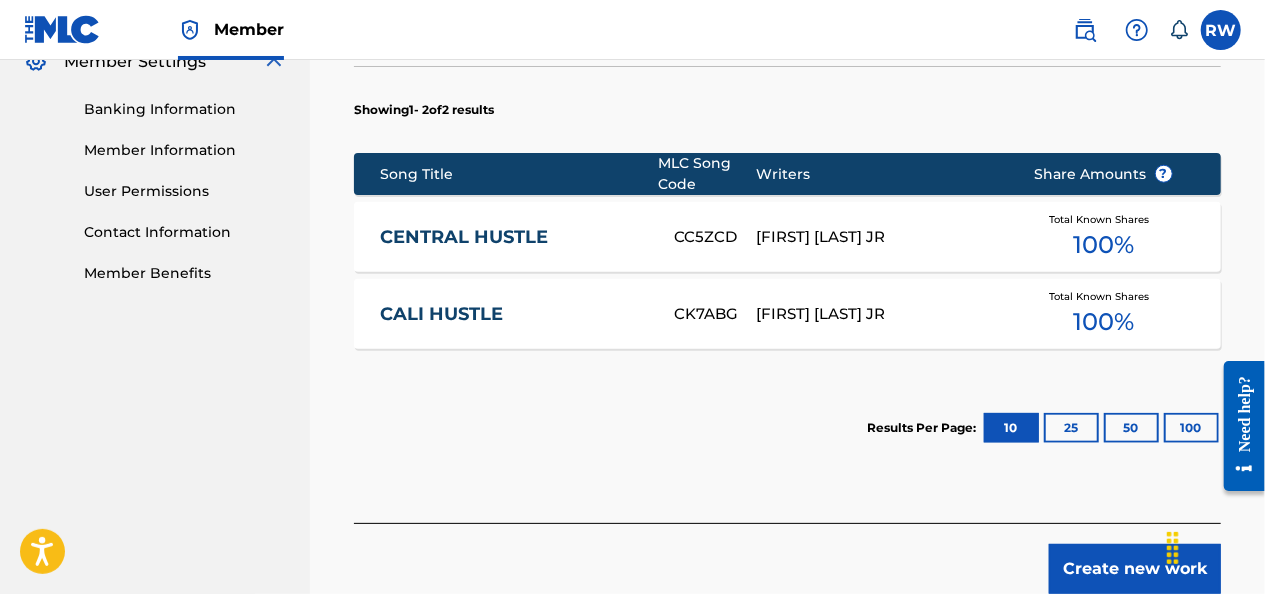 scroll, scrollTop: 951, scrollLeft: 0, axis: vertical 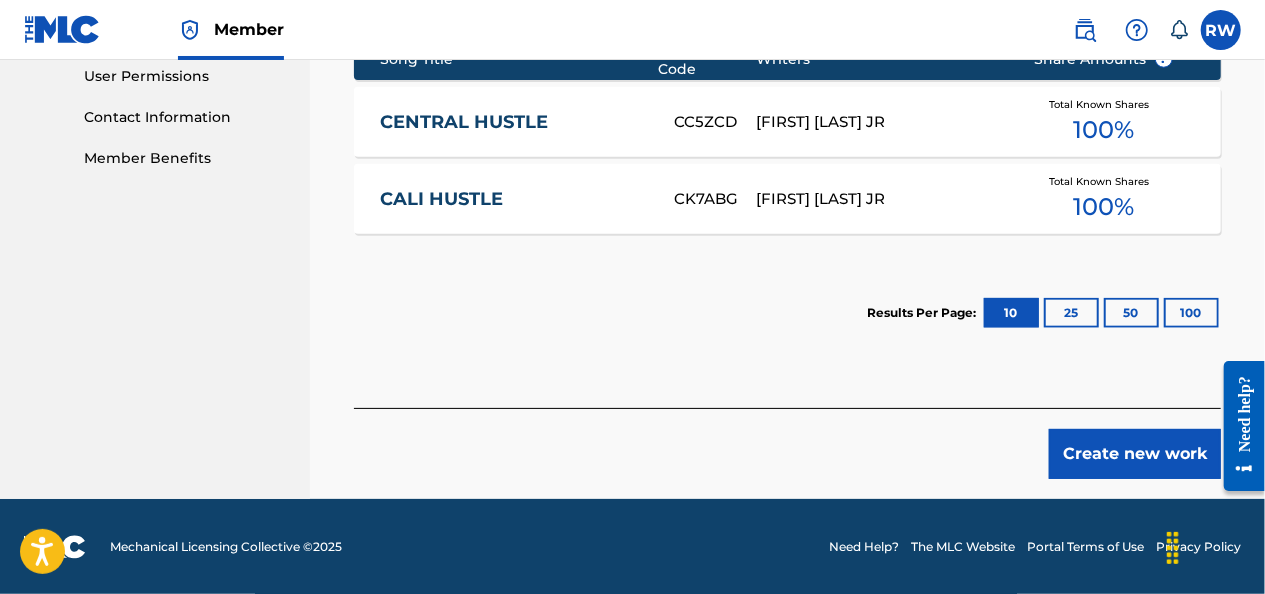 click on "Create new work" at bounding box center (1135, 454) 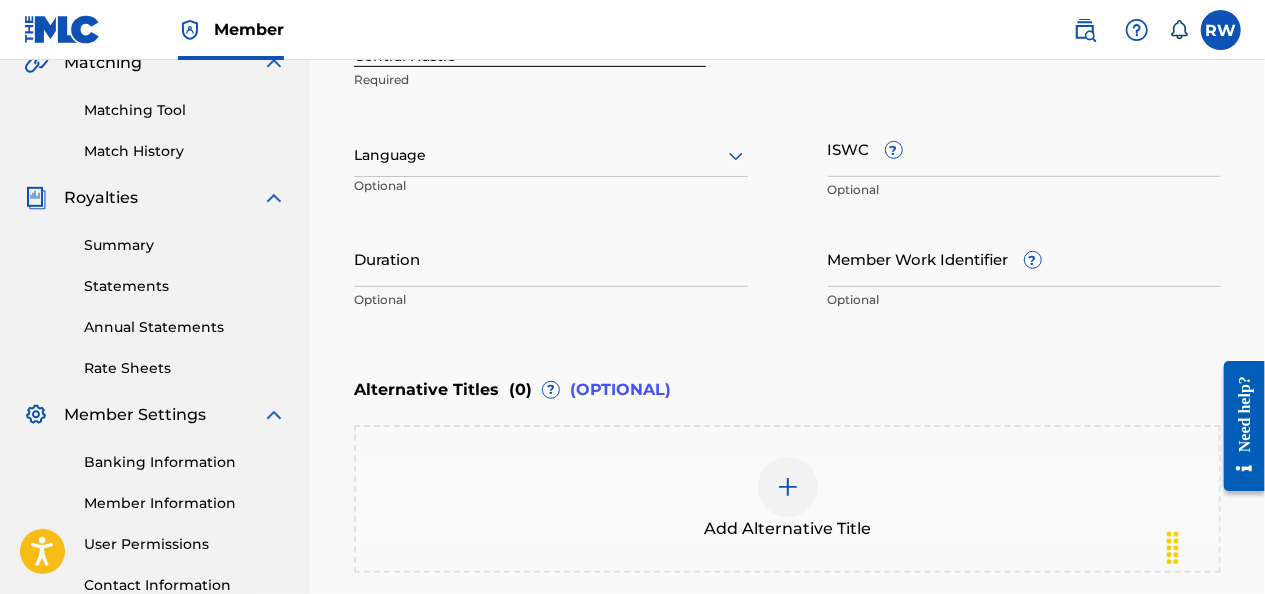 scroll, scrollTop: 454, scrollLeft: 0, axis: vertical 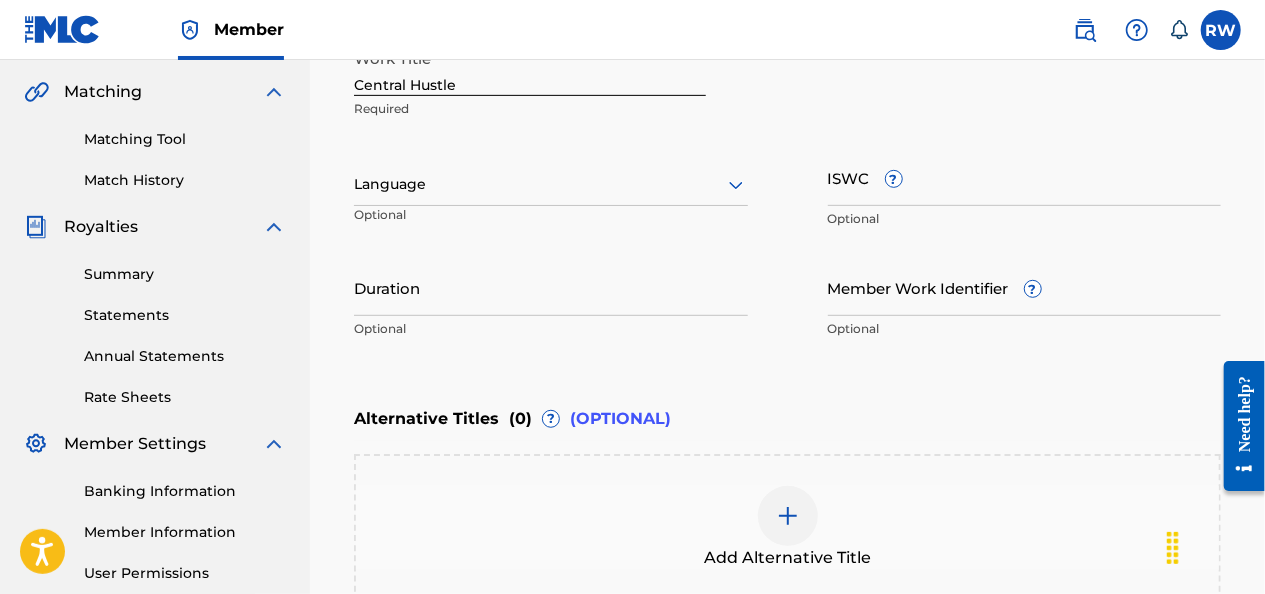 click on "ISWC   ?" at bounding box center (1025, 177) 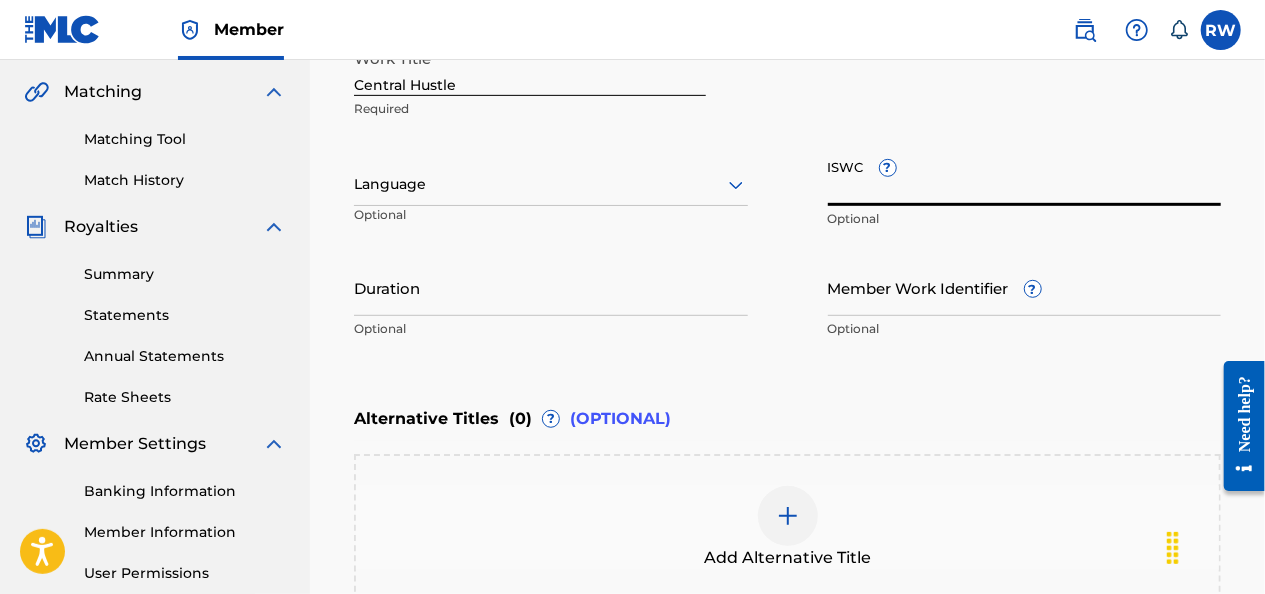 paste on "T-324.347.406-4" 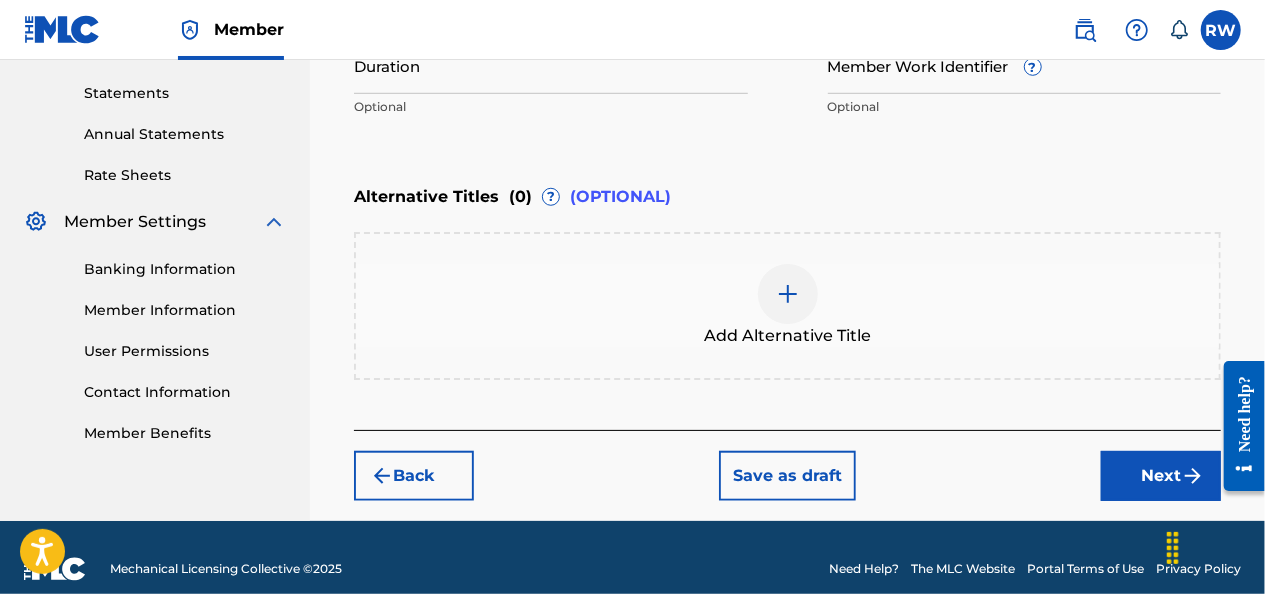 click on "Next" at bounding box center [1161, 476] 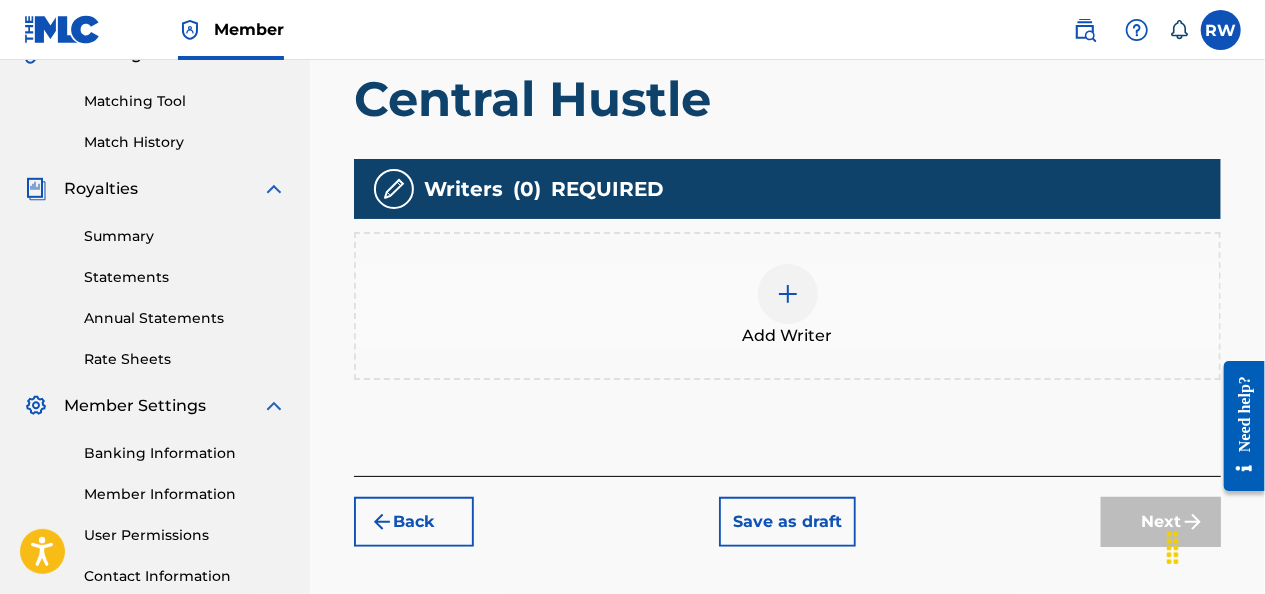 scroll, scrollTop: 497, scrollLeft: 0, axis: vertical 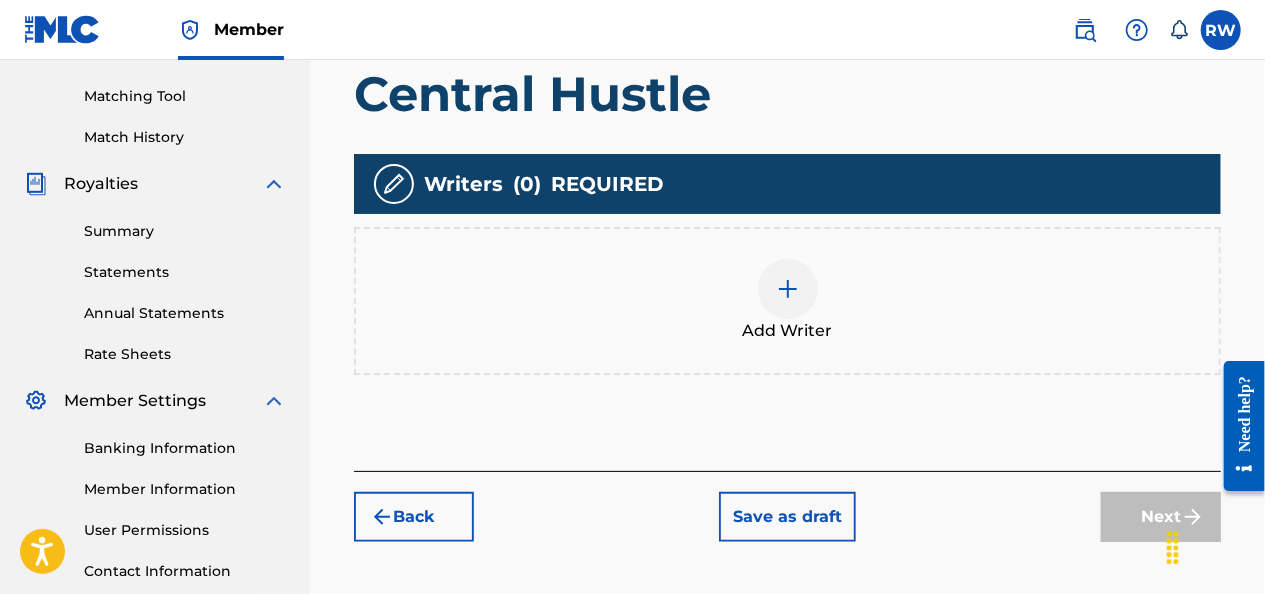 click at bounding box center (788, 289) 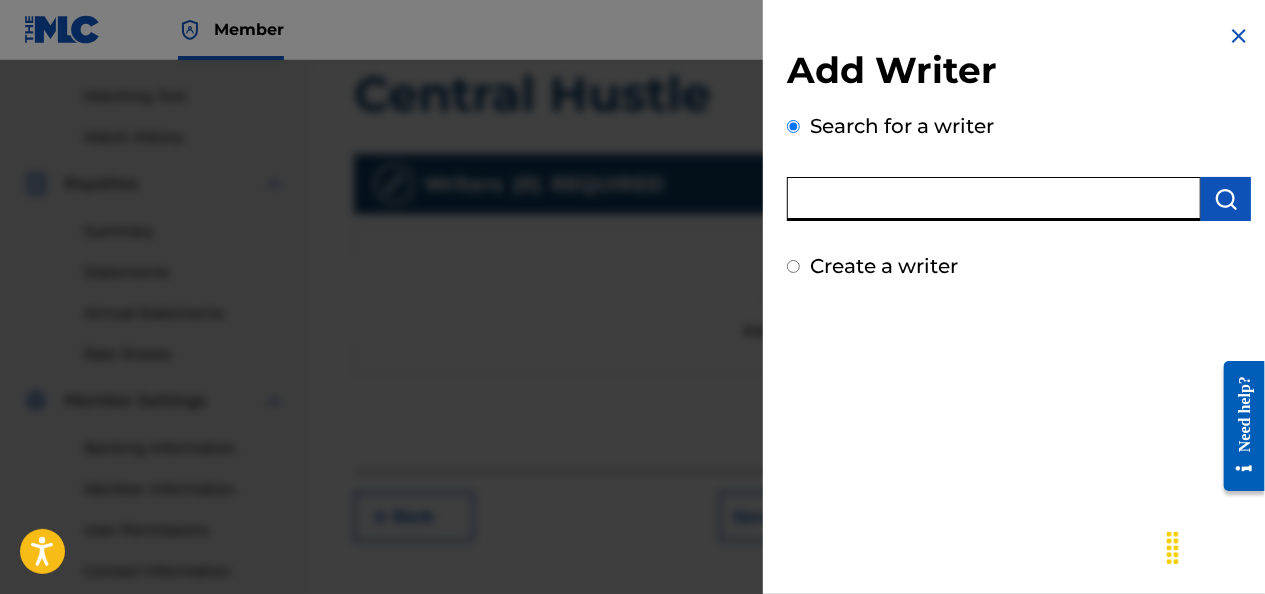 paste on "01072766545" 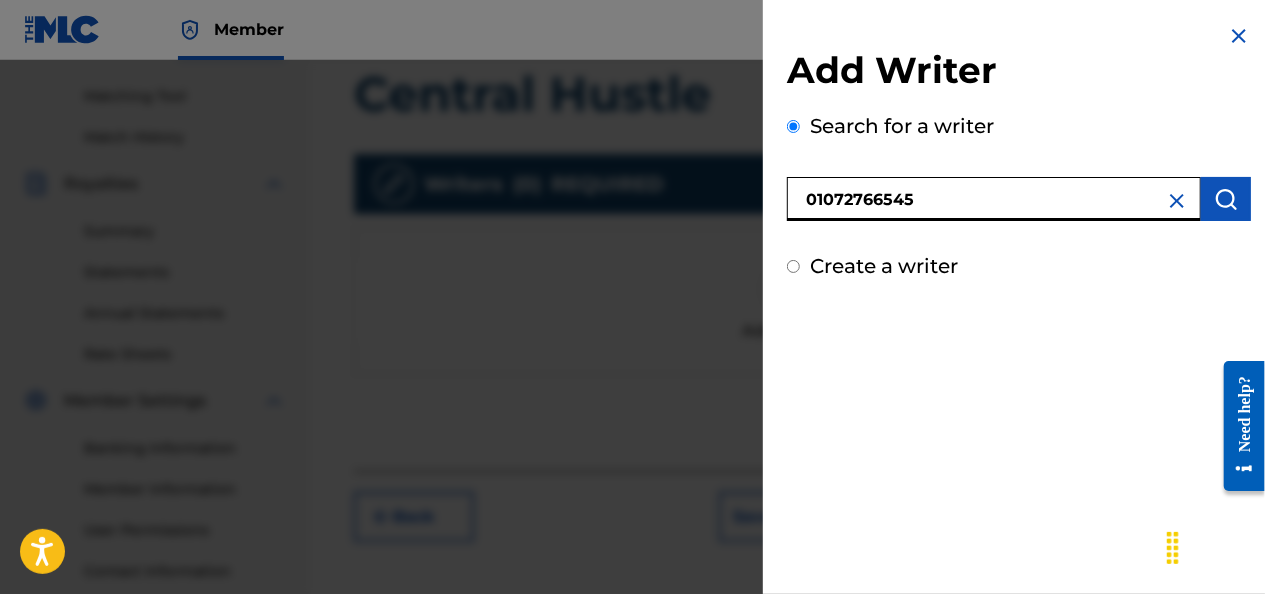 type on "01072766545" 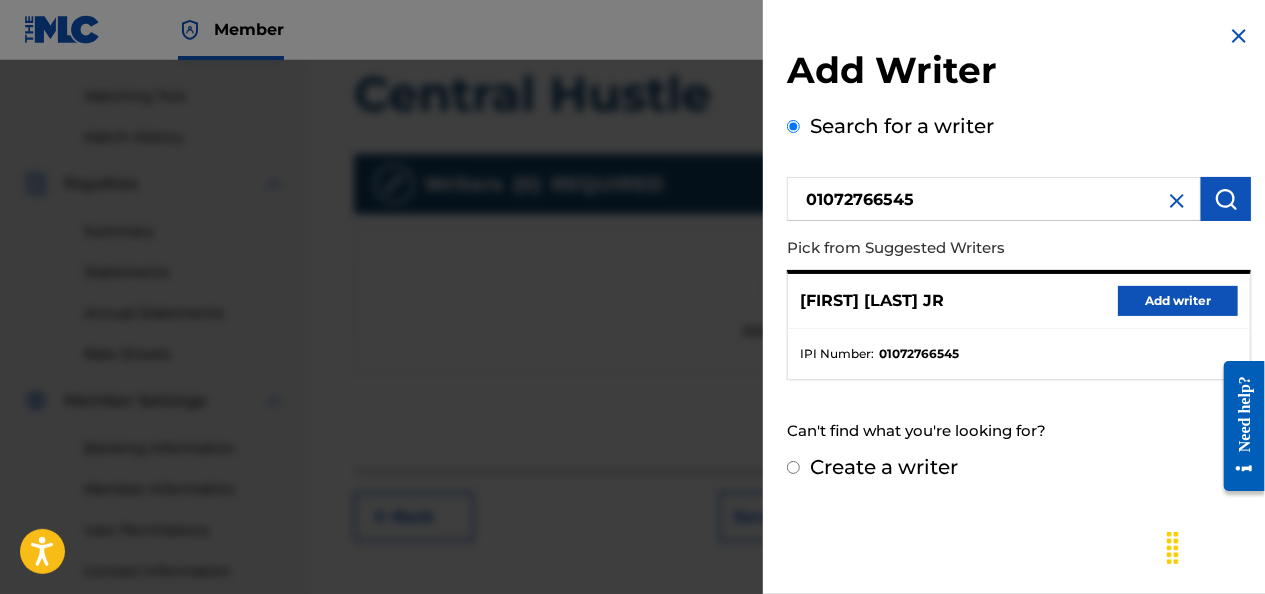 click on "Add writer" at bounding box center (1178, 301) 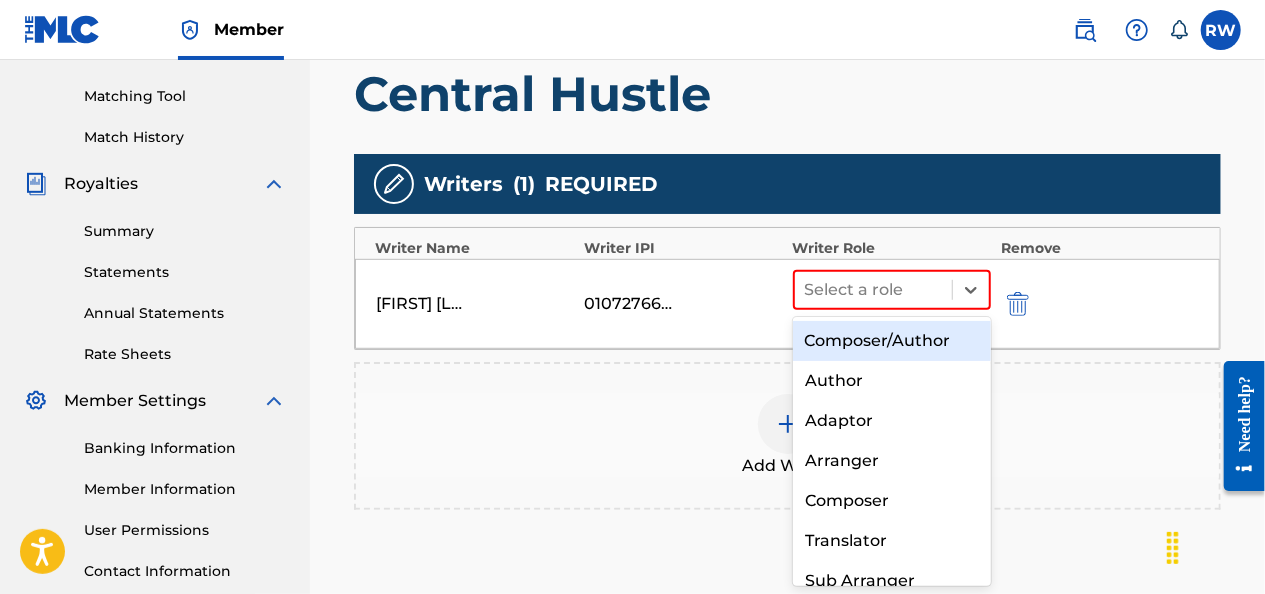 click on "Composer/Author" at bounding box center (892, 341) 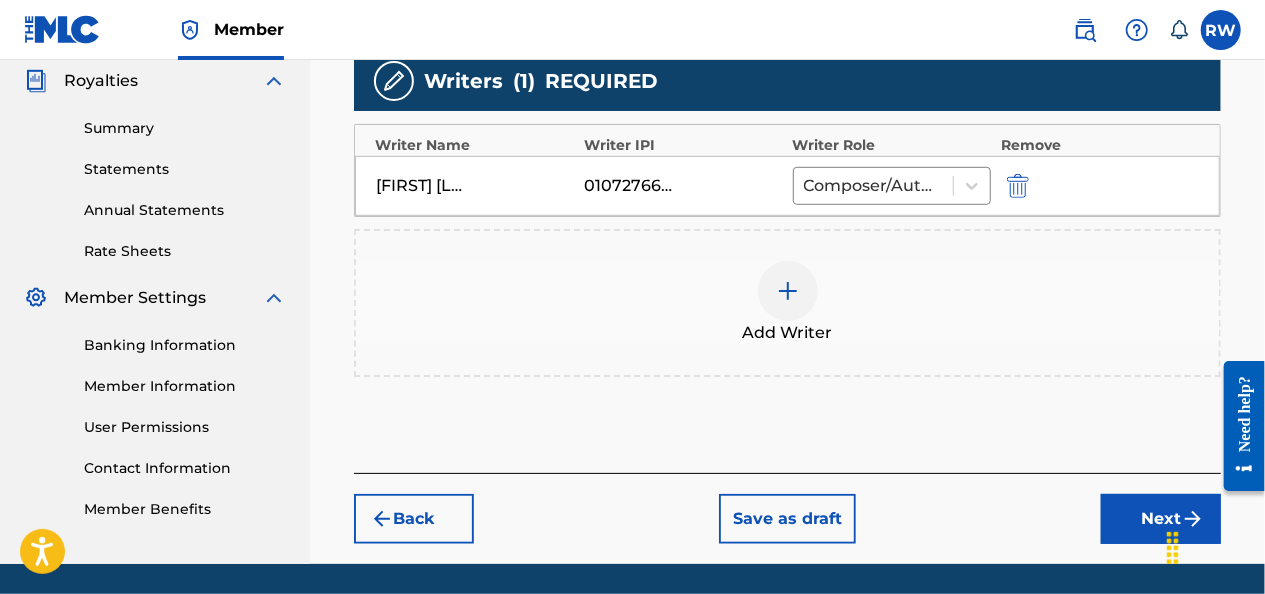 scroll, scrollTop: 664, scrollLeft: 0, axis: vertical 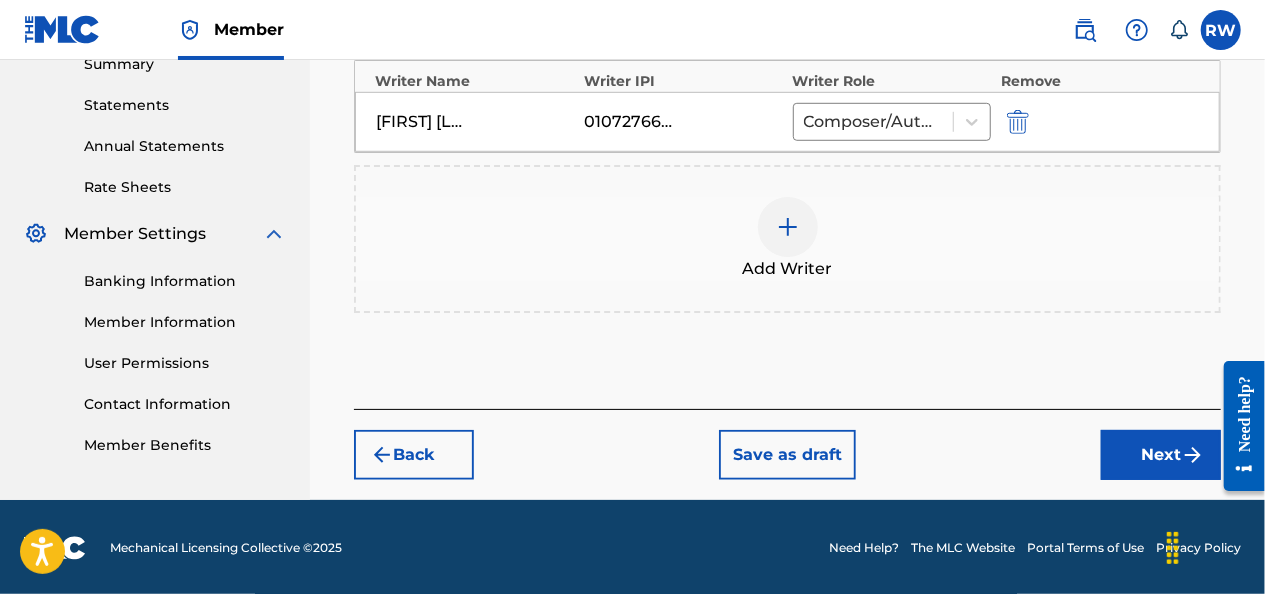 click on "Next" at bounding box center (1161, 455) 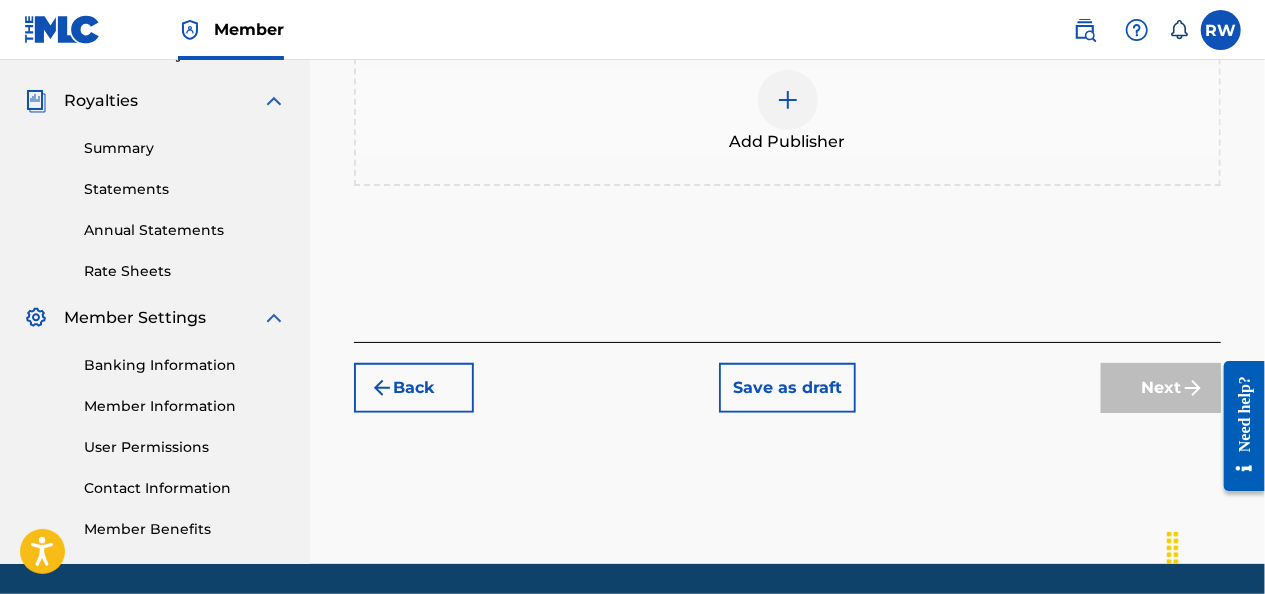 scroll, scrollTop: 587, scrollLeft: 0, axis: vertical 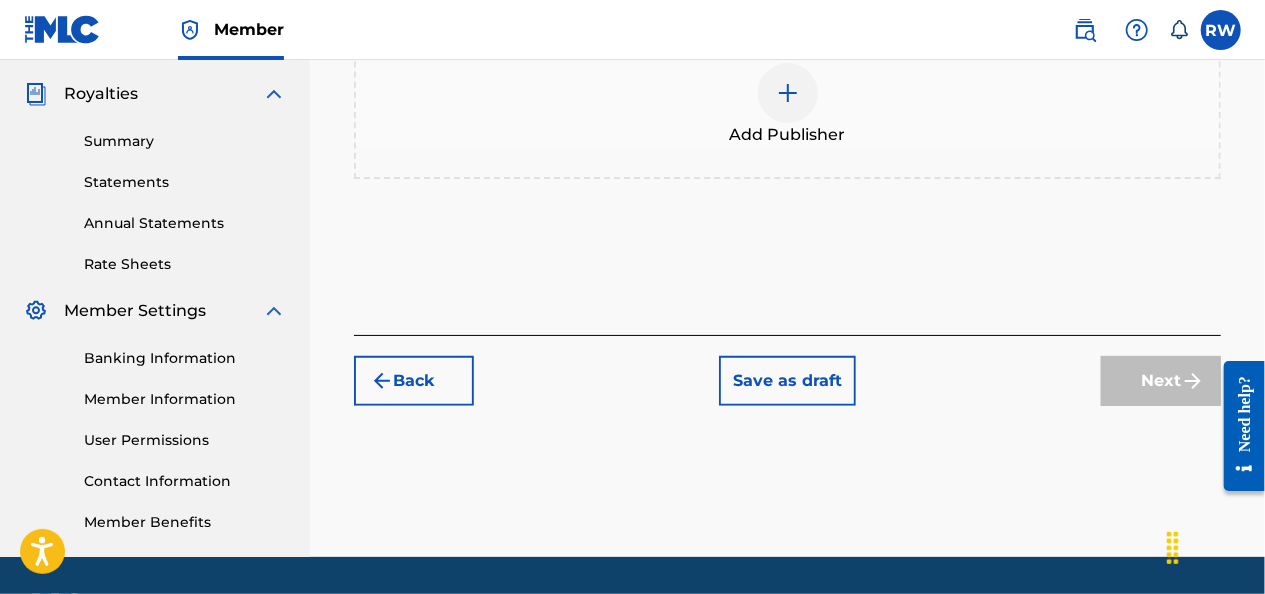 click at bounding box center (788, 93) 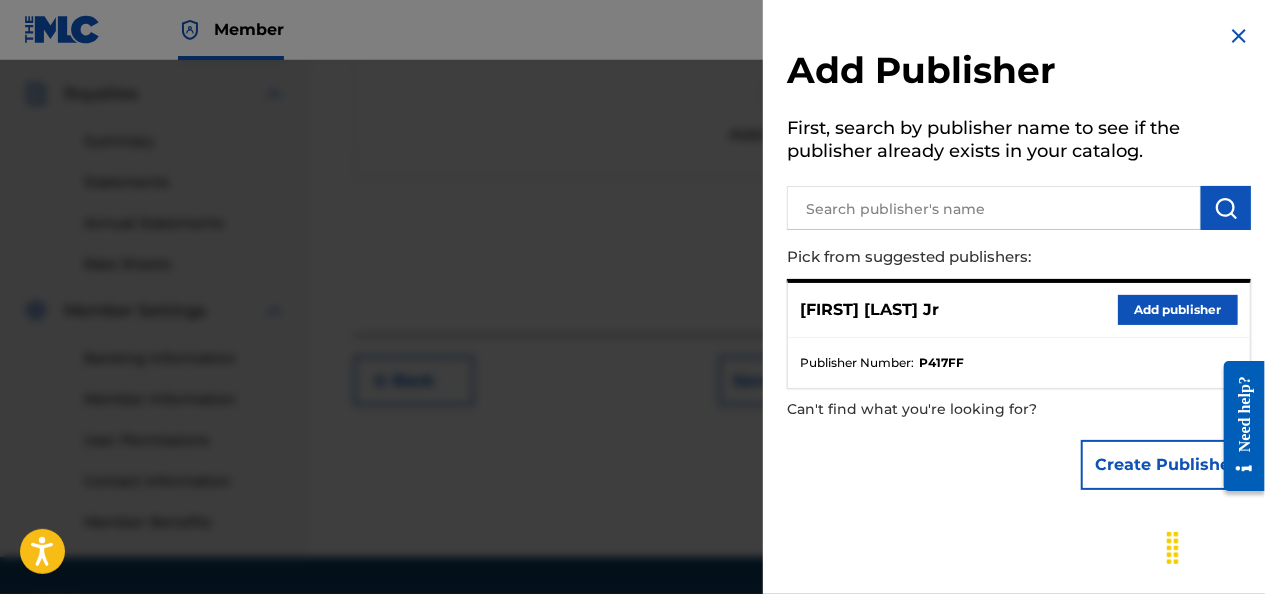 click on "Add publisher" at bounding box center (1178, 310) 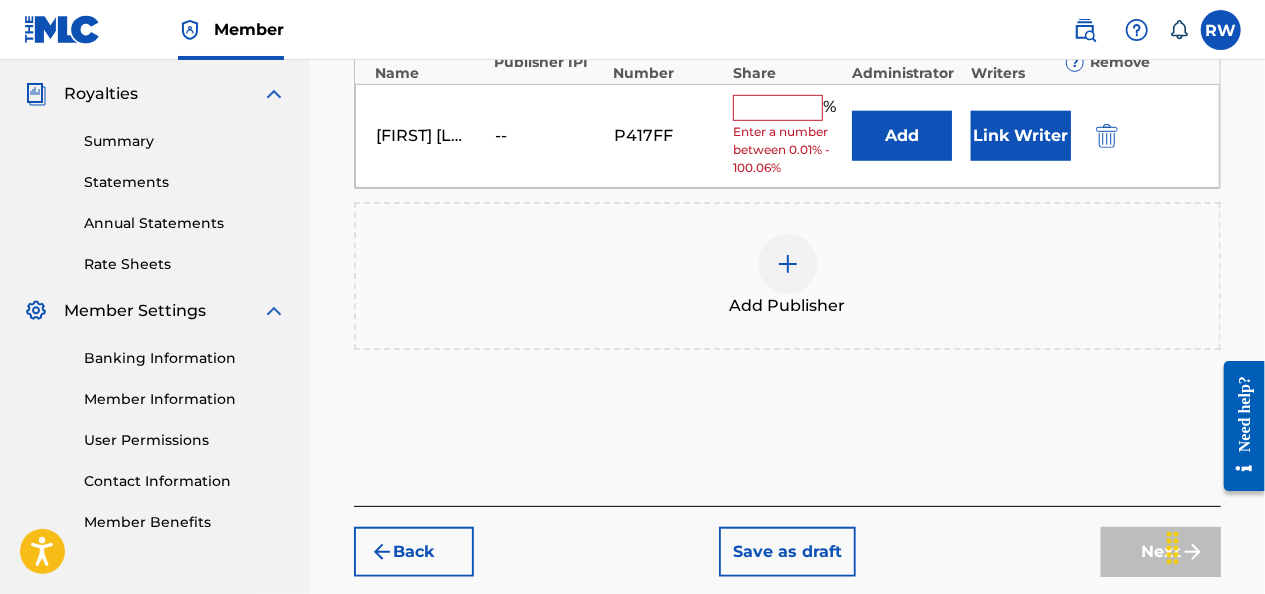 click at bounding box center [778, 108] 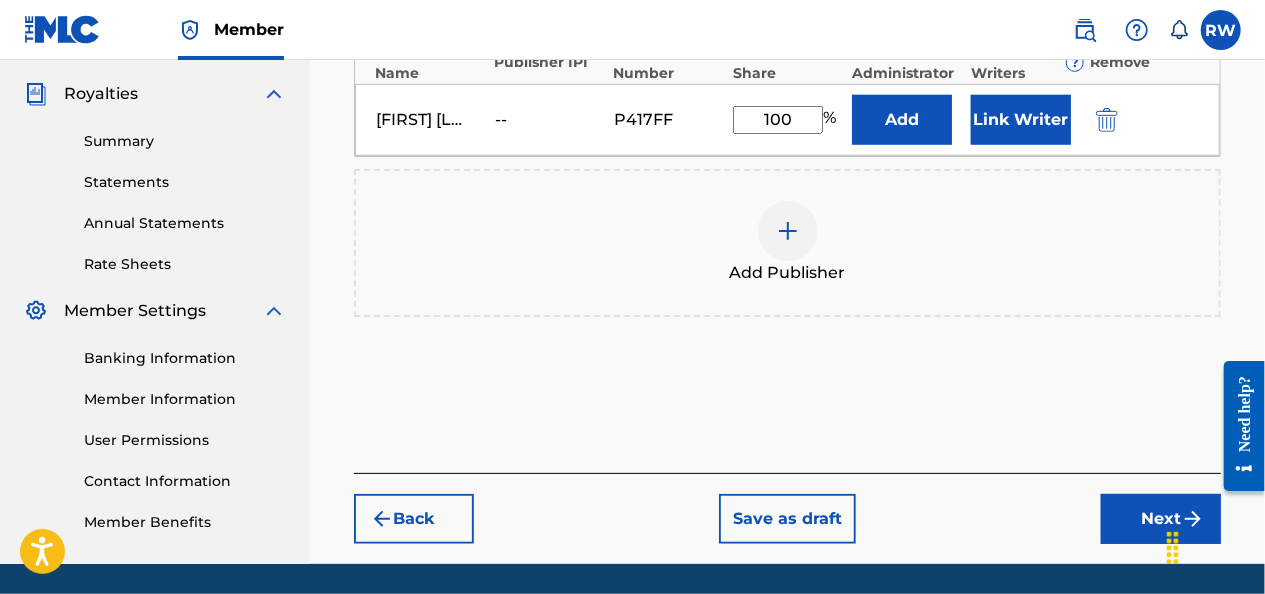click on "Next" at bounding box center [1161, 519] 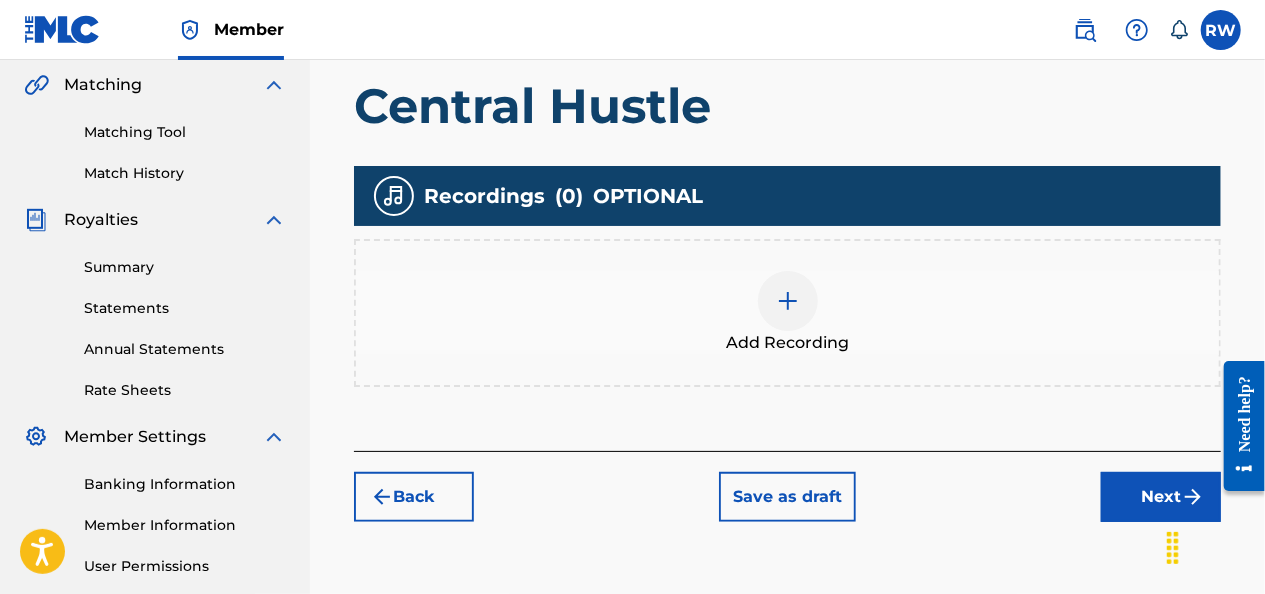 scroll, scrollTop: 463, scrollLeft: 0, axis: vertical 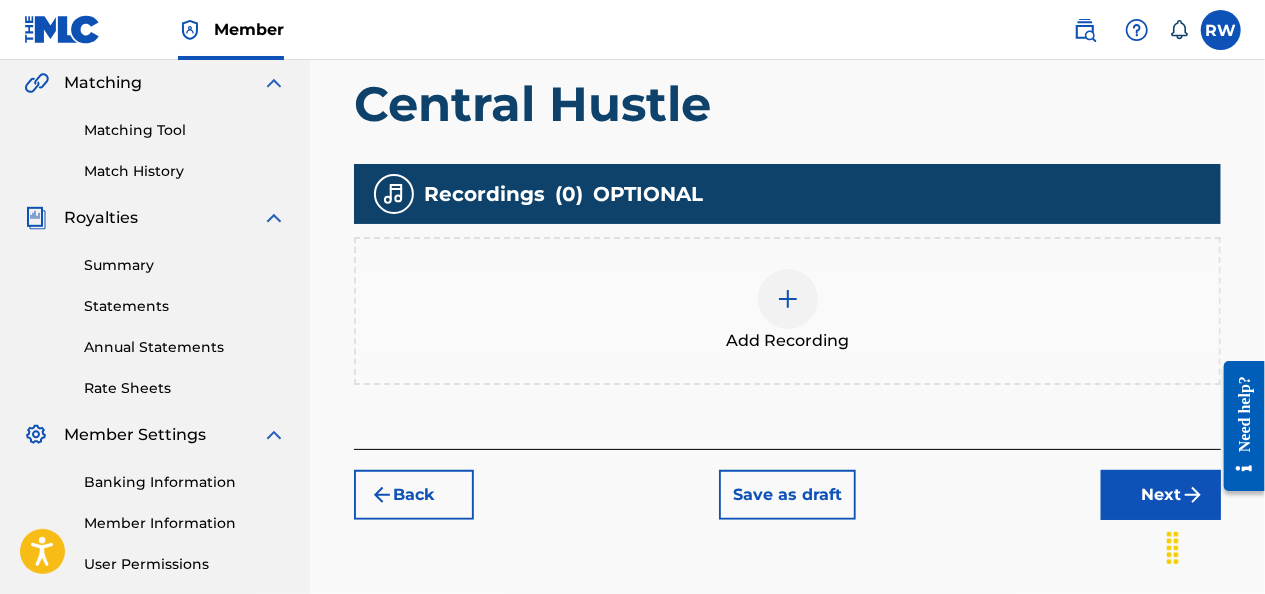 click at bounding box center [788, 299] 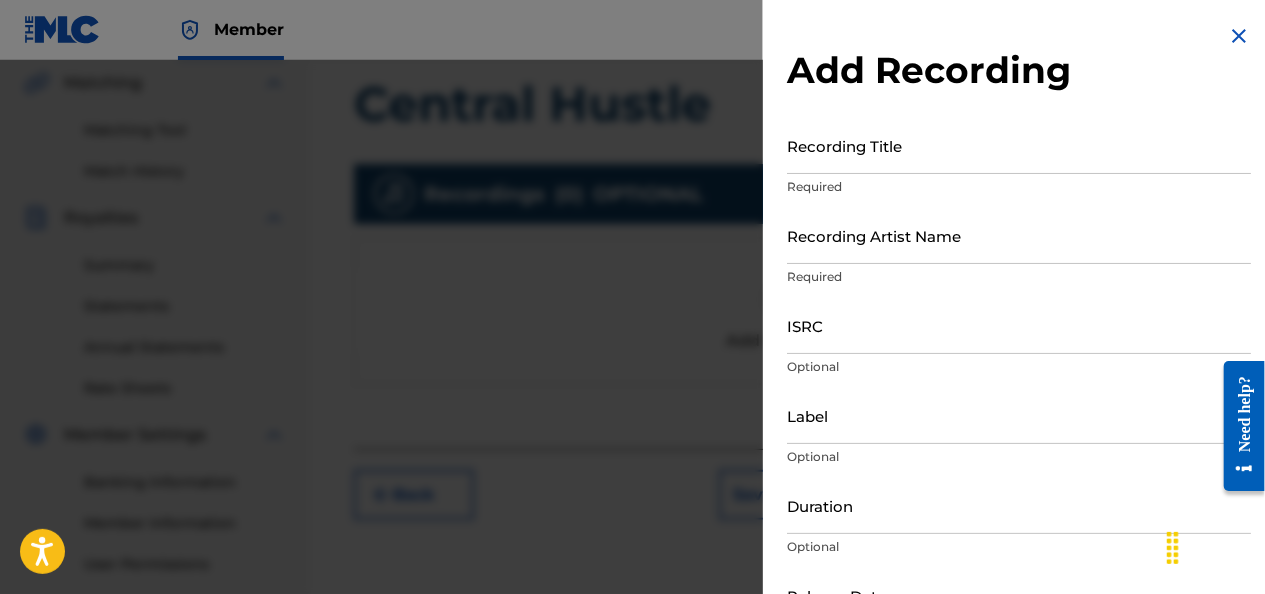 click on "Recording Title" at bounding box center [1019, 145] 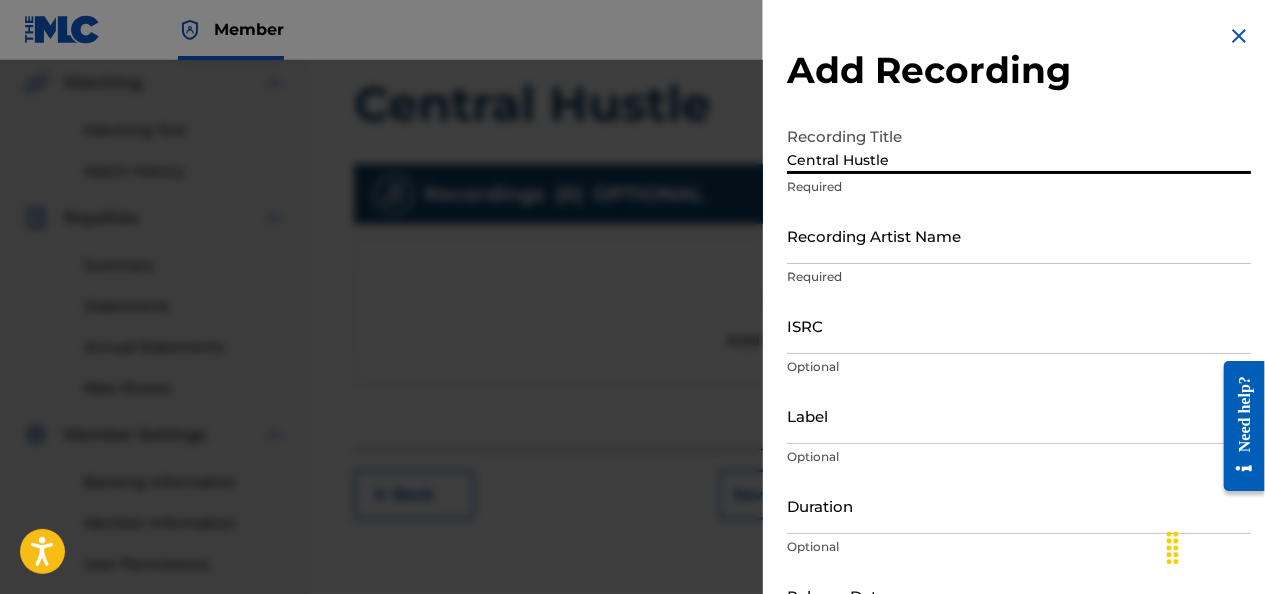 type on "Central Hustle" 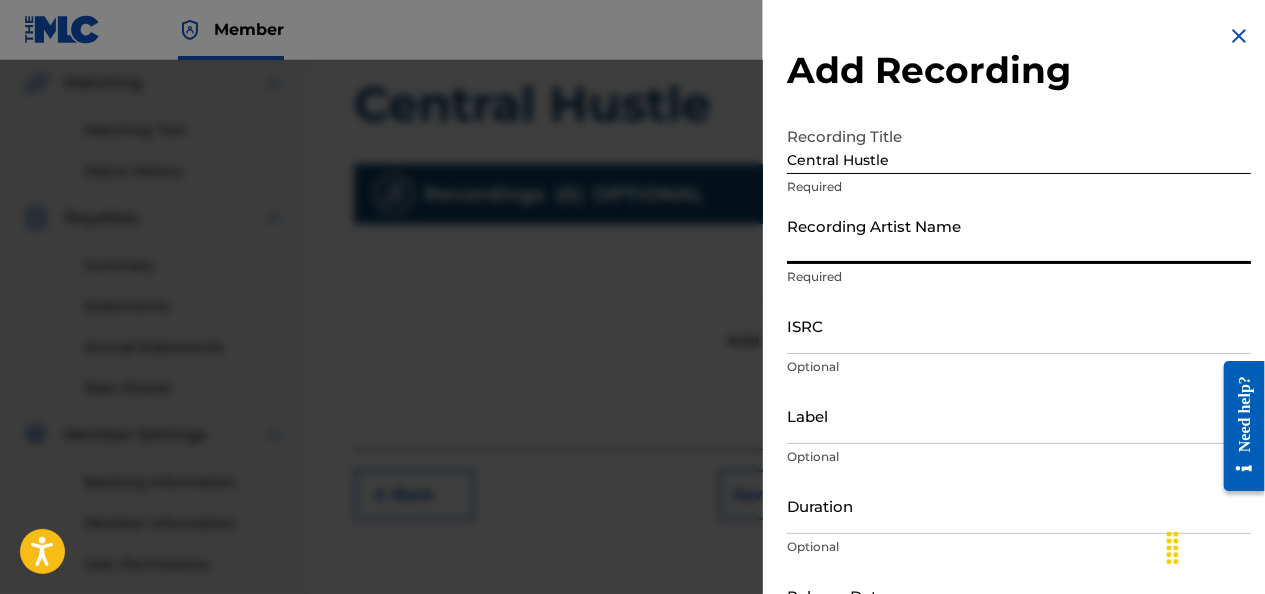 type on "JUNIO" 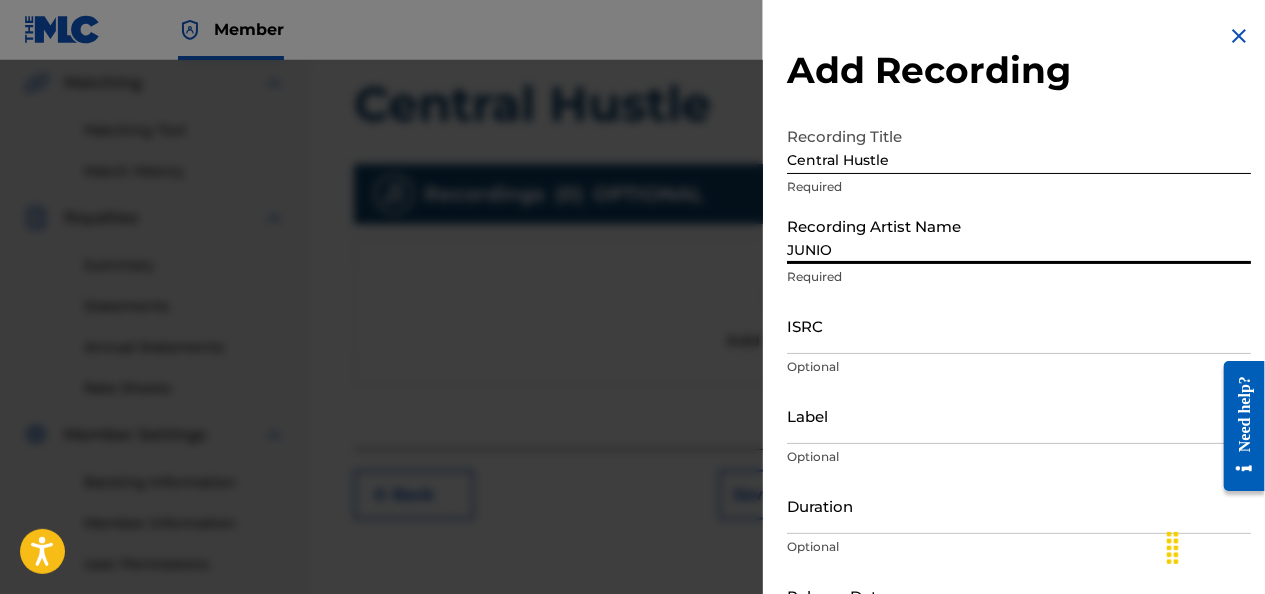 type on "STREETKID MUSIC LLC" 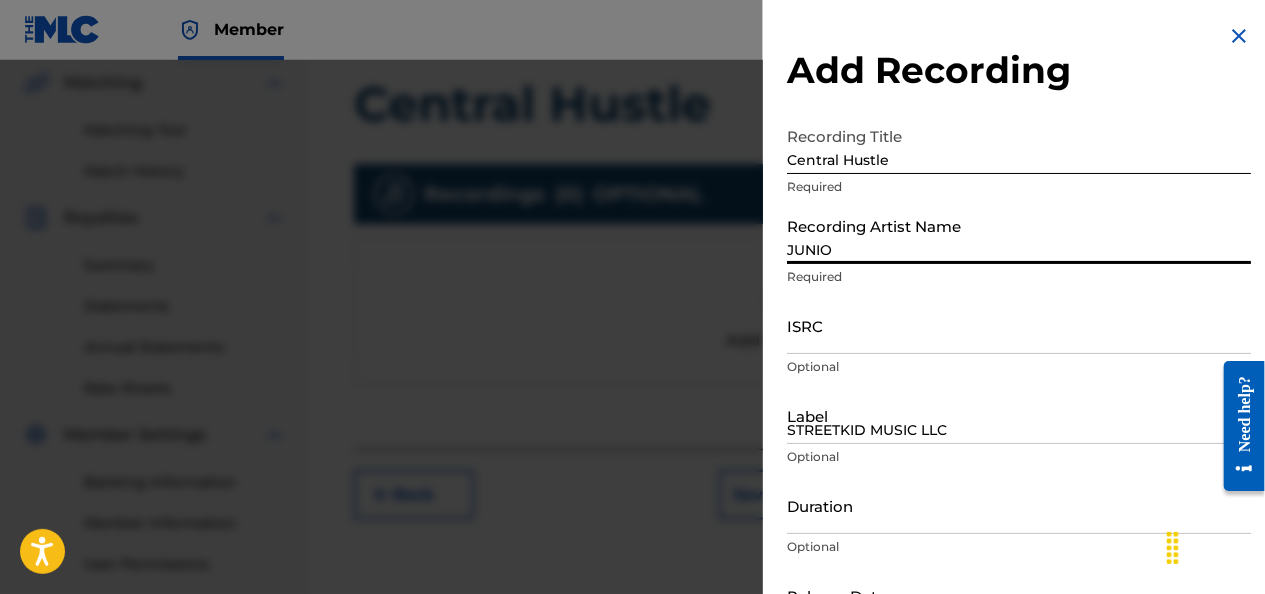 type on "May 31 2023" 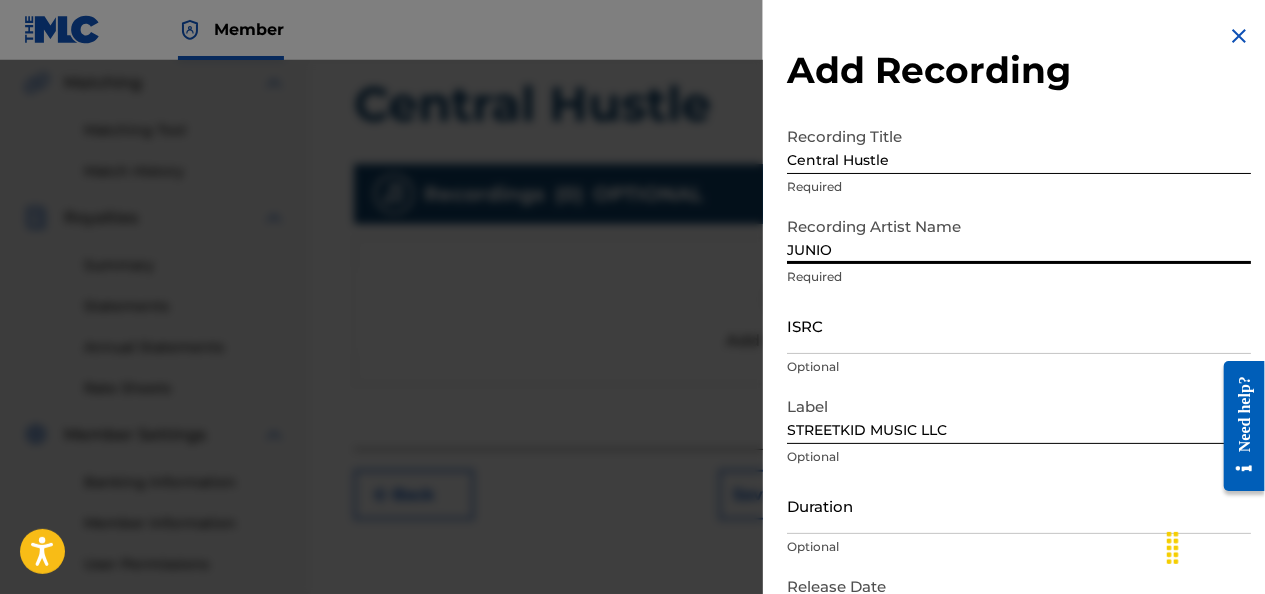 click on "ISRC" at bounding box center [1019, 325] 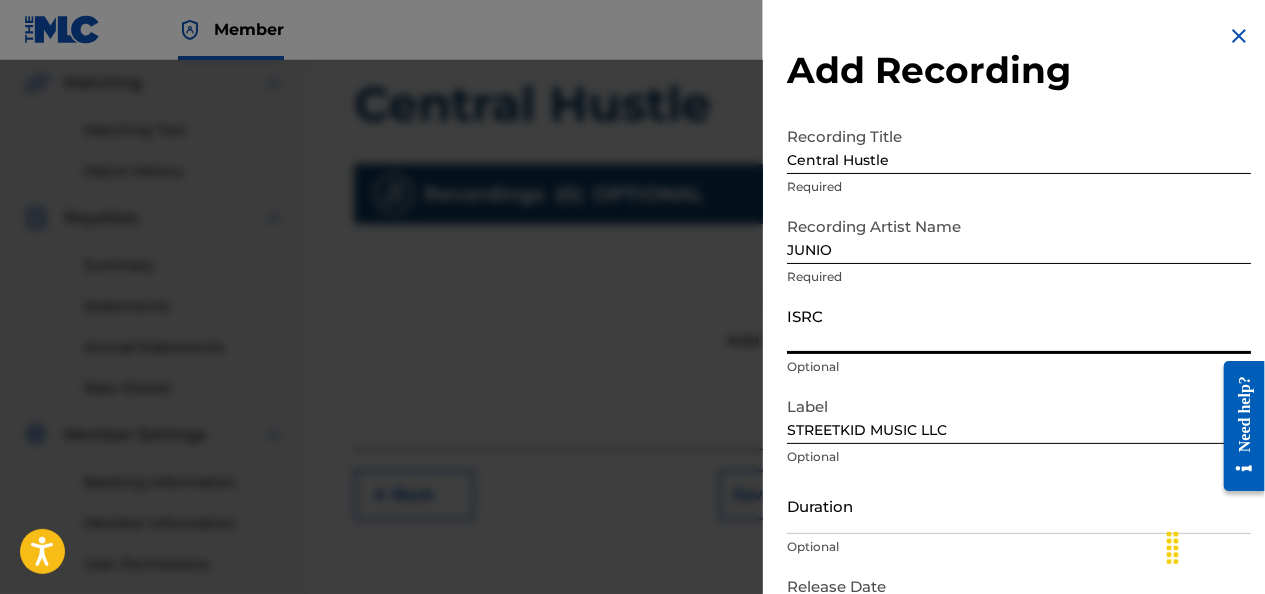 paste on "QZTBD2365642" 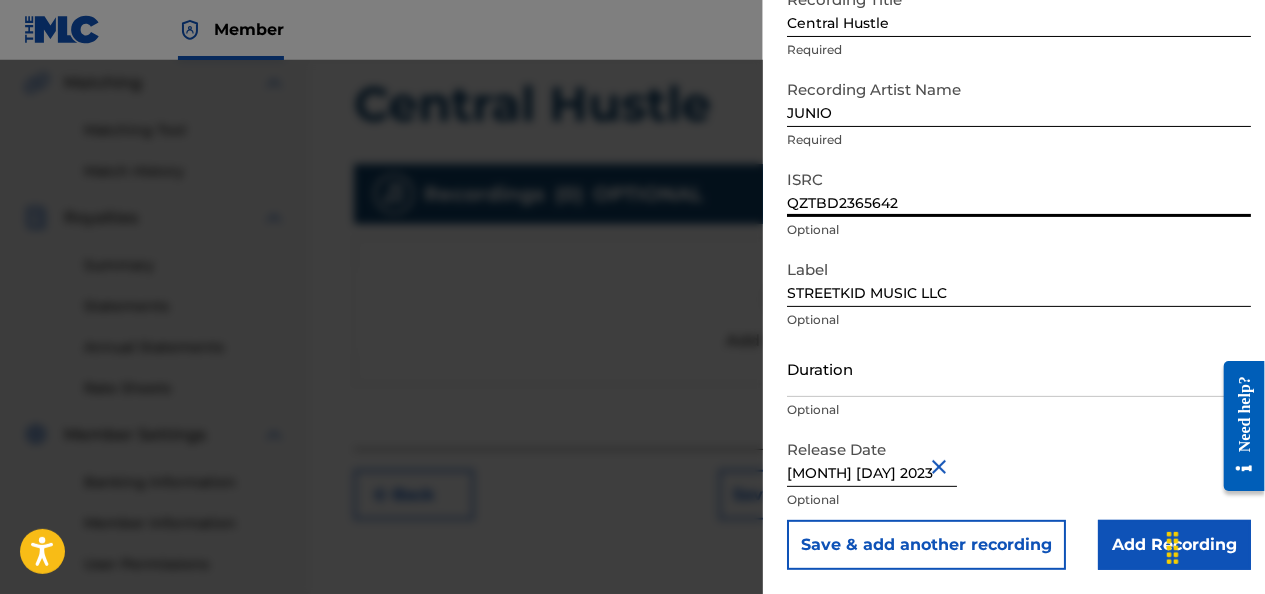 scroll, scrollTop: 128, scrollLeft: 0, axis: vertical 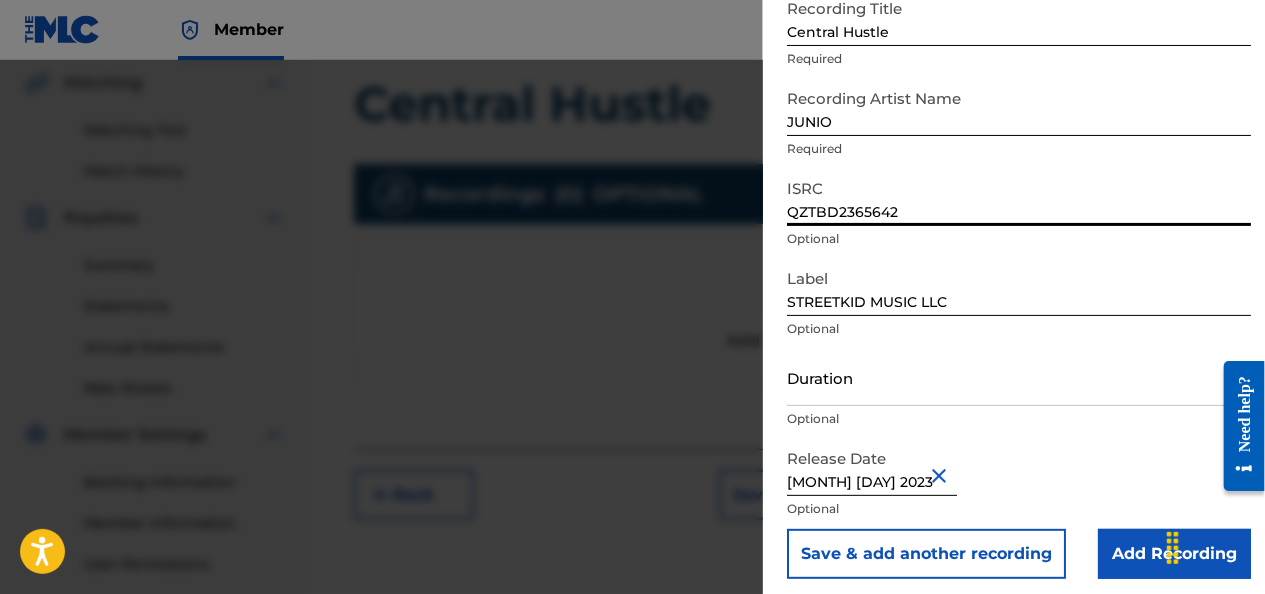 click on "Add Recording" at bounding box center (1174, 554) 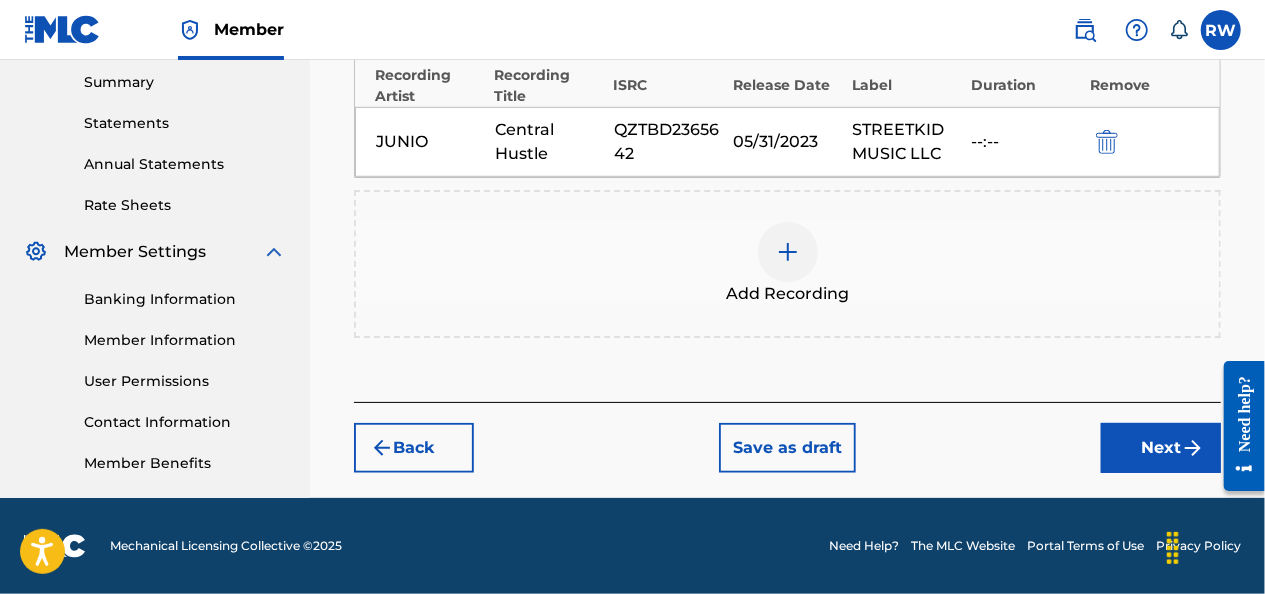 click on "Next" at bounding box center (1161, 448) 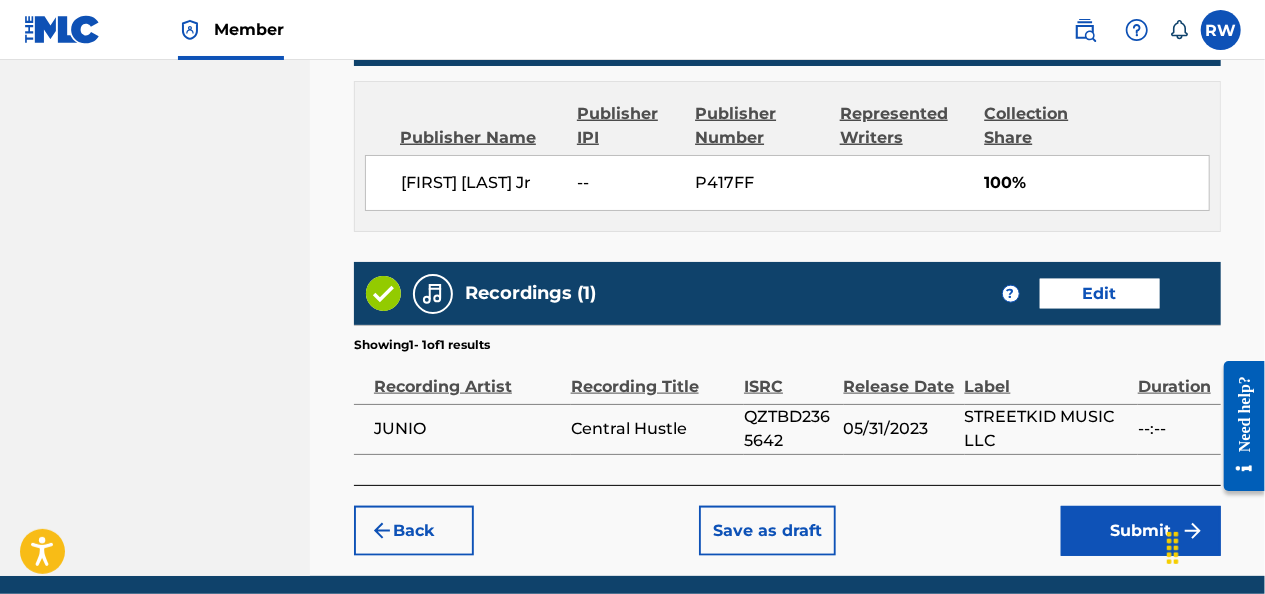 scroll, scrollTop: 1181, scrollLeft: 0, axis: vertical 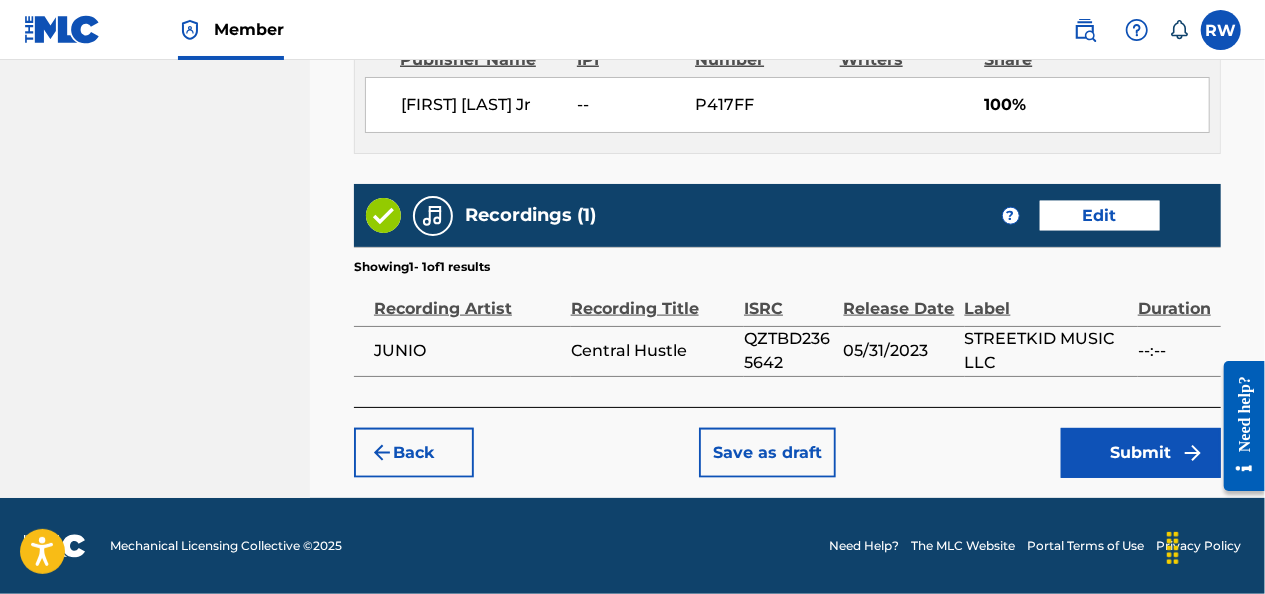 click on "Submit" at bounding box center [1141, 453] 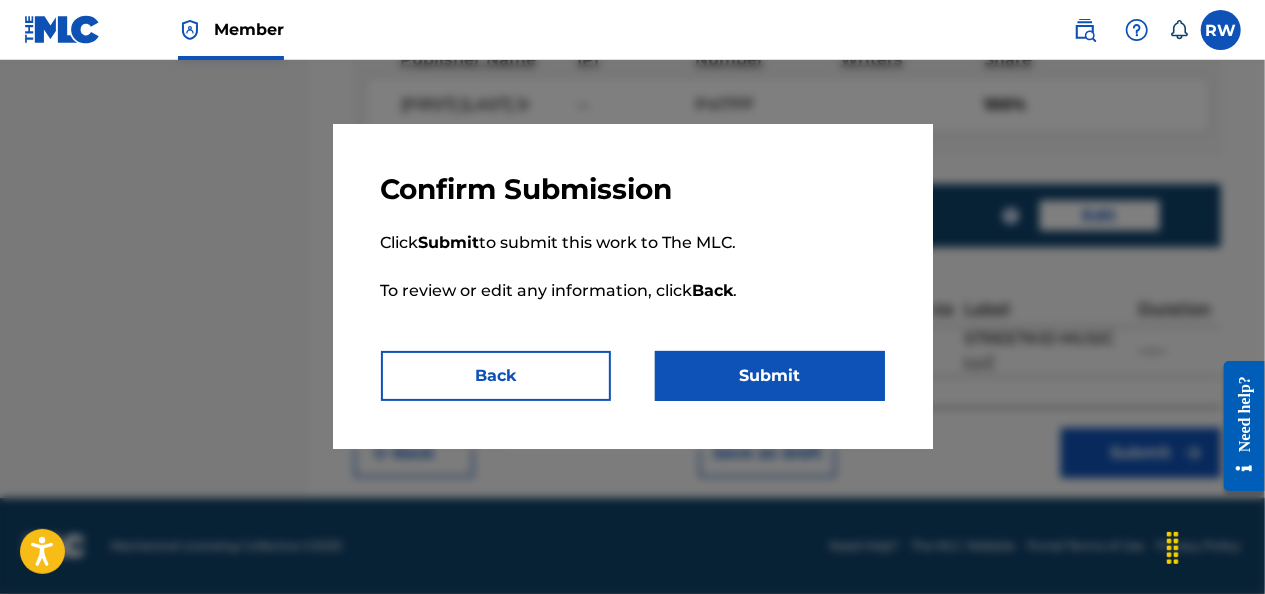 click on "Submit" at bounding box center [770, 376] 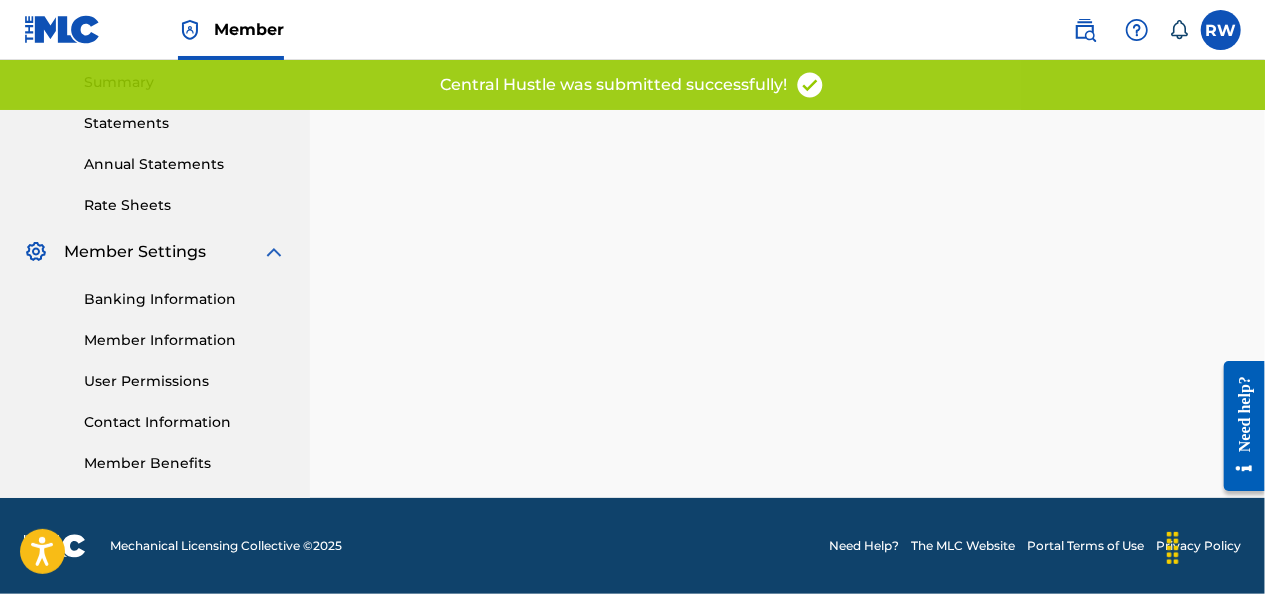 scroll, scrollTop: 0, scrollLeft: 0, axis: both 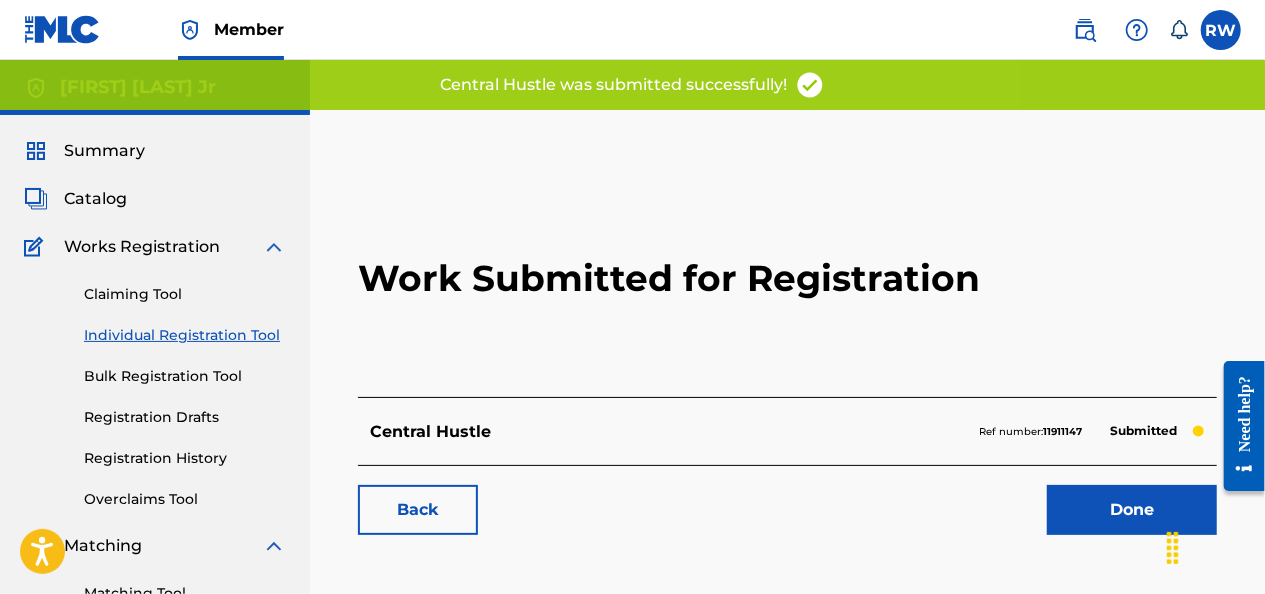 click on "Done" at bounding box center [1132, 510] 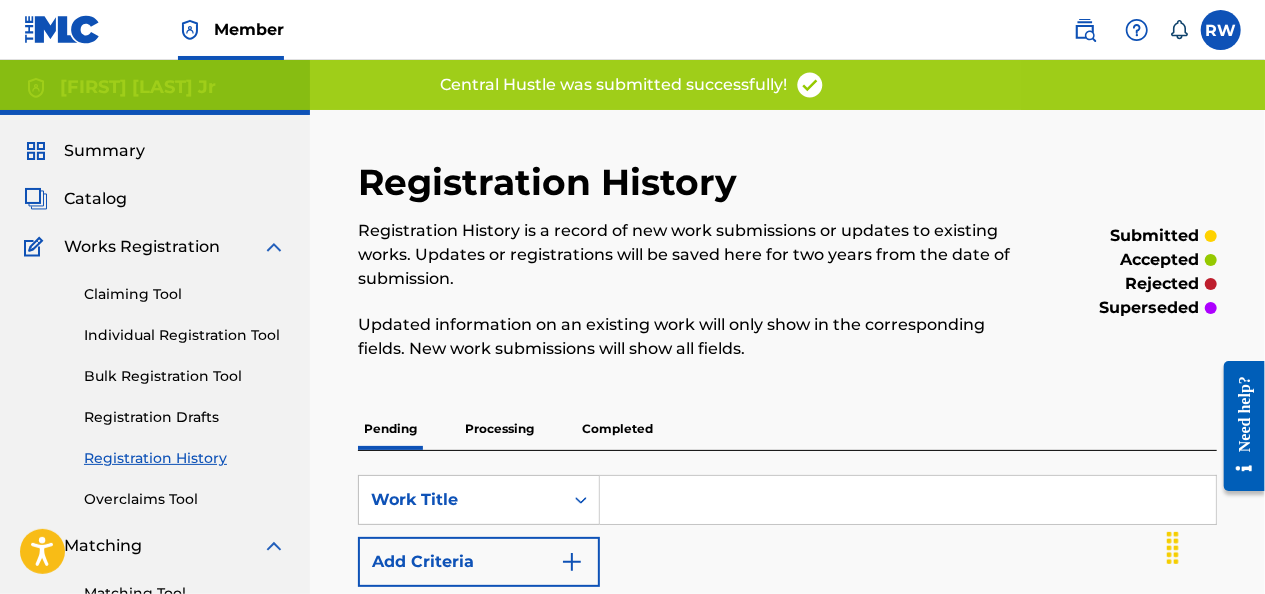 click on "Individual Registration Tool" at bounding box center (185, 335) 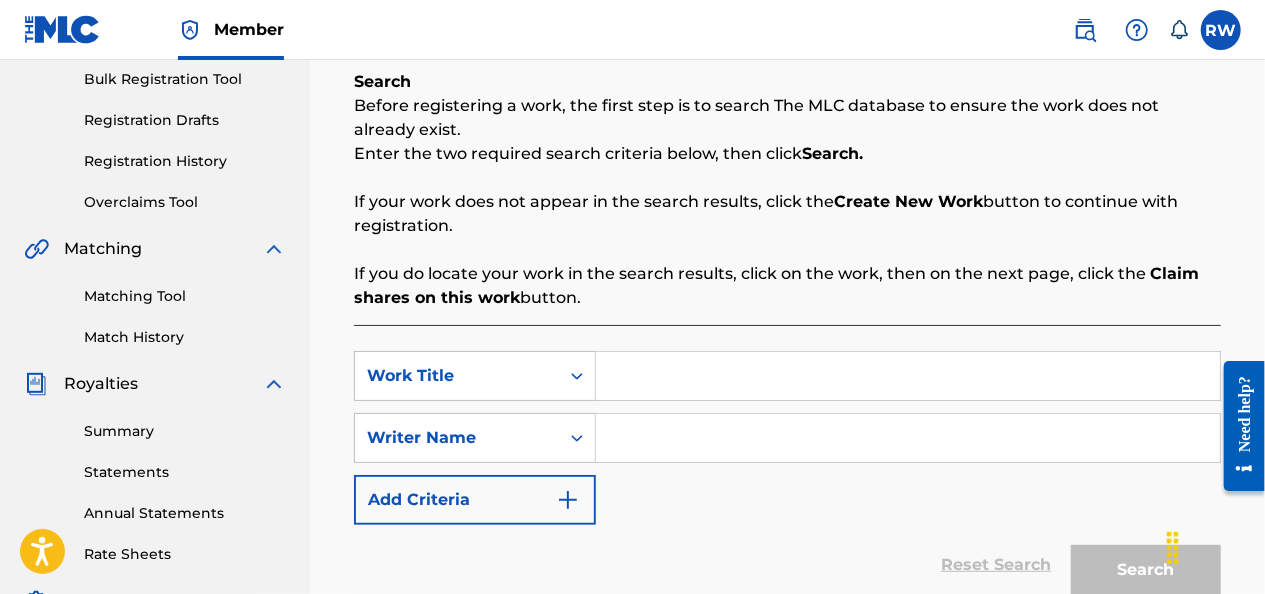 scroll, scrollTop: 298, scrollLeft: 0, axis: vertical 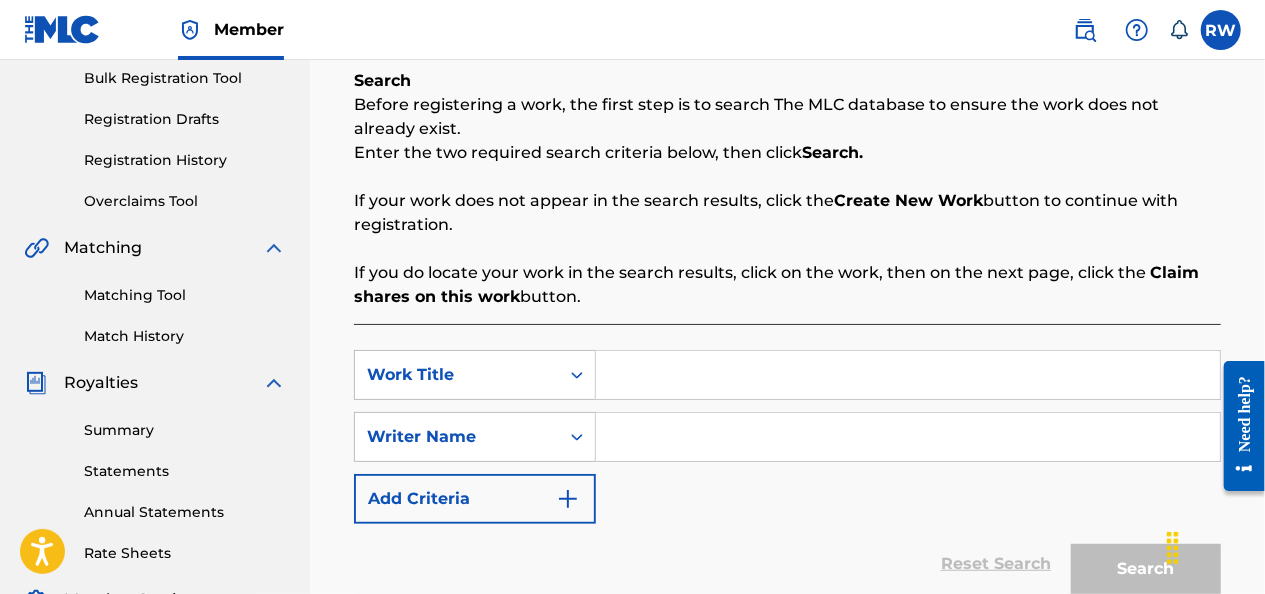 click at bounding box center (908, 375) 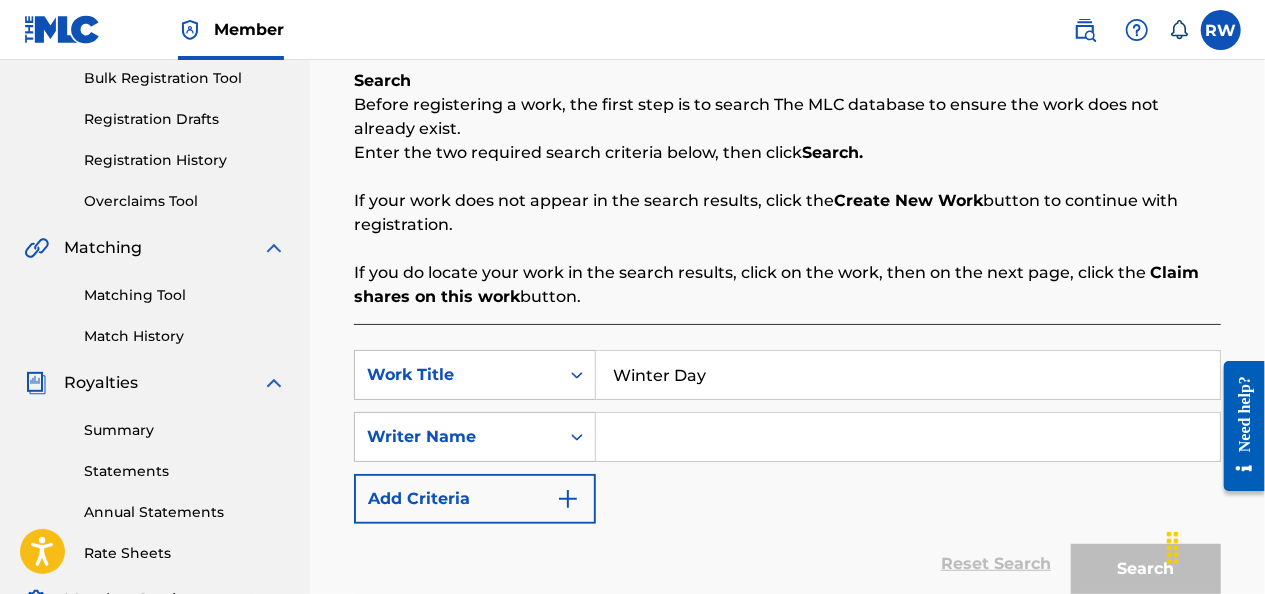 type on "Winter Day" 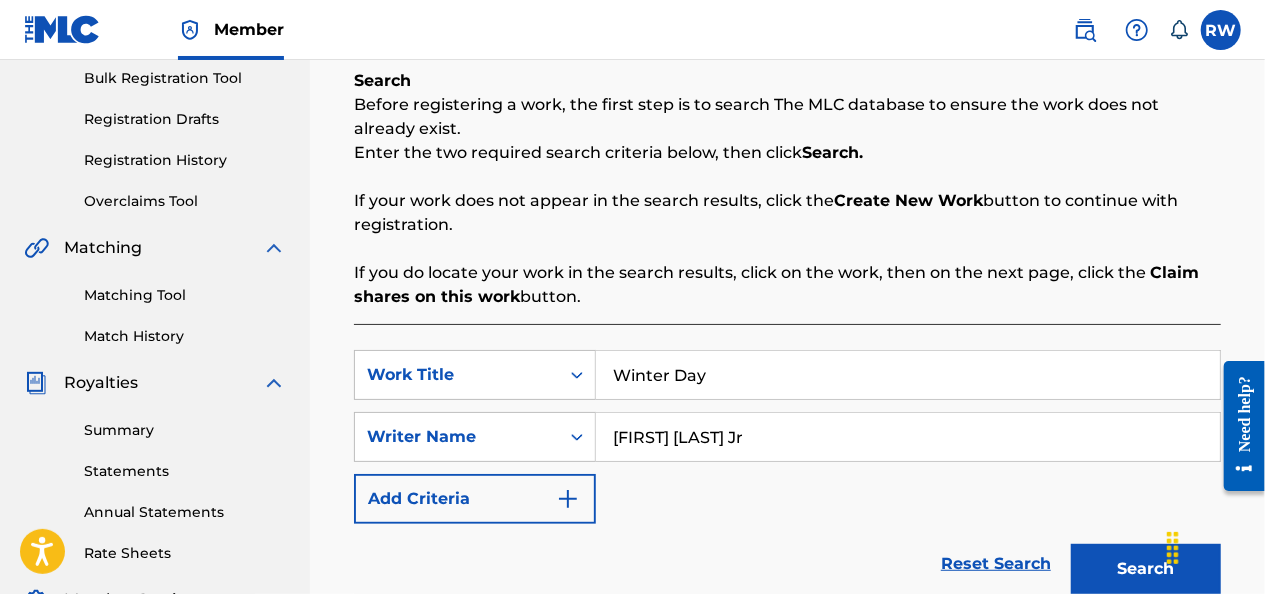 click on "Search" at bounding box center [1146, 569] 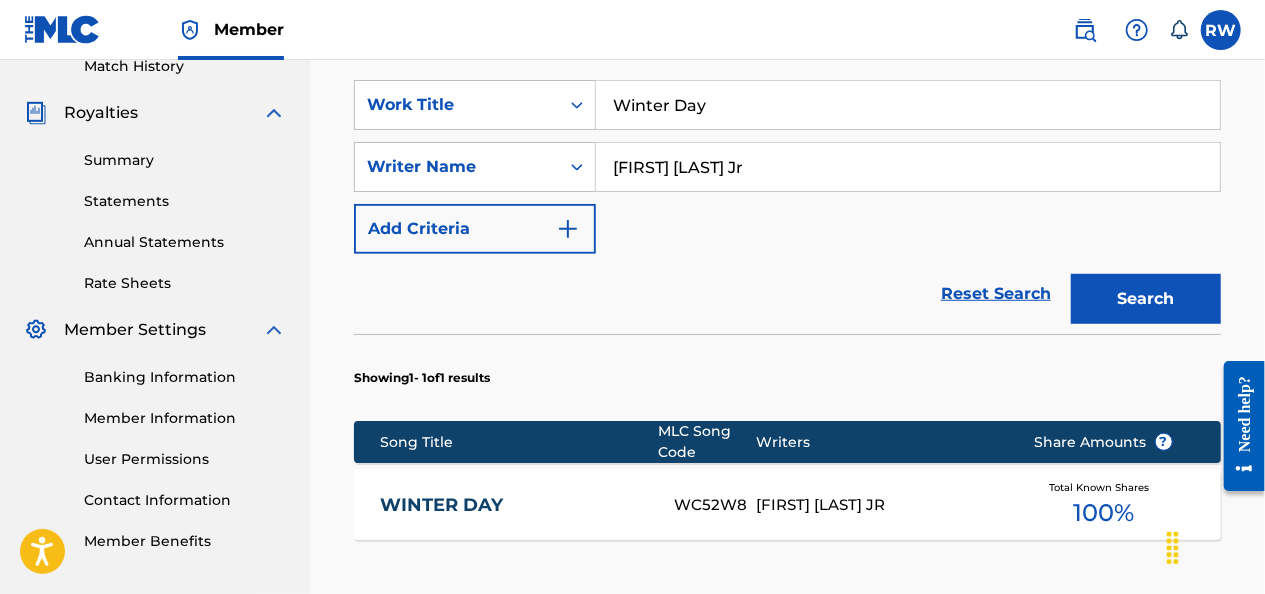 scroll, scrollTop: 569, scrollLeft: 0, axis: vertical 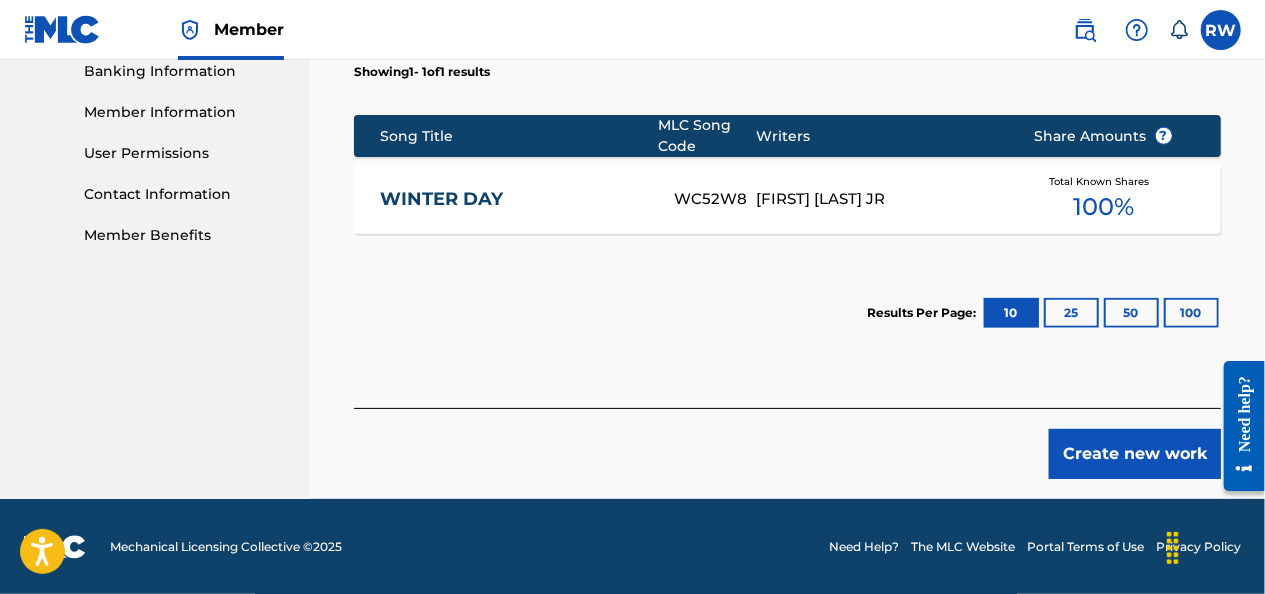 click on "Create new work" at bounding box center [1135, 454] 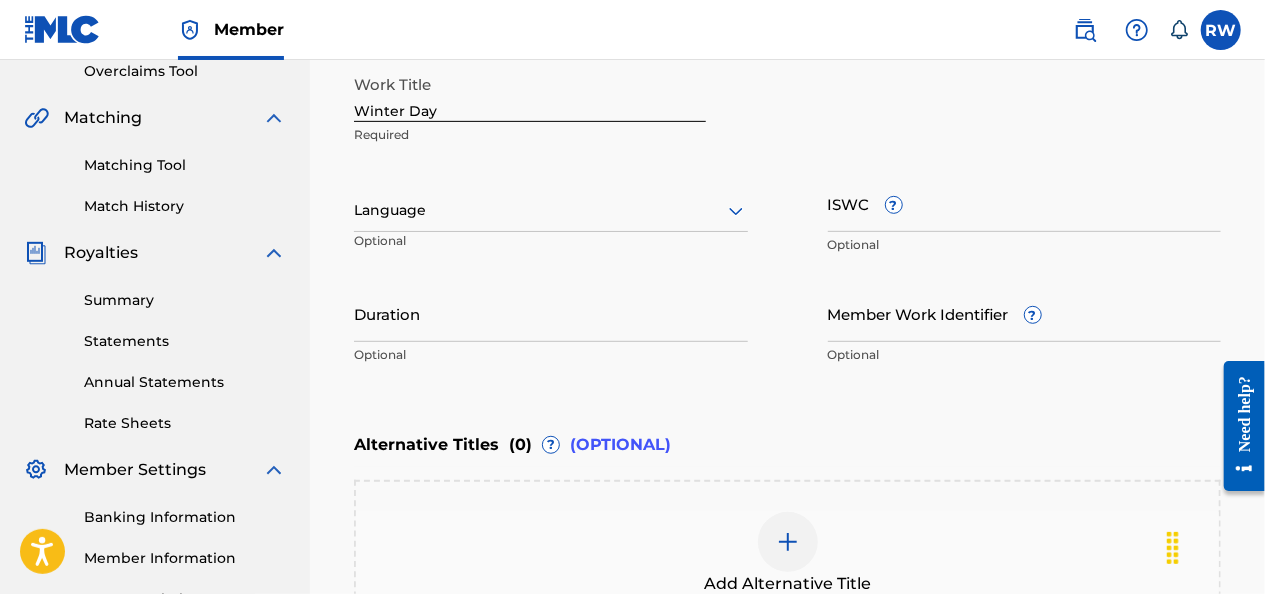 scroll, scrollTop: 429, scrollLeft: 0, axis: vertical 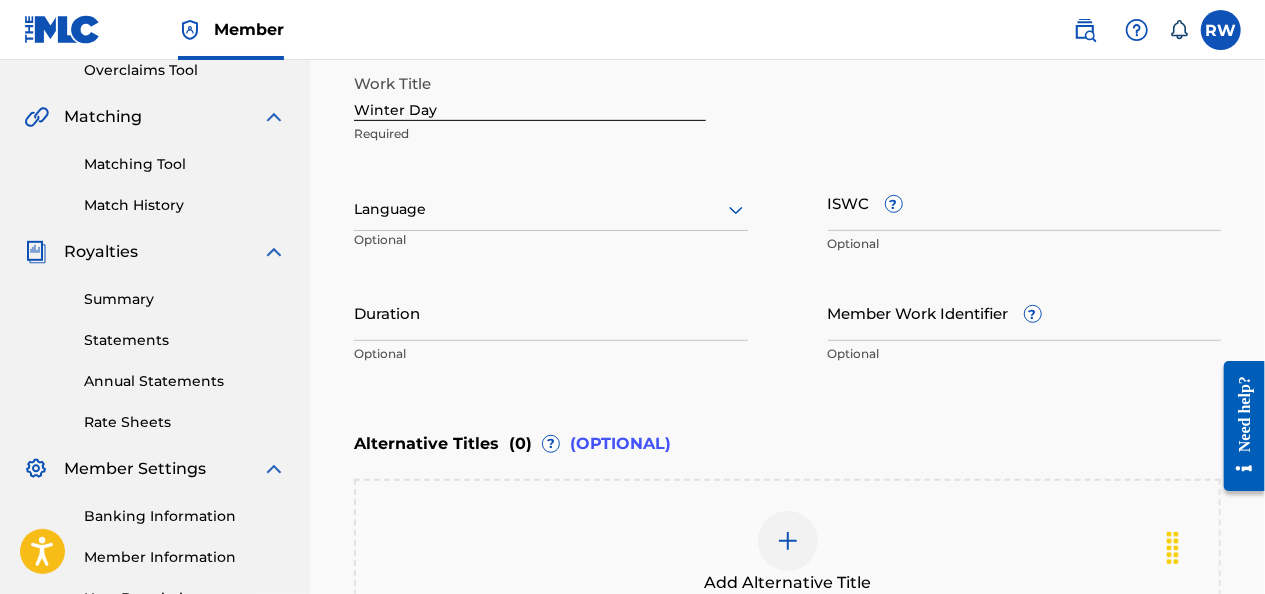 click on "ISWC   ?" at bounding box center [1025, 202] 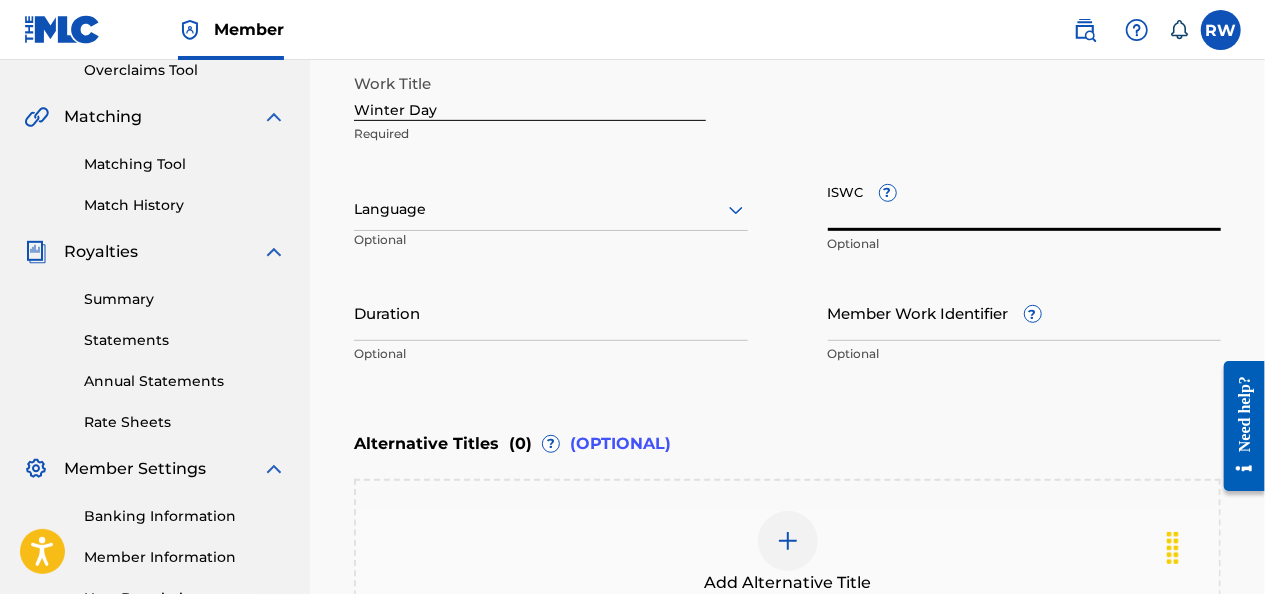 paste on "T-321.850.468-4" 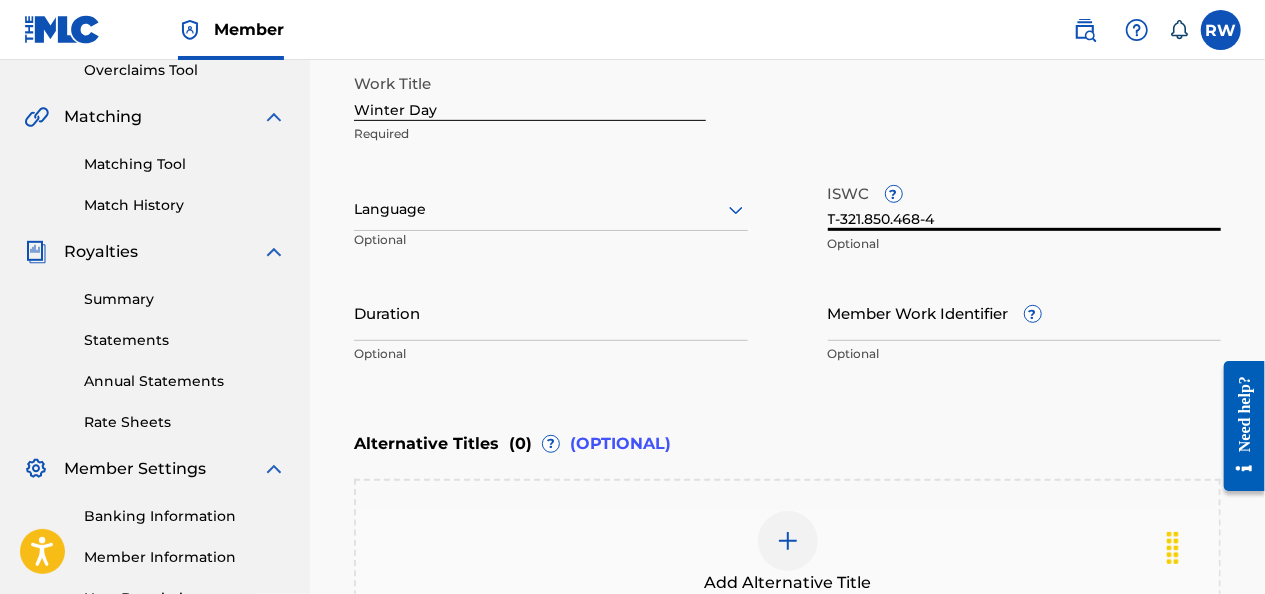 scroll, scrollTop: 698, scrollLeft: 0, axis: vertical 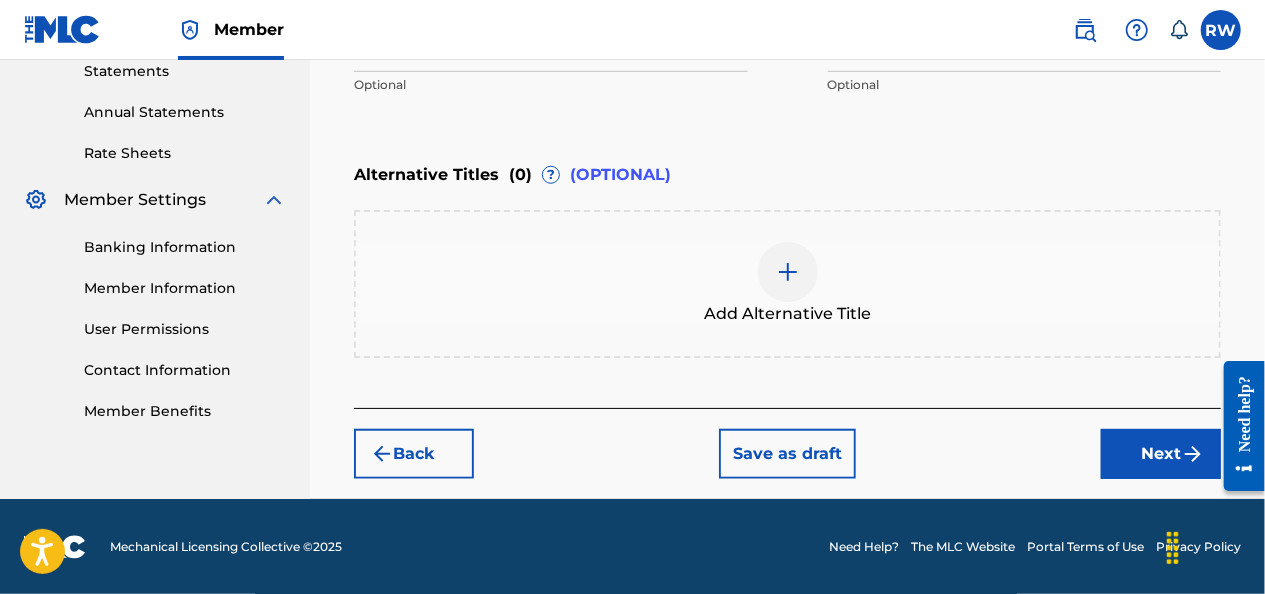 click on "Next" at bounding box center (1161, 454) 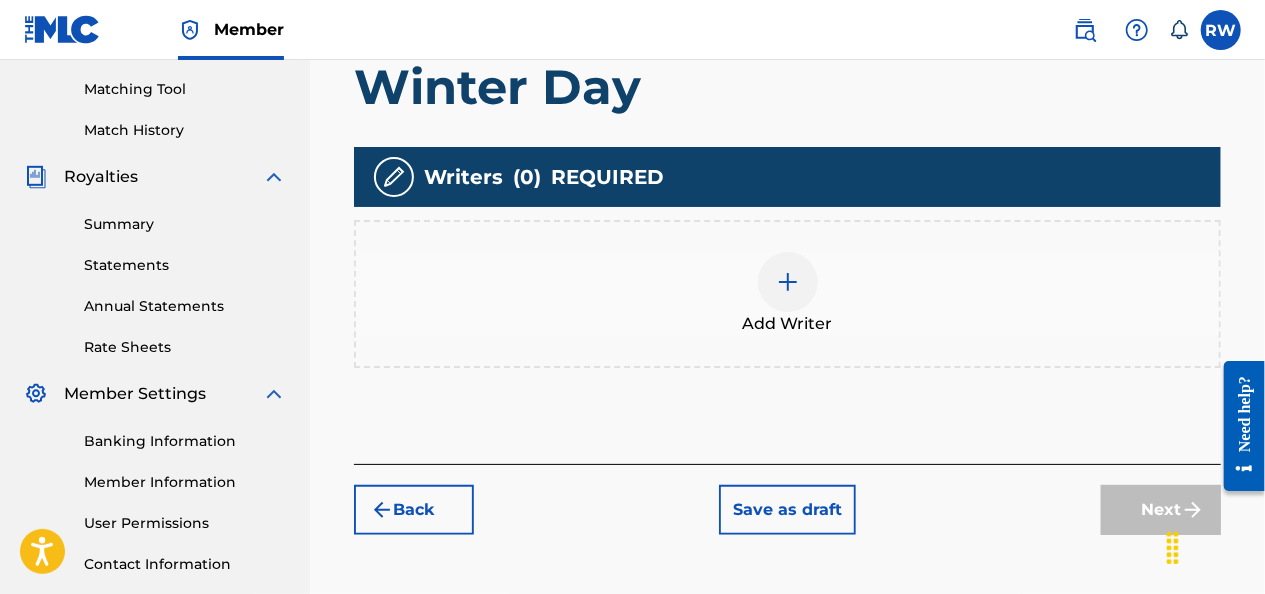 scroll, scrollTop: 507, scrollLeft: 0, axis: vertical 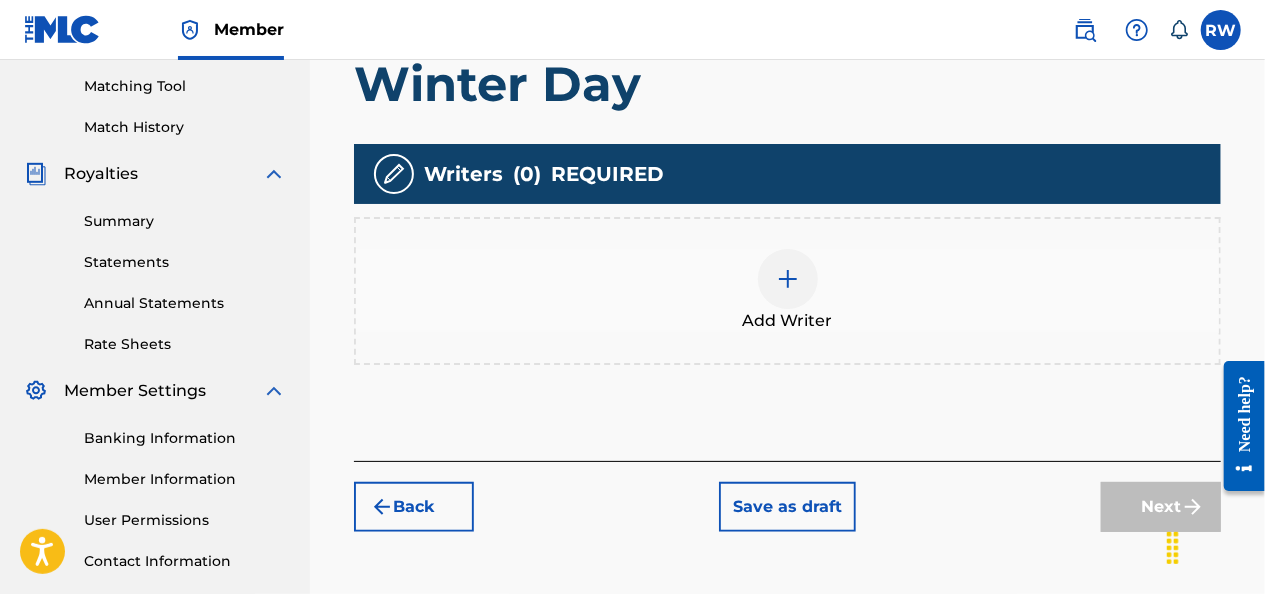 click at bounding box center (788, 279) 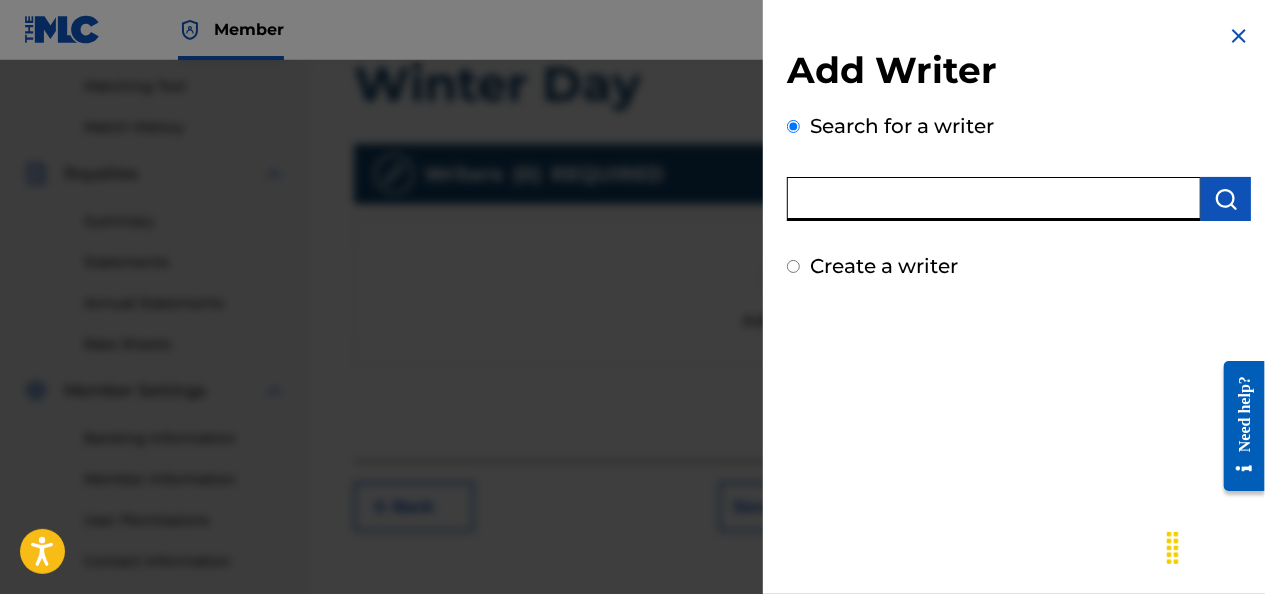 paste on "01072766545" 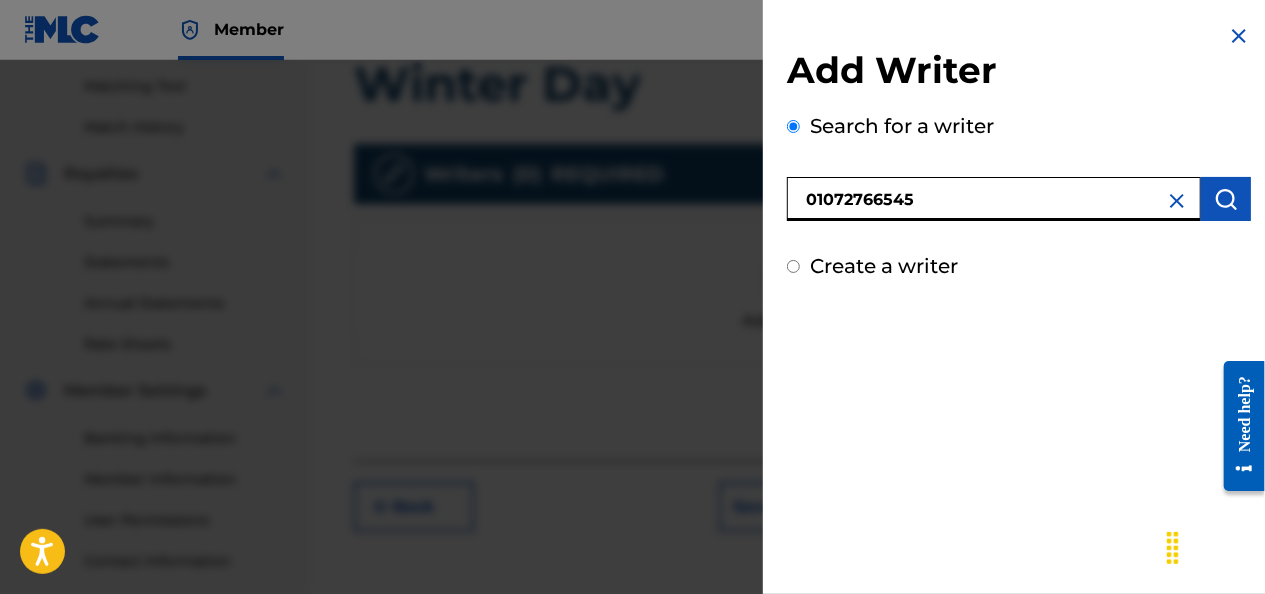 type on "01072766545" 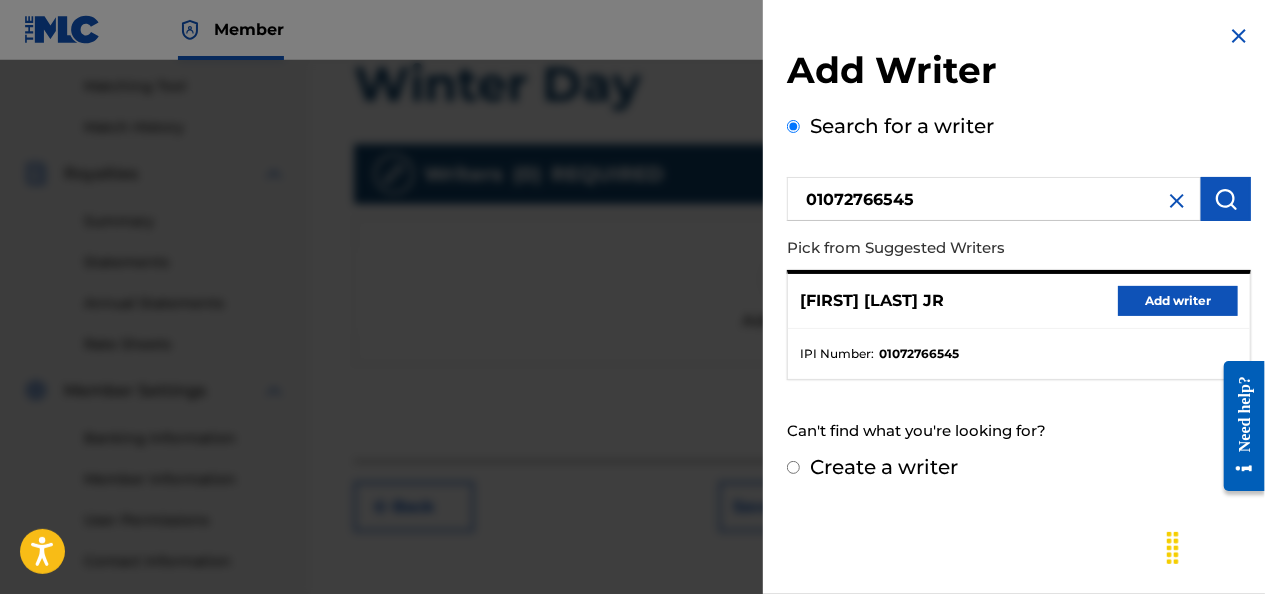 click on "Add writer" at bounding box center (1178, 301) 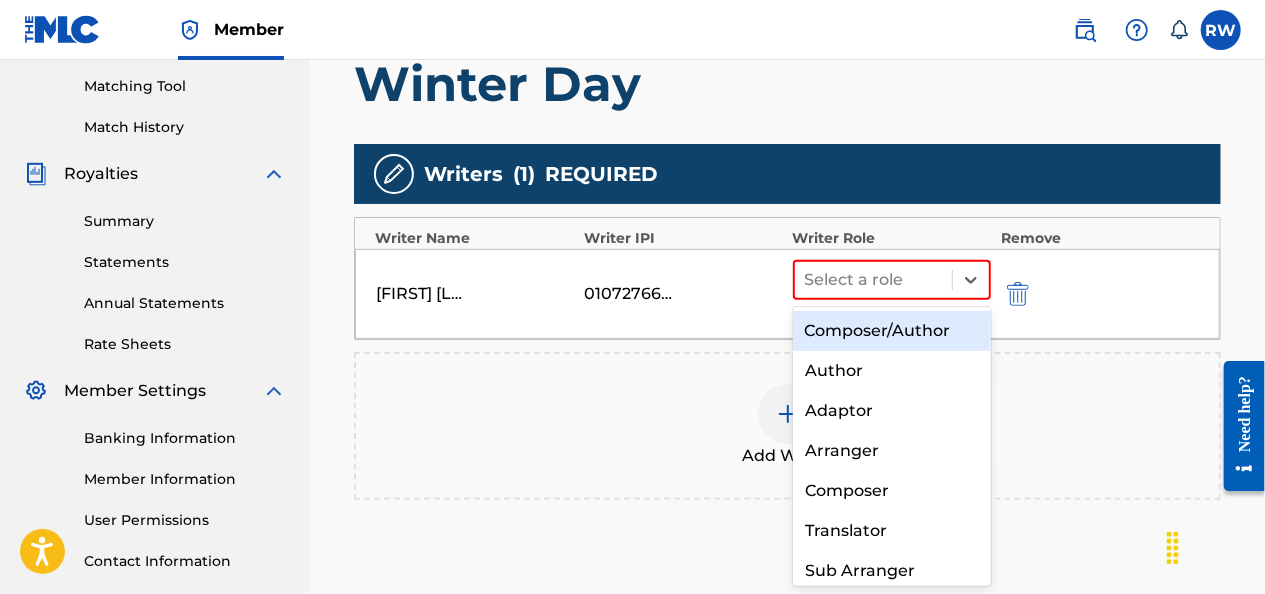 click on "Composer/Author" at bounding box center (892, 331) 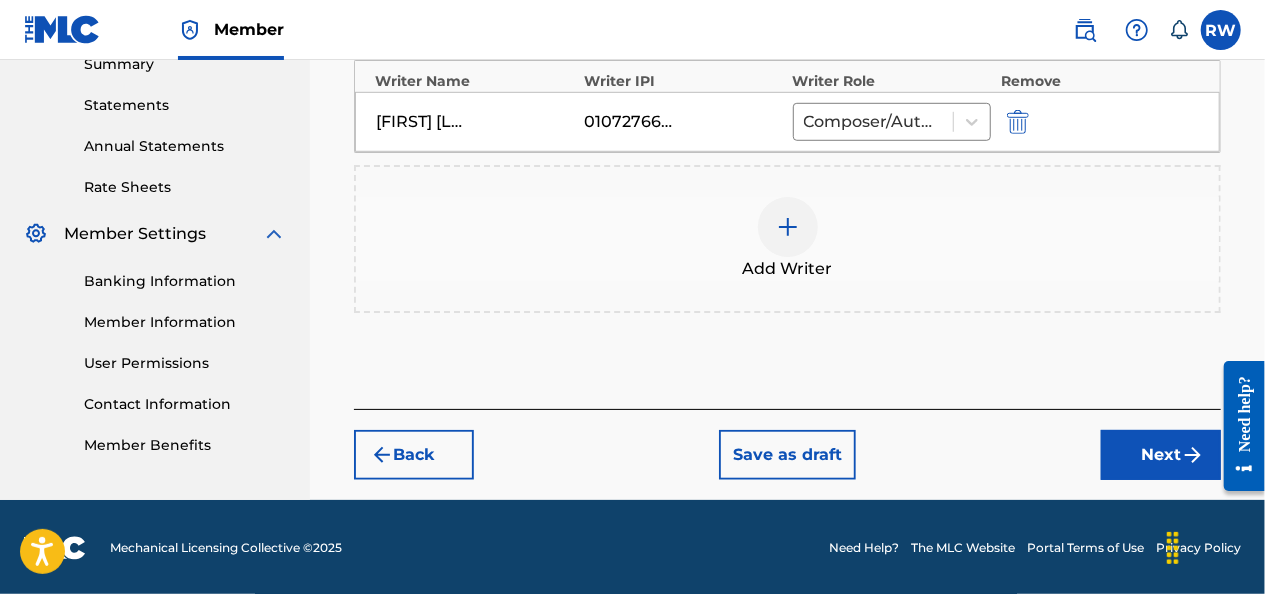 click on "Next" at bounding box center [1161, 455] 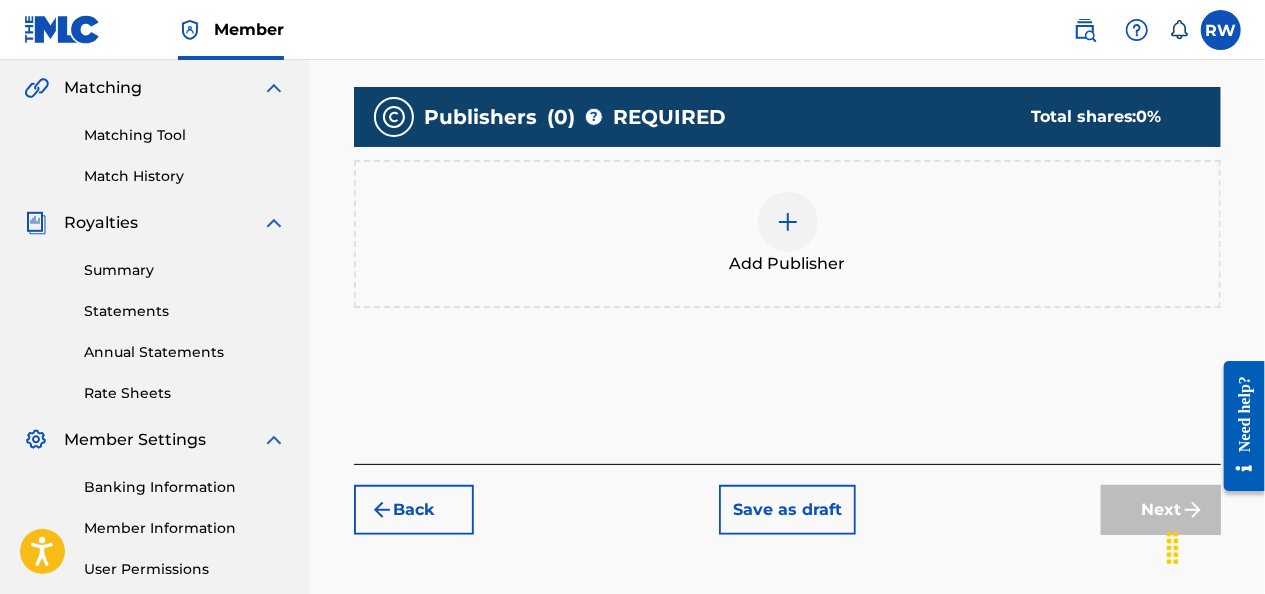scroll, scrollTop: 465, scrollLeft: 0, axis: vertical 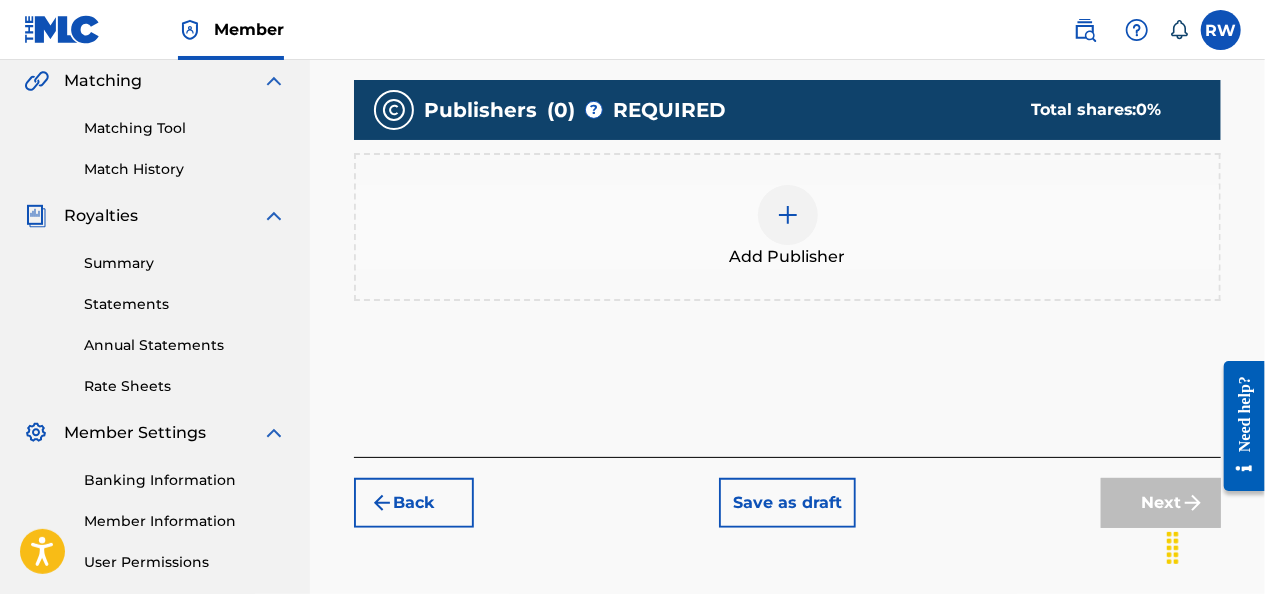 click at bounding box center [788, 215] 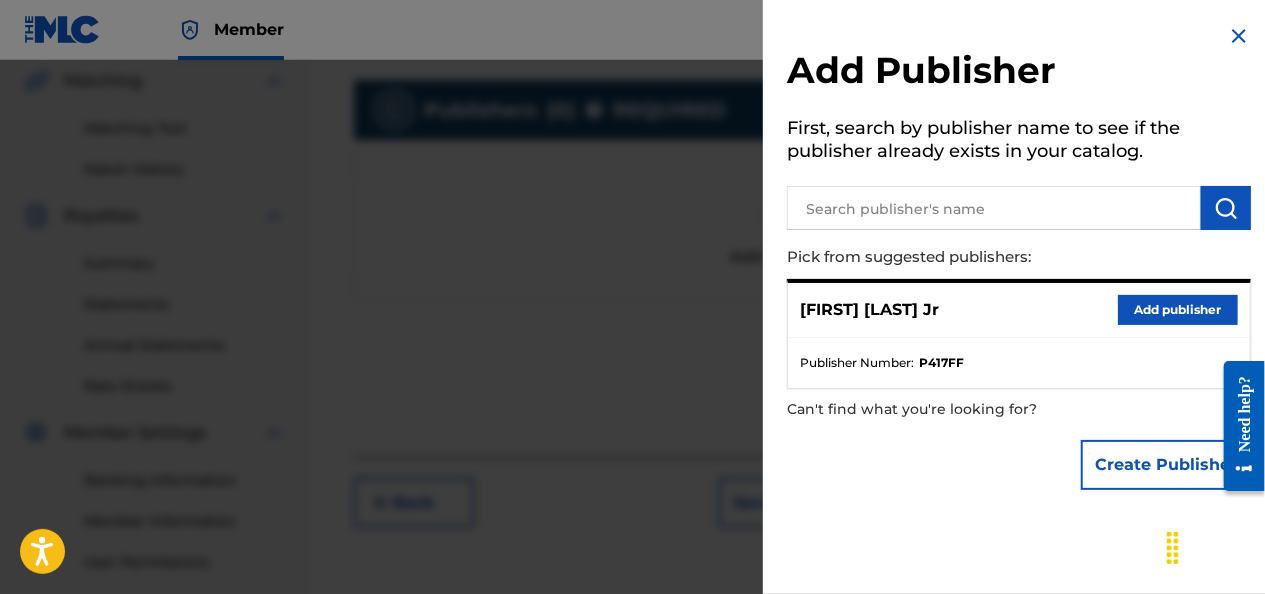 click on "Add publisher" at bounding box center [1178, 310] 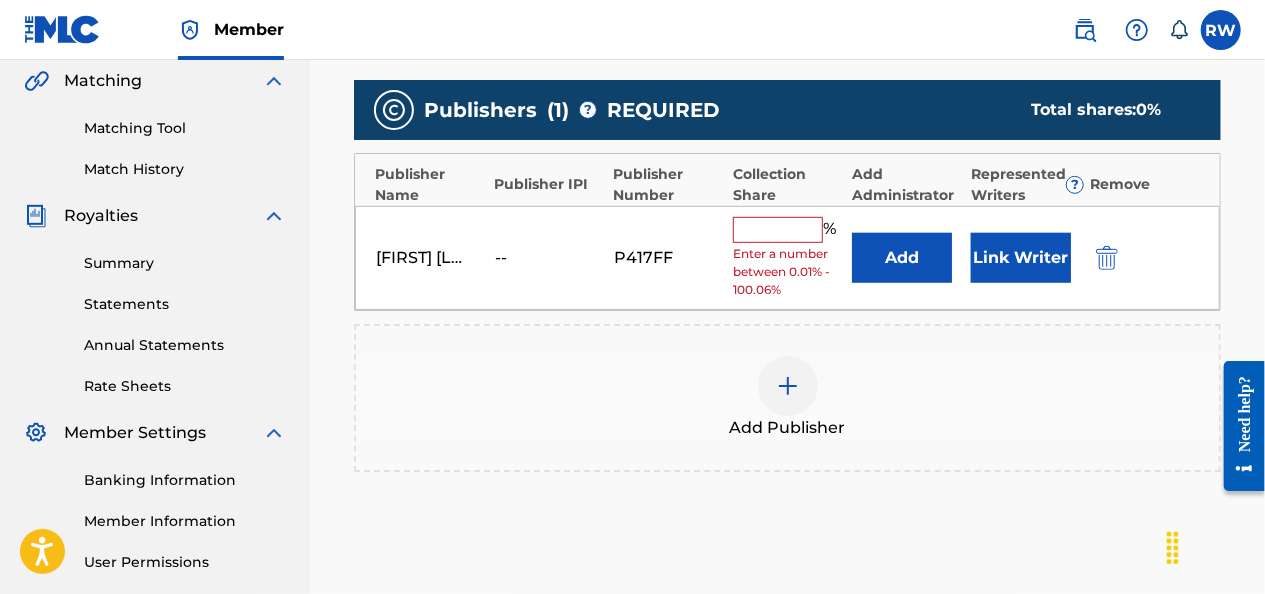 click at bounding box center [778, 230] 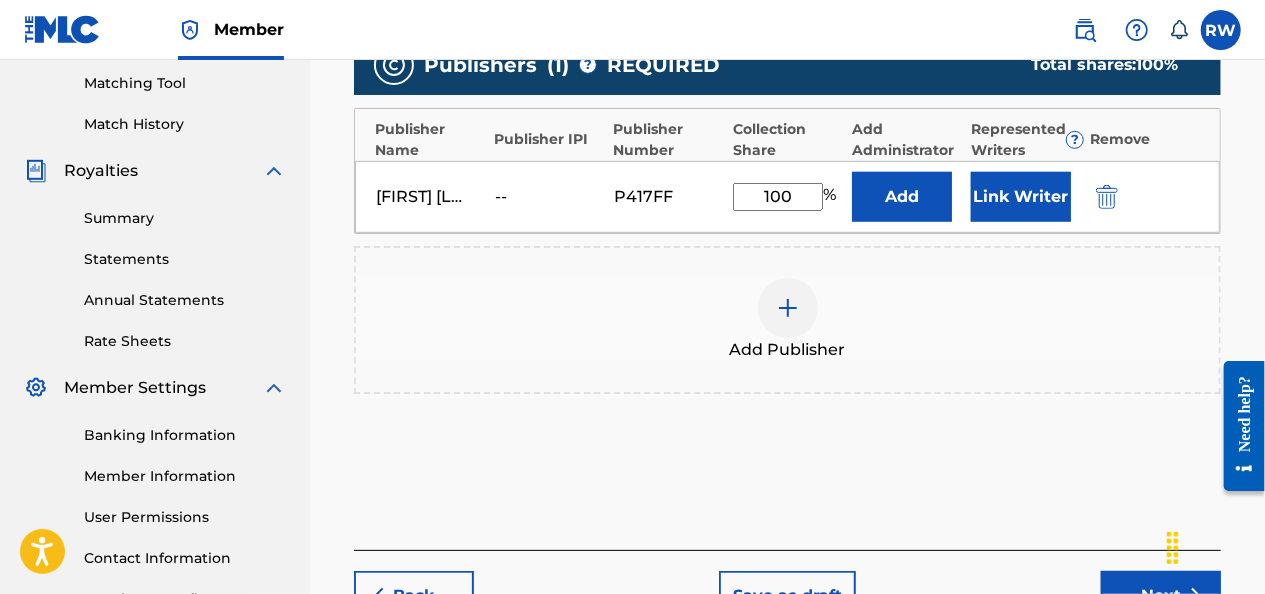 scroll, scrollTop: 651, scrollLeft: 0, axis: vertical 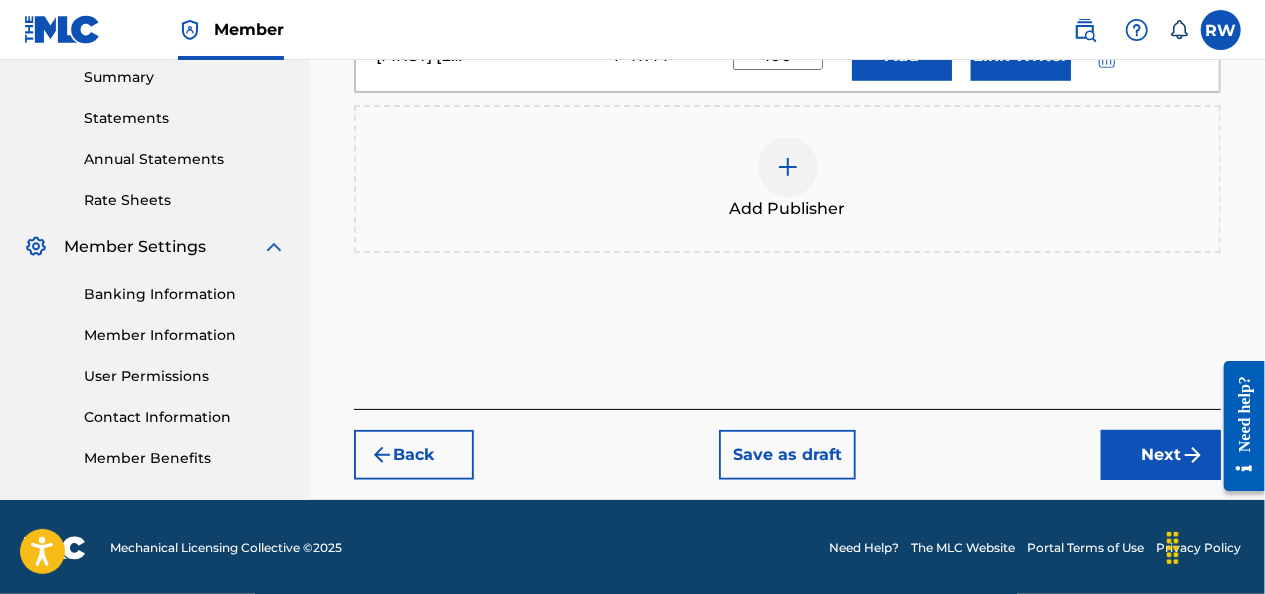click on "Next" at bounding box center [1161, 455] 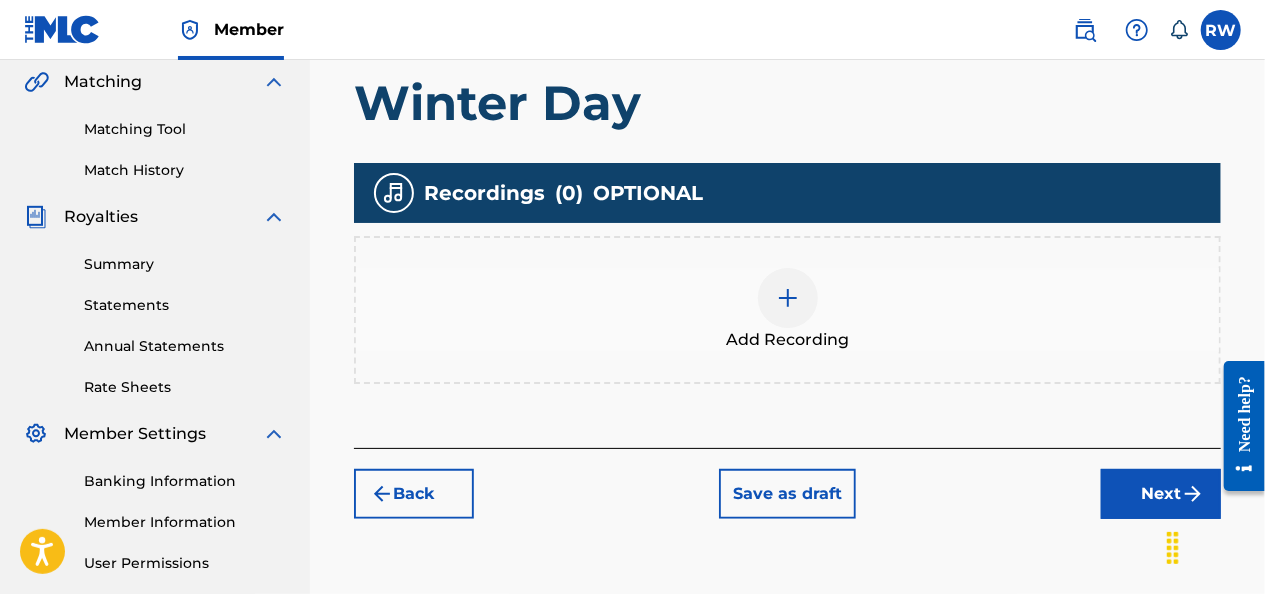 scroll, scrollTop: 479, scrollLeft: 0, axis: vertical 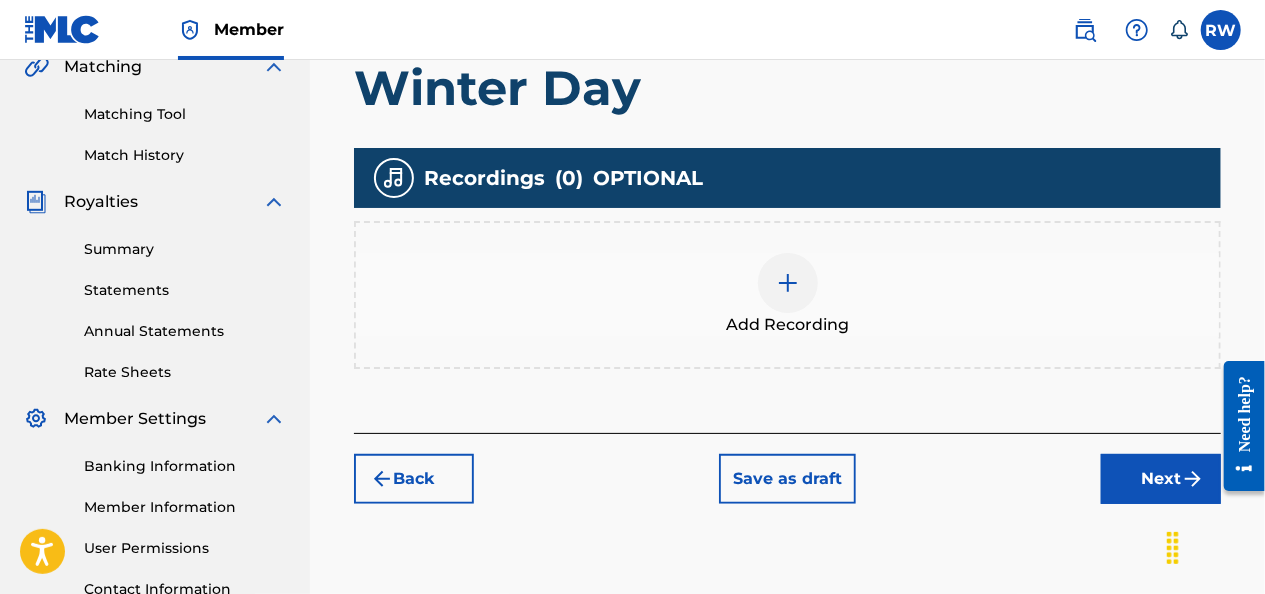 click at bounding box center [788, 283] 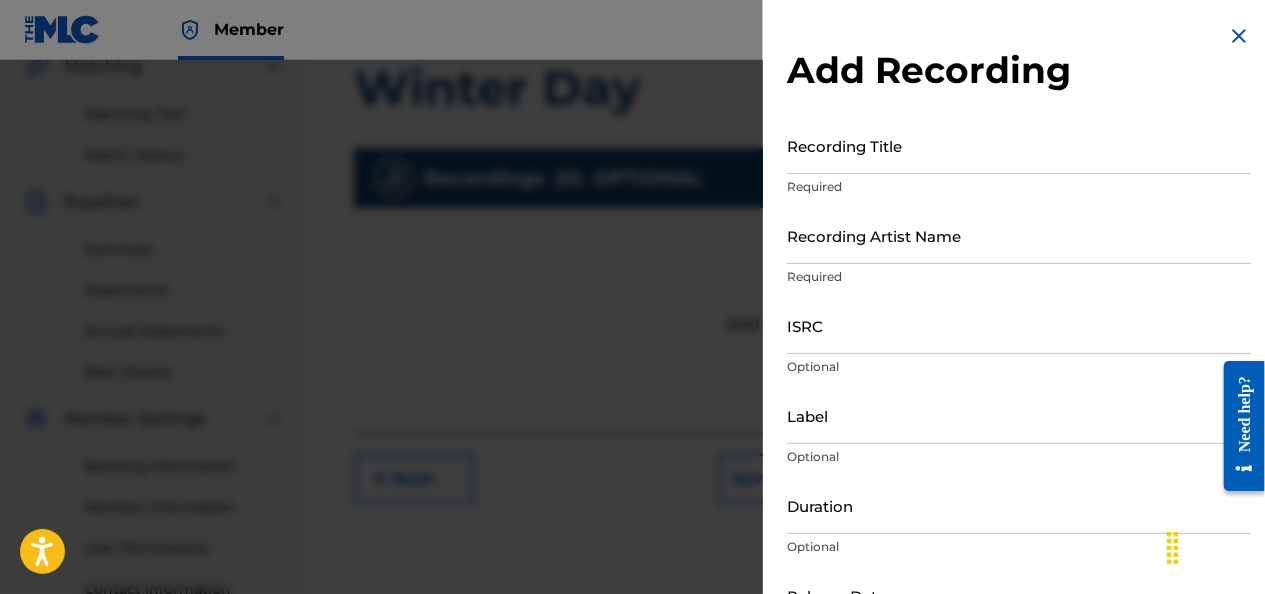 click on "Recording Title" at bounding box center (1019, 145) 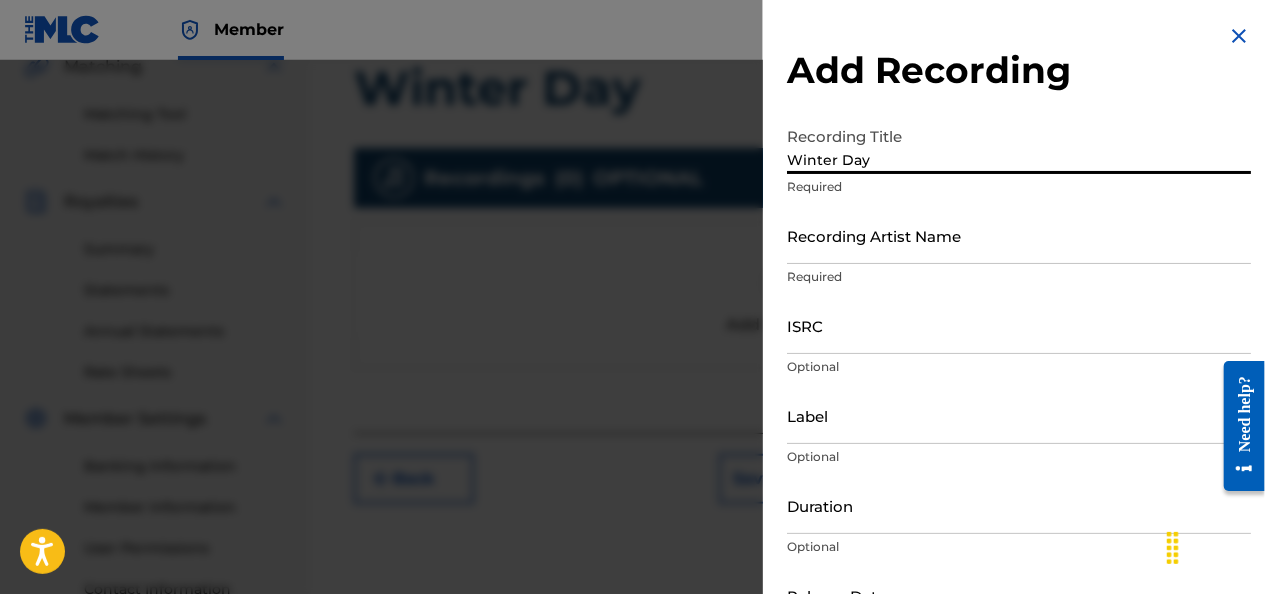type on "Winter Day" 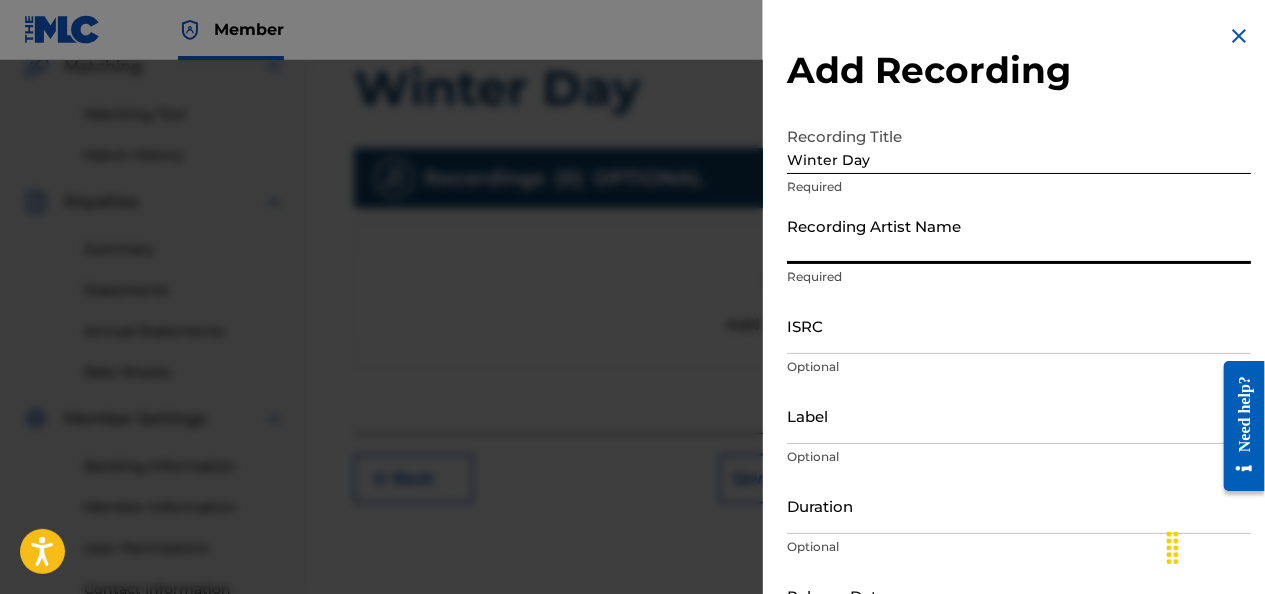 type on "JUNIO" 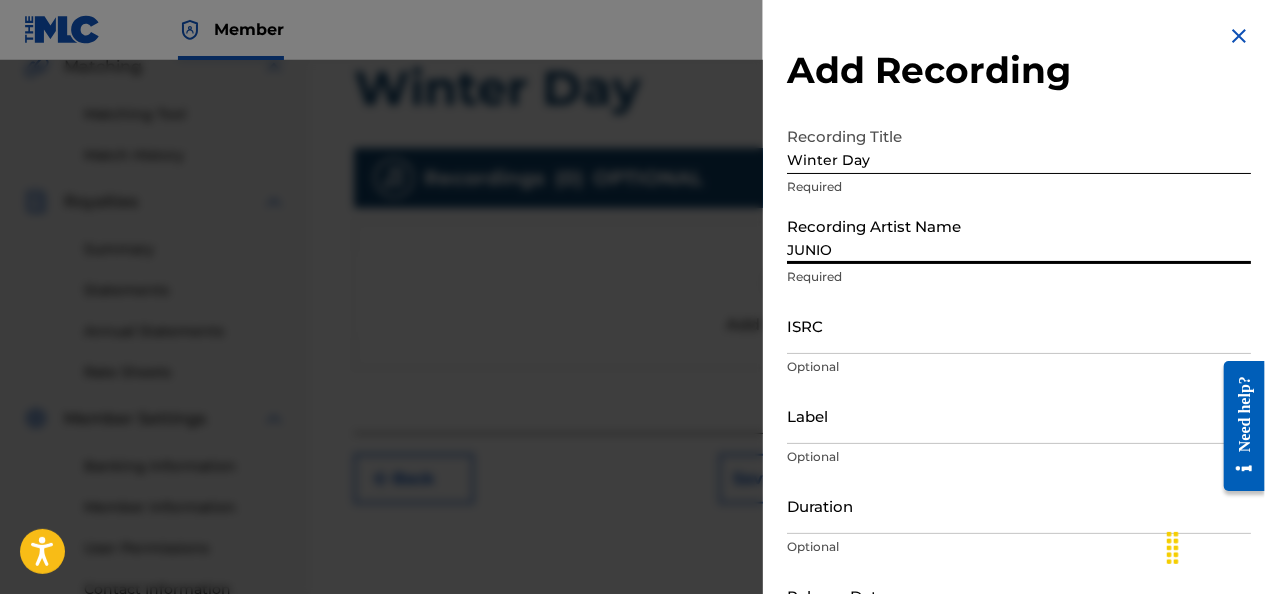 type on "STREETKID MUSIC LLC" 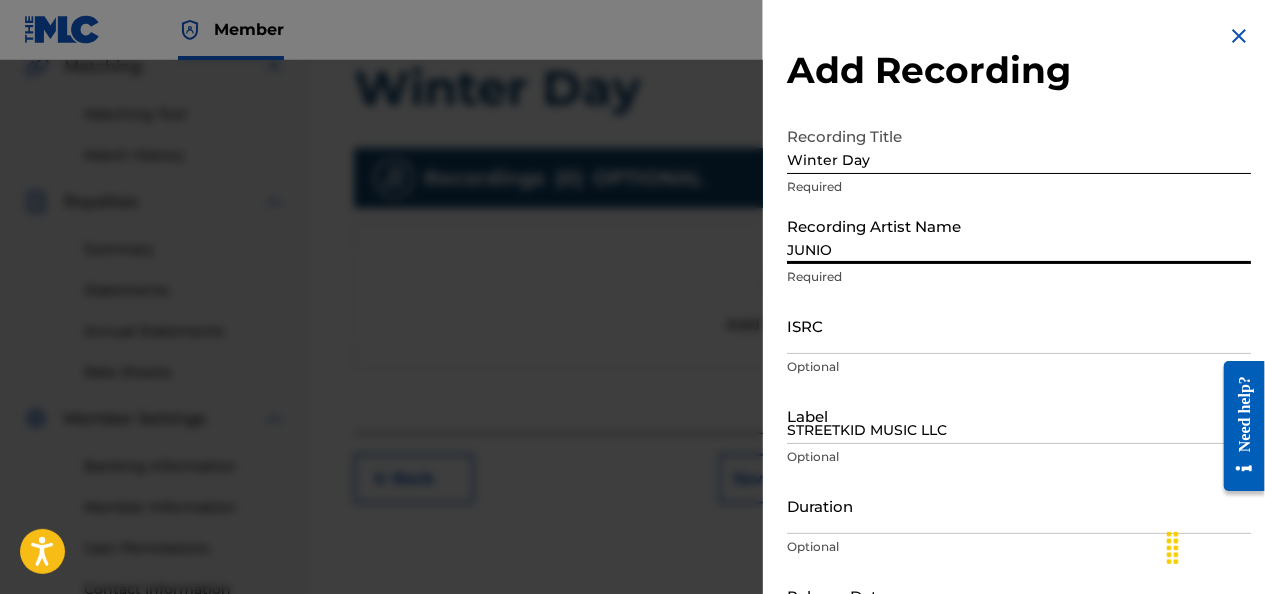 type on "May 31 2023" 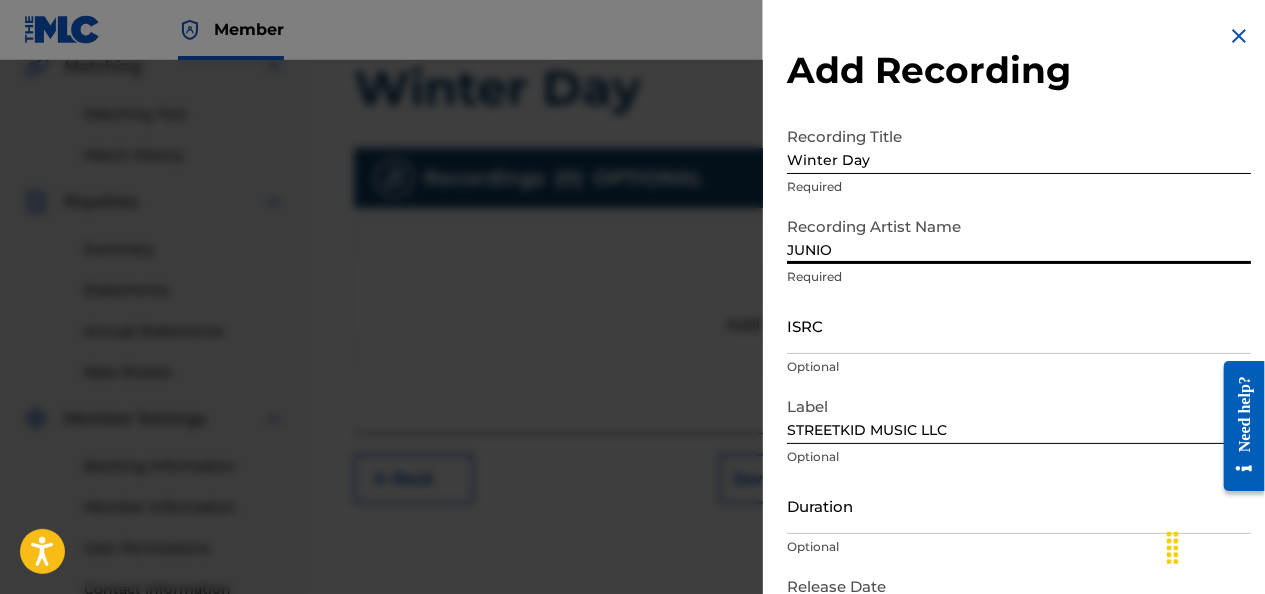 click on "ISRC" at bounding box center (1019, 325) 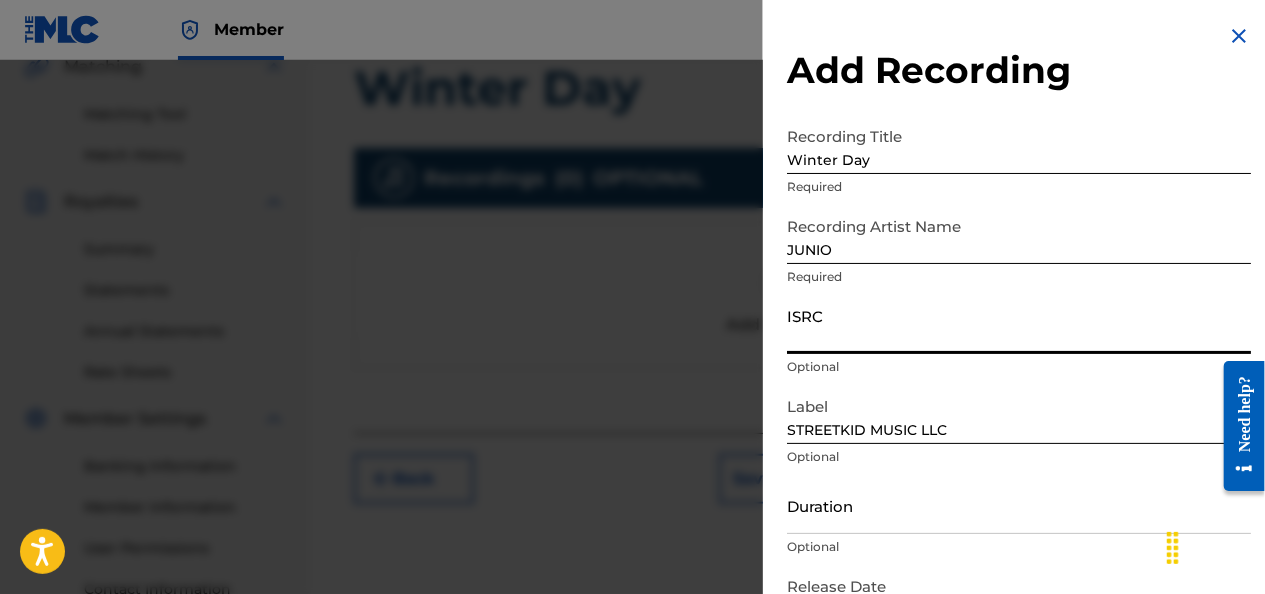 paste on "QZTBF2344768" 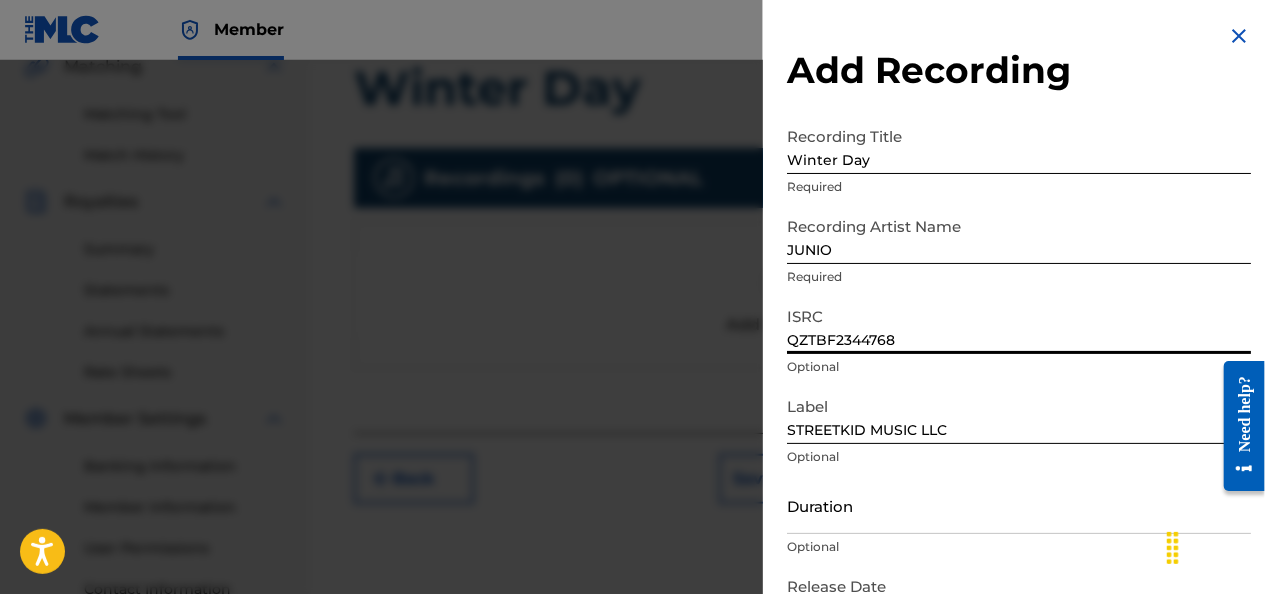 scroll, scrollTop: 137, scrollLeft: 0, axis: vertical 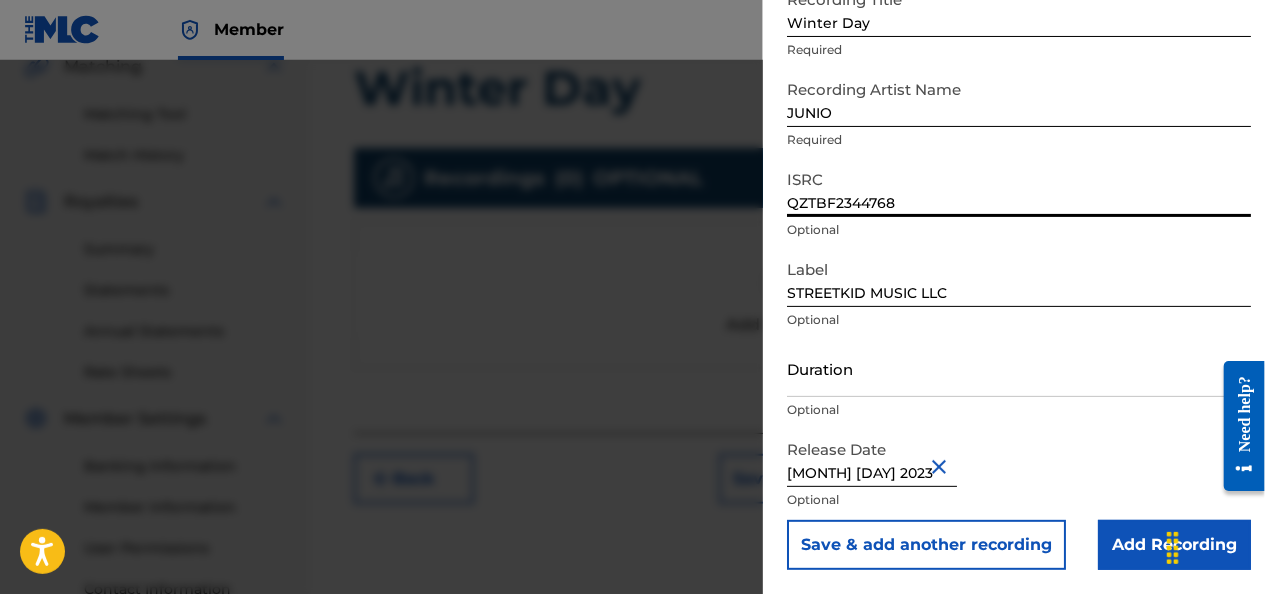 click on "Add Recording" at bounding box center [1174, 545] 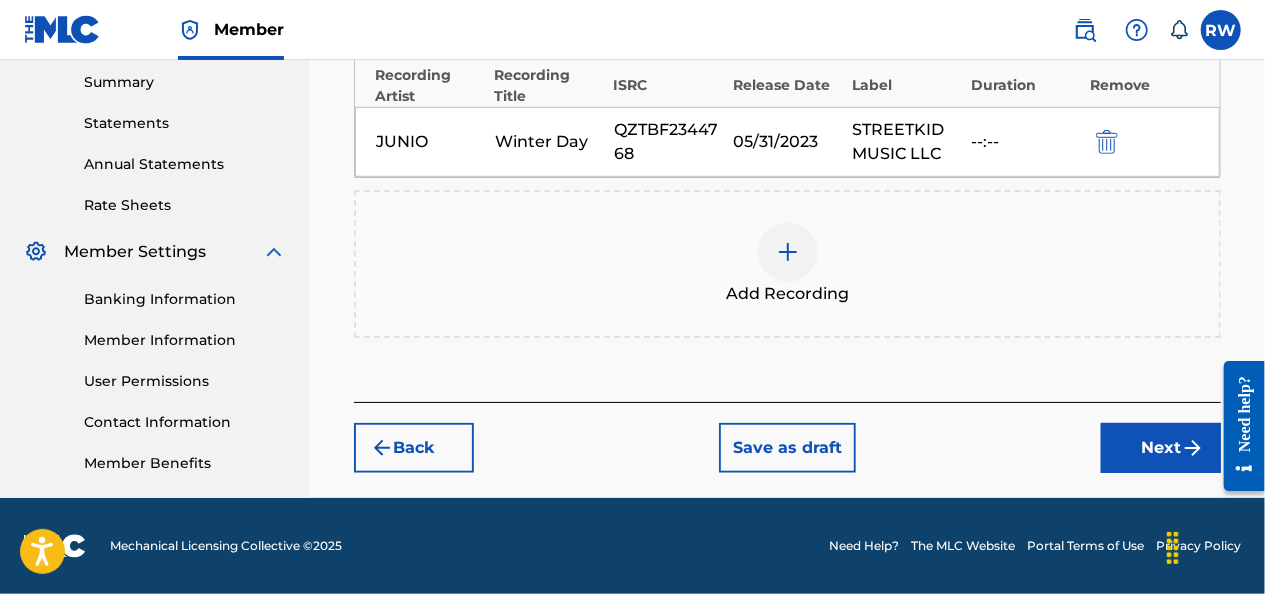 click on "Next" at bounding box center [1161, 448] 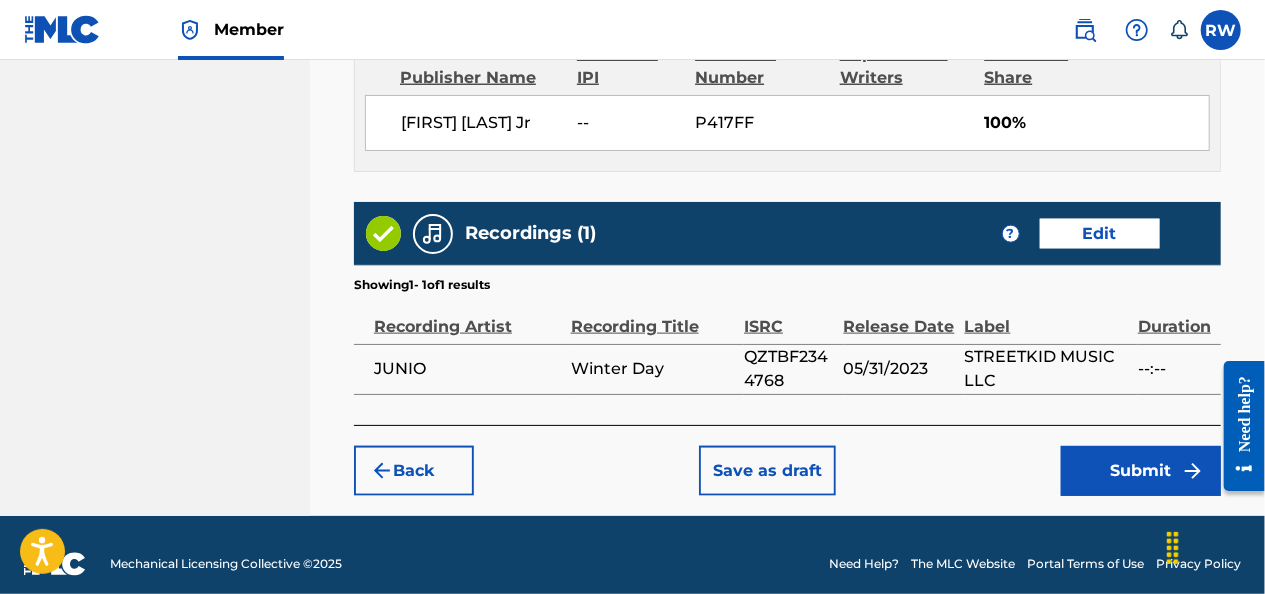 scroll, scrollTop: 1181, scrollLeft: 0, axis: vertical 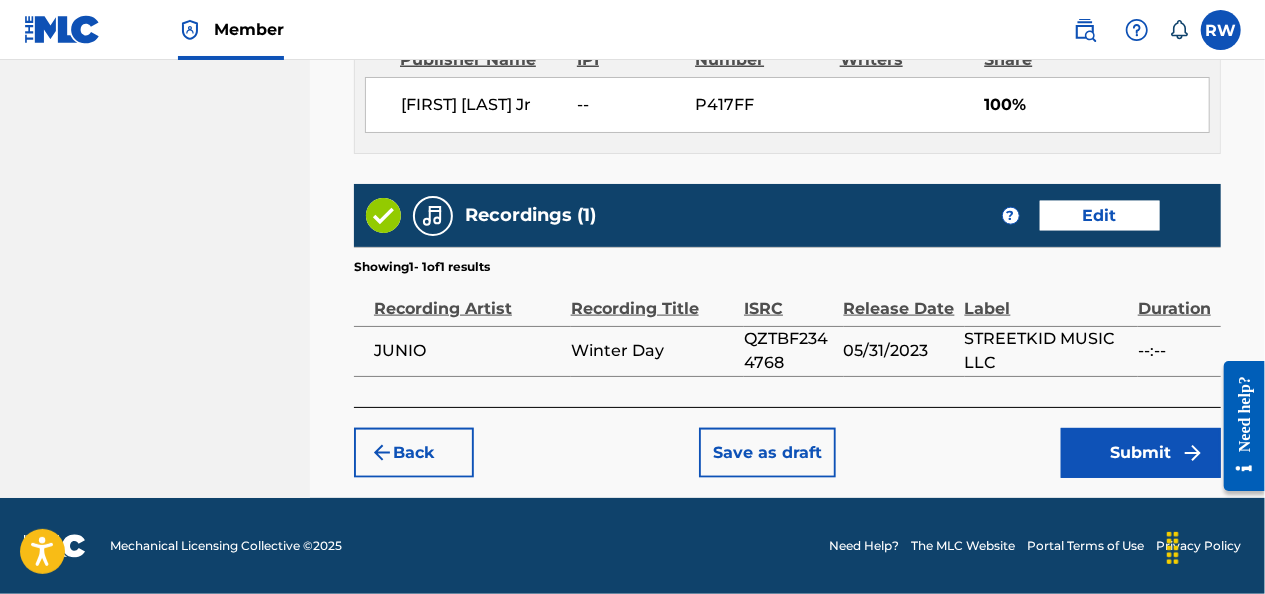 click on "Submit" at bounding box center [1141, 453] 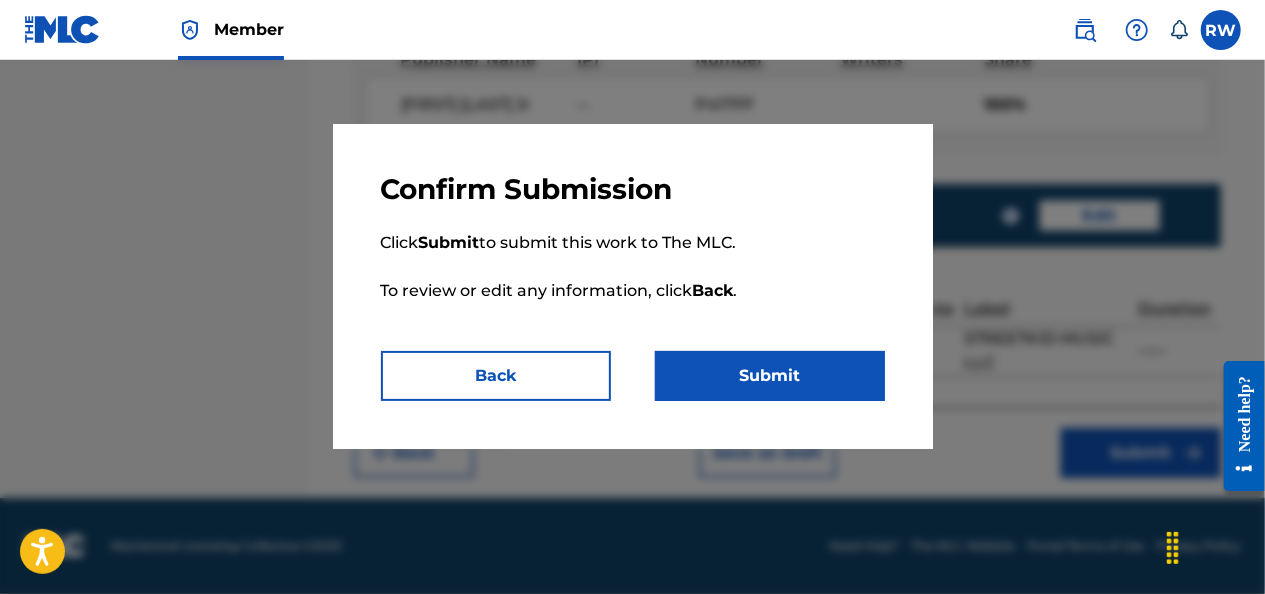 click at bounding box center [632, 357] 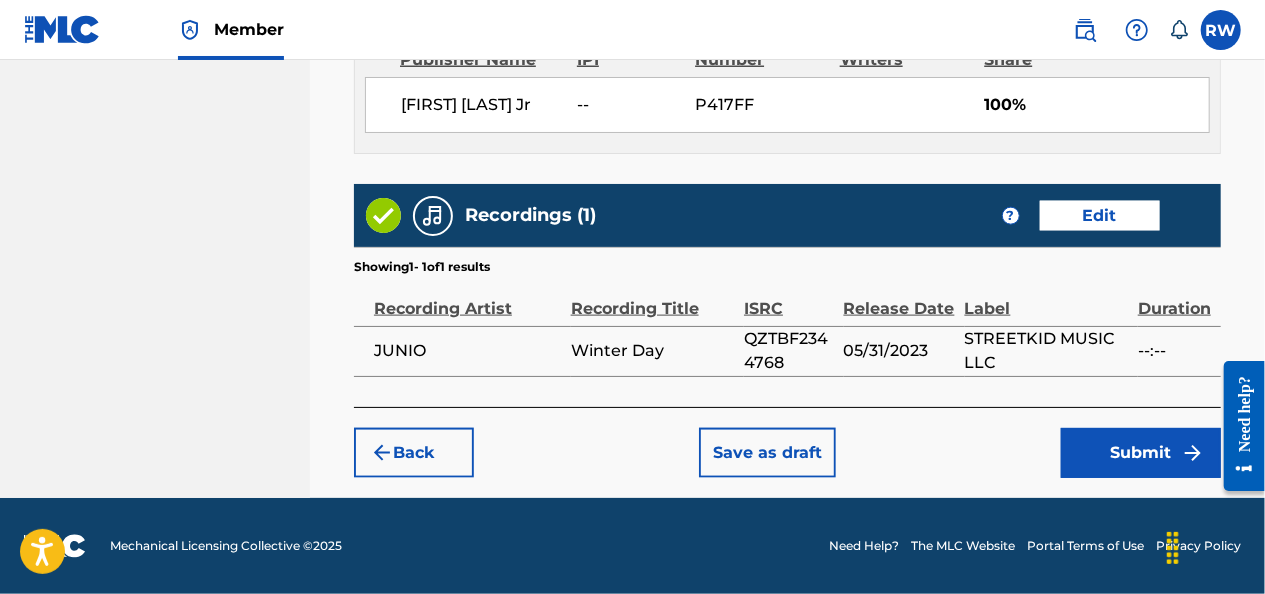 click on "Back" at bounding box center (414, 453) 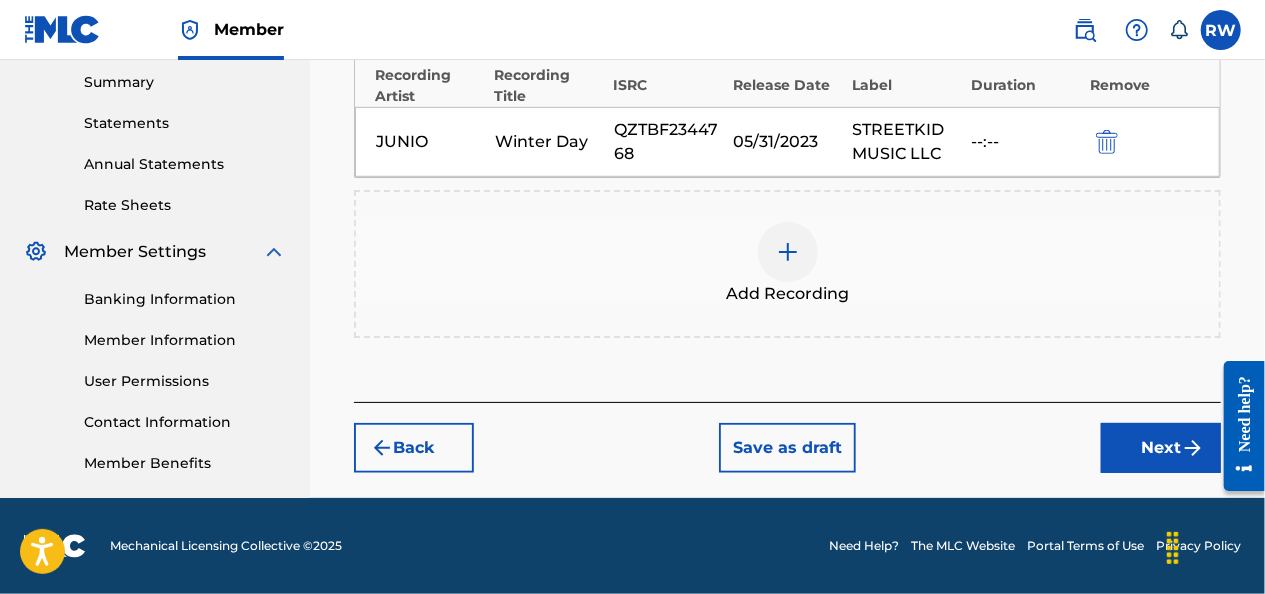 scroll, scrollTop: 646, scrollLeft: 0, axis: vertical 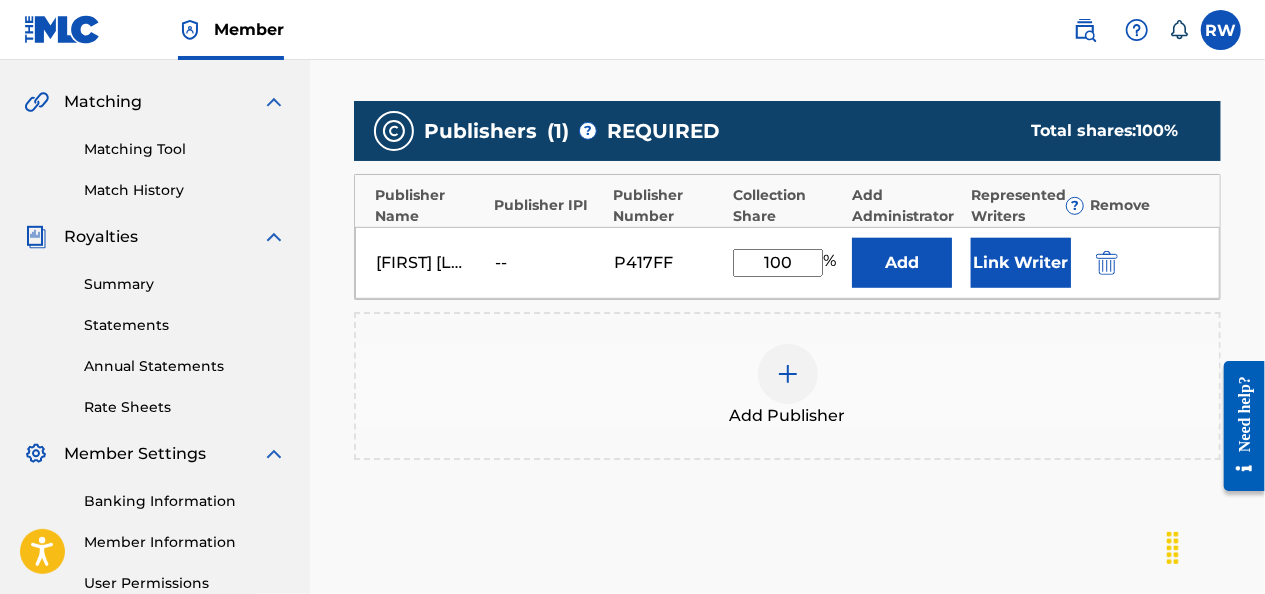 click on "P417FF" at bounding box center (659, 263) 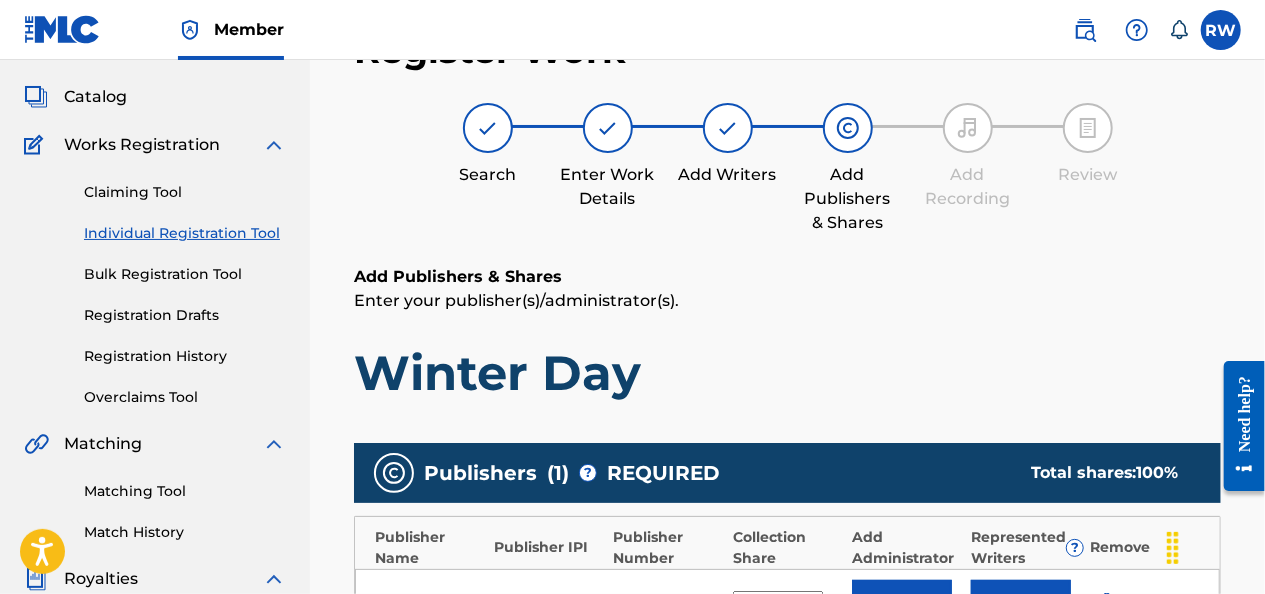 scroll, scrollTop: 0, scrollLeft: 0, axis: both 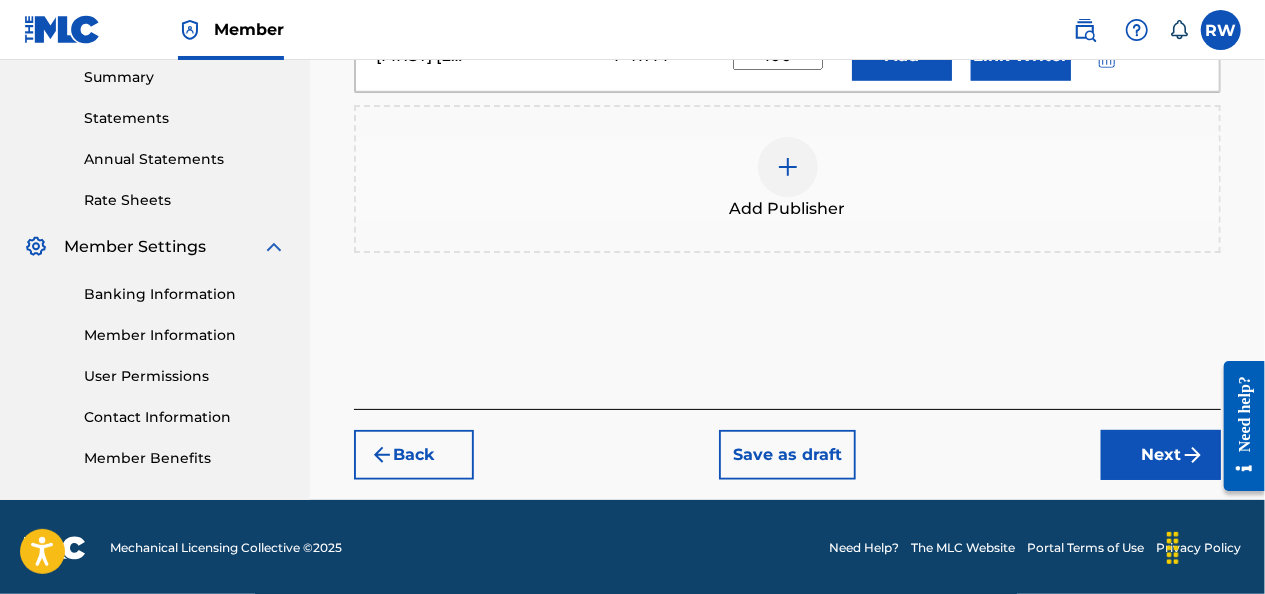 click at bounding box center (1193, 455) 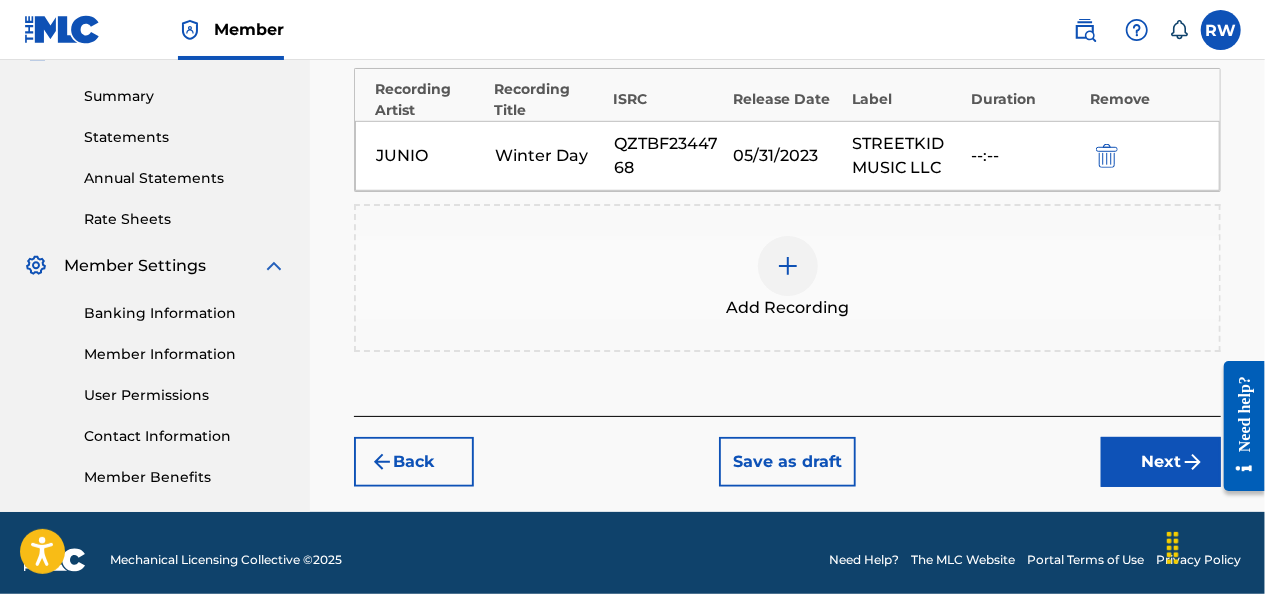 scroll, scrollTop: 646, scrollLeft: 0, axis: vertical 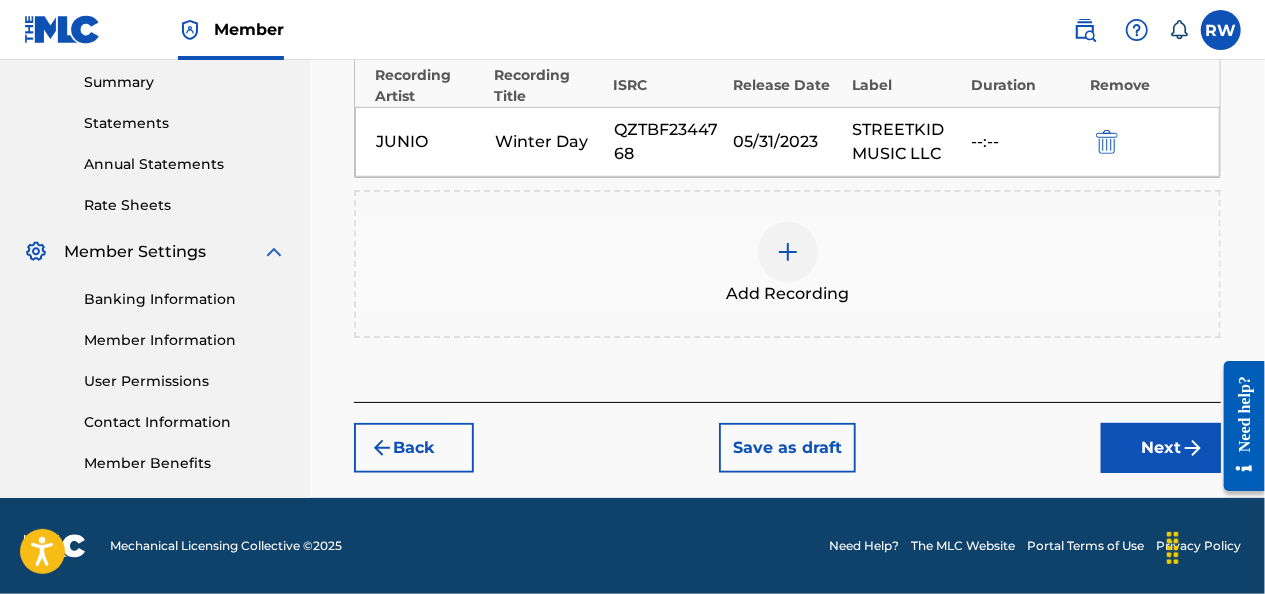 click on "Next" at bounding box center [1161, 448] 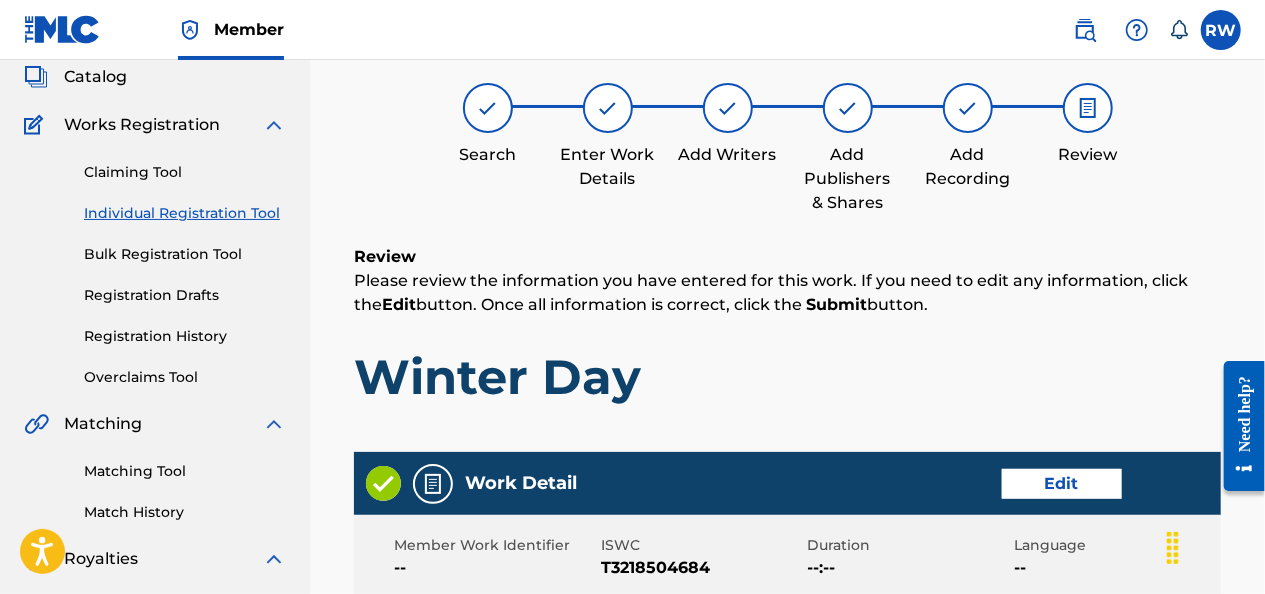 scroll, scrollTop: 90, scrollLeft: 0, axis: vertical 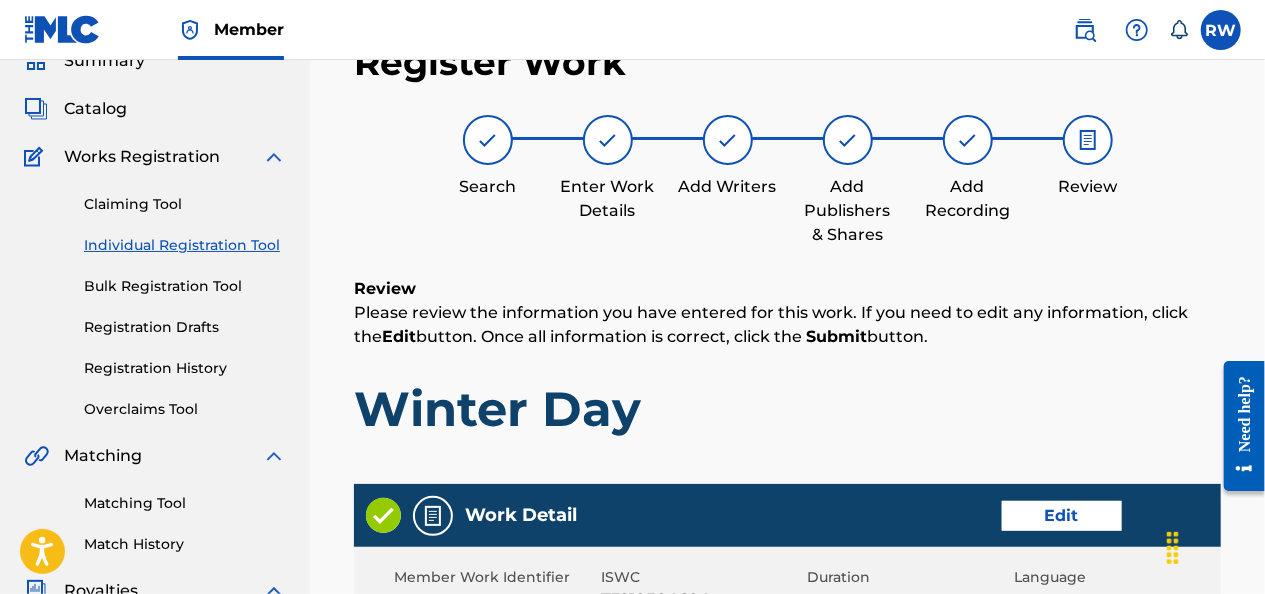 click on "Edit" at bounding box center [1062, 516] 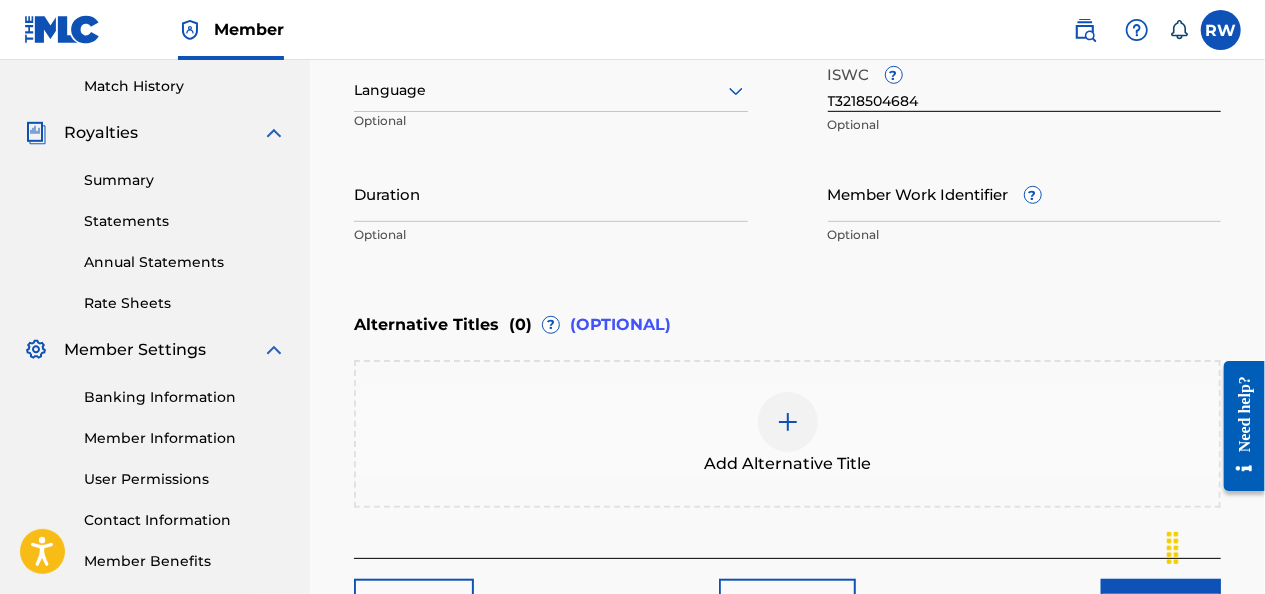 scroll, scrollTop: 698, scrollLeft: 0, axis: vertical 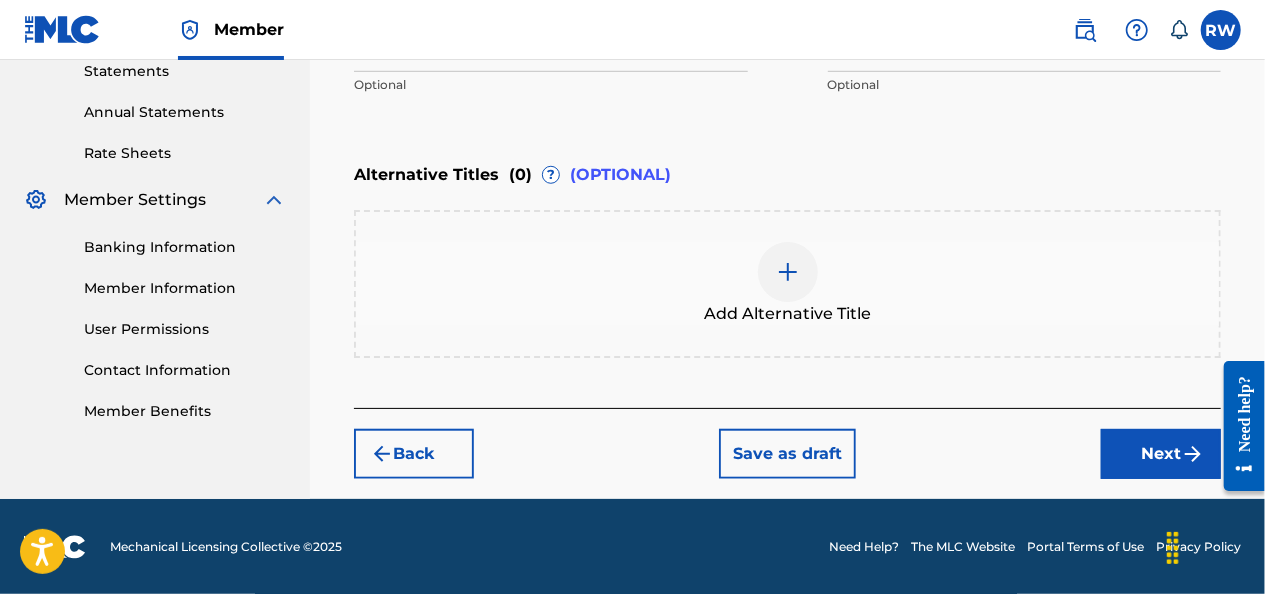 click on "Next" at bounding box center [1161, 454] 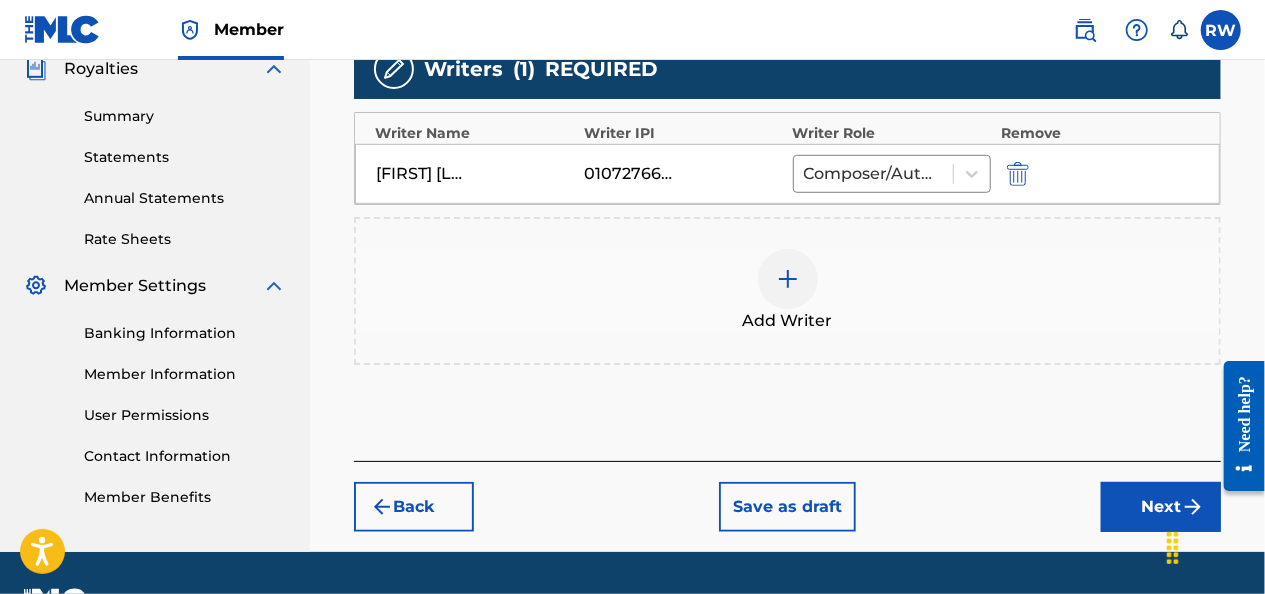 scroll, scrollTop: 664, scrollLeft: 0, axis: vertical 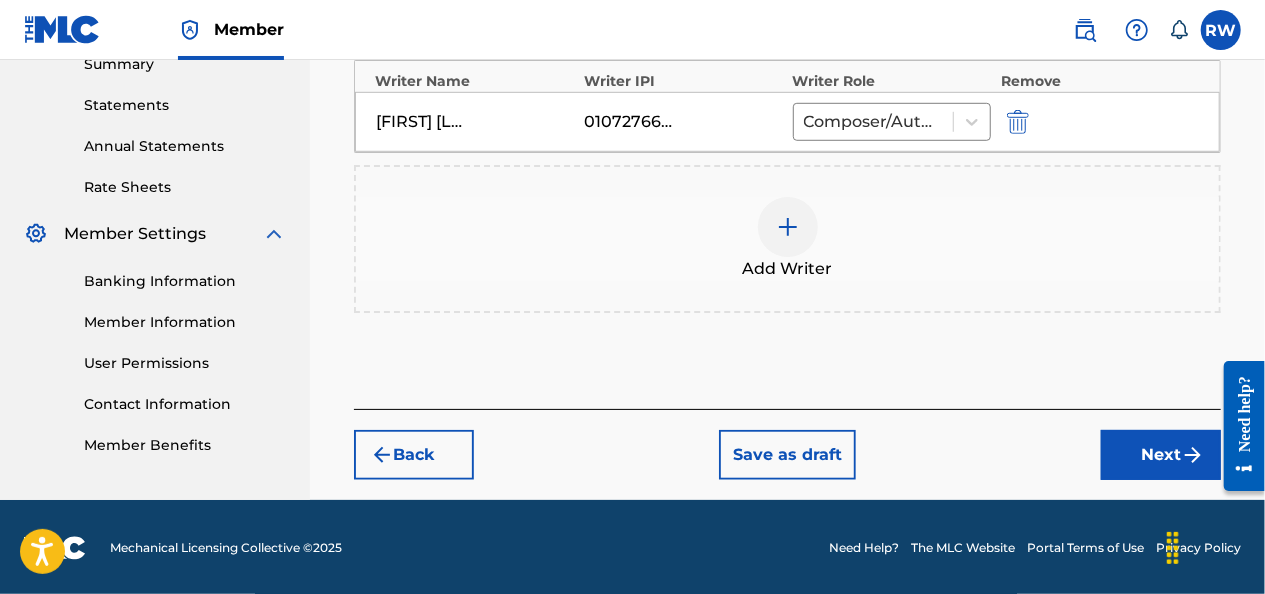 click on "Next" at bounding box center (1161, 455) 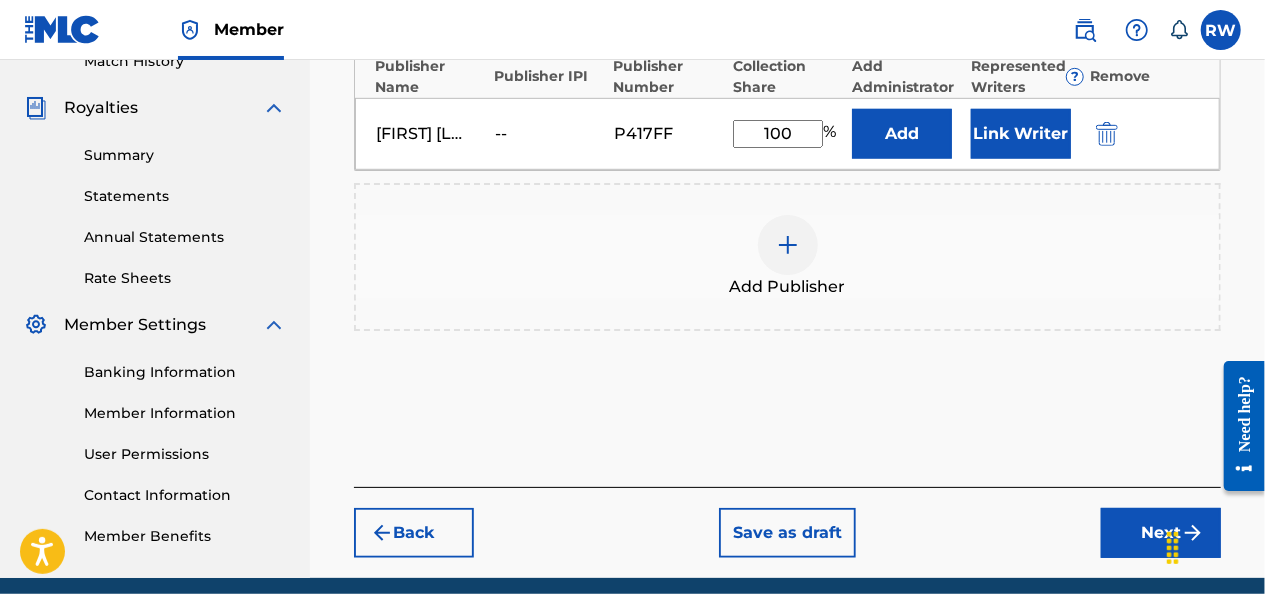 click on "Next" at bounding box center [1161, 533] 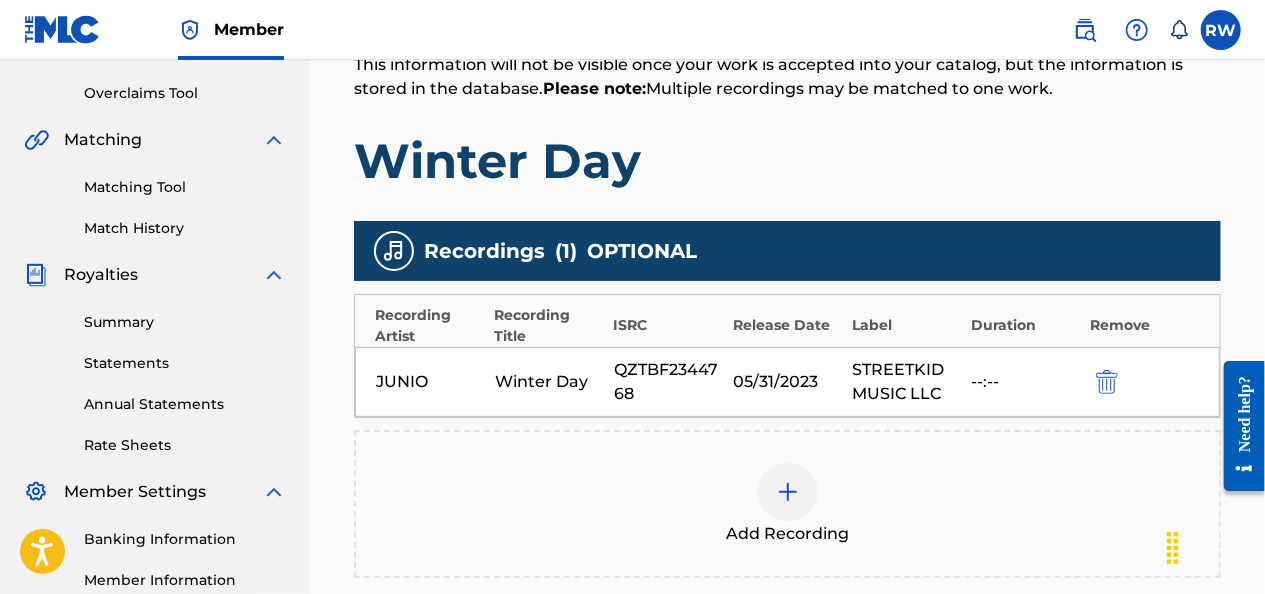 scroll, scrollTop: 408, scrollLeft: 0, axis: vertical 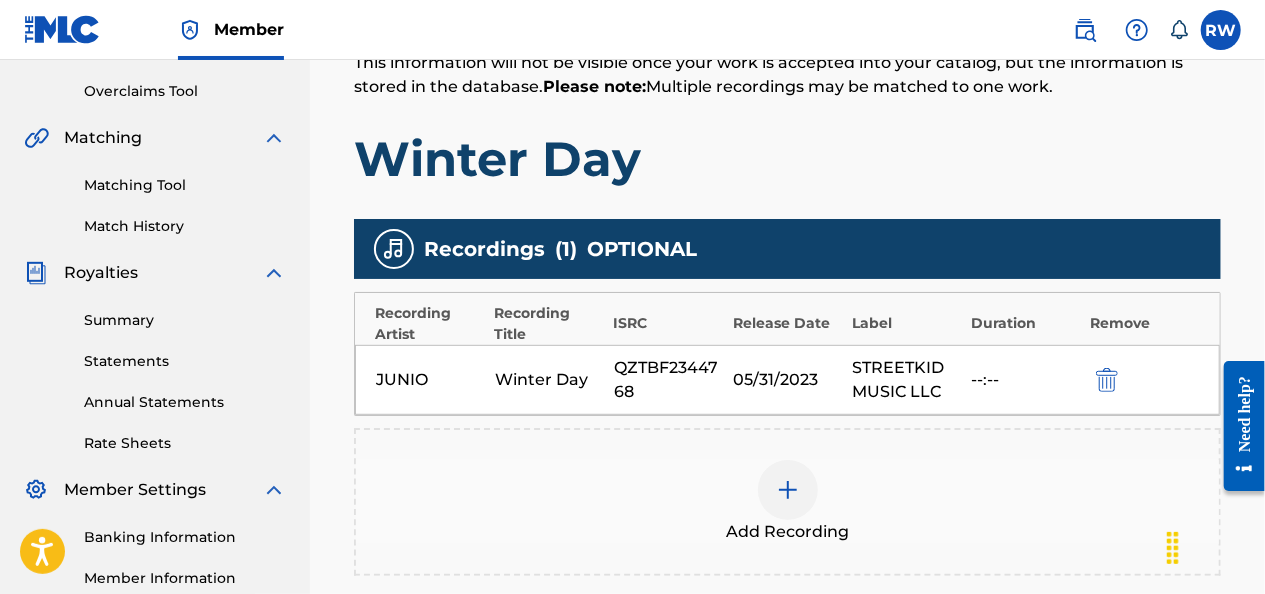 click on "--:--" at bounding box center (1025, 380) 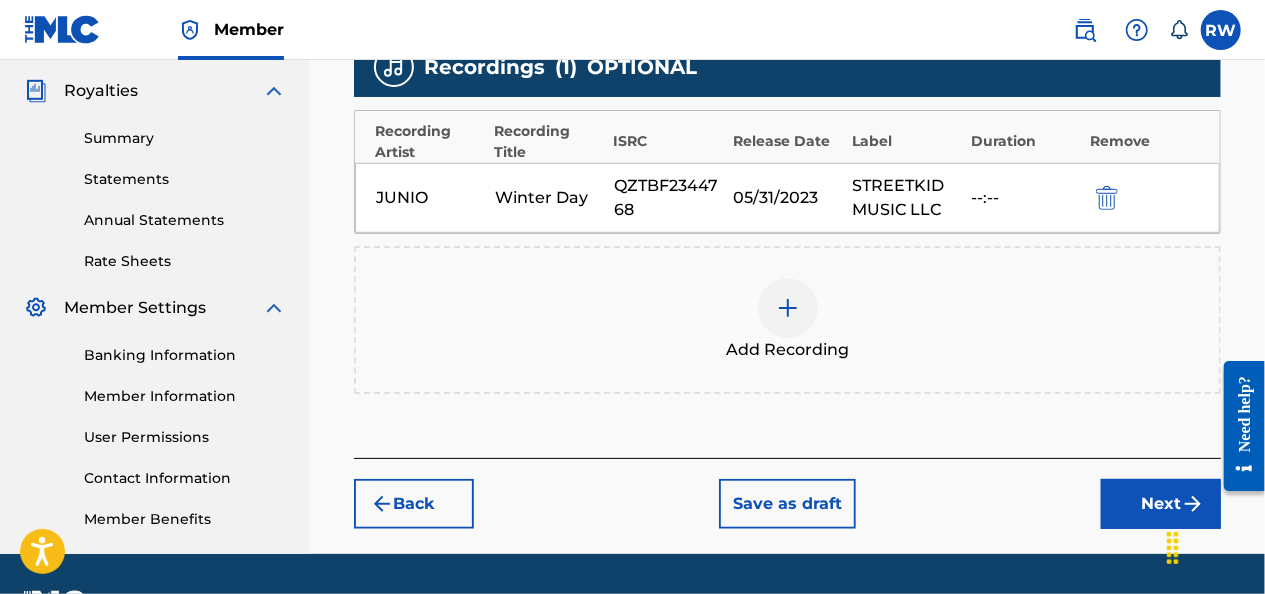 scroll, scrollTop: 592, scrollLeft: 0, axis: vertical 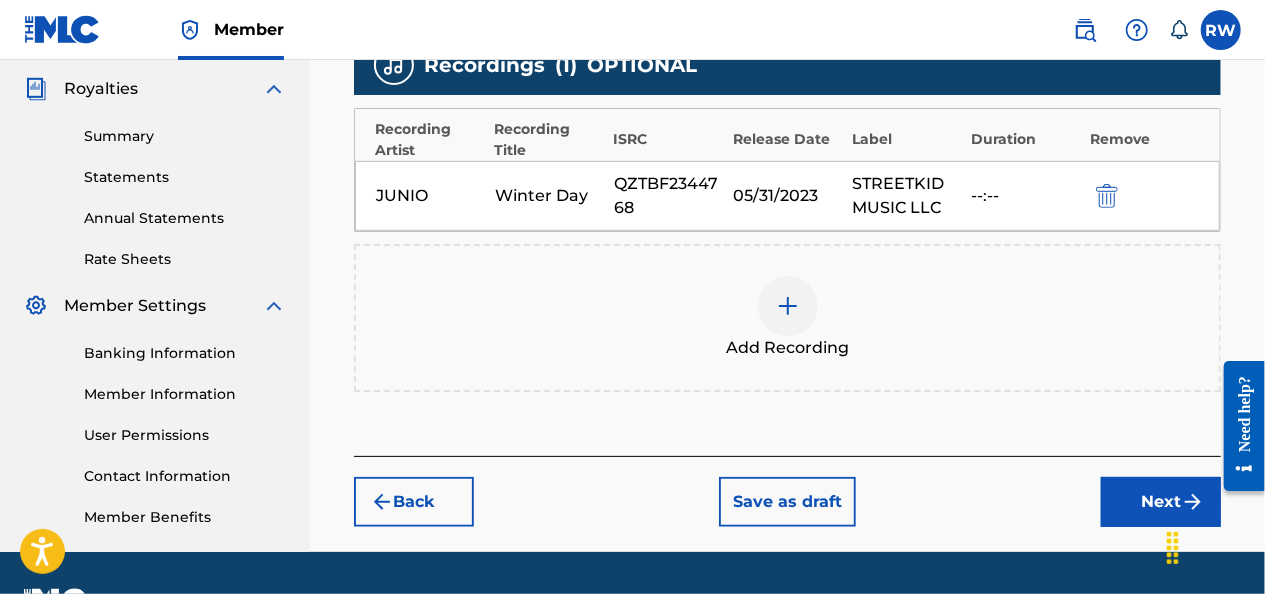 click on "Winter Day" at bounding box center [549, 196] 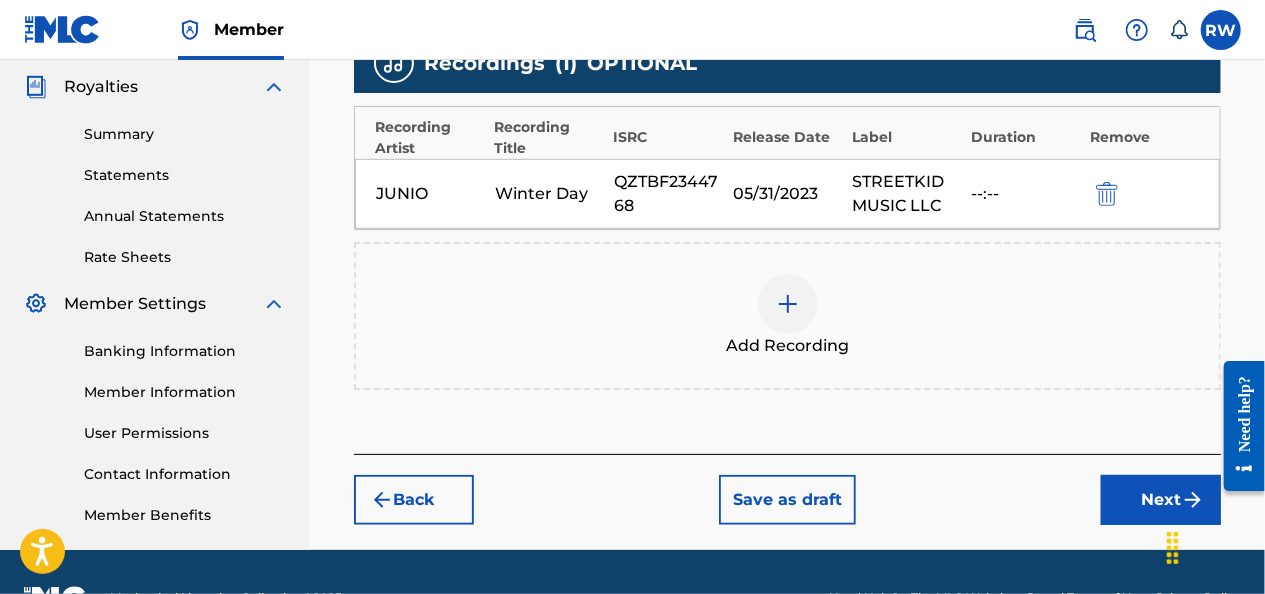click on "Next" at bounding box center [1161, 500] 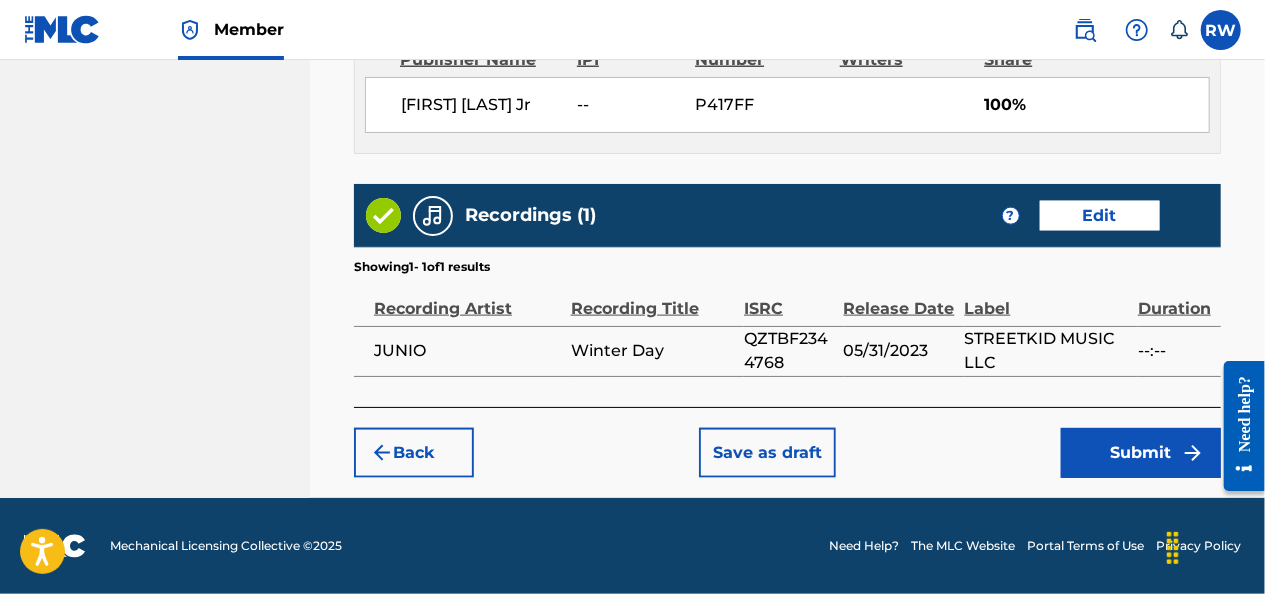 scroll, scrollTop: 1180, scrollLeft: 0, axis: vertical 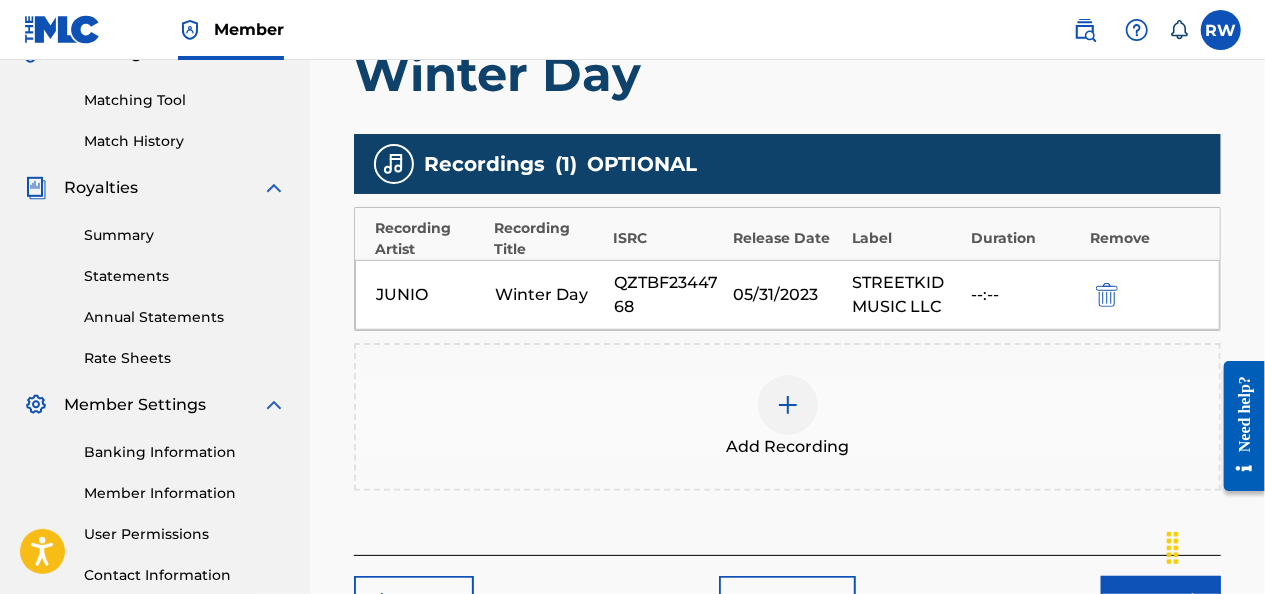click on "JUNIO" at bounding box center (430, 295) 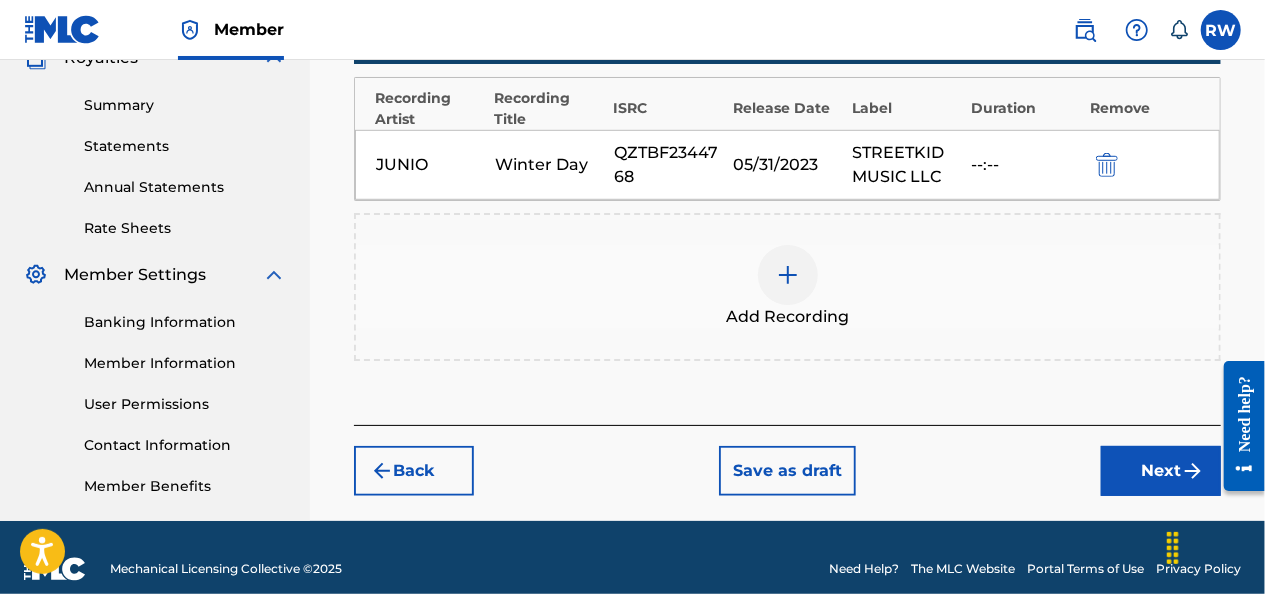 scroll, scrollTop: 646, scrollLeft: 0, axis: vertical 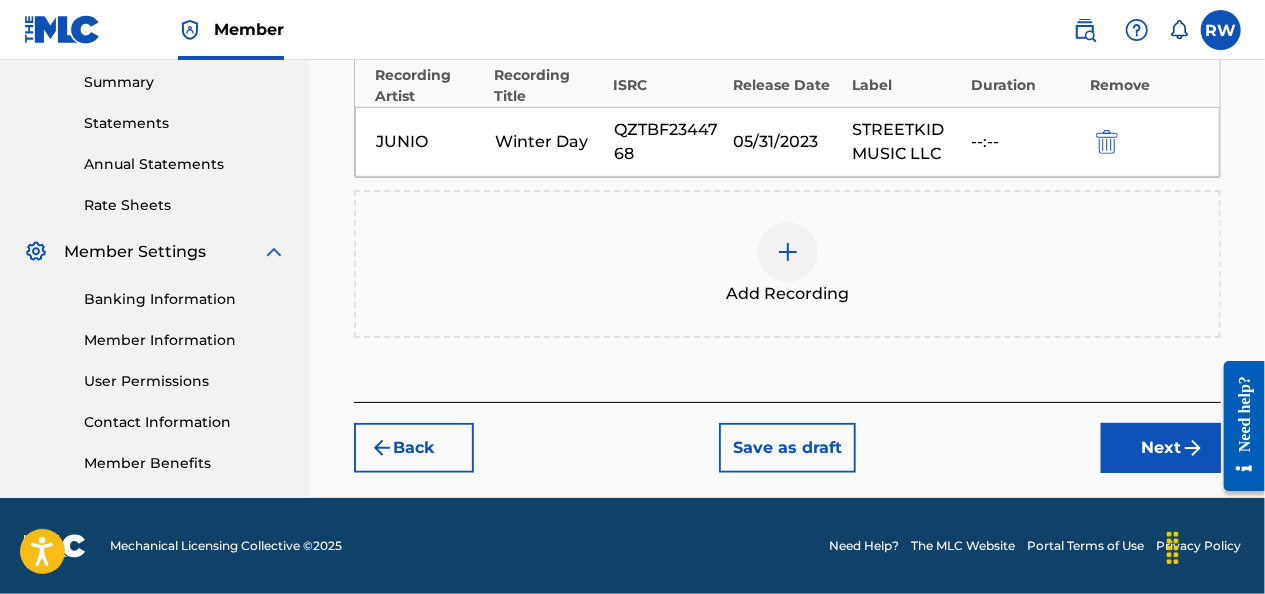 click on "Next" at bounding box center (1161, 448) 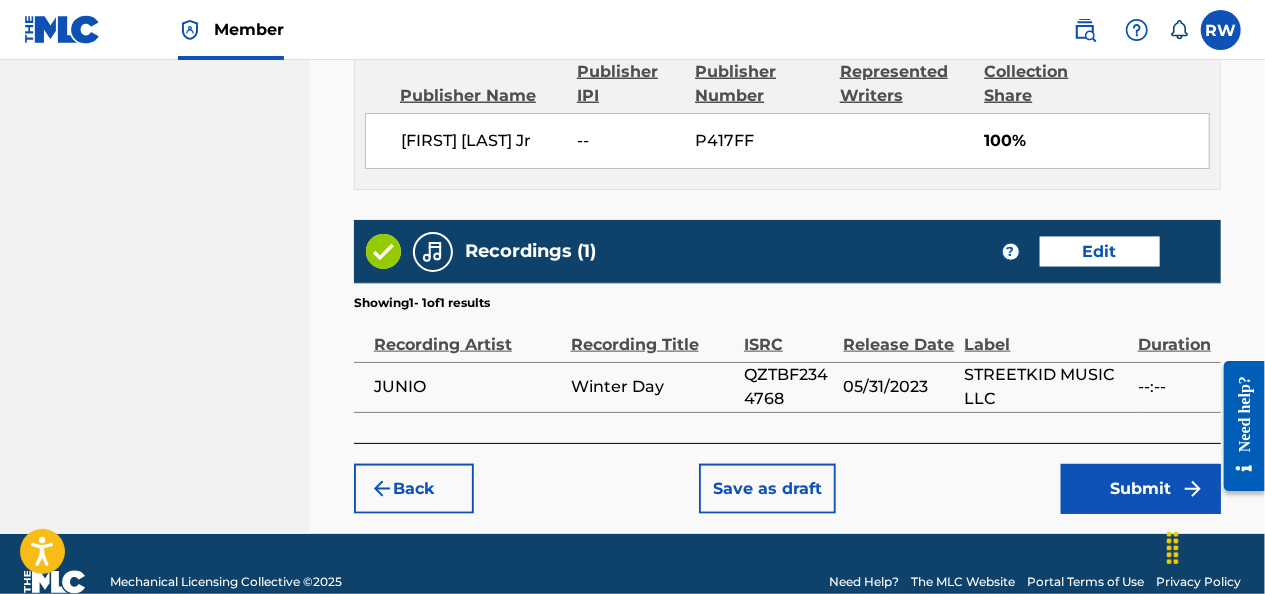 scroll, scrollTop: 1181, scrollLeft: 0, axis: vertical 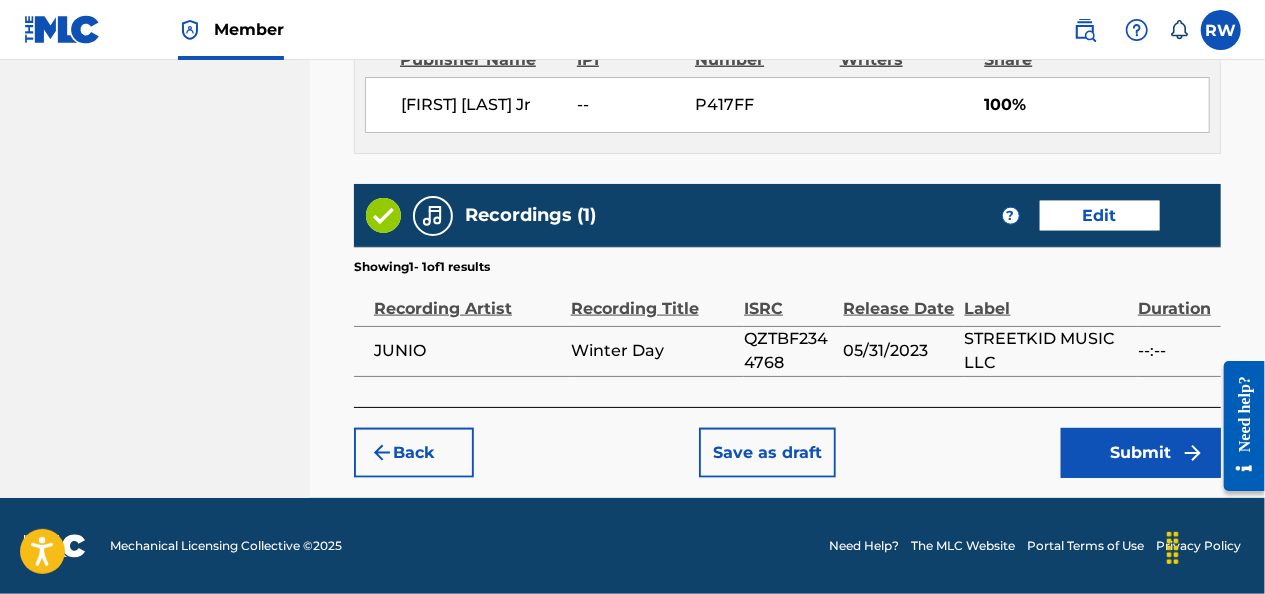 click on "Submit" at bounding box center (1141, 453) 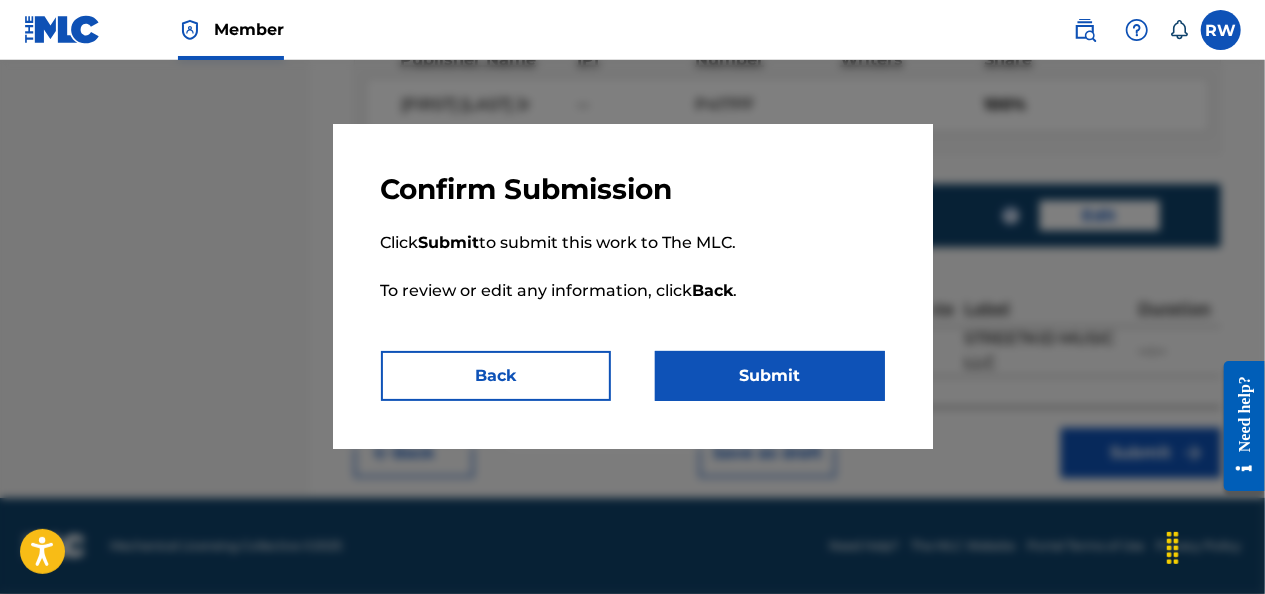 click on "Submit" at bounding box center (770, 376) 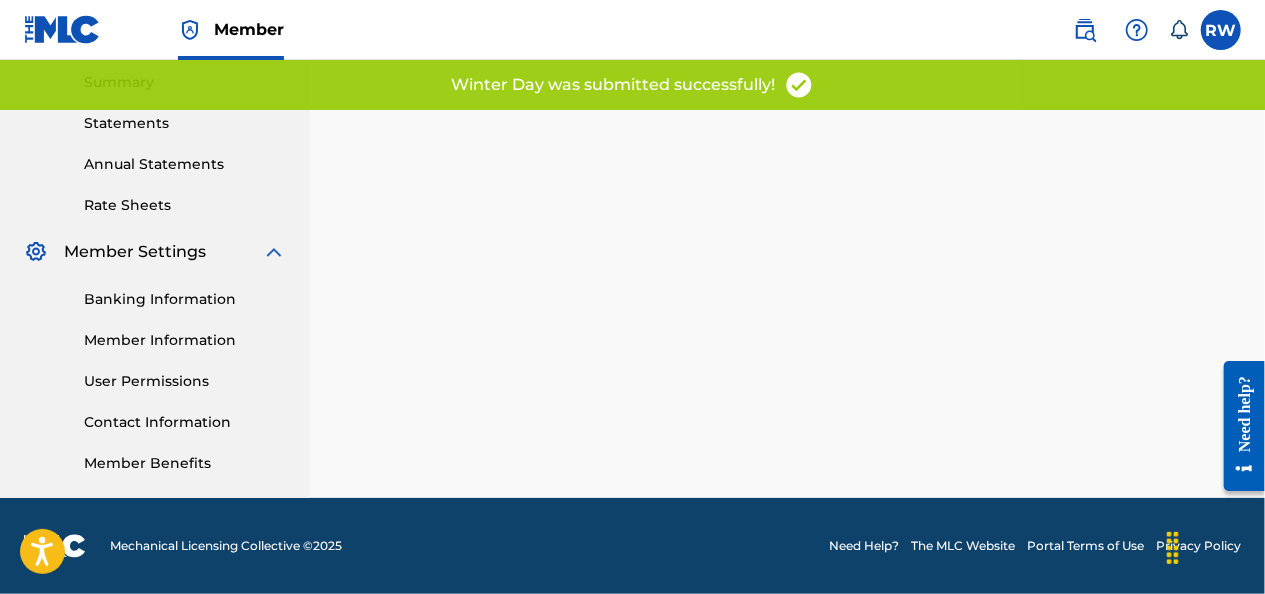 scroll, scrollTop: 0, scrollLeft: 0, axis: both 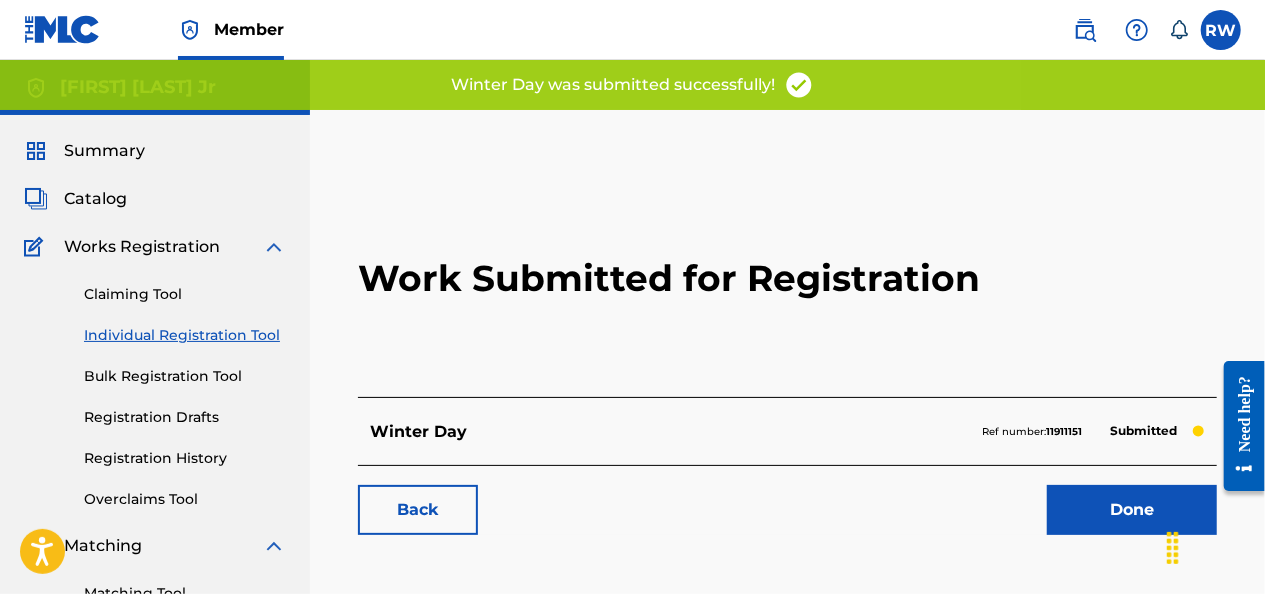 click on "Individual Registration Tool" at bounding box center (185, 335) 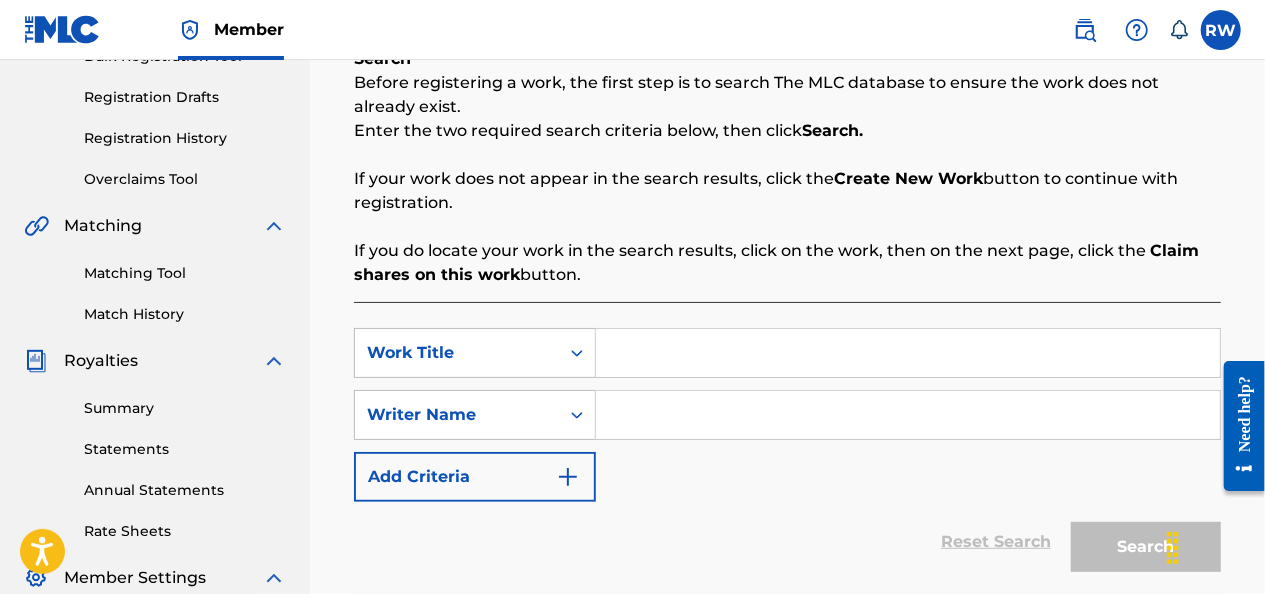 scroll, scrollTop: 321, scrollLeft: 0, axis: vertical 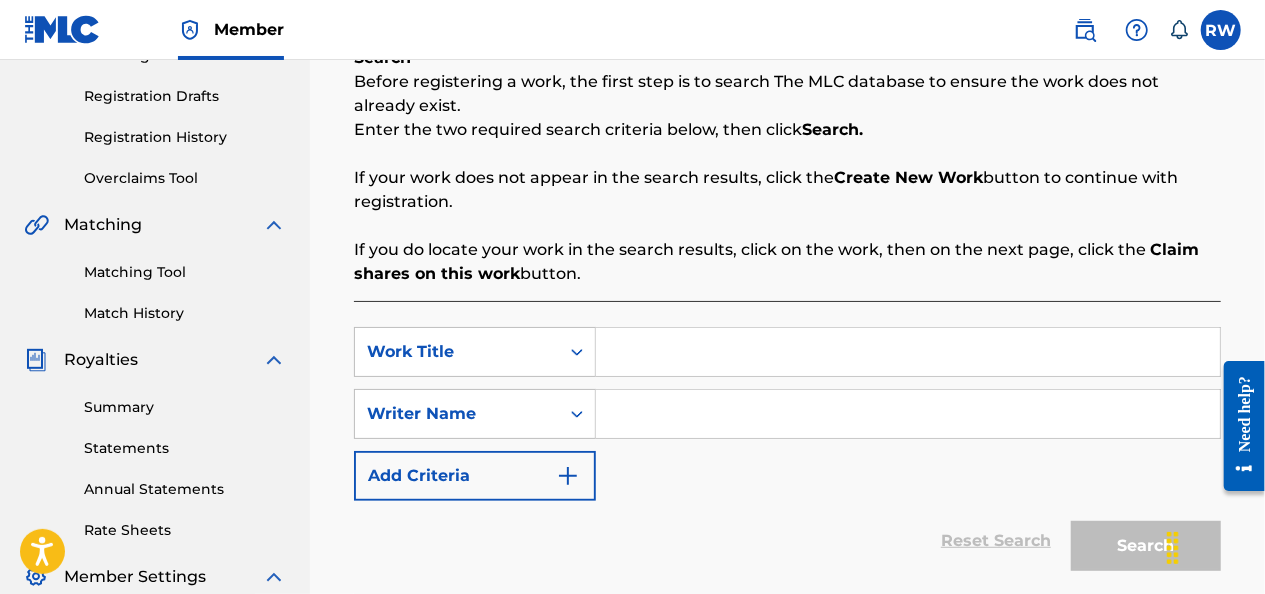 click at bounding box center (908, 352) 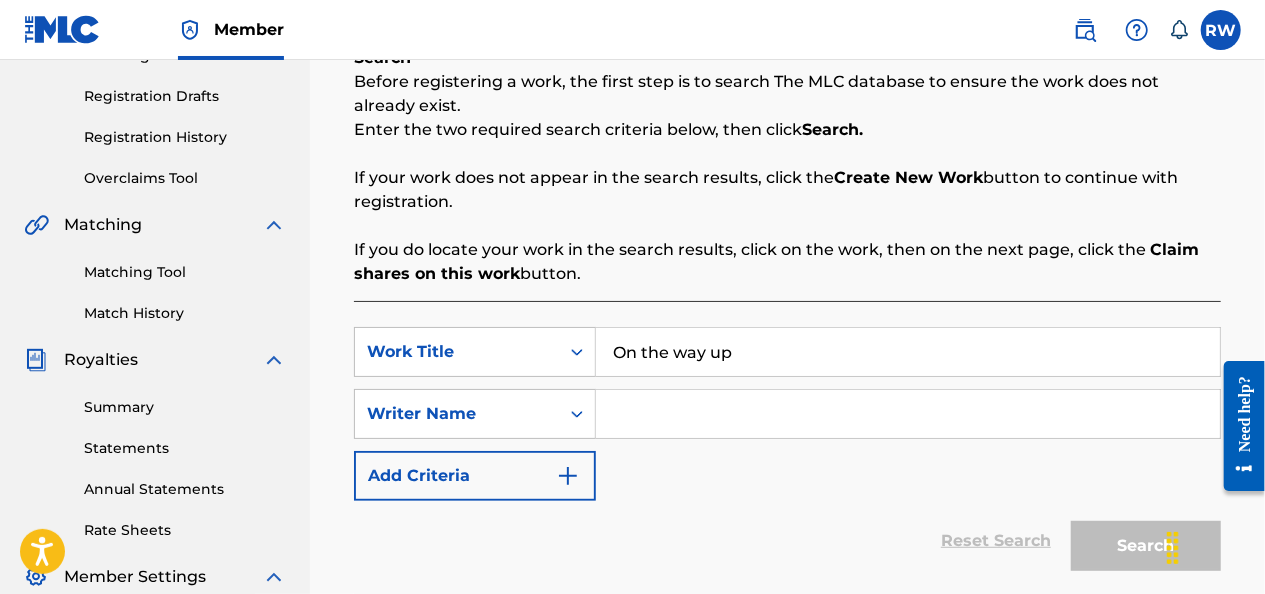 type on "On the way up" 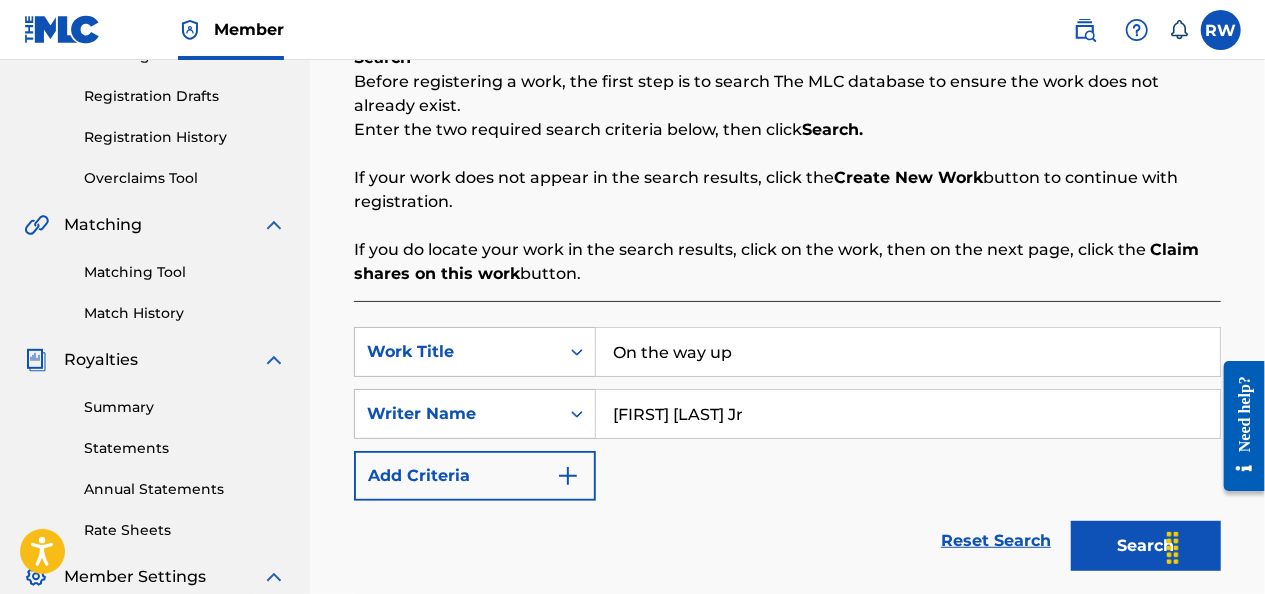 click on "Search" at bounding box center [1146, 546] 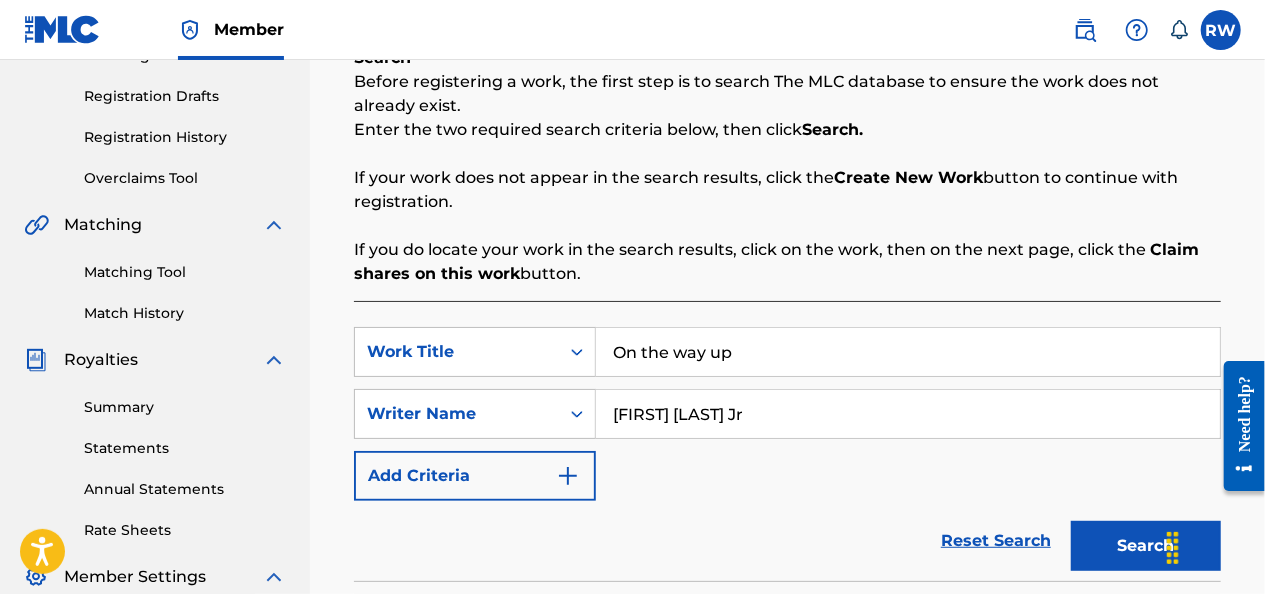 click on "Search" at bounding box center (1146, 546) 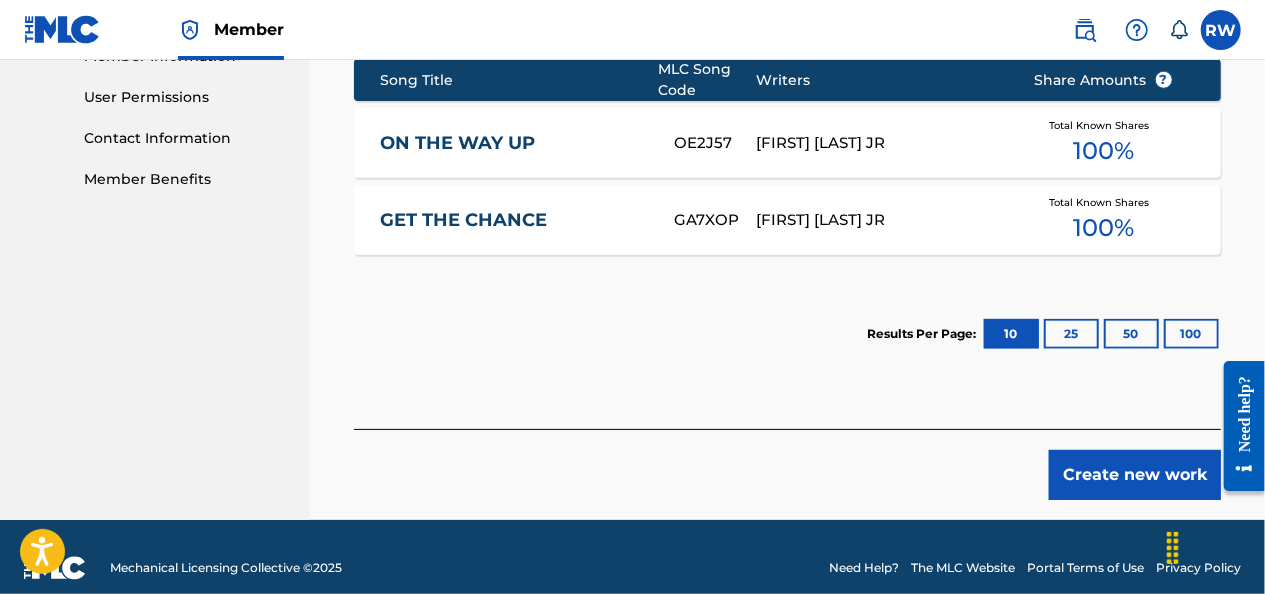 scroll, scrollTop: 951, scrollLeft: 0, axis: vertical 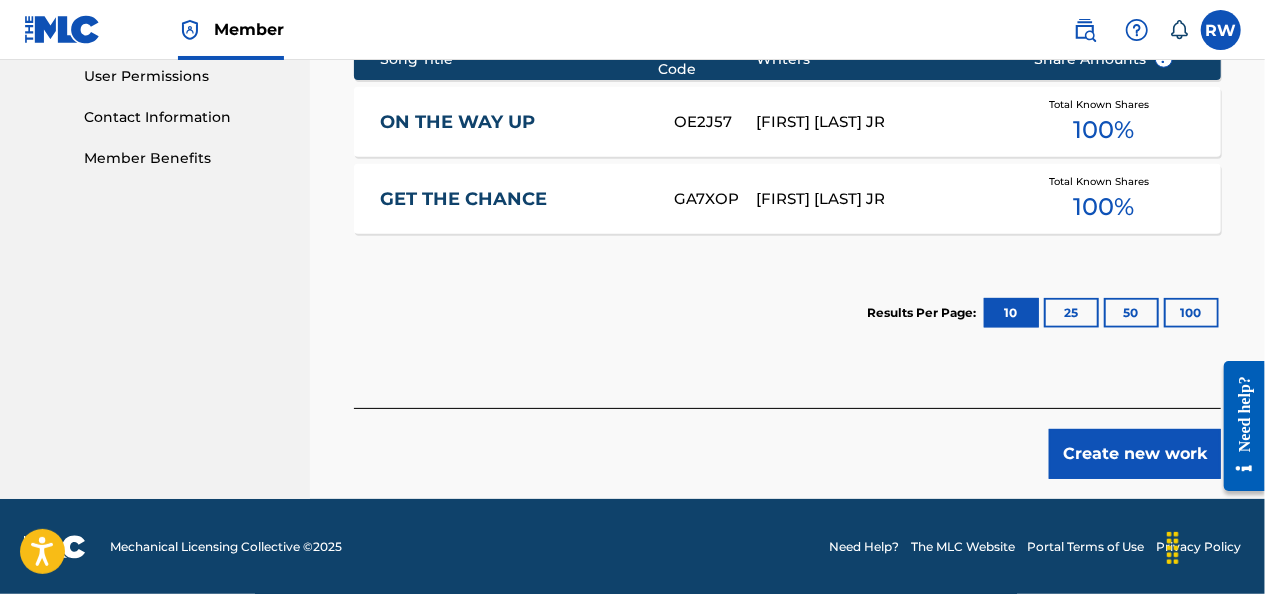 click on "Create new work" at bounding box center [1135, 454] 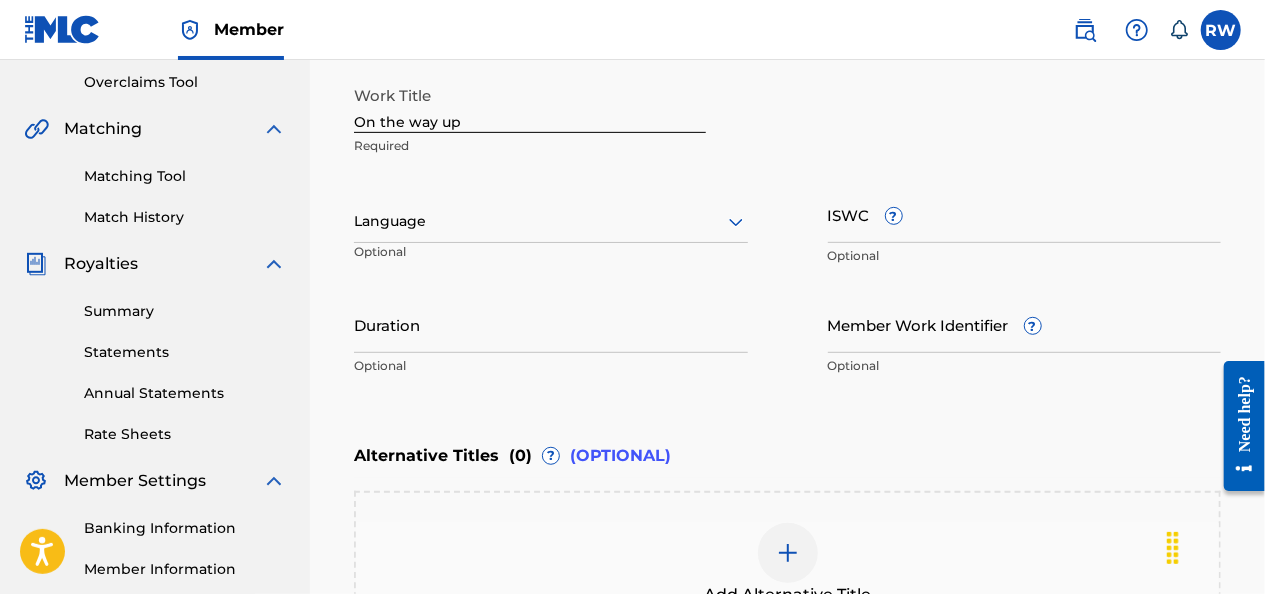 scroll, scrollTop: 414, scrollLeft: 0, axis: vertical 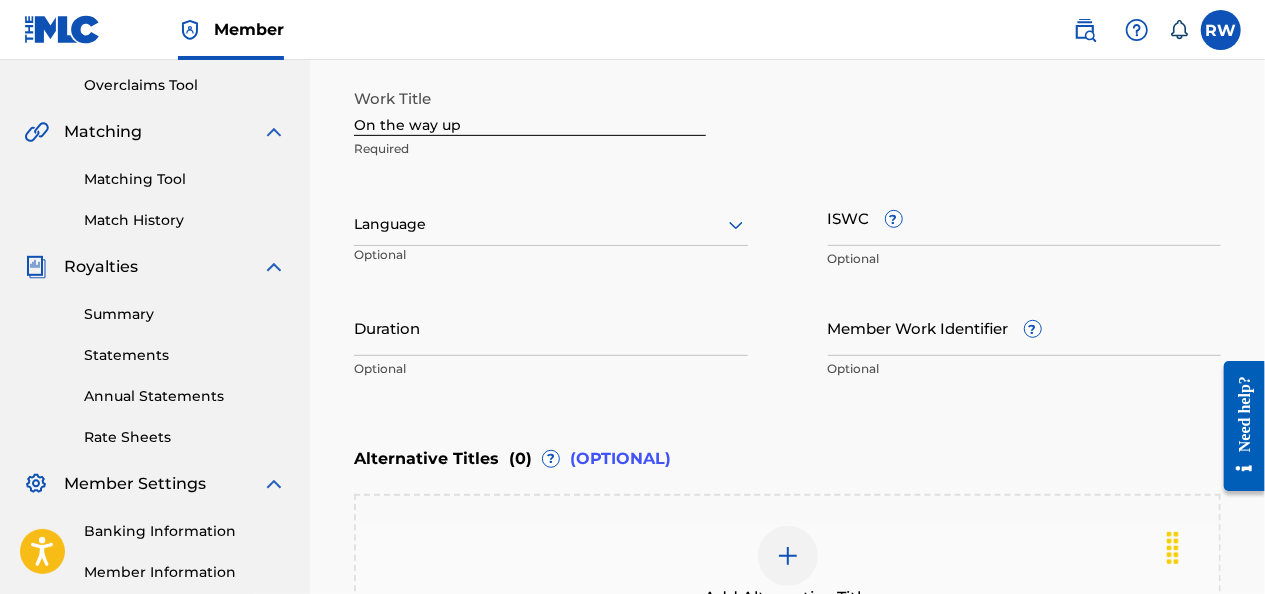 click on "ISWC   ?" at bounding box center (1025, 217) 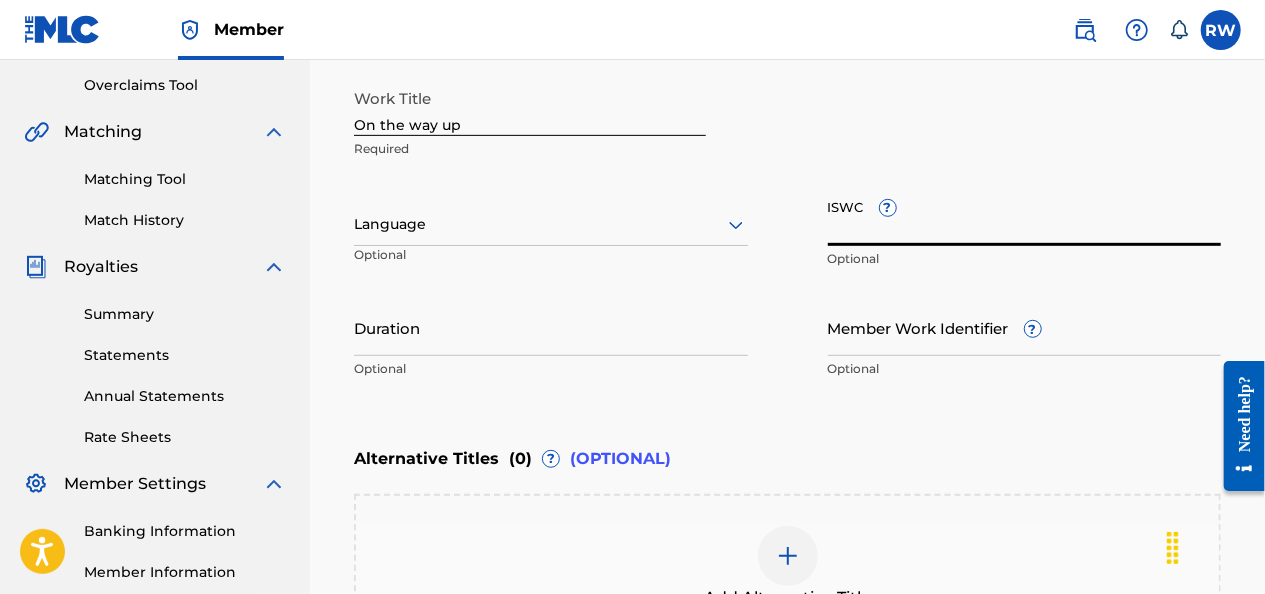 paste on "T-322.230.354-6" 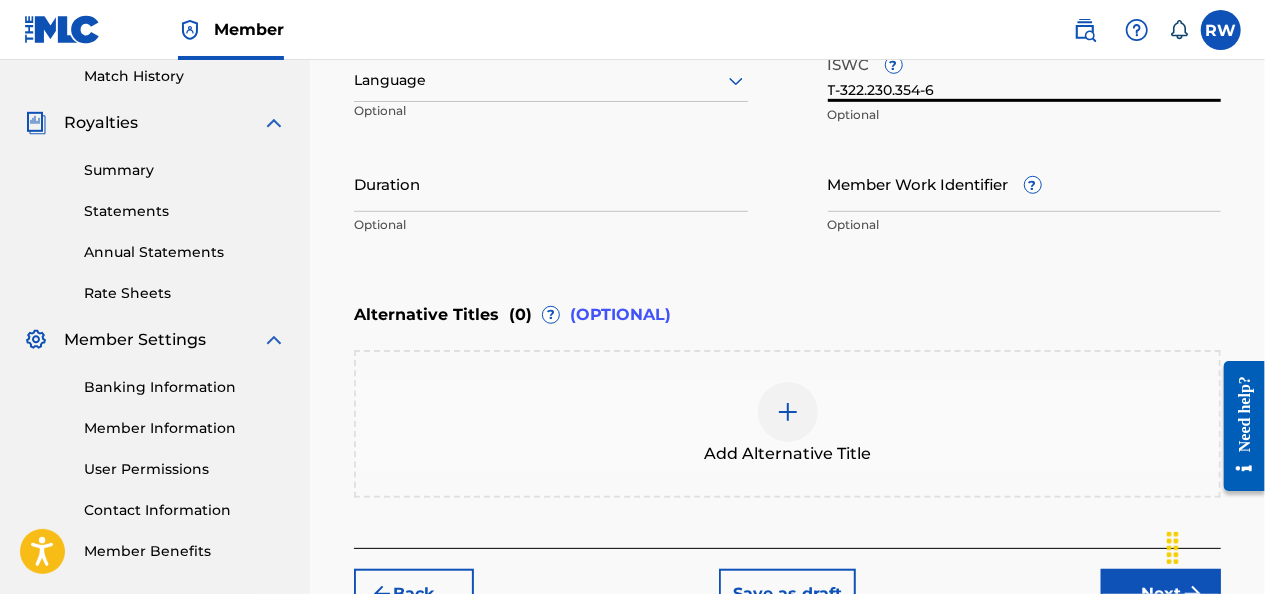 scroll, scrollTop: 698, scrollLeft: 0, axis: vertical 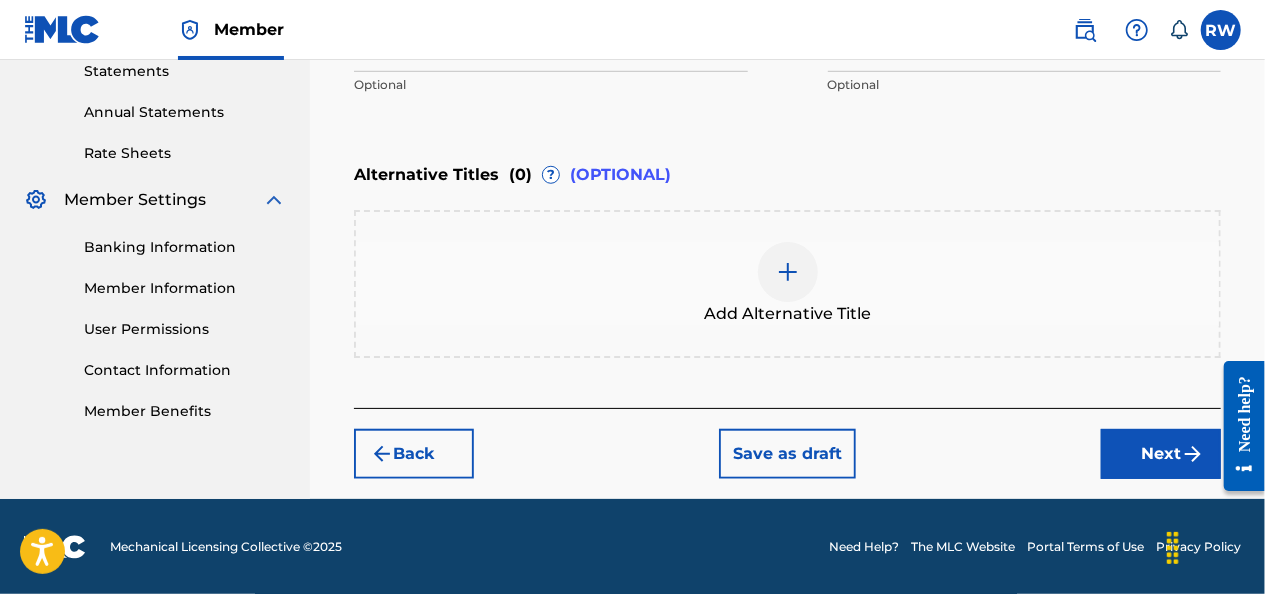 click on "Next" at bounding box center (1161, 454) 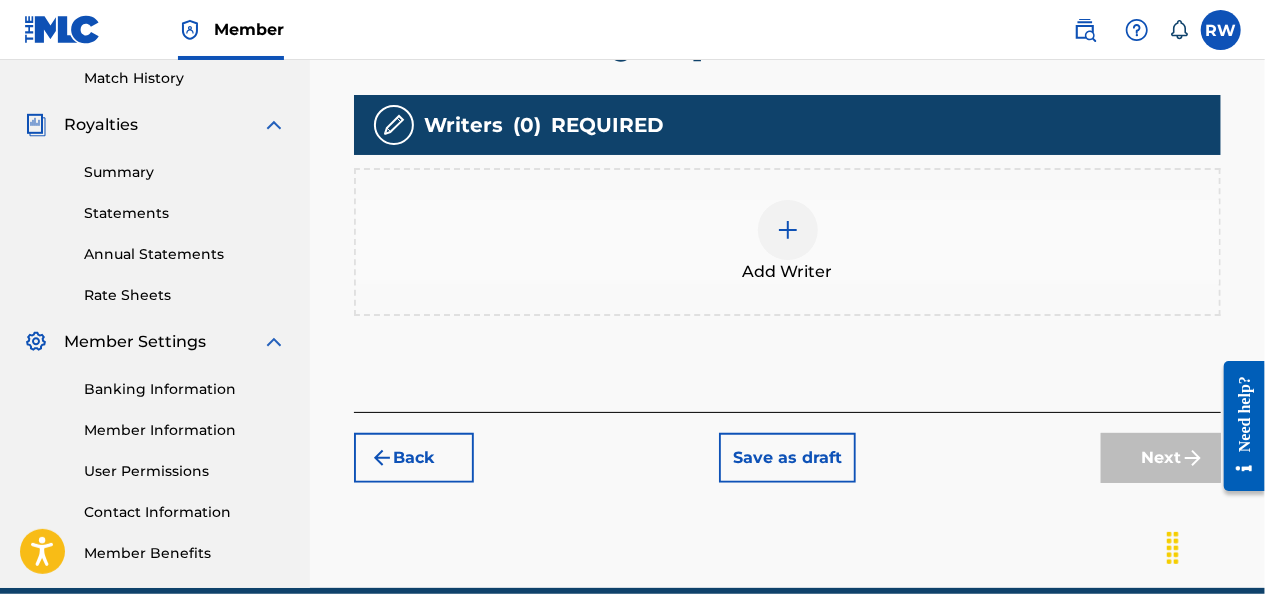 scroll, scrollTop: 646, scrollLeft: 0, axis: vertical 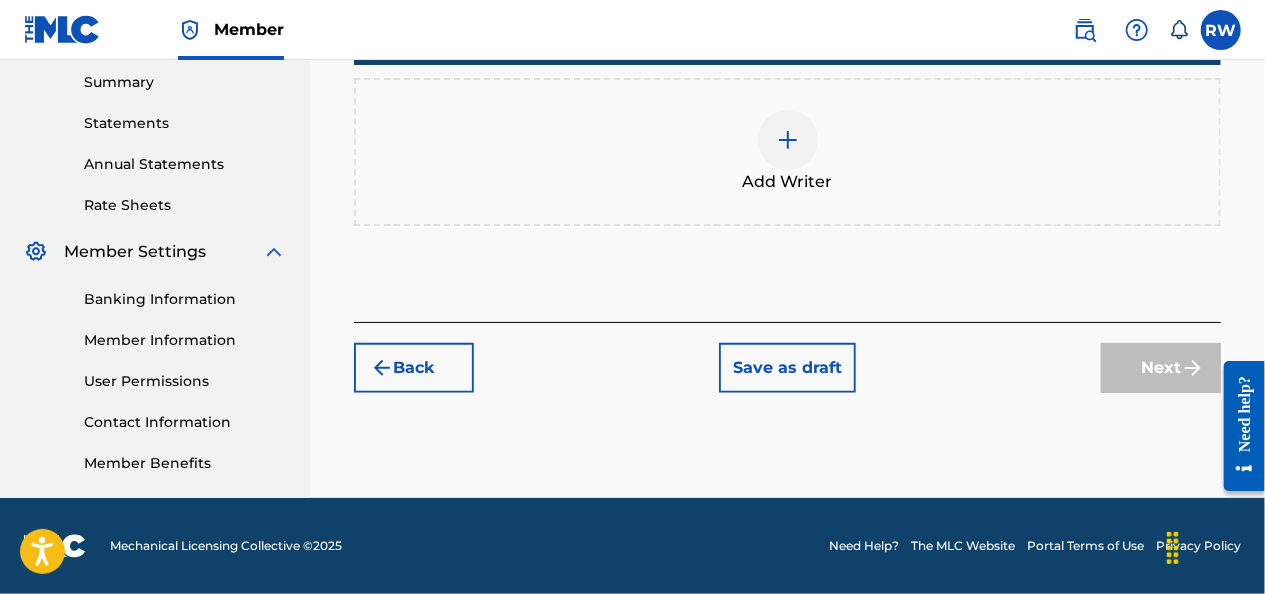 click at bounding box center [788, 140] 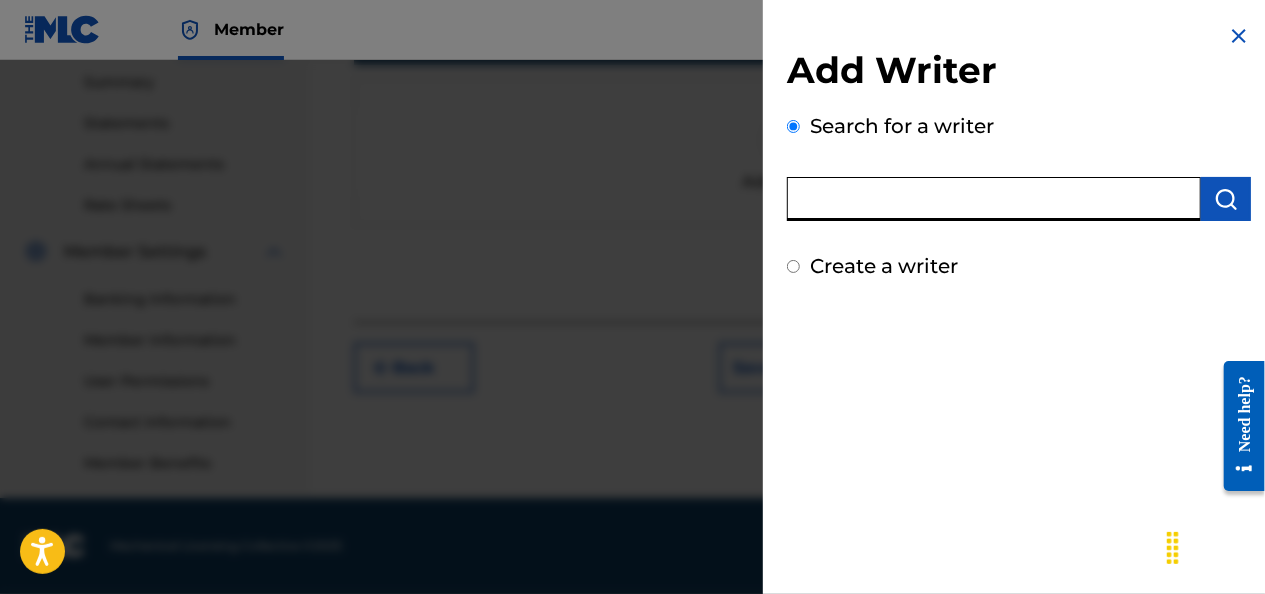 paste on "01072766545" 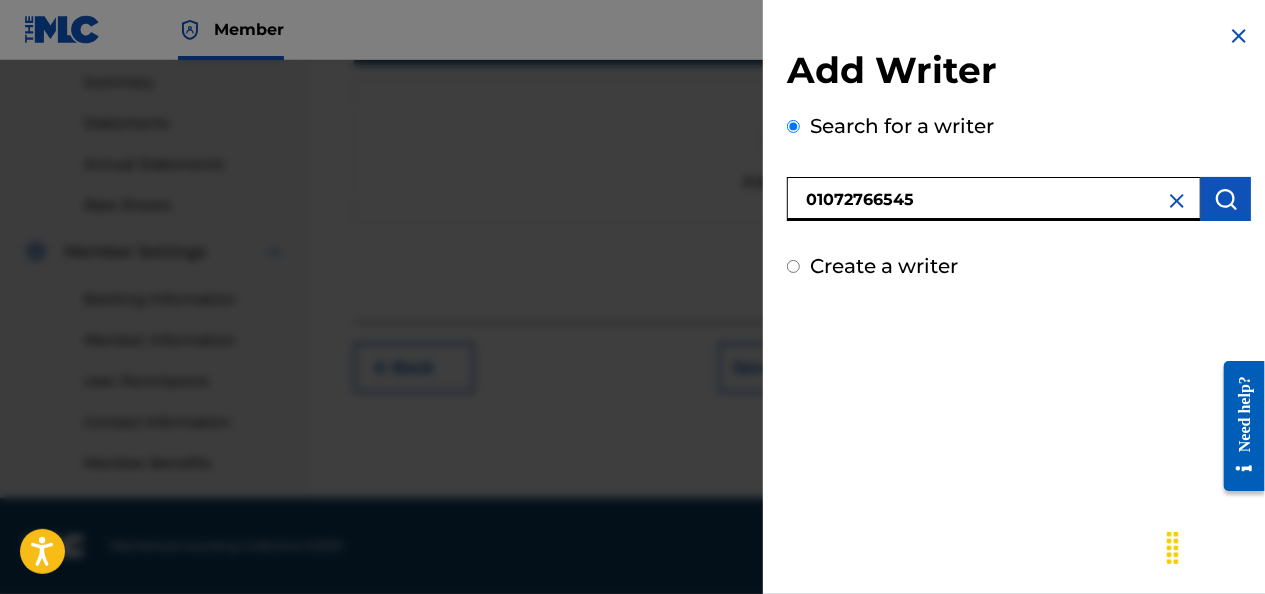 type on "01072766545" 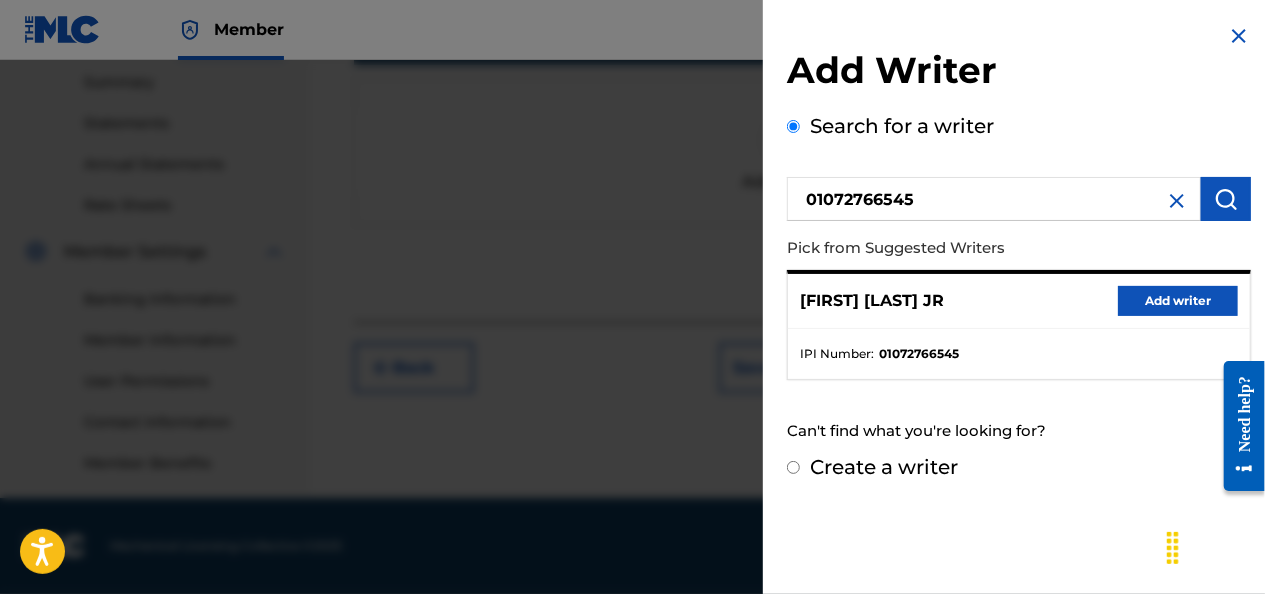 click on "Add writer" at bounding box center (1178, 301) 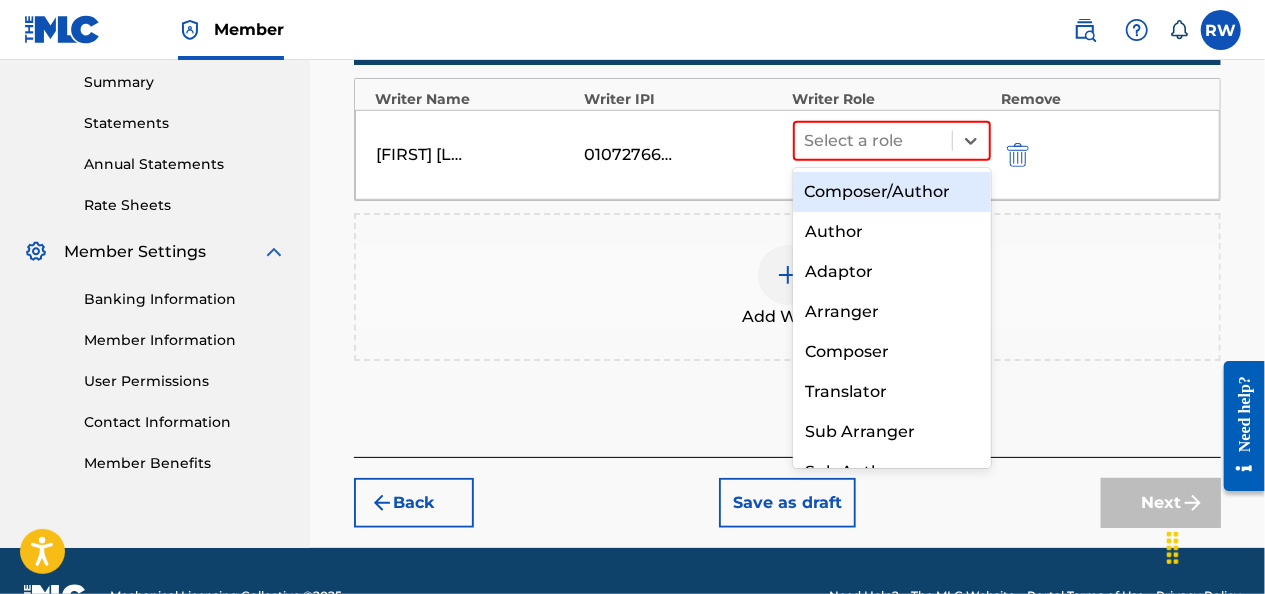 click on "Composer/Author" at bounding box center (892, 192) 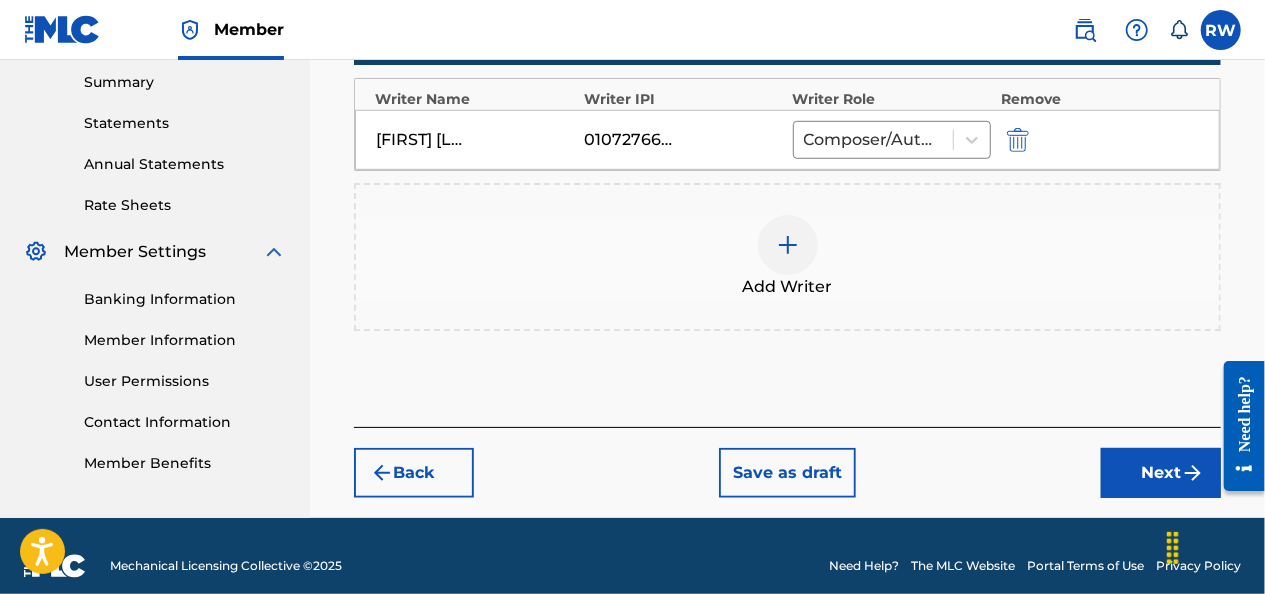 click on "Next" at bounding box center (1161, 473) 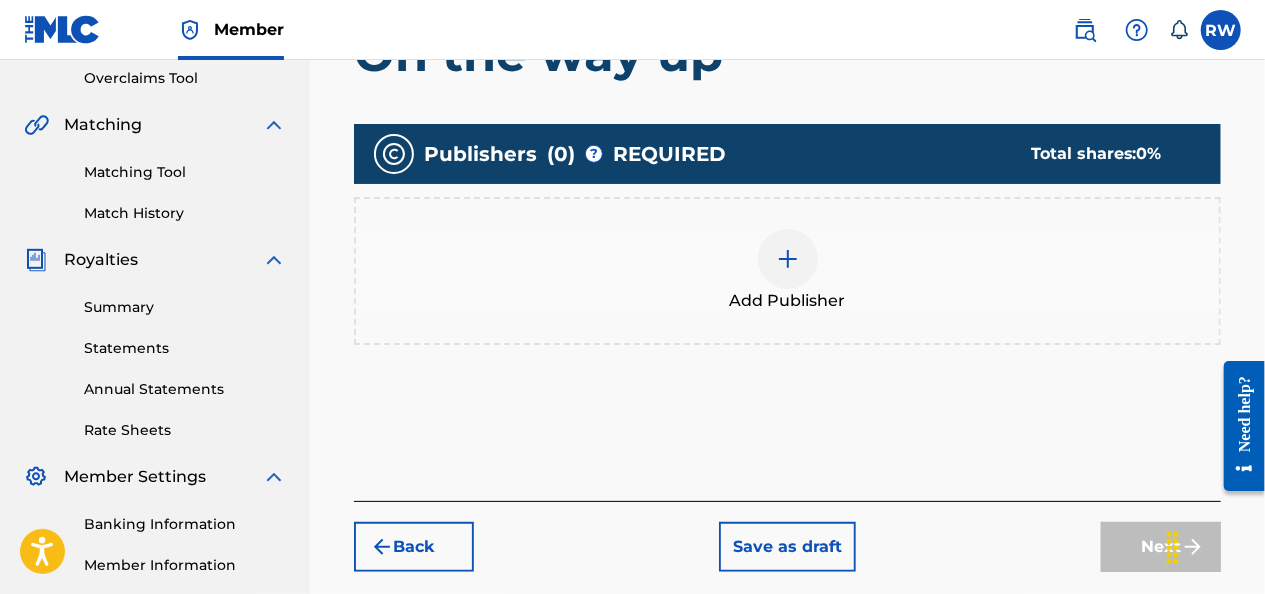 scroll, scrollTop: 422, scrollLeft: 0, axis: vertical 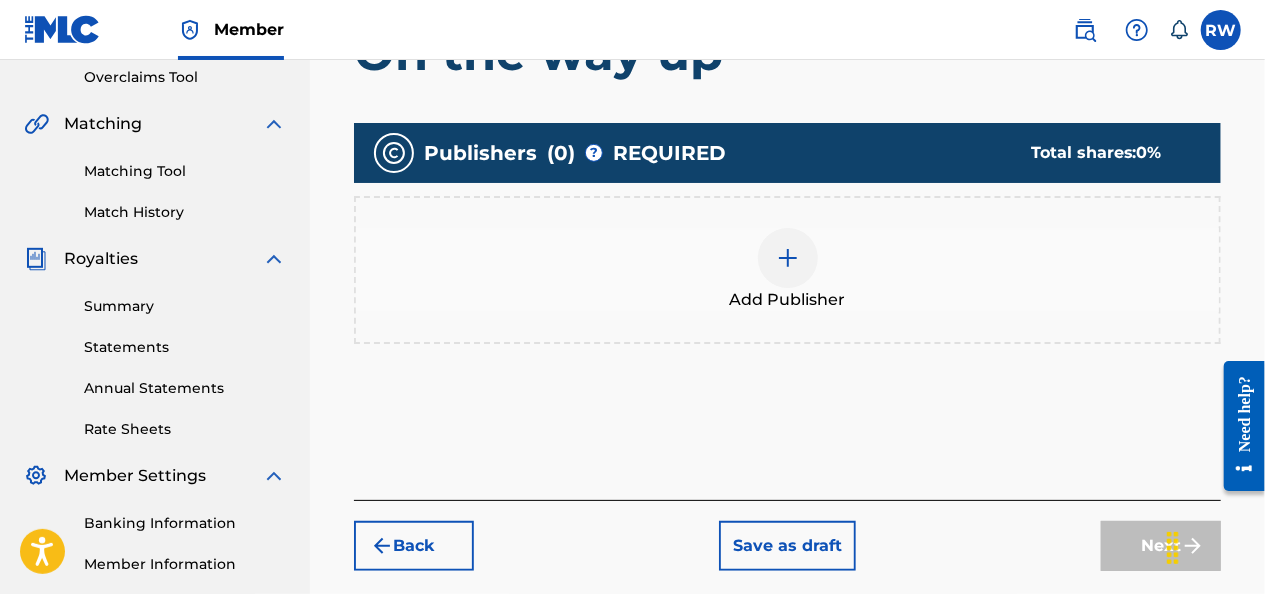 click at bounding box center (788, 258) 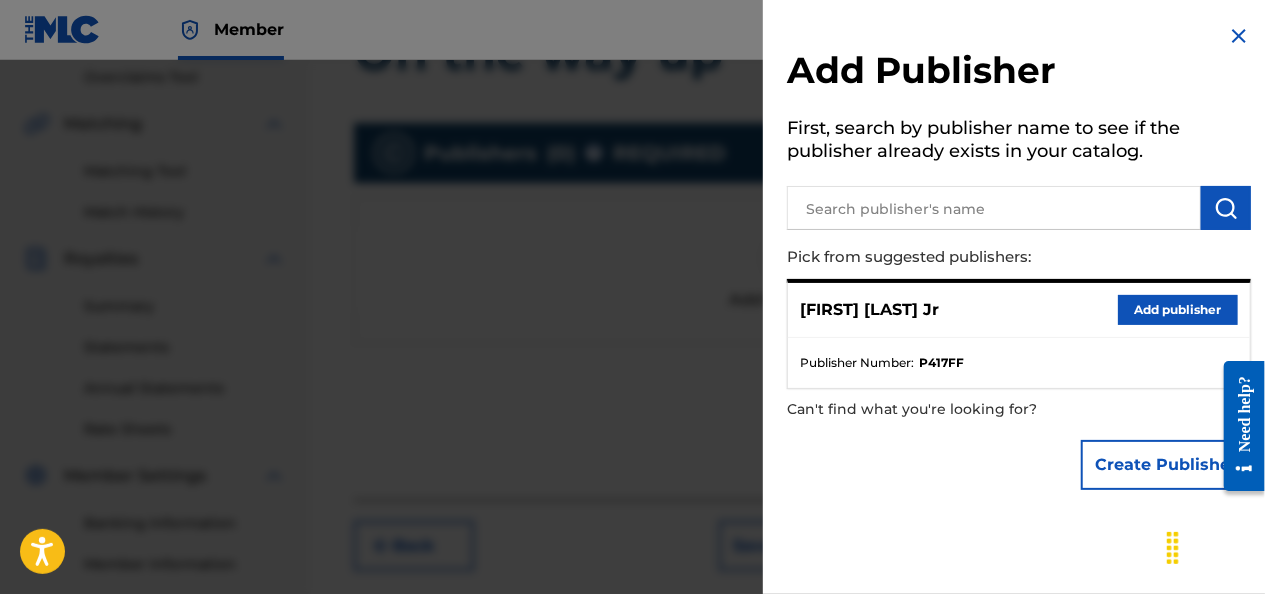 click on "Add publisher" at bounding box center [1178, 310] 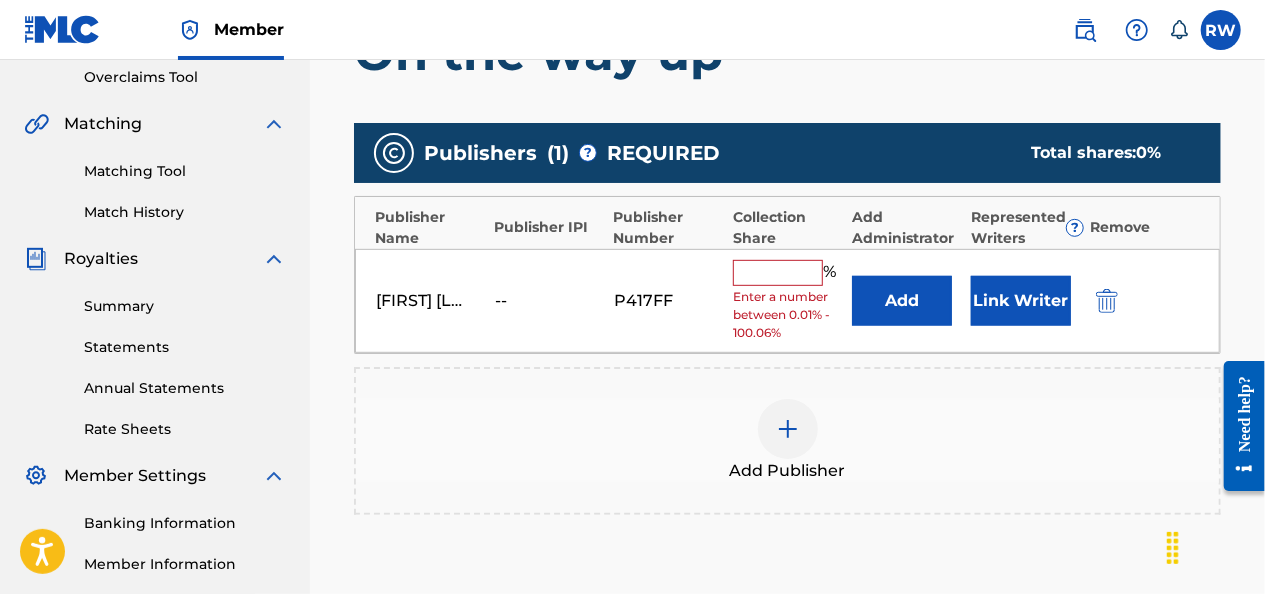 click at bounding box center [778, 273] 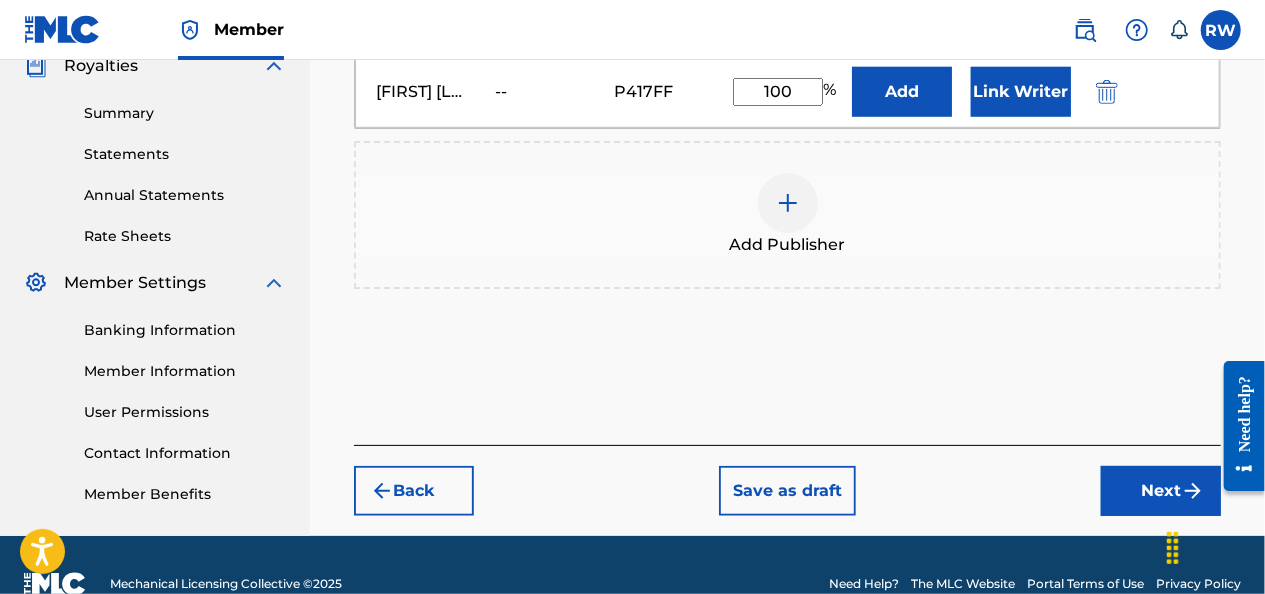 scroll, scrollTop: 651, scrollLeft: 0, axis: vertical 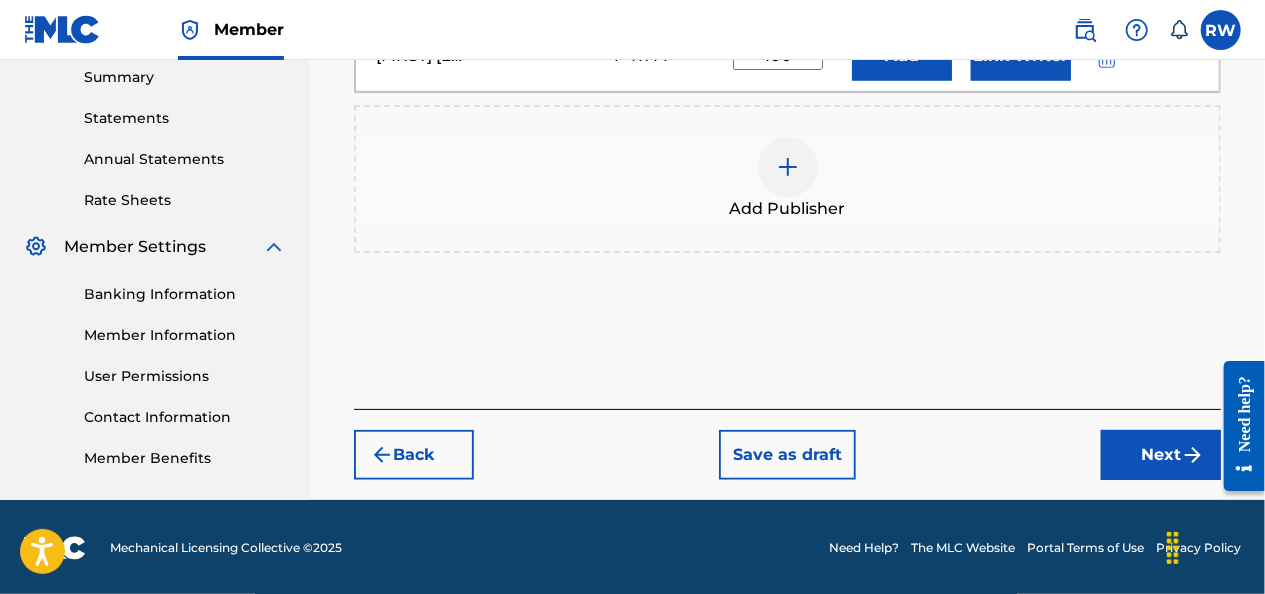 click on "Next" at bounding box center [1161, 455] 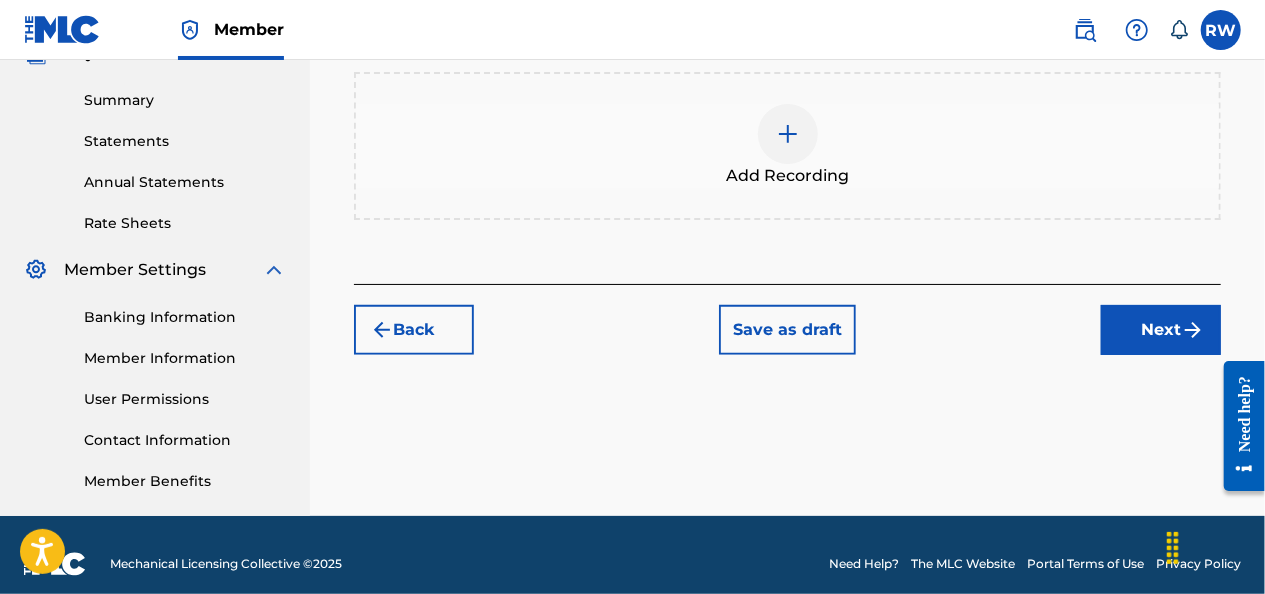 scroll, scrollTop: 646, scrollLeft: 0, axis: vertical 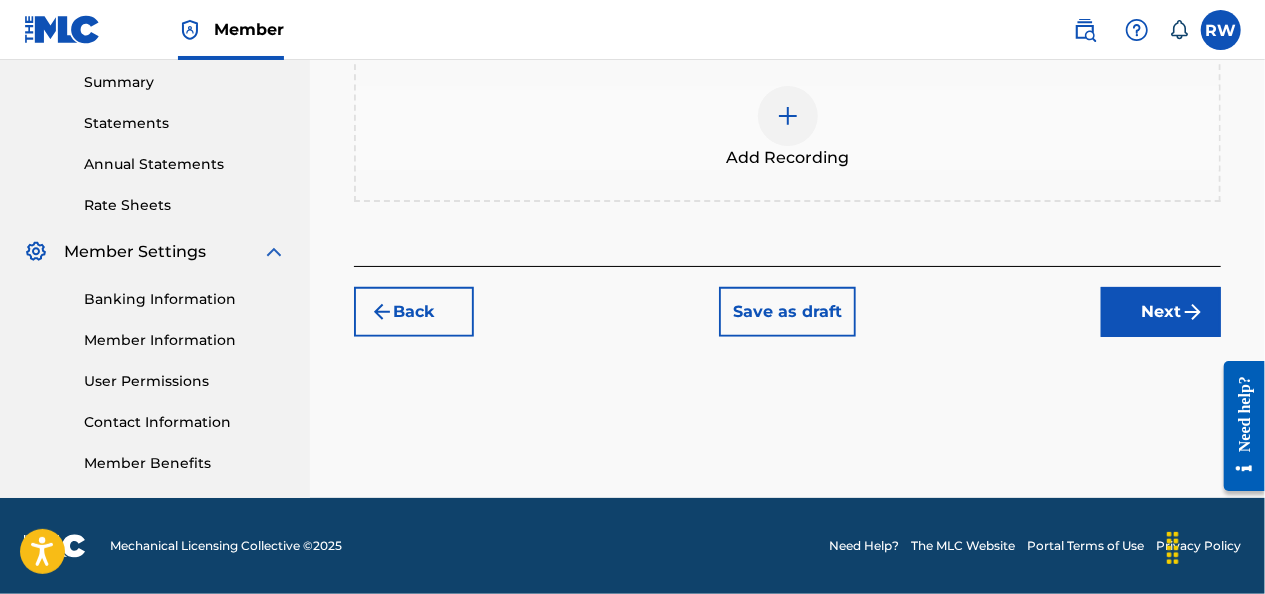 click at bounding box center [788, 116] 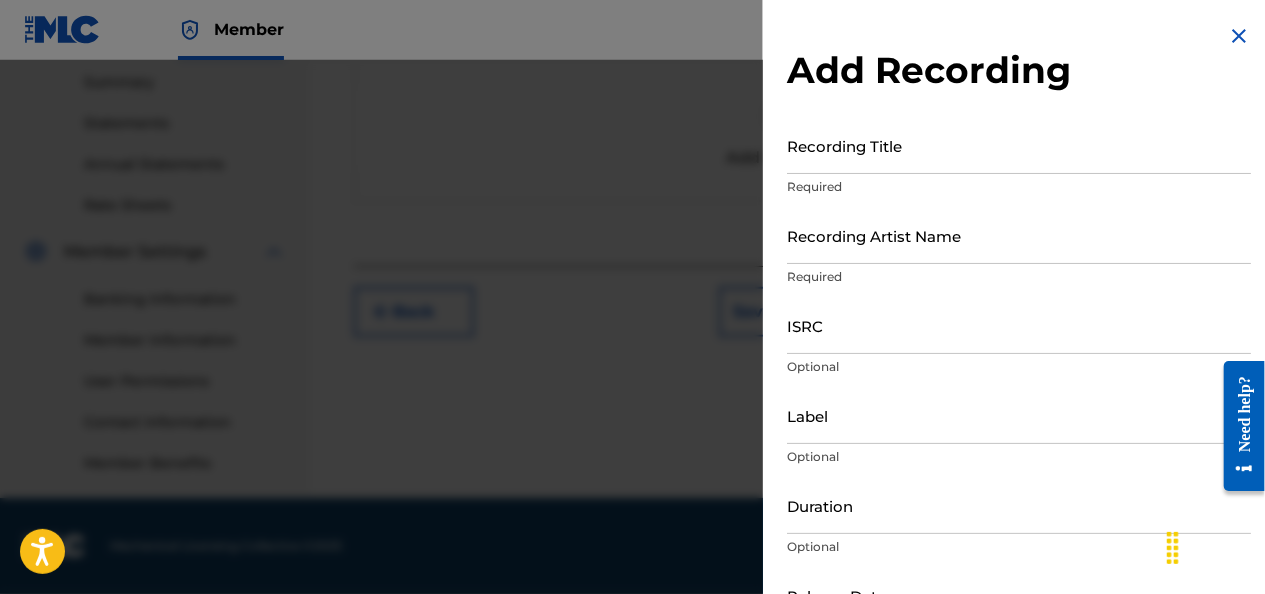 click on "Recording Title" at bounding box center (1019, 145) 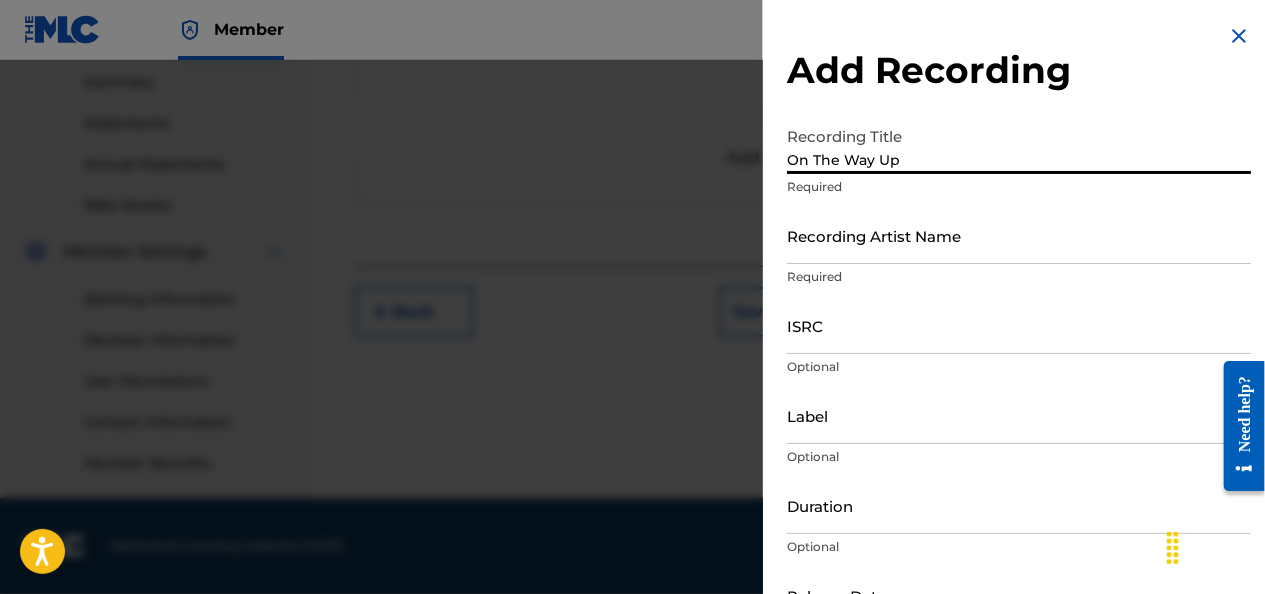 type on "On The Way Up" 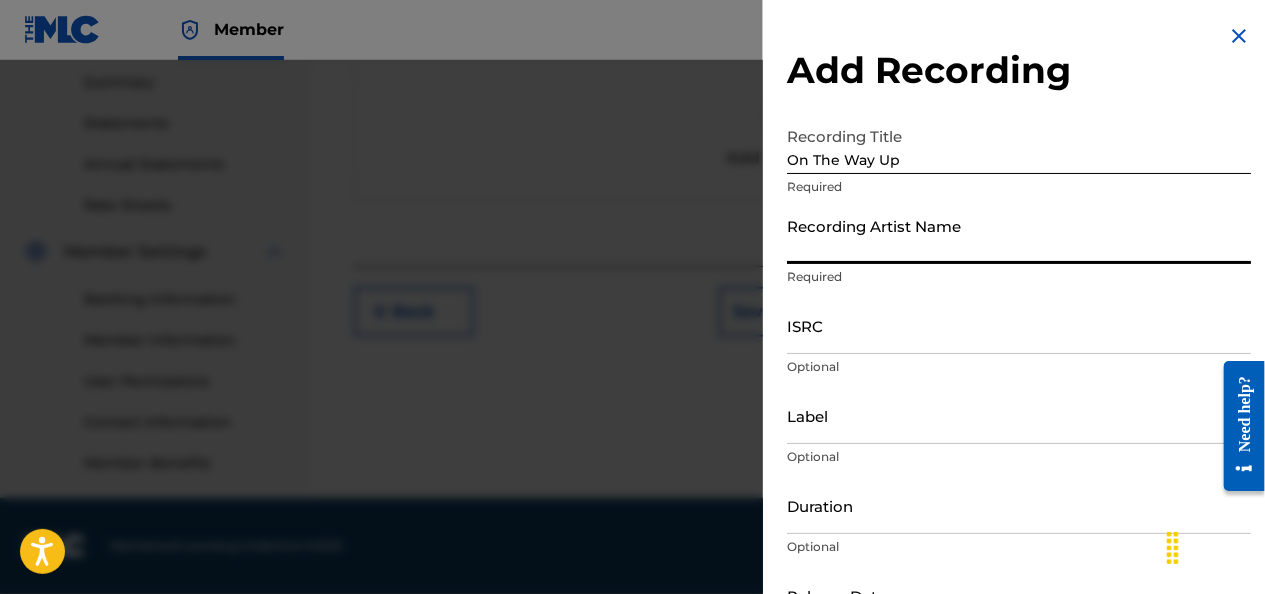 type on "JUNIO" 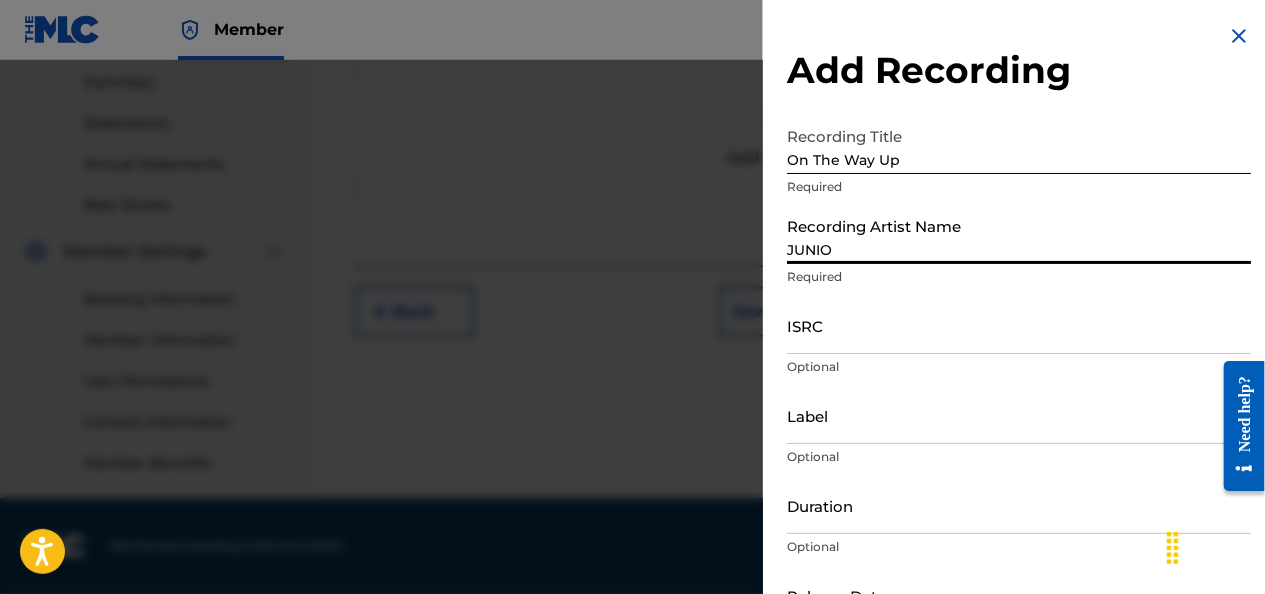 type on "STREETKID MUSIC LLC" 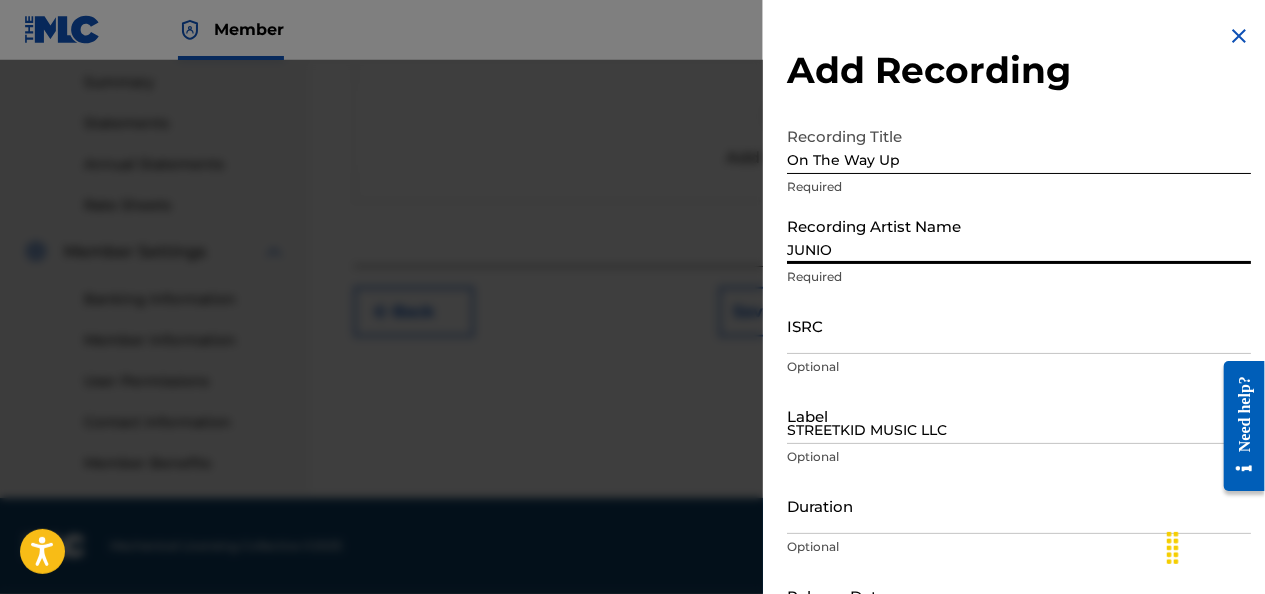 type on "May 31 2023" 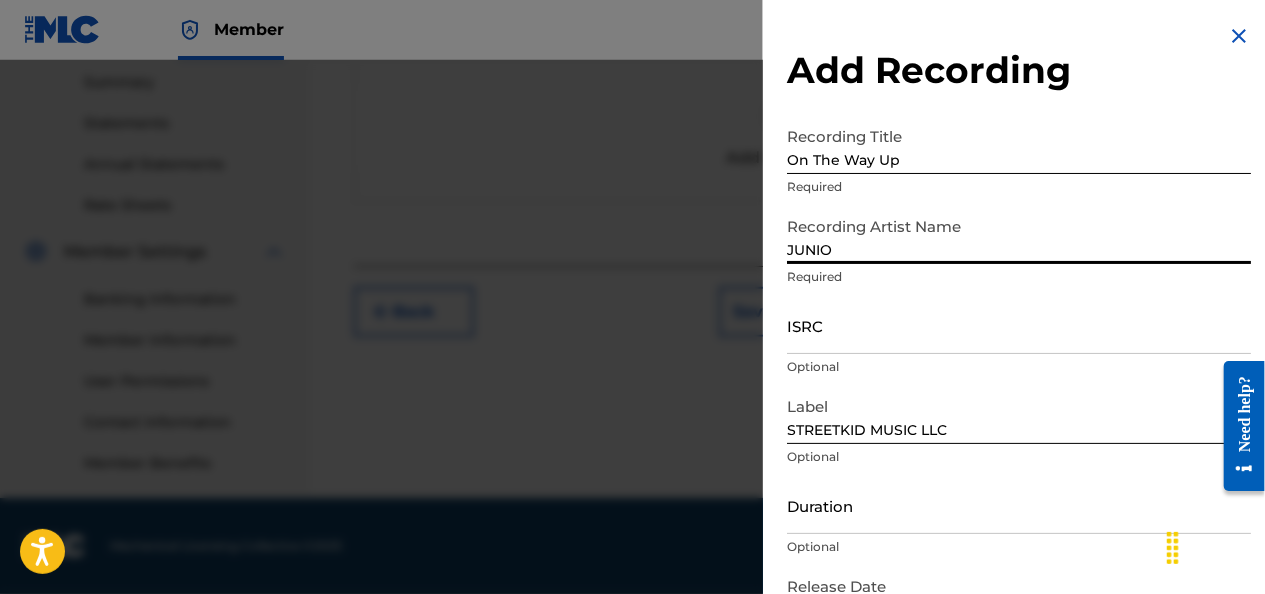 click on "ISRC" at bounding box center (1019, 325) 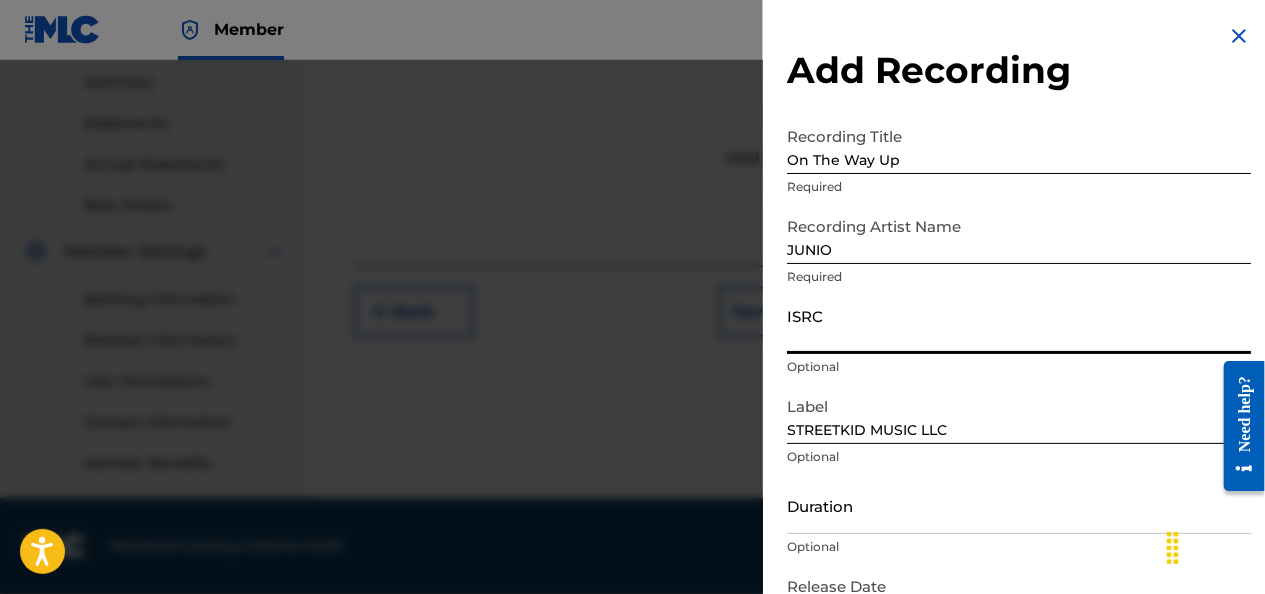 paste on "QZFZ62491954" 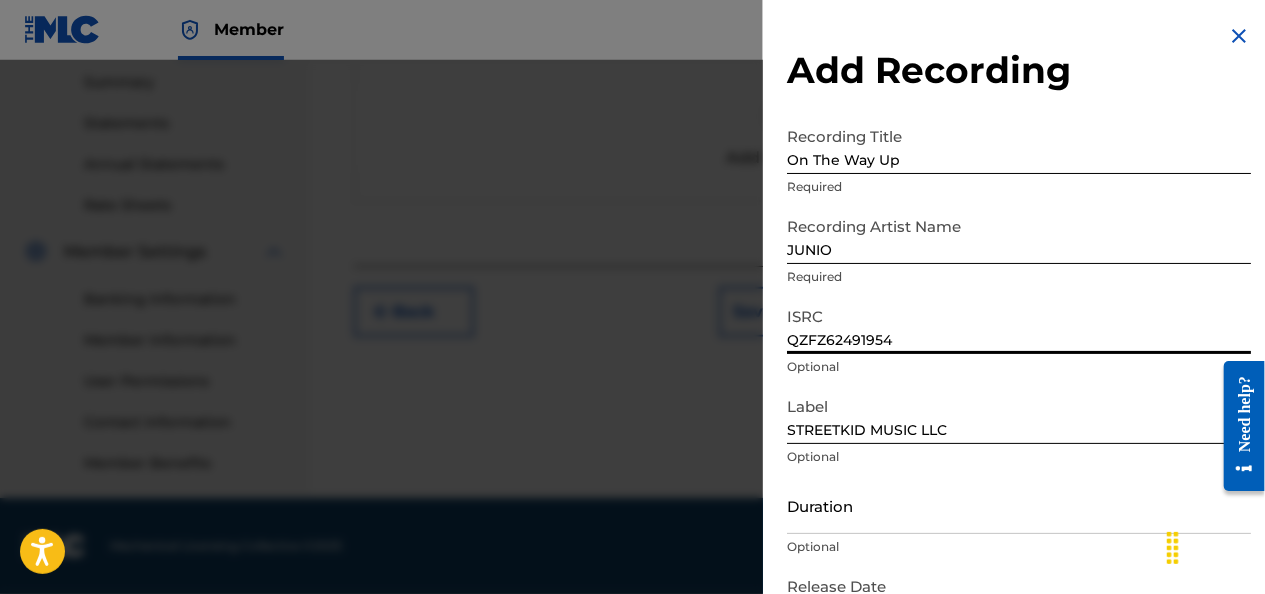 scroll, scrollTop: 137, scrollLeft: 0, axis: vertical 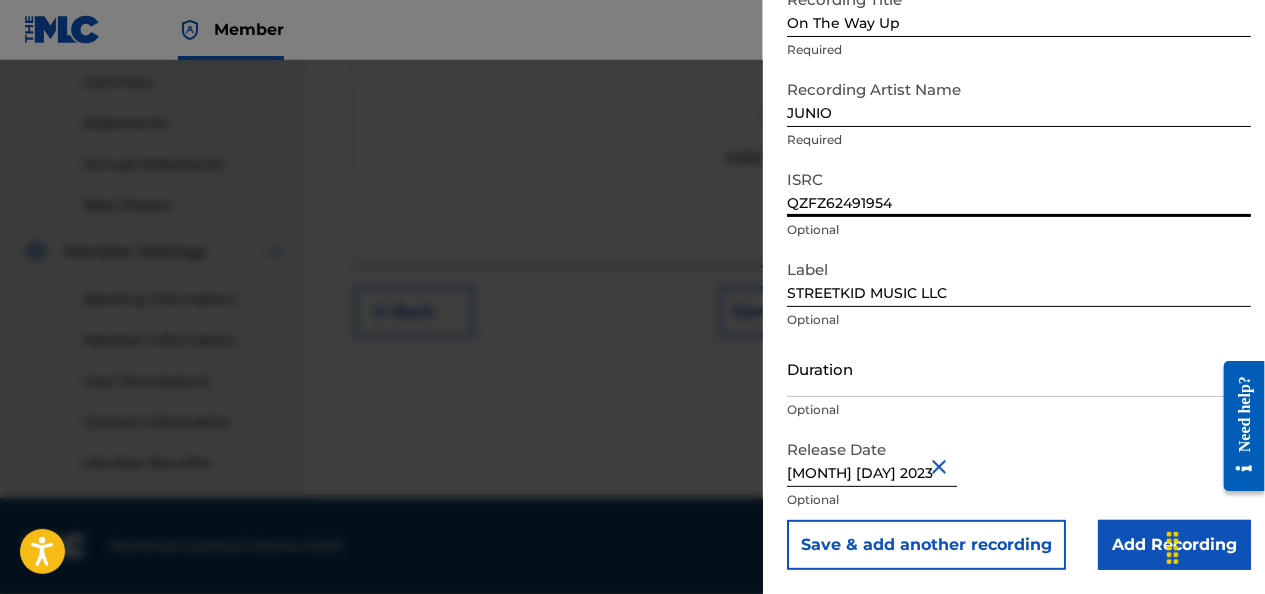 click on "Add Recording" at bounding box center (1174, 545) 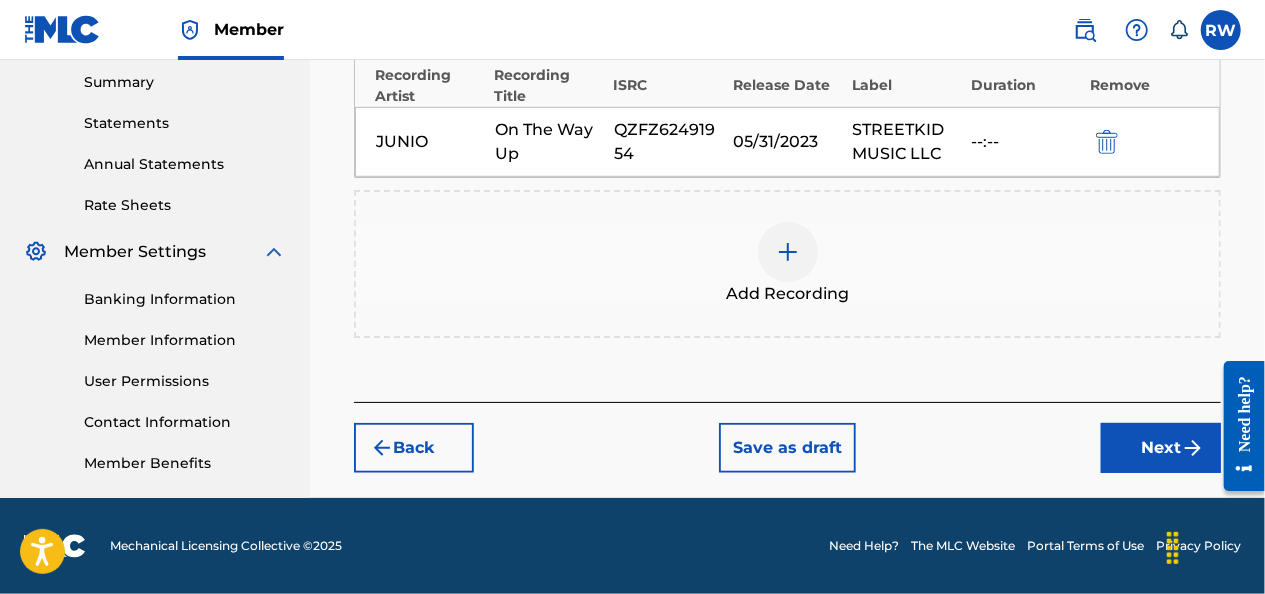 click on "STREETKID MUSIC LLC" at bounding box center (906, 142) 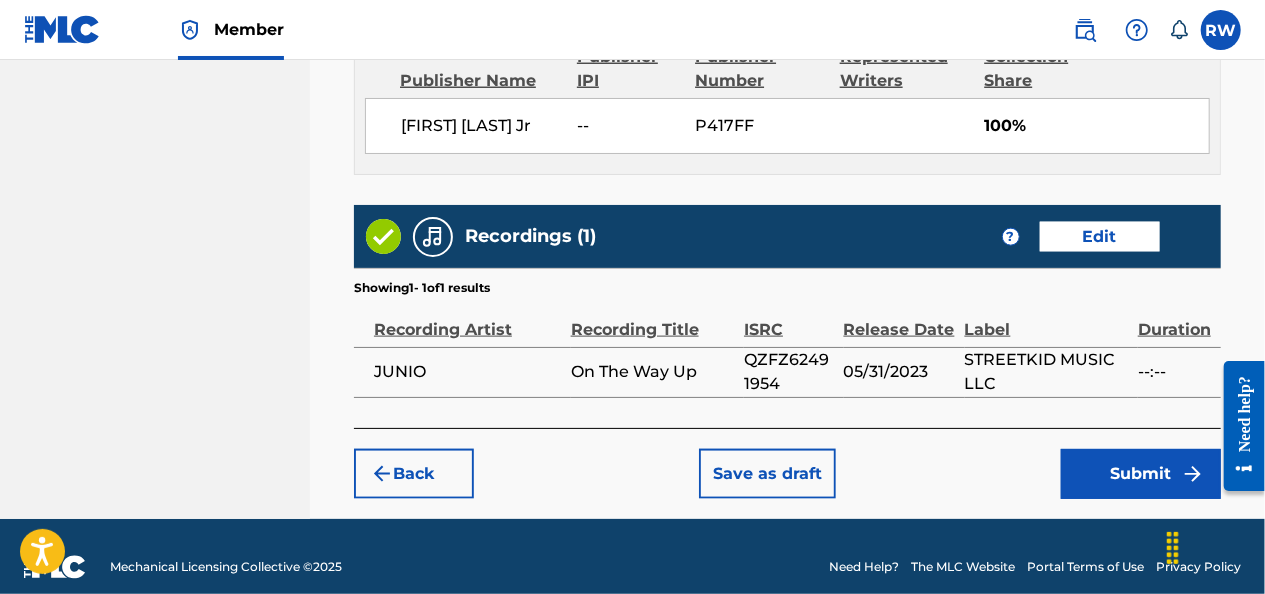 scroll, scrollTop: 1181, scrollLeft: 0, axis: vertical 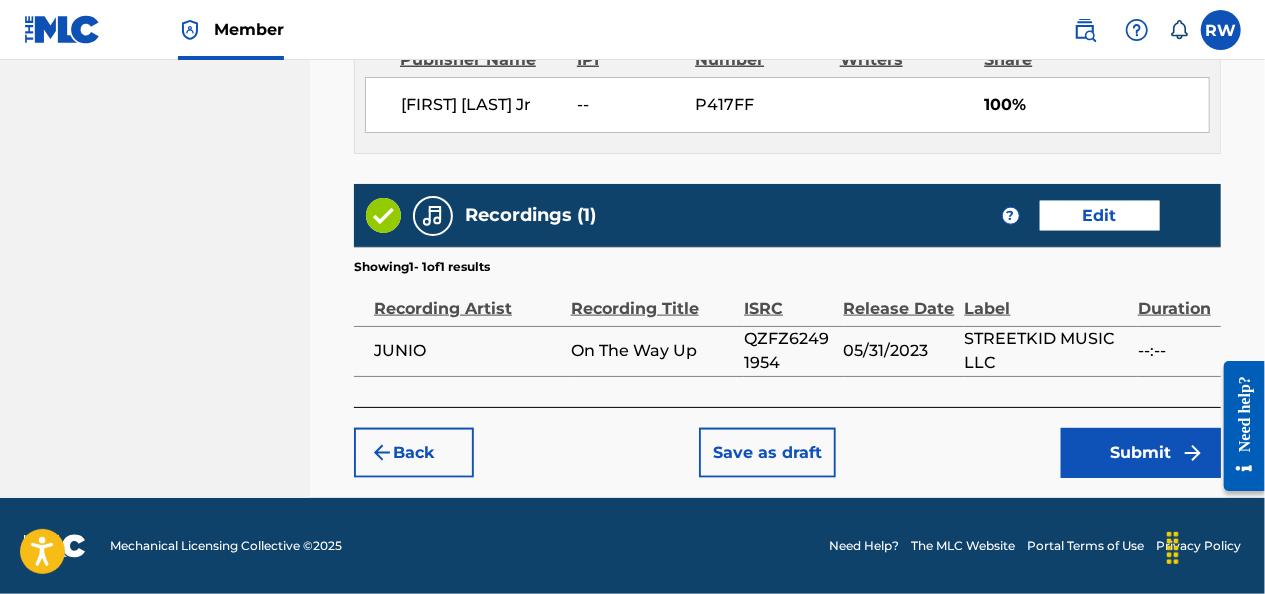 click on "Submit" at bounding box center [1141, 453] 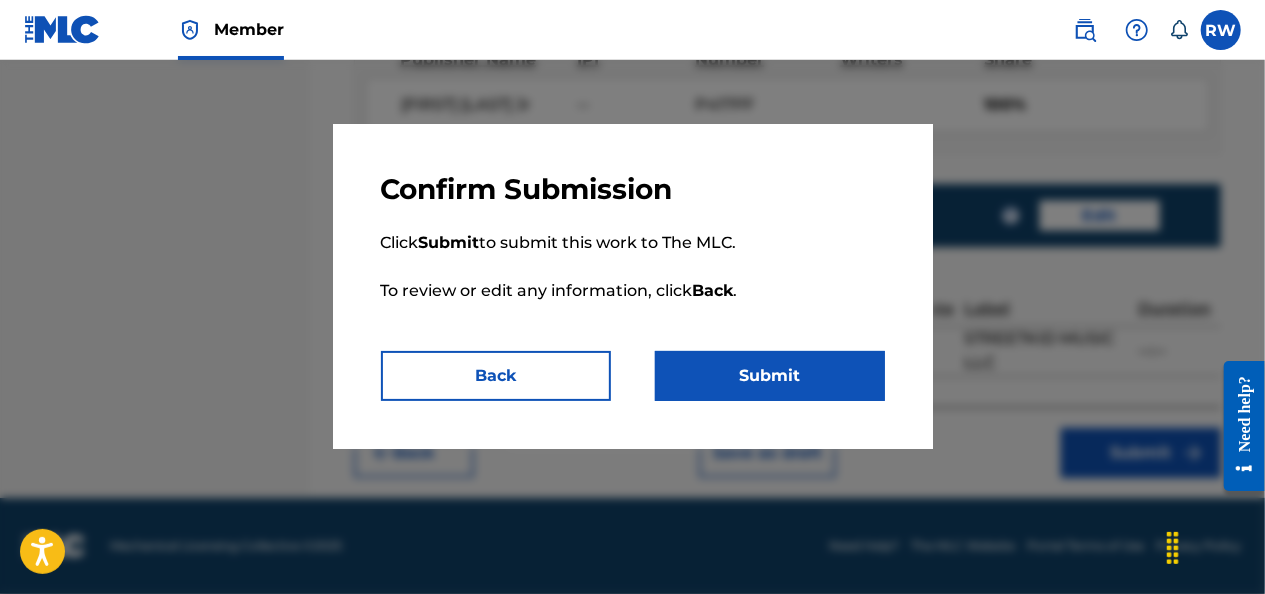 click on "Submit" at bounding box center (770, 376) 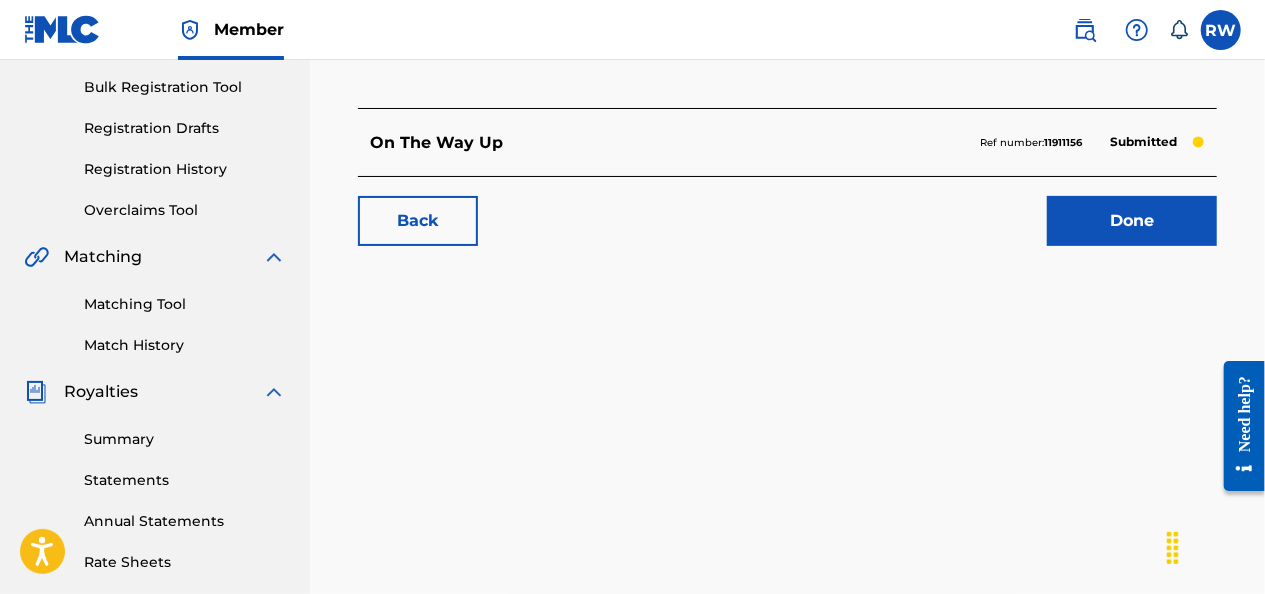 scroll, scrollTop: 290, scrollLeft: 0, axis: vertical 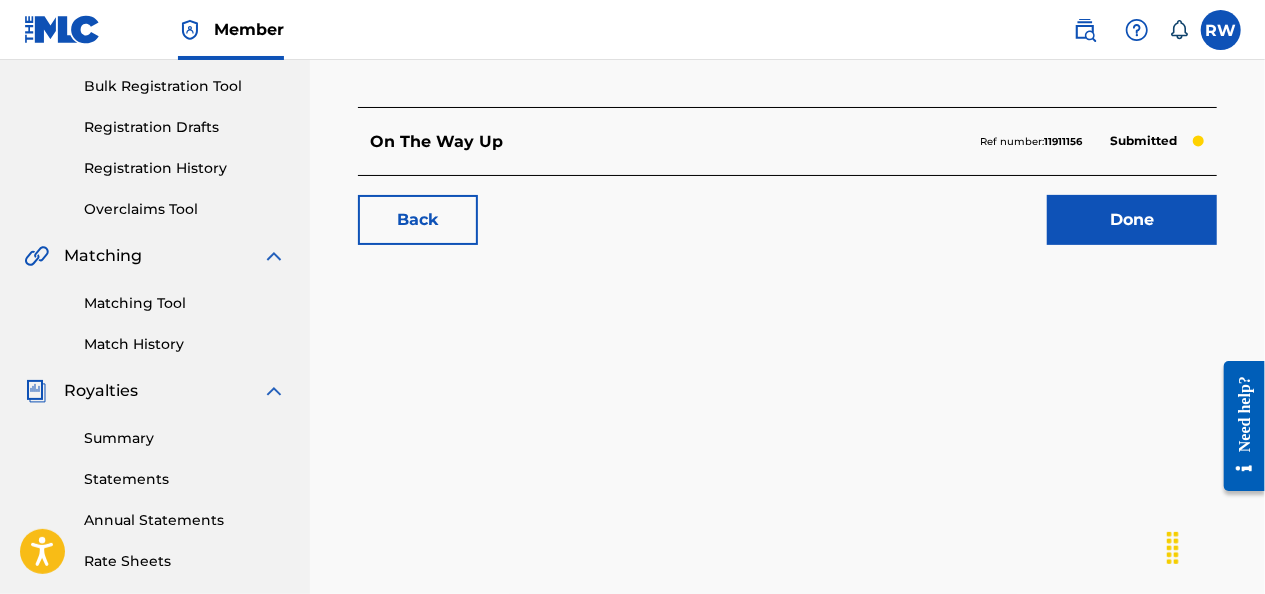 click on "Registration History" at bounding box center [185, 168] 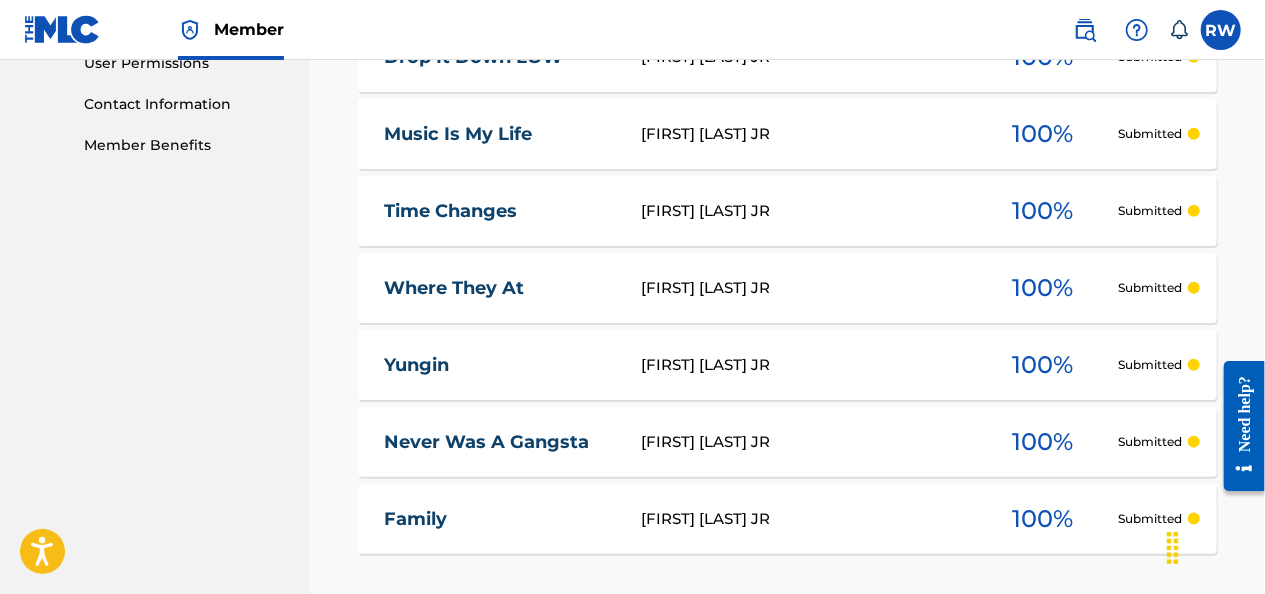 scroll, scrollTop: 1154, scrollLeft: 0, axis: vertical 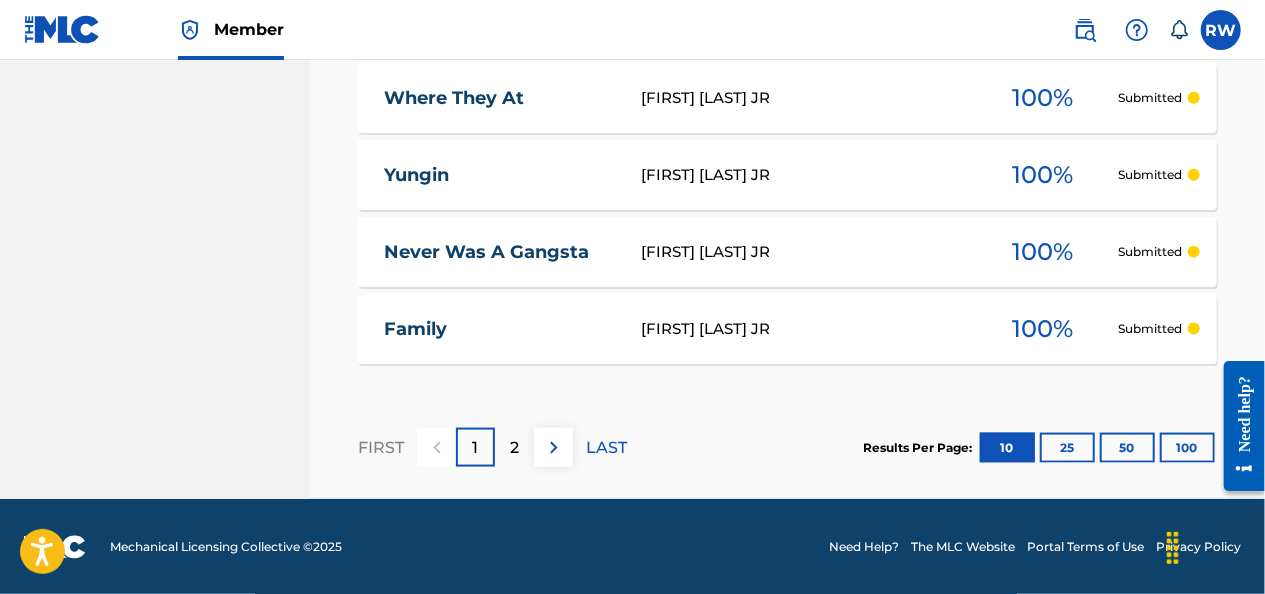 click on "2" at bounding box center (514, 448) 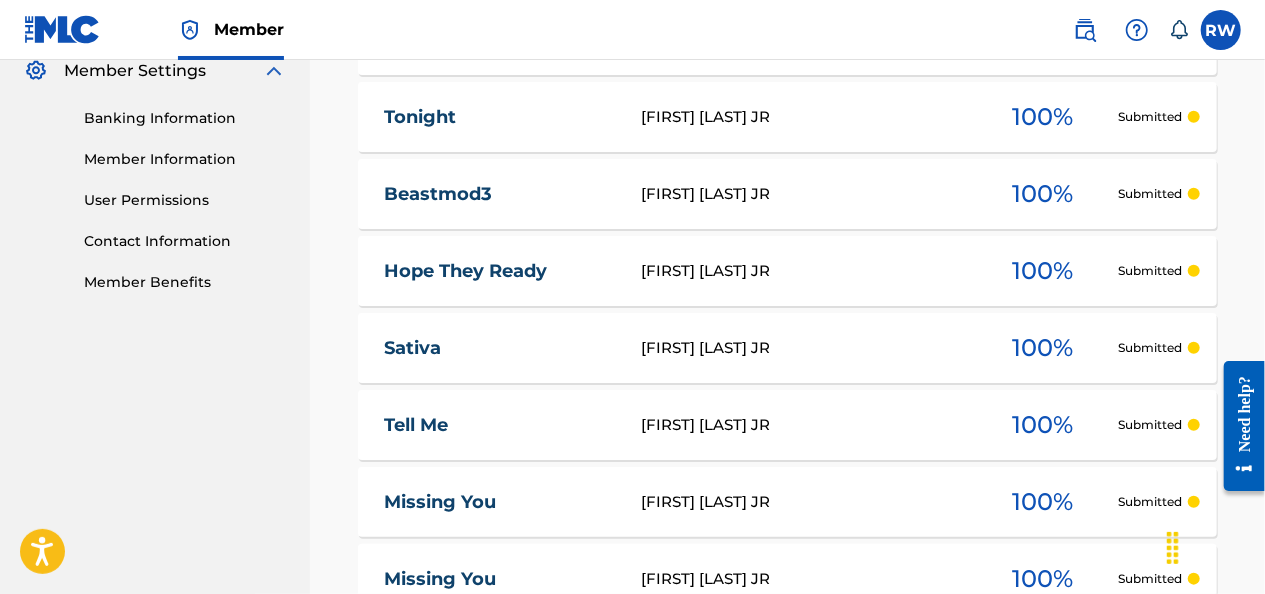scroll, scrollTop: 818, scrollLeft: 0, axis: vertical 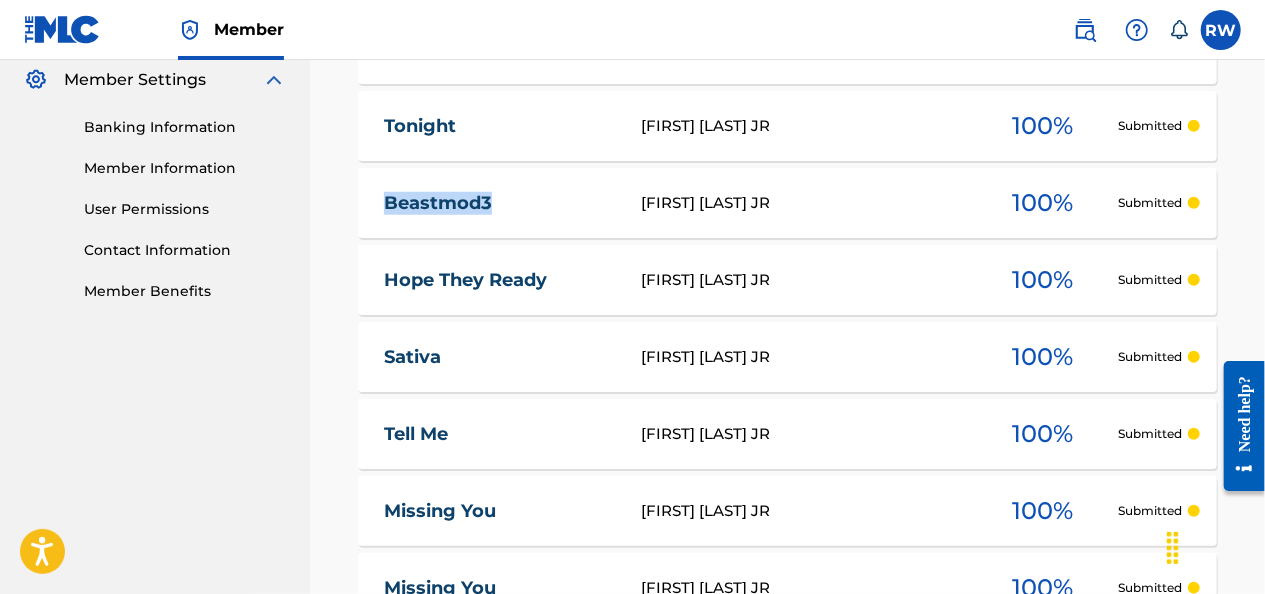 click on "Registration History Registration History is a record of new work submissions or updates to existing works. Updates or registrations will be saved here for two years from the date of submission. Updated information on an existing work will only show in the corresponding fields. New work submissions will show all fields.   submitted   accepted   rejected   superseded Pending Processing Completed SearchWithCriteria63e5bea4-bde5-4341-84b7-80797c069d73 Work Title Add Criteria Reset Search Search Showing  11  -   20  of  21   results   Compact View Song Title Writers ? Your Total Submitted Shares Battlefield RICKY WOODYATT JR 100 %   Submitted Barz RICKY WOODYATT JR 100 %   Submitted Tonight RICKY WOODYATT JR 100 %   Submitted Beastmod3 RICKY WOODYATT JR 100 %   Submitted Hope They Ready RICKY WOODYATT JR 100 %   Submitted Sativa RICKY WOODYATT JR 100 %   Submitted Tell Me RICKY WOODYATT JR 100 %   Submitted Missing You RICKY WOODYATT JR 100 %   Submitted Missing You RICKY WOODYATT JR 100 %   Submitted 100 %   1" at bounding box center (787, 88) 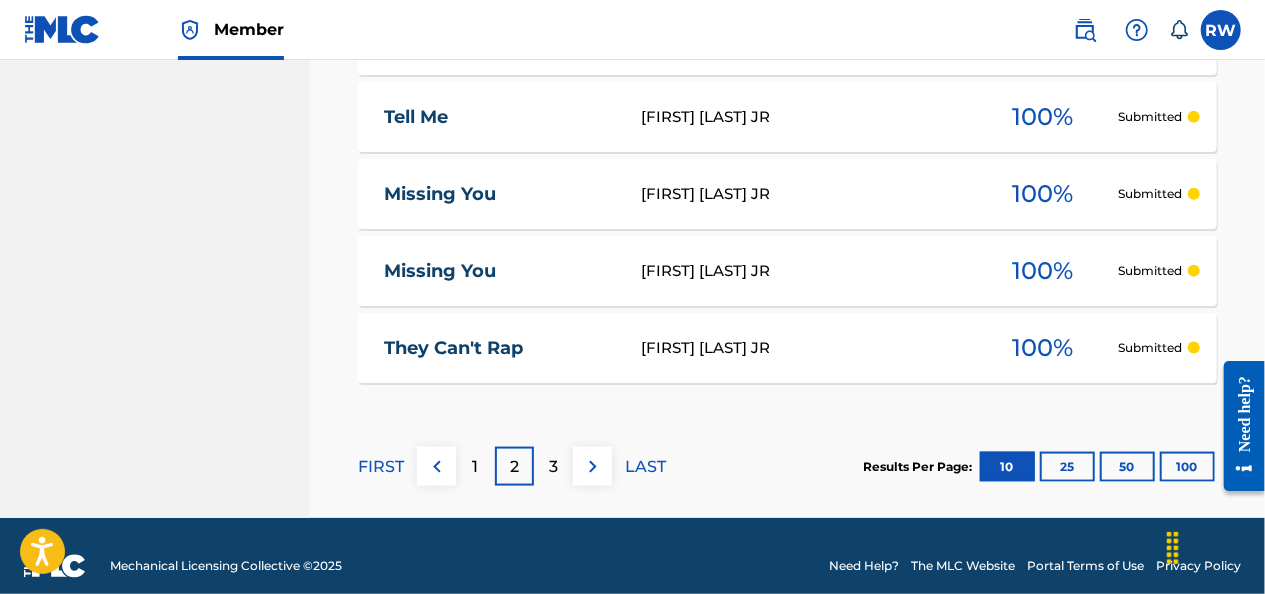 scroll, scrollTop: 1154, scrollLeft: 0, axis: vertical 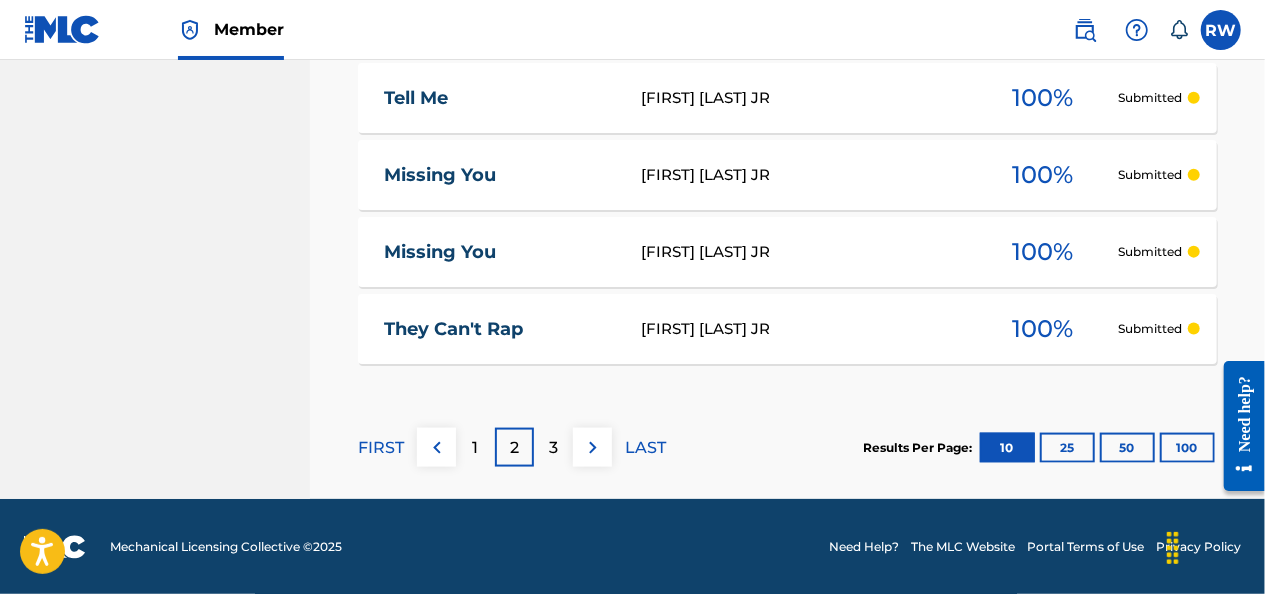 click on "1" at bounding box center (476, 448) 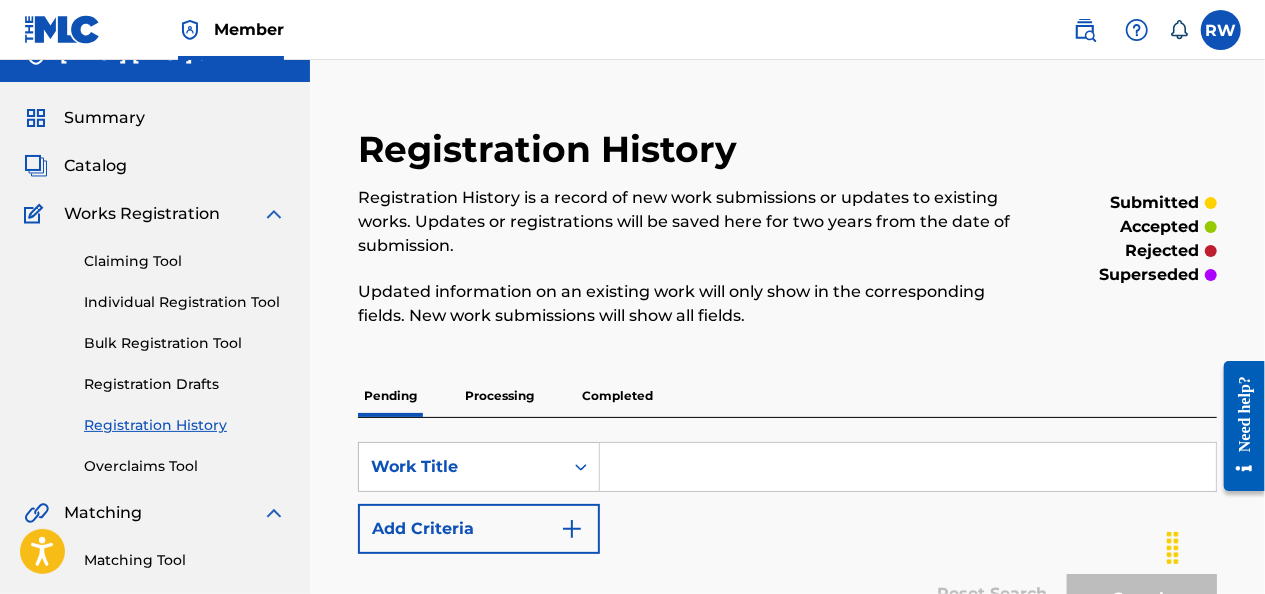 scroll, scrollTop: 0, scrollLeft: 0, axis: both 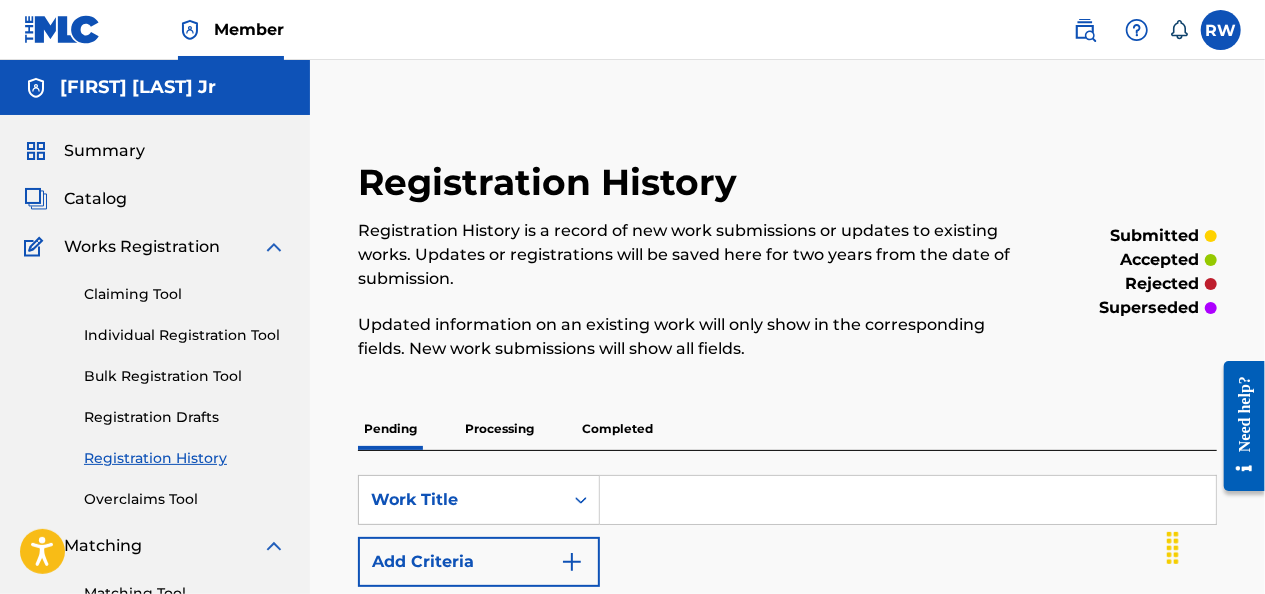 click on "Catalog" at bounding box center (95, 199) 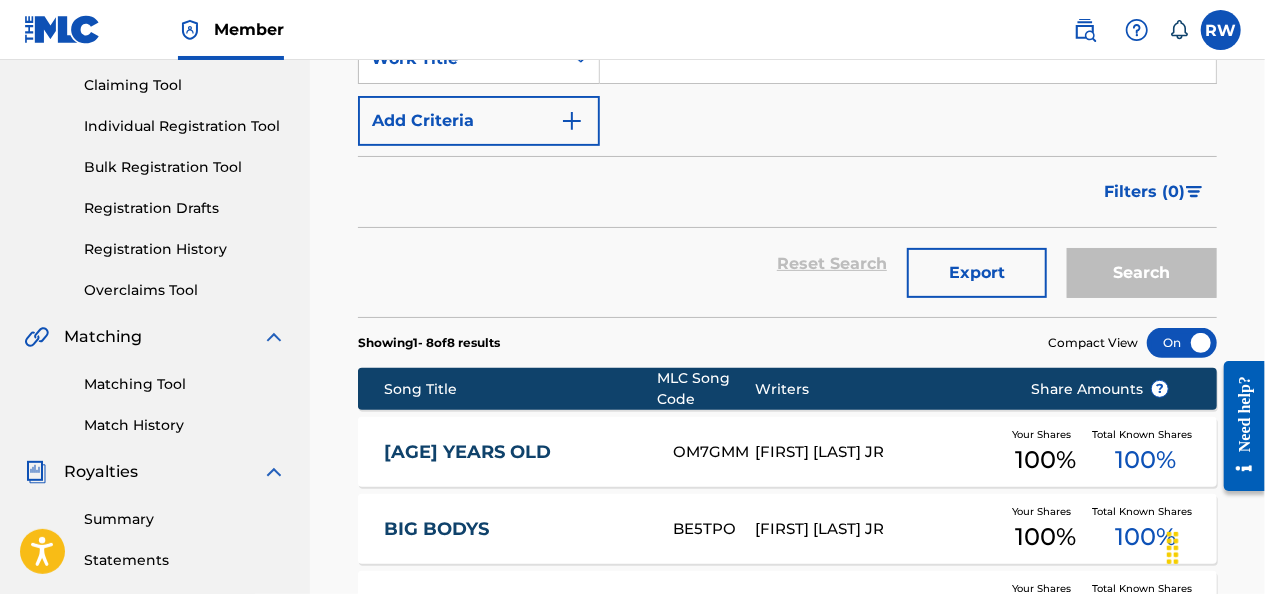 scroll, scrollTop: 206, scrollLeft: 0, axis: vertical 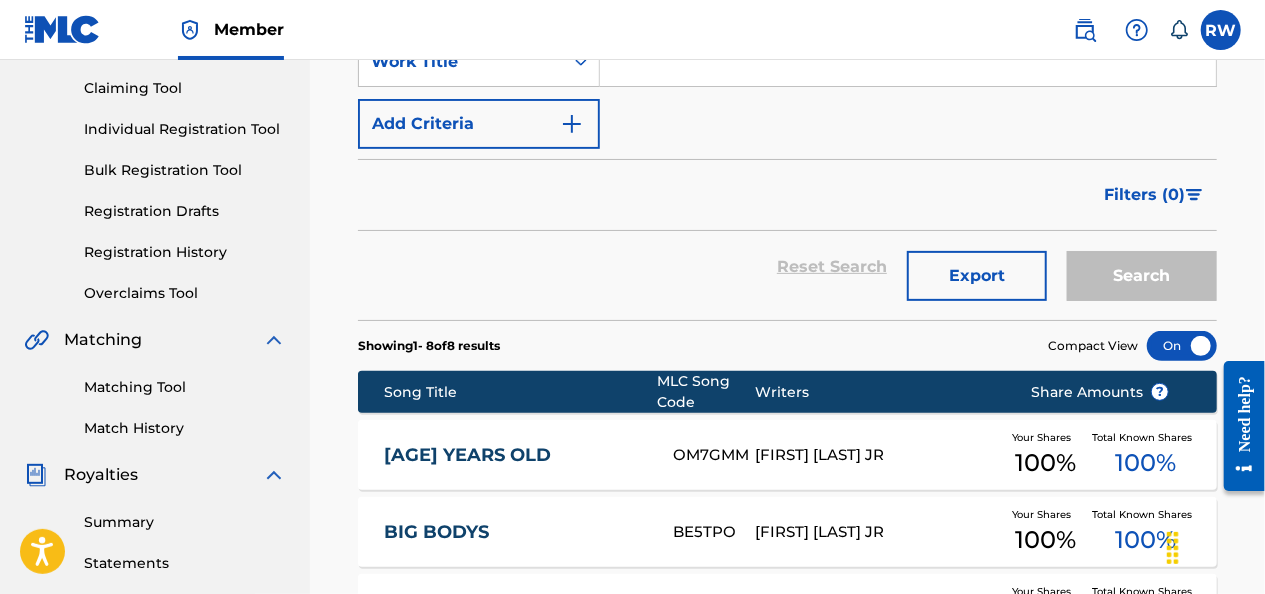 click on "Registration History" at bounding box center [185, 252] 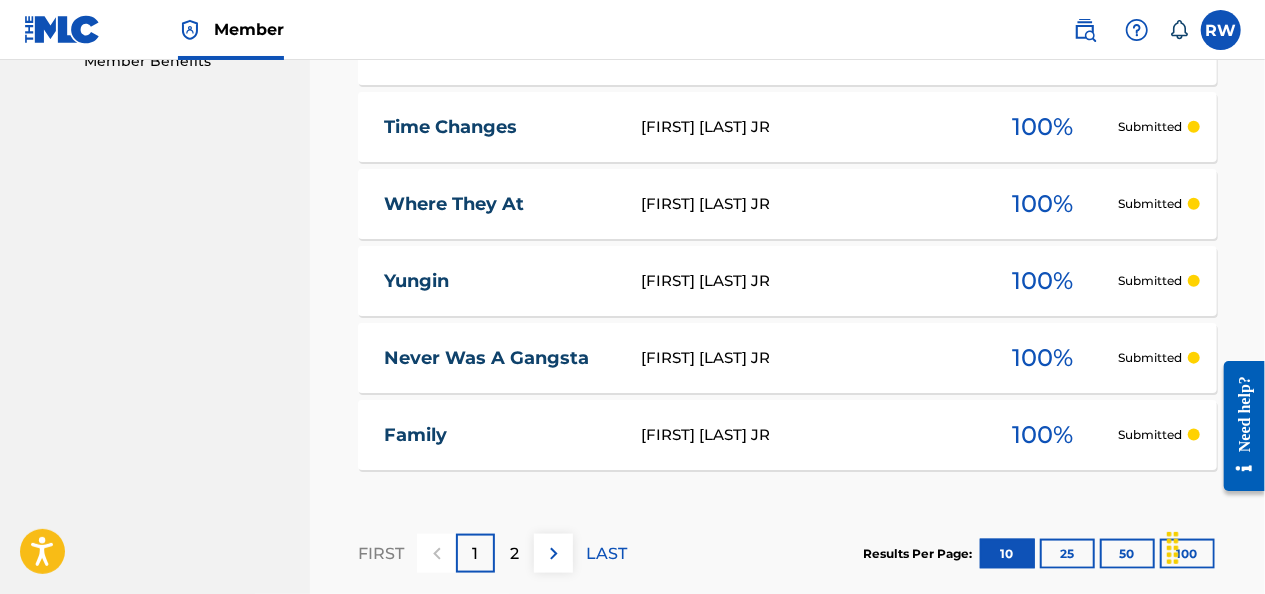 scroll, scrollTop: 1154, scrollLeft: 0, axis: vertical 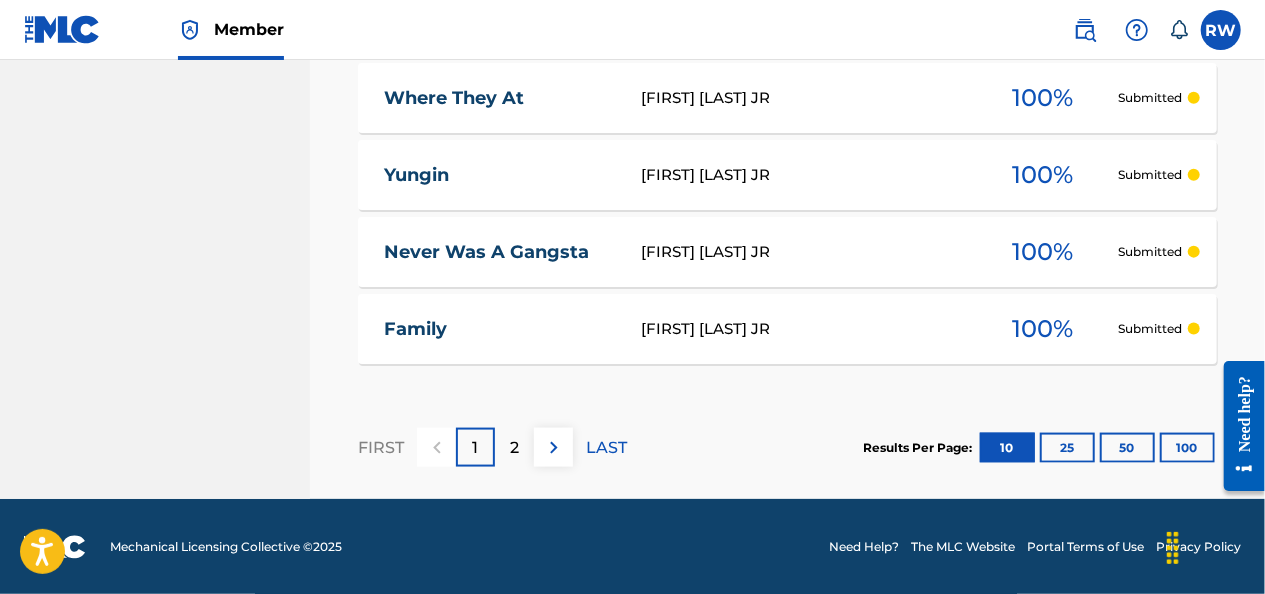 click on "2" at bounding box center [514, 448] 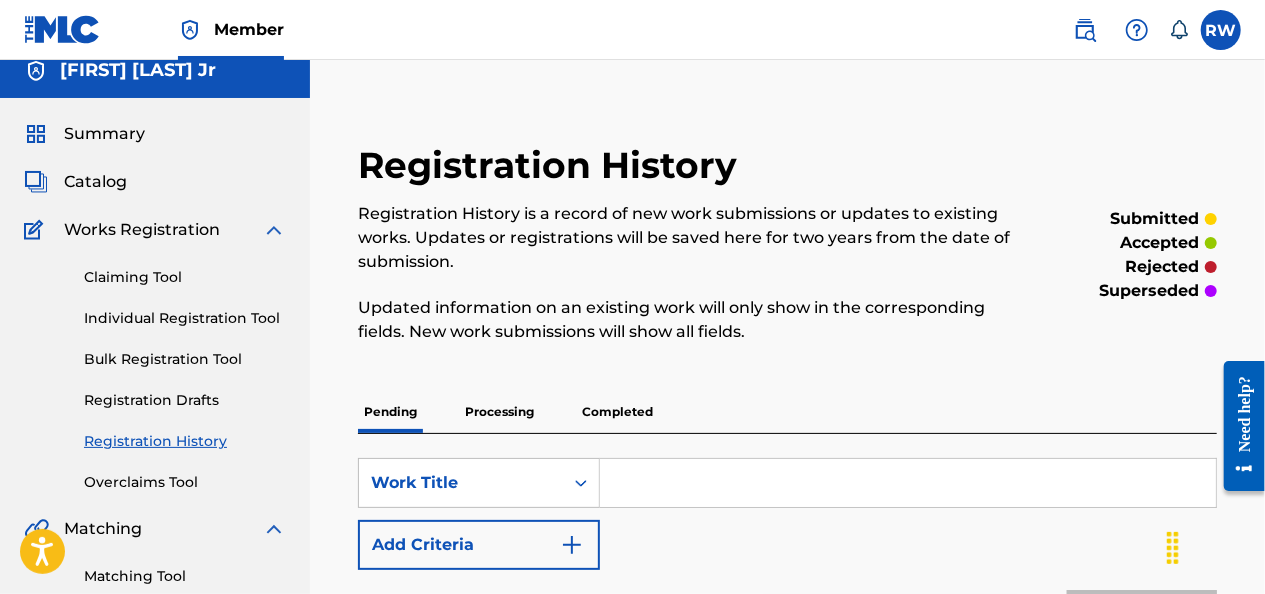 scroll, scrollTop: 14, scrollLeft: 0, axis: vertical 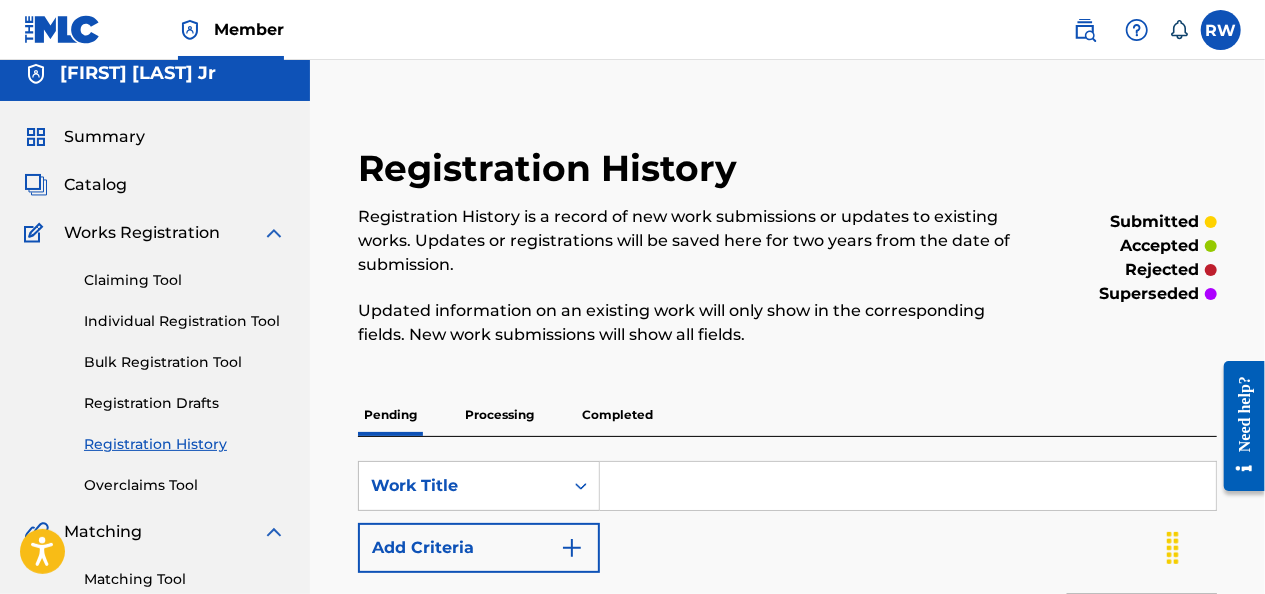 click on "Summary" at bounding box center [104, 137] 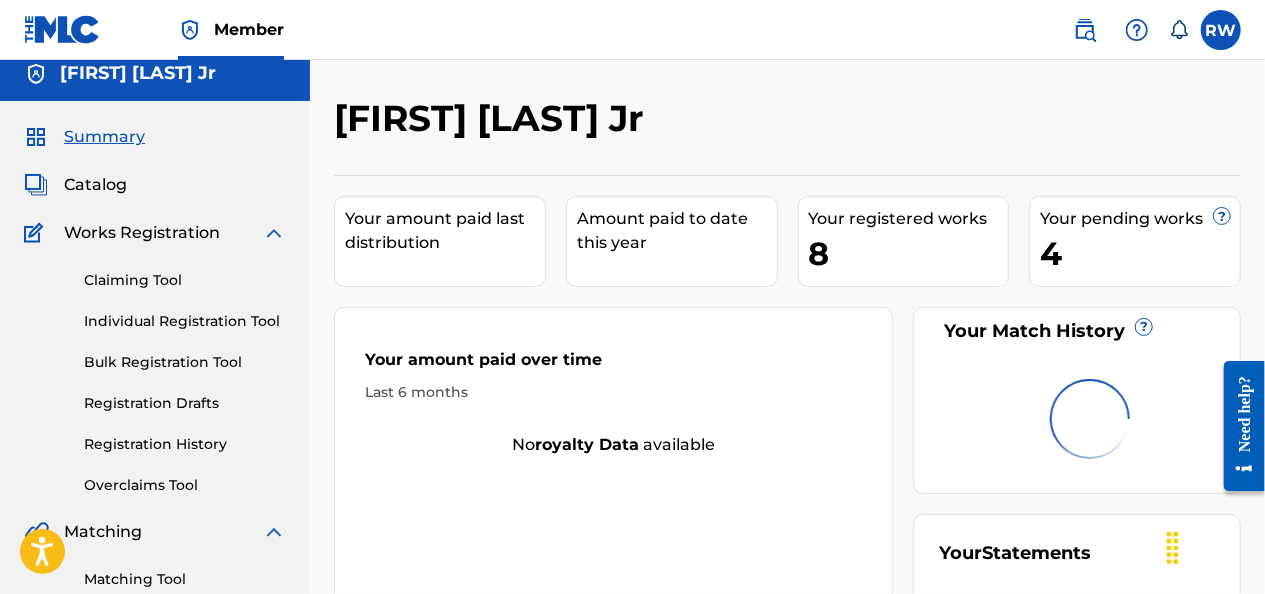 scroll, scrollTop: 0, scrollLeft: 0, axis: both 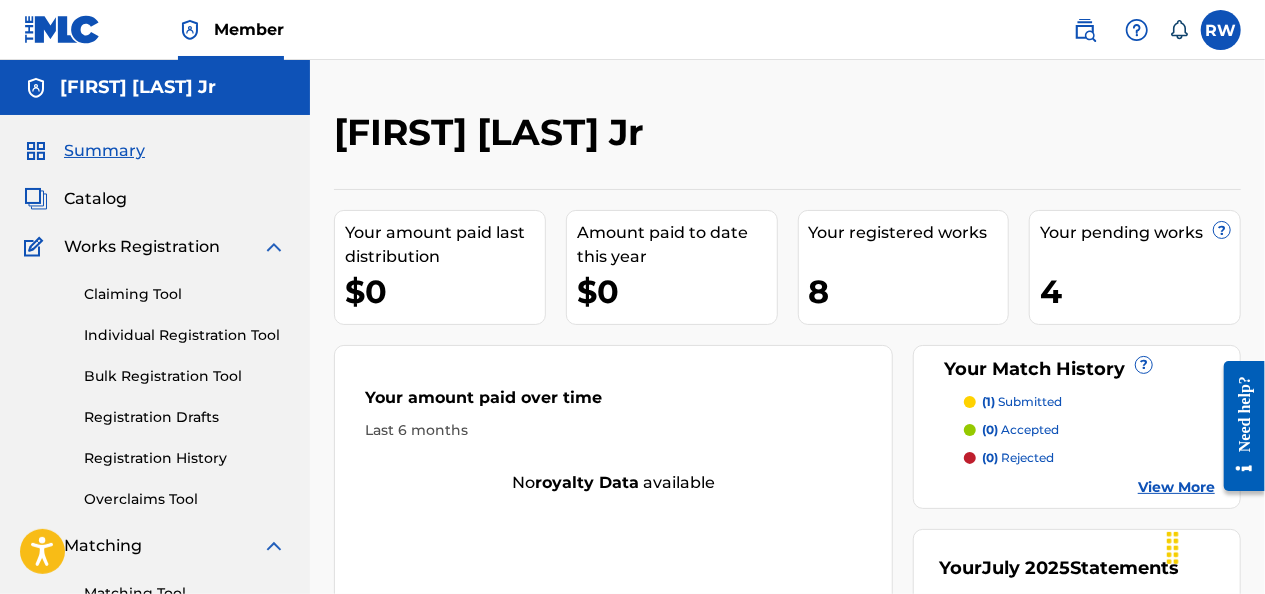 click on "4" at bounding box center [1140, 291] 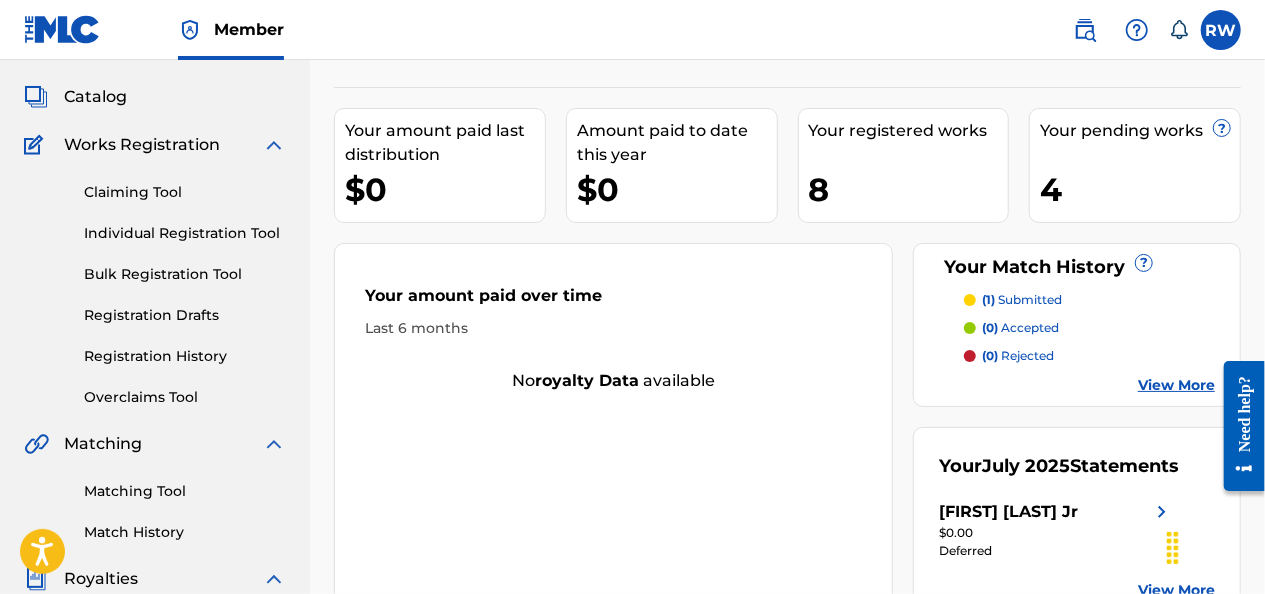 scroll, scrollTop: 0, scrollLeft: 0, axis: both 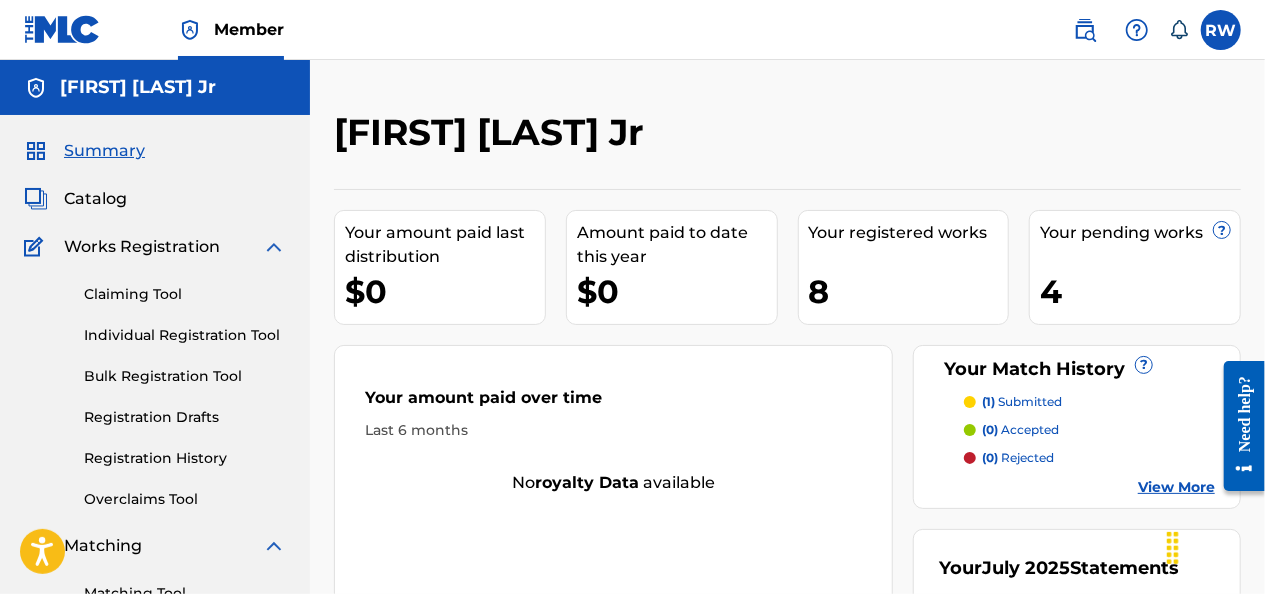 click on "View More" at bounding box center (1176, 487) 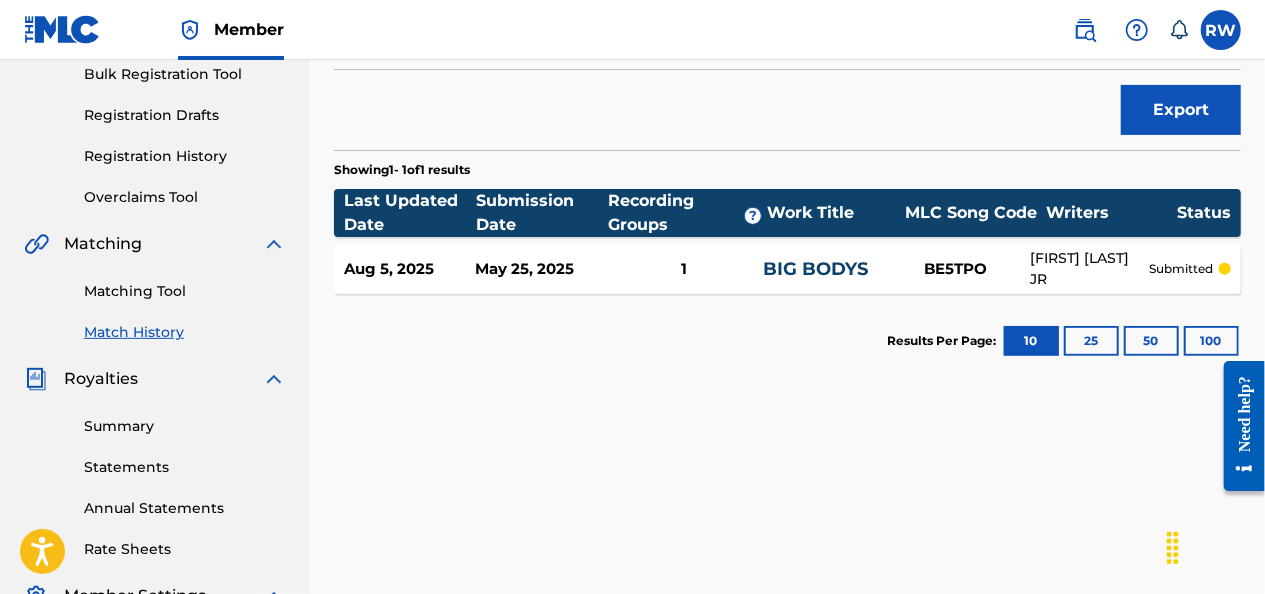 scroll, scrollTop: 307, scrollLeft: 0, axis: vertical 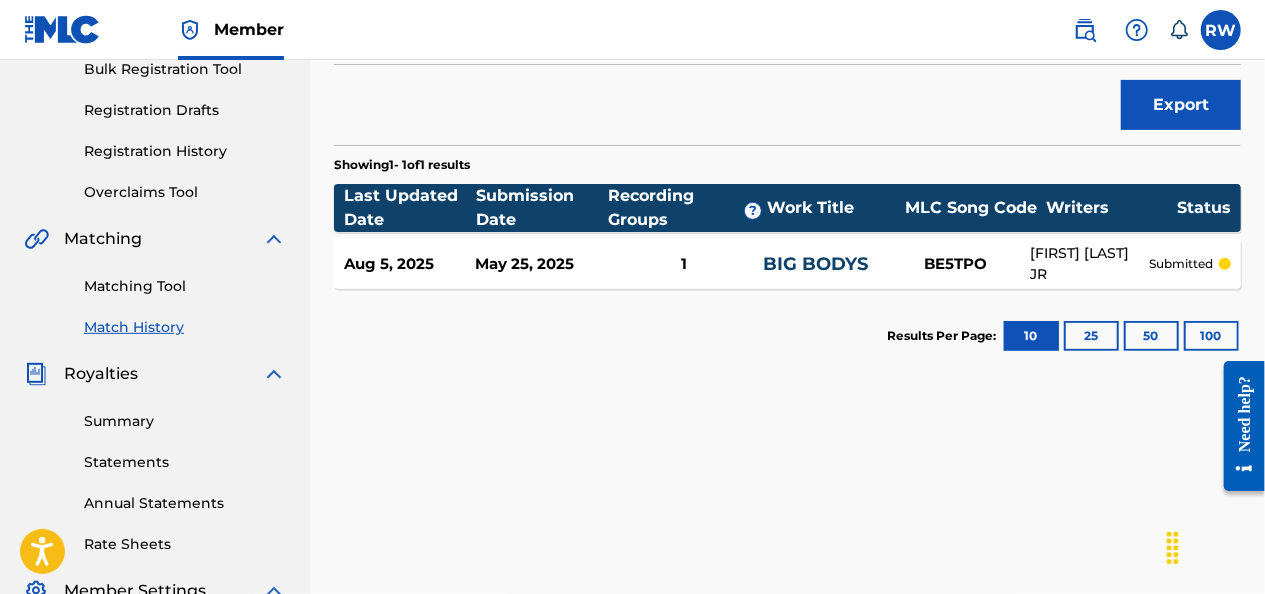 click on "Matching Tool" at bounding box center (185, 286) 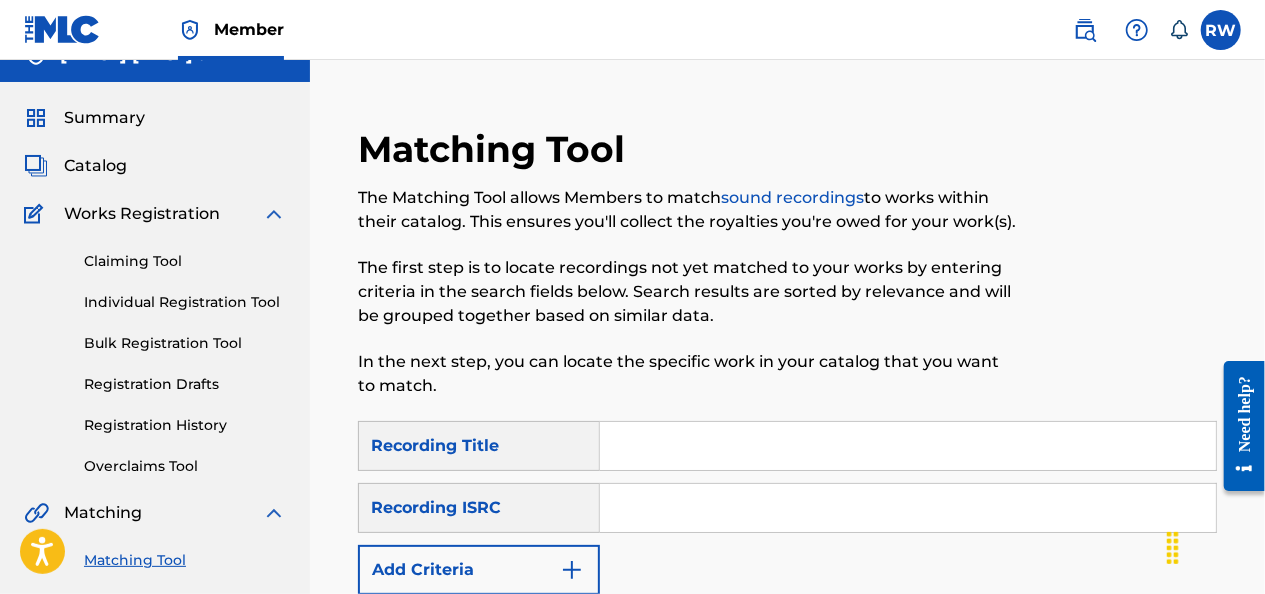 scroll, scrollTop: 0, scrollLeft: 0, axis: both 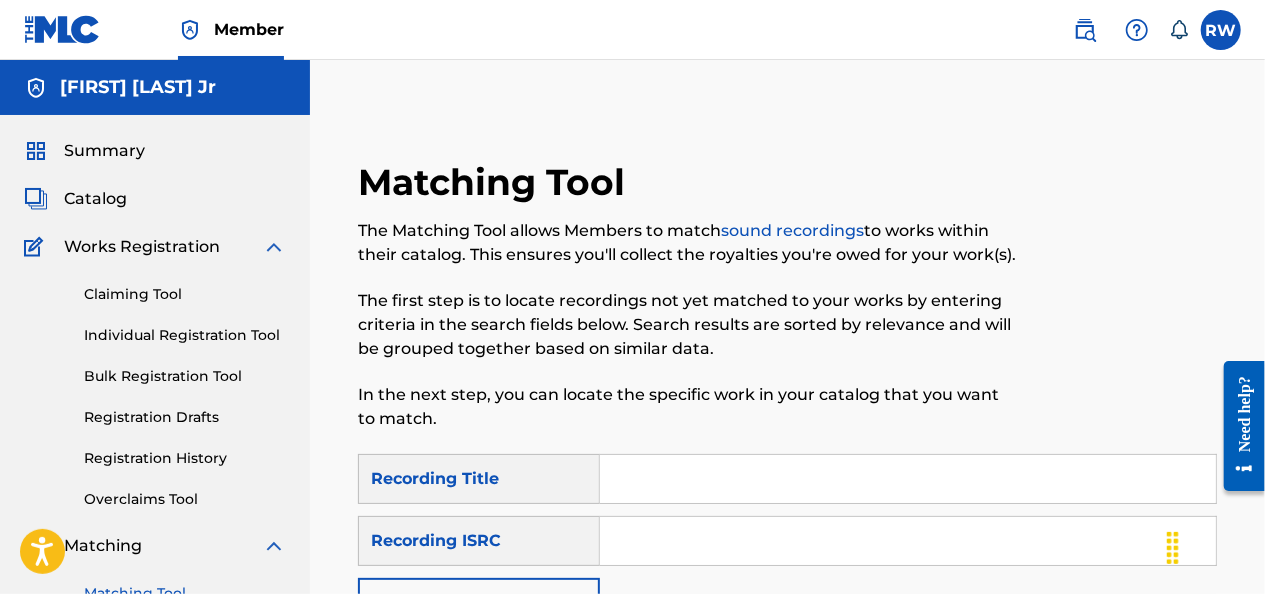 click on "Catalog" at bounding box center [95, 199] 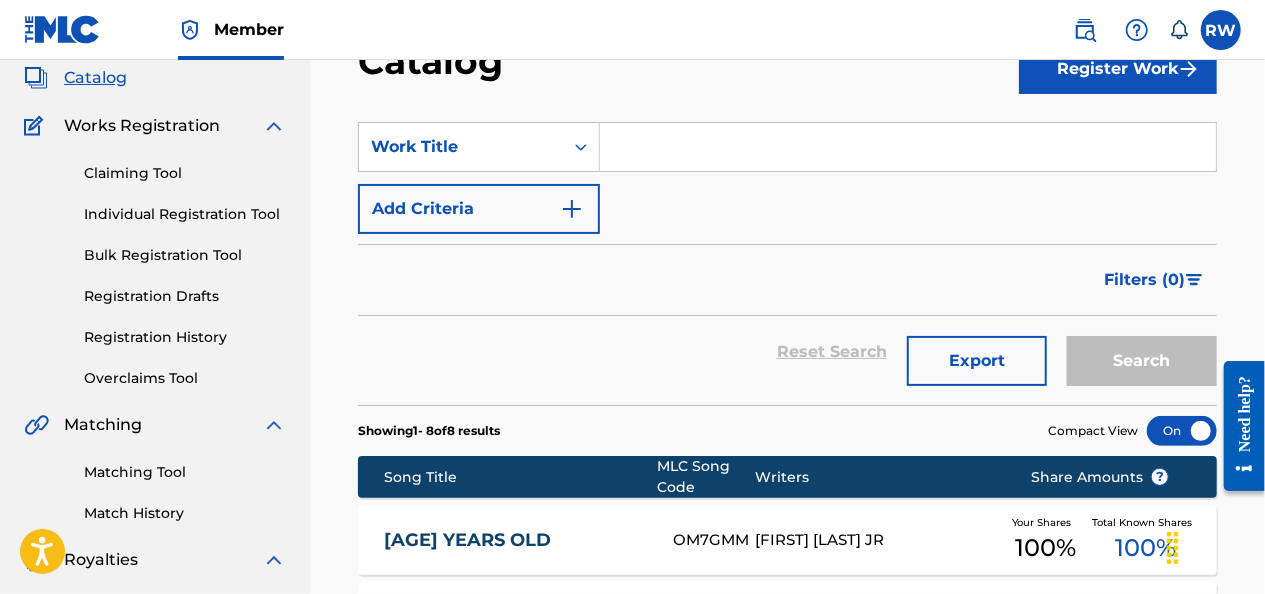 scroll, scrollTop: 122, scrollLeft: 0, axis: vertical 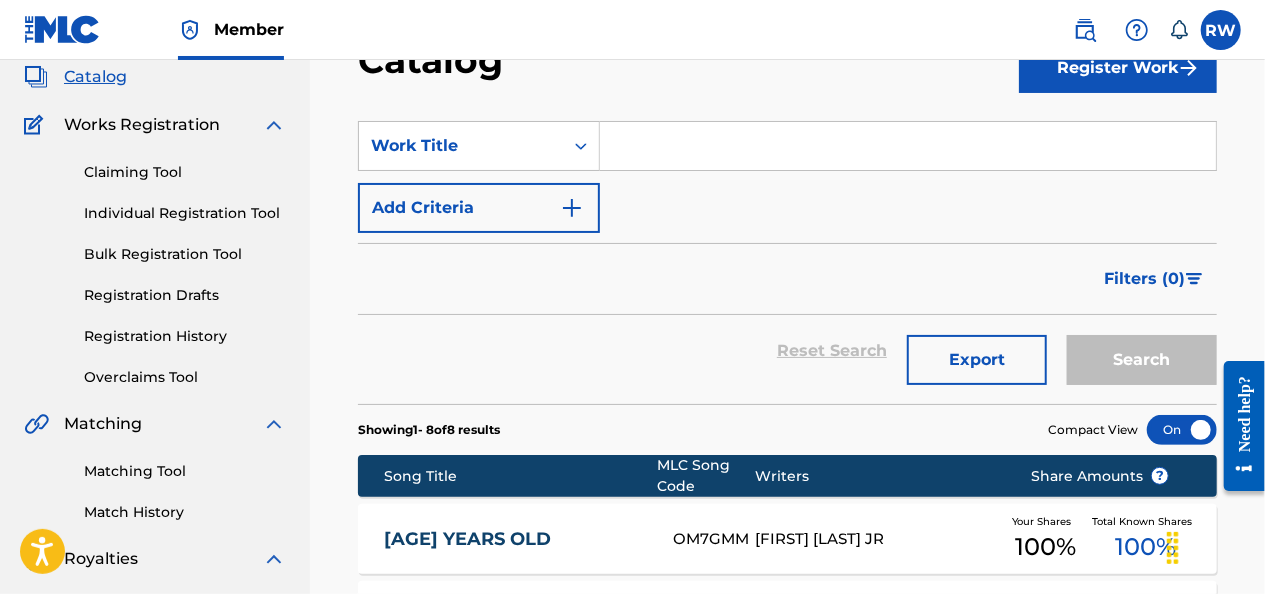 click on "Registration History" at bounding box center (185, 336) 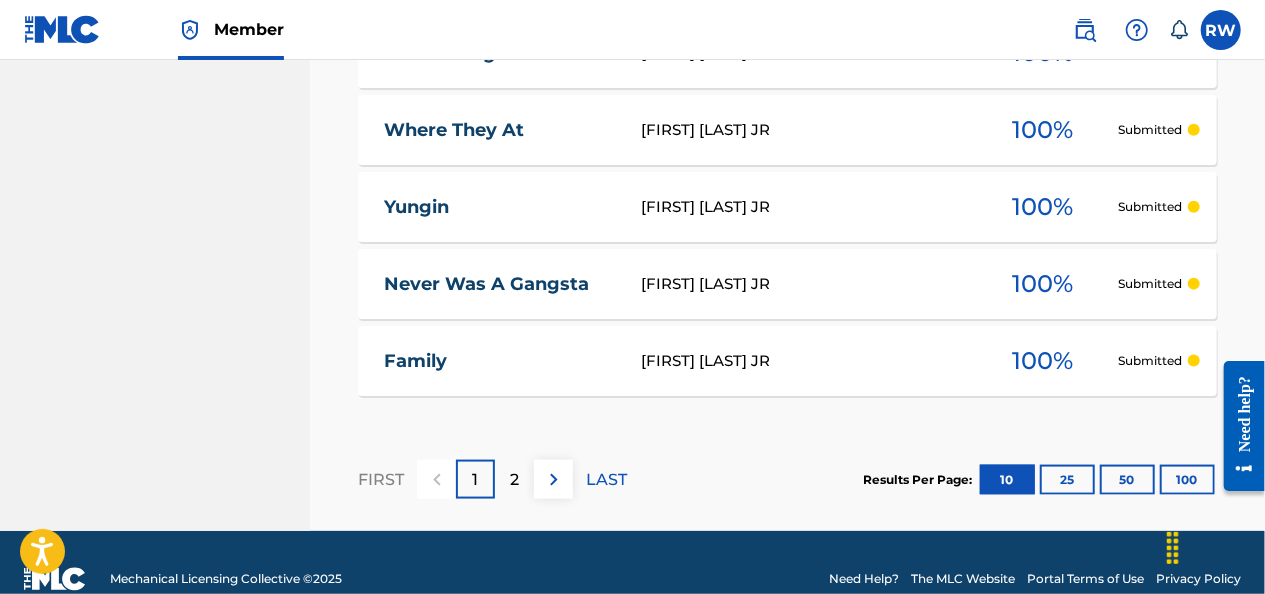 scroll, scrollTop: 1154, scrollLeft: 0, axis: vertical 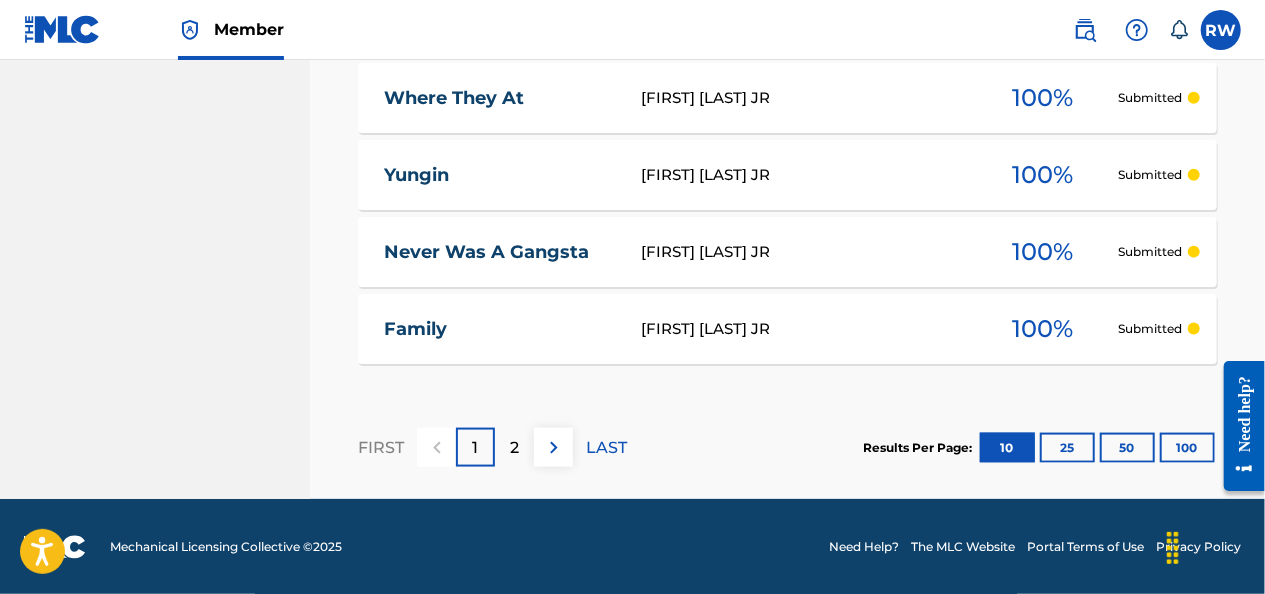 click on "2" at bounding box center (514, 448) 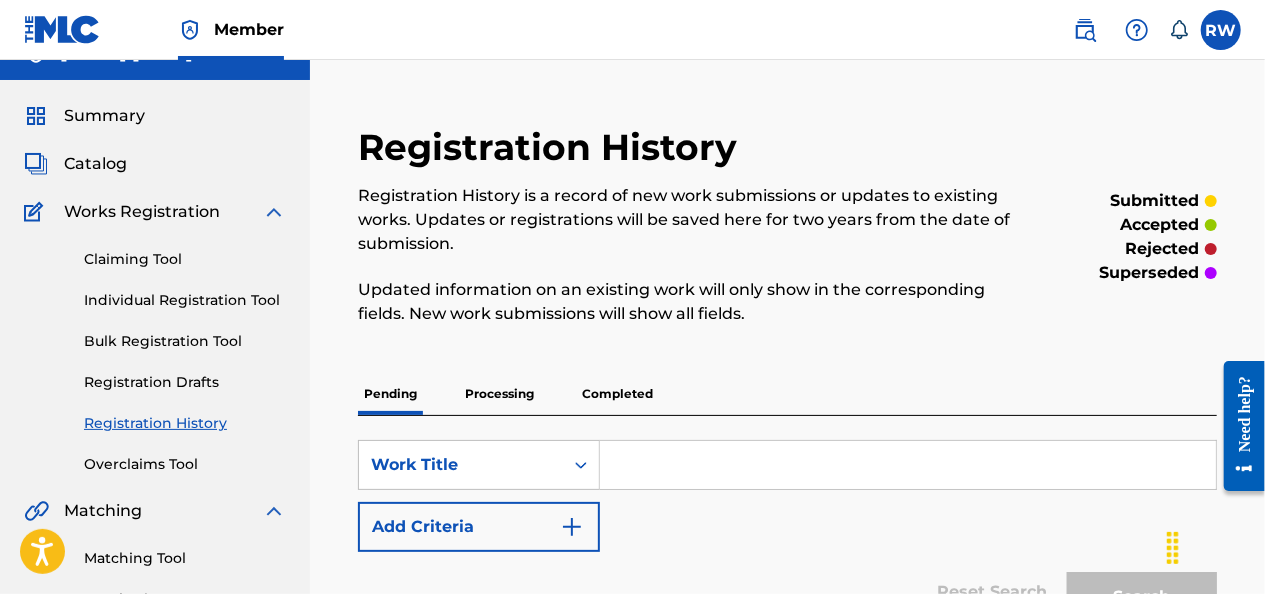 scroll, scrollTop: 0, scrollLeft: 0, axis: both 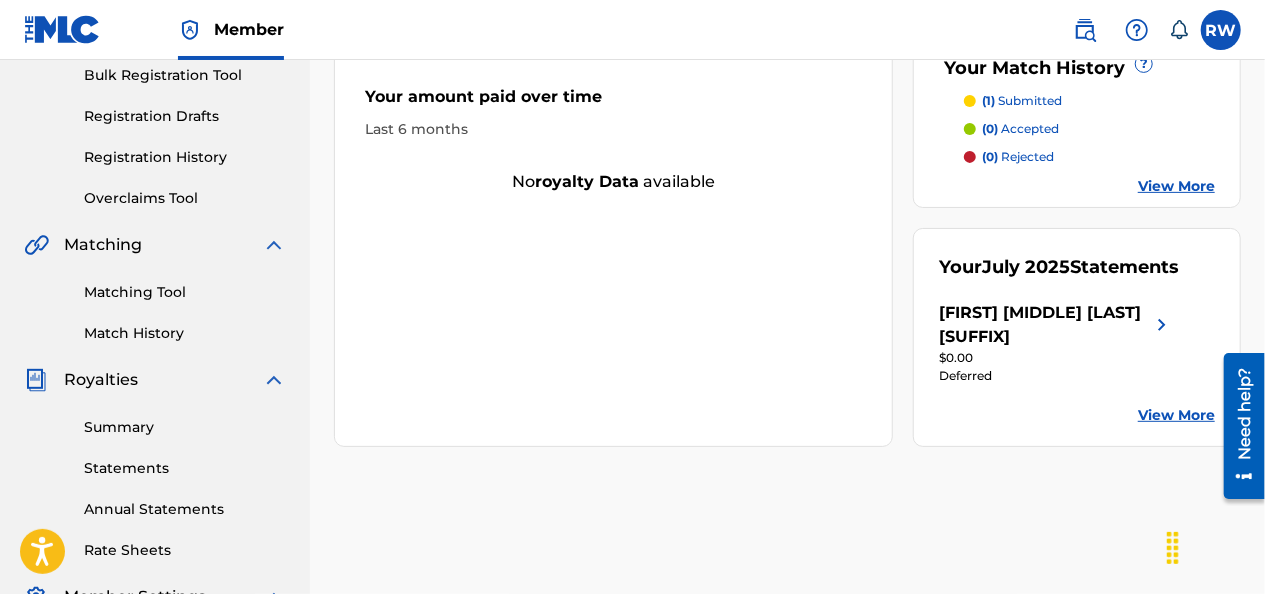 click on "Deferred" at bounding box center [1056, 376] 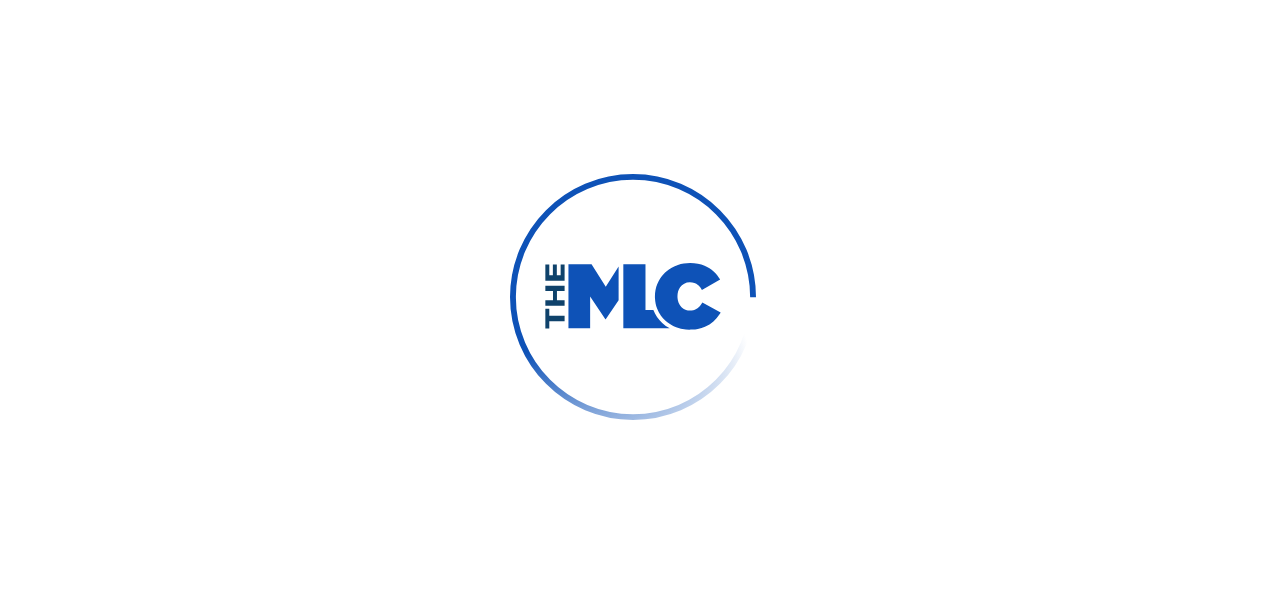 scroll, scrollTop: 0, scrollLeft: 0, axis: both 